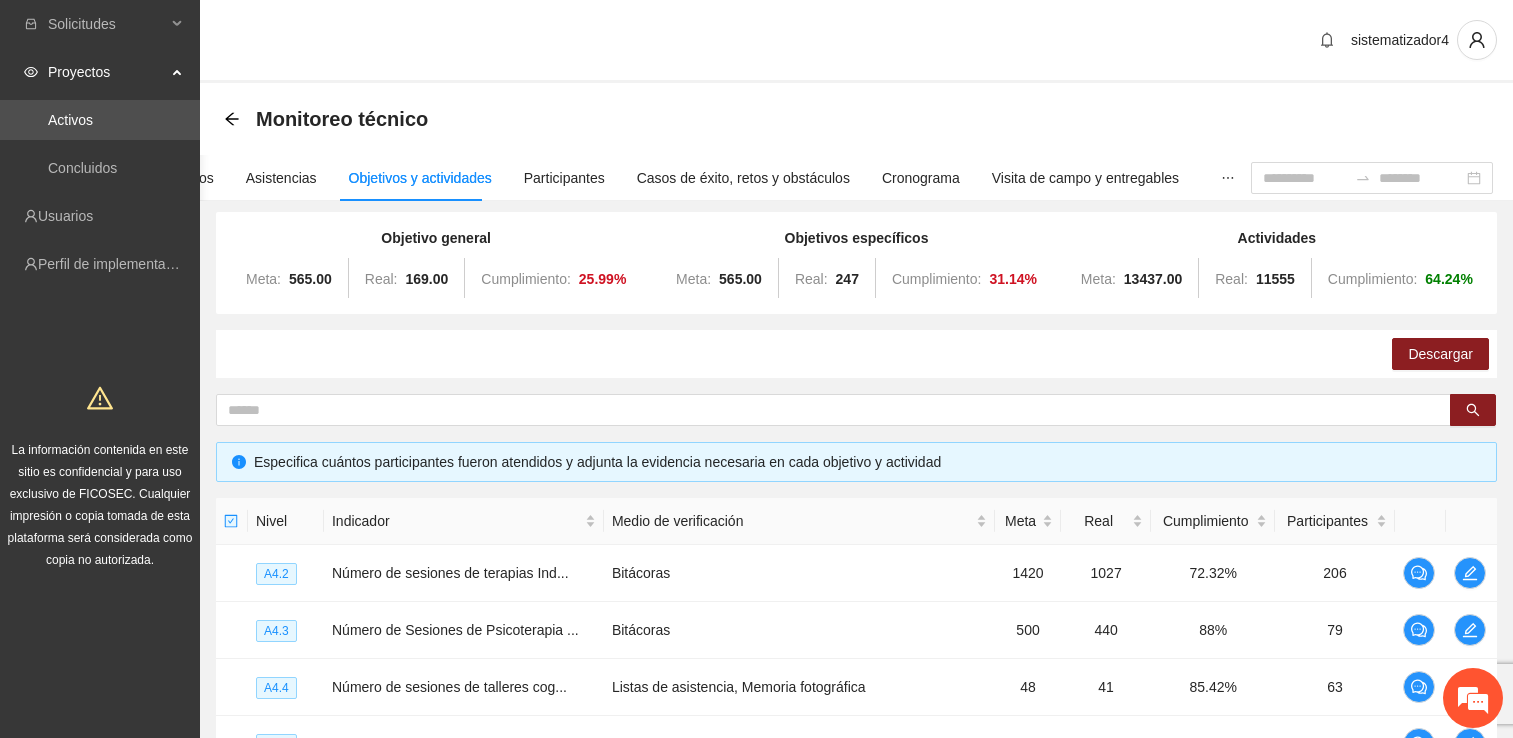scroll, scrollTop: 265, scrollLeft: 0, axis: vertical 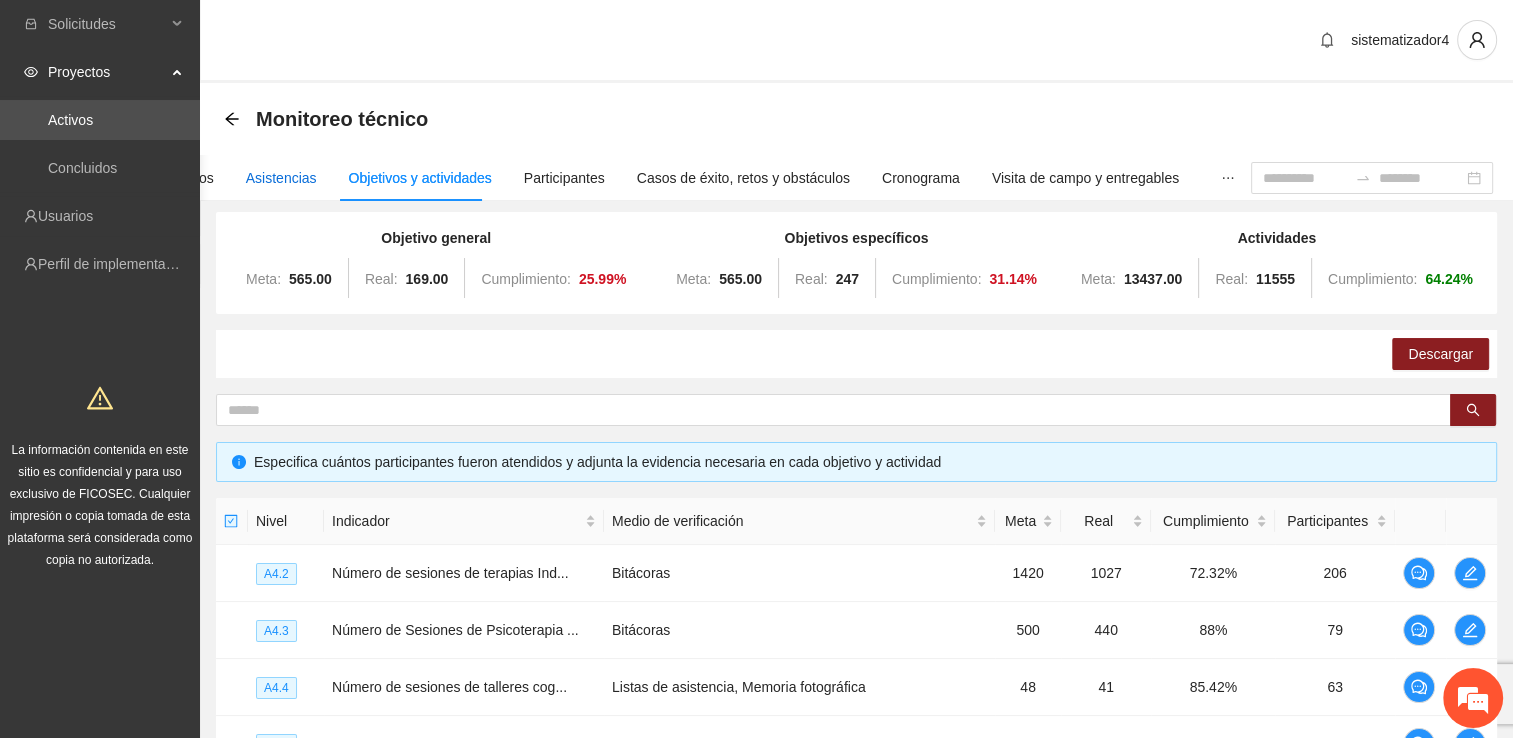 click on "Asistencias" at bounding box center (281, 178) 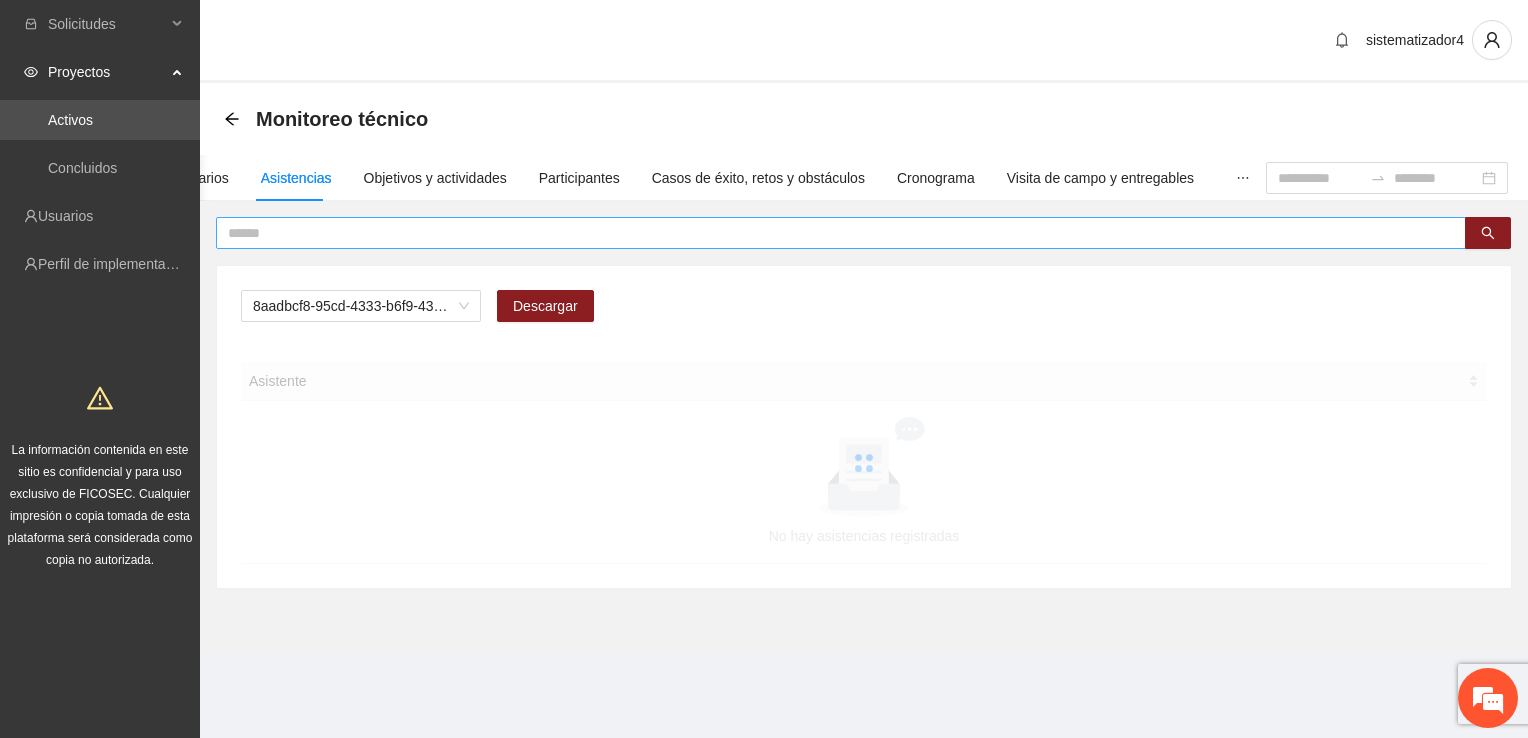 click at bounding box center [833, 233] 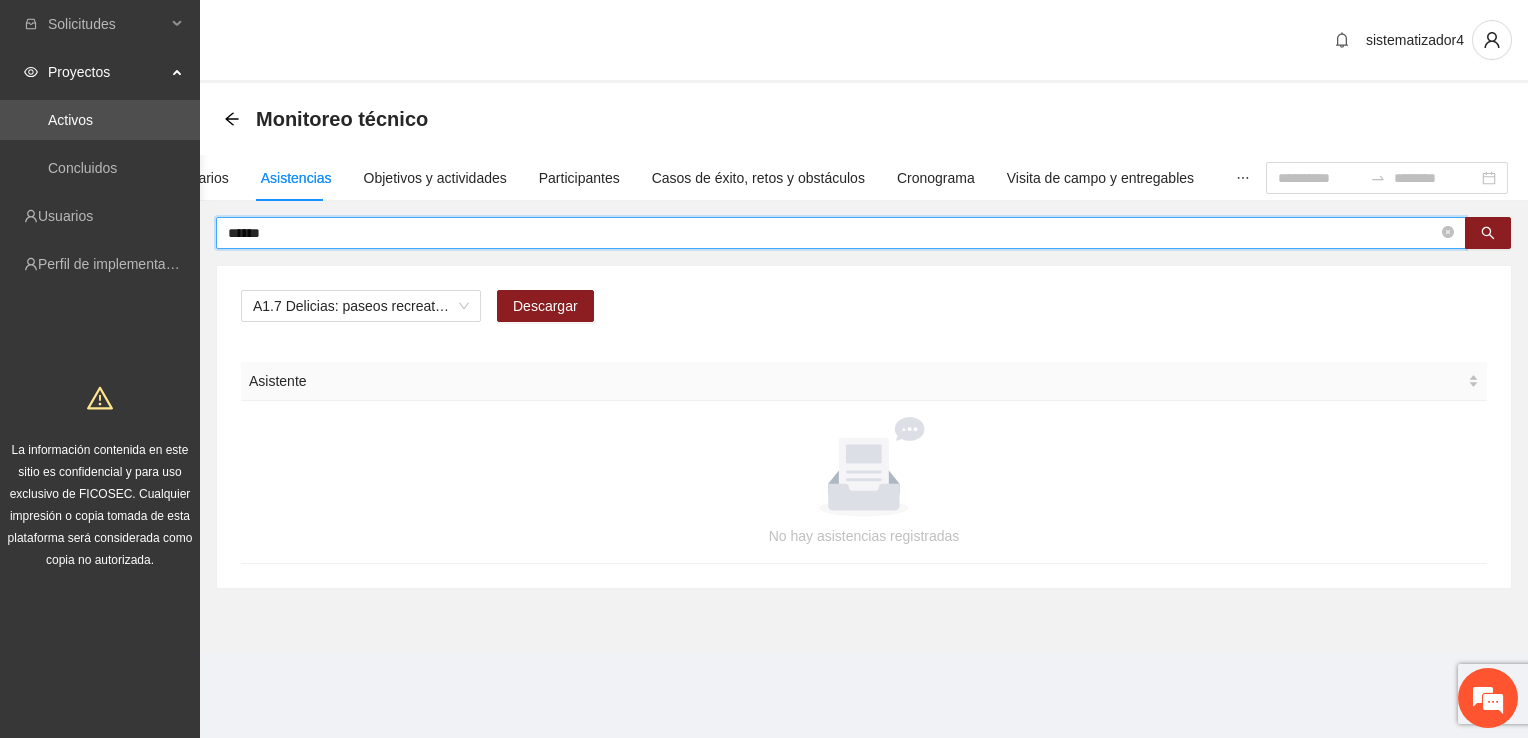 drag, startPoint x: 273, startPoint y: 233, endPoint x: 221, endPoint y: 233, distance: 52 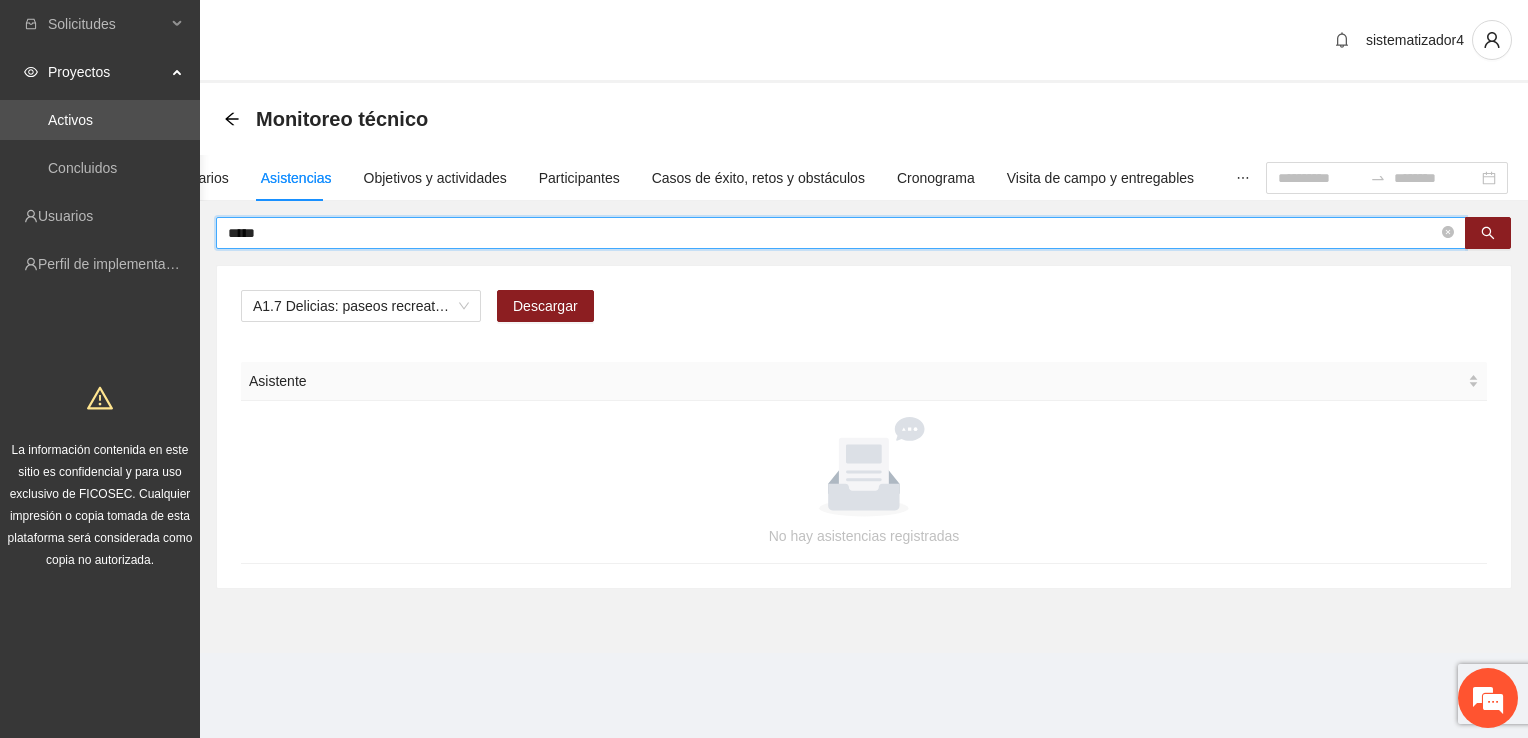type on "*****" 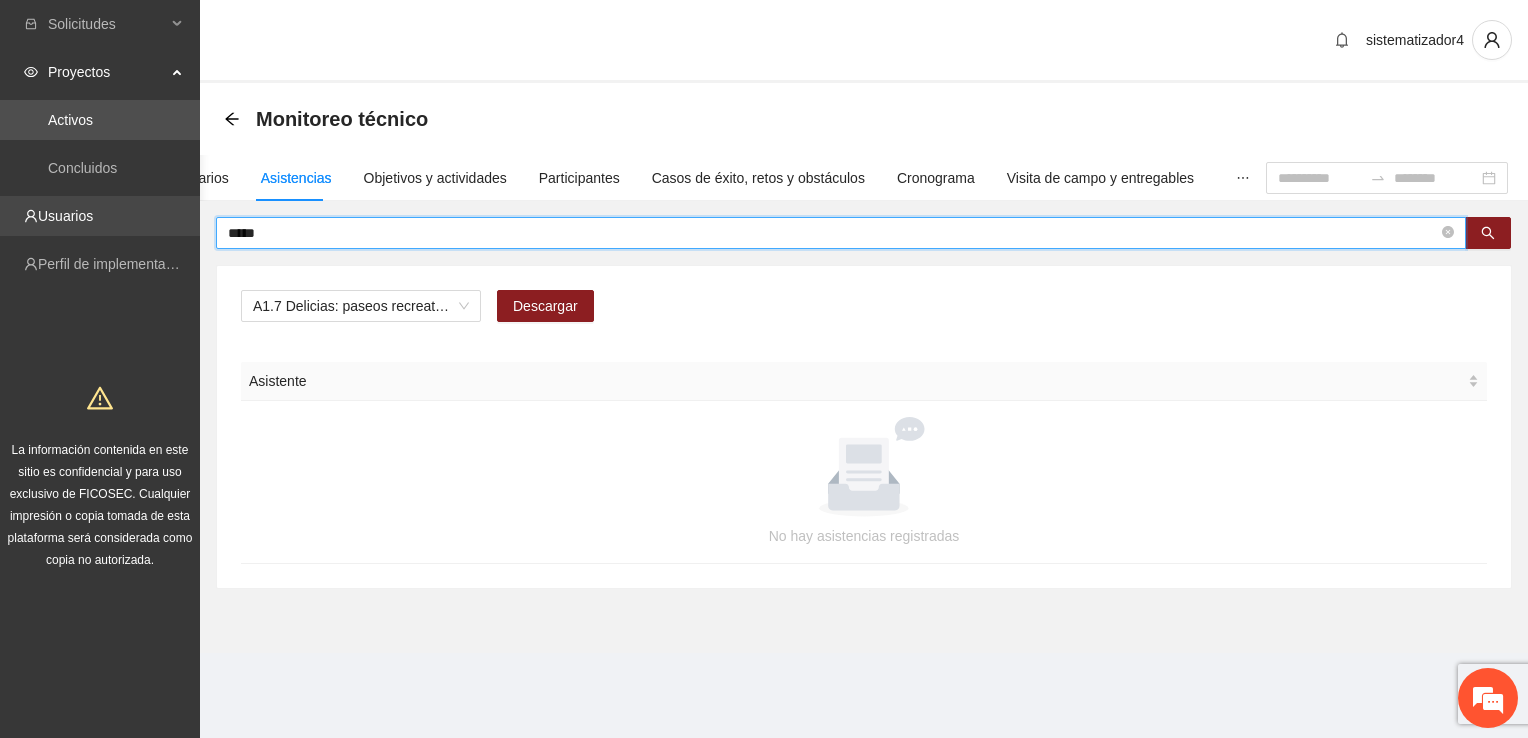 drag, startPoint x: 284, startPoint y: 226, endPoint x: 170, endPoint y: 229, distance: 114.03947 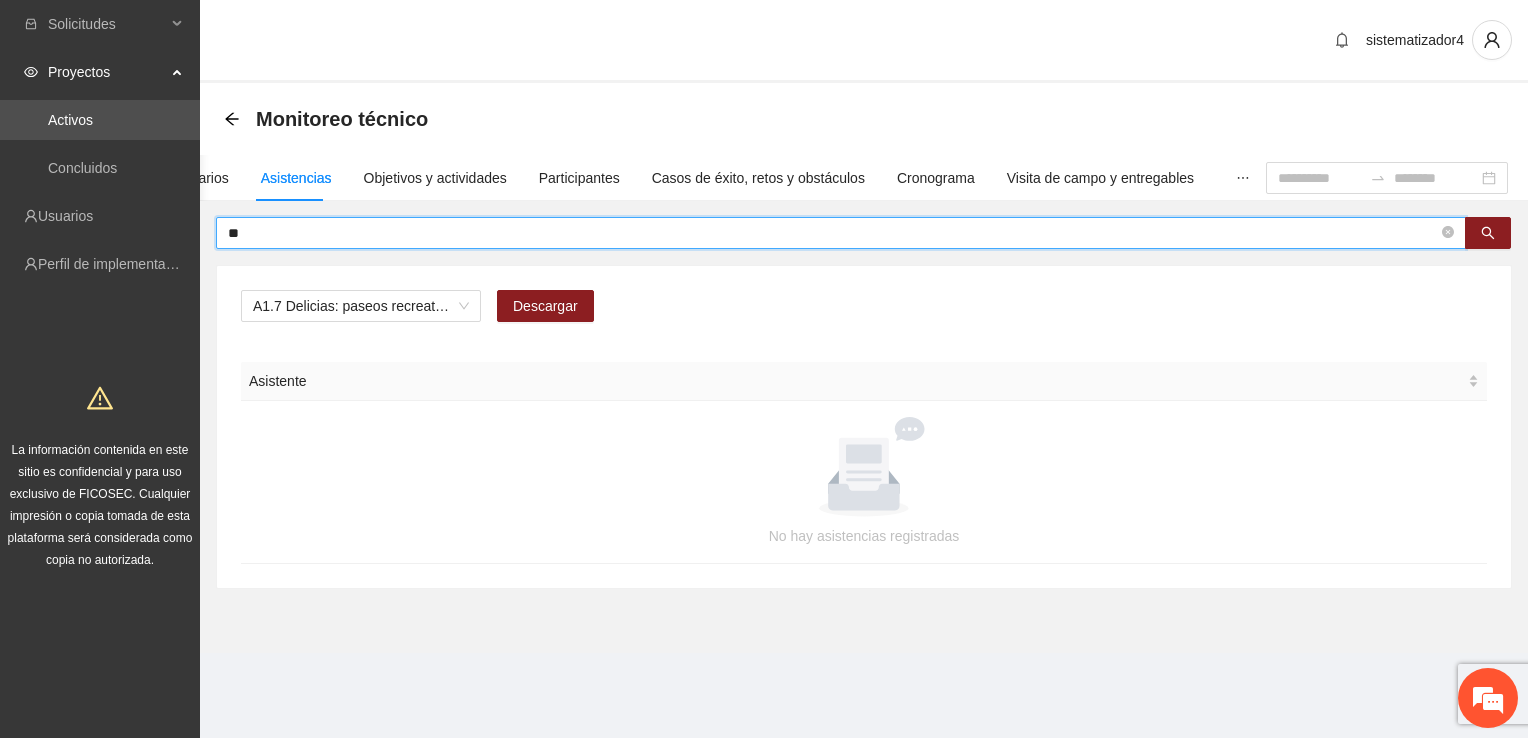 type on "*" 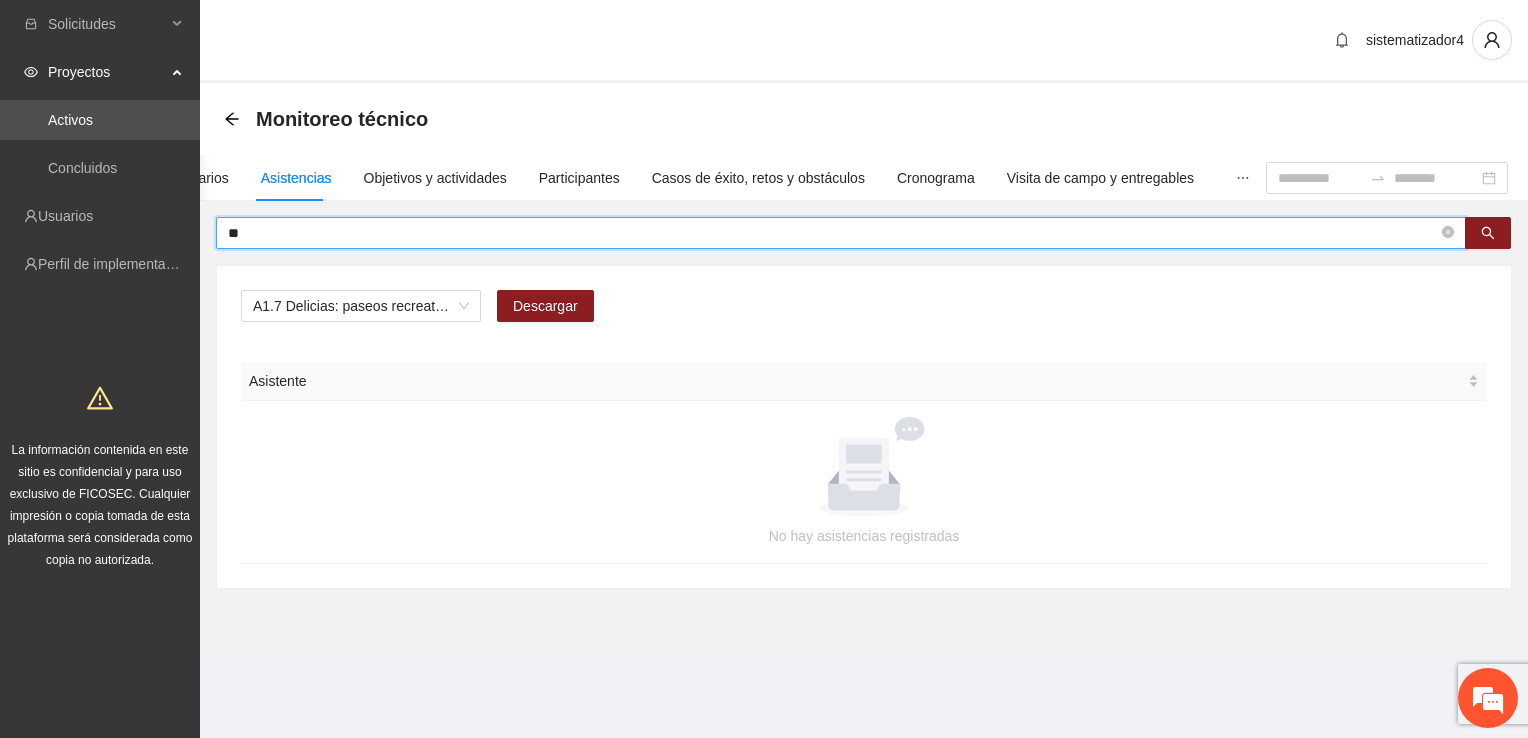 type on "*" 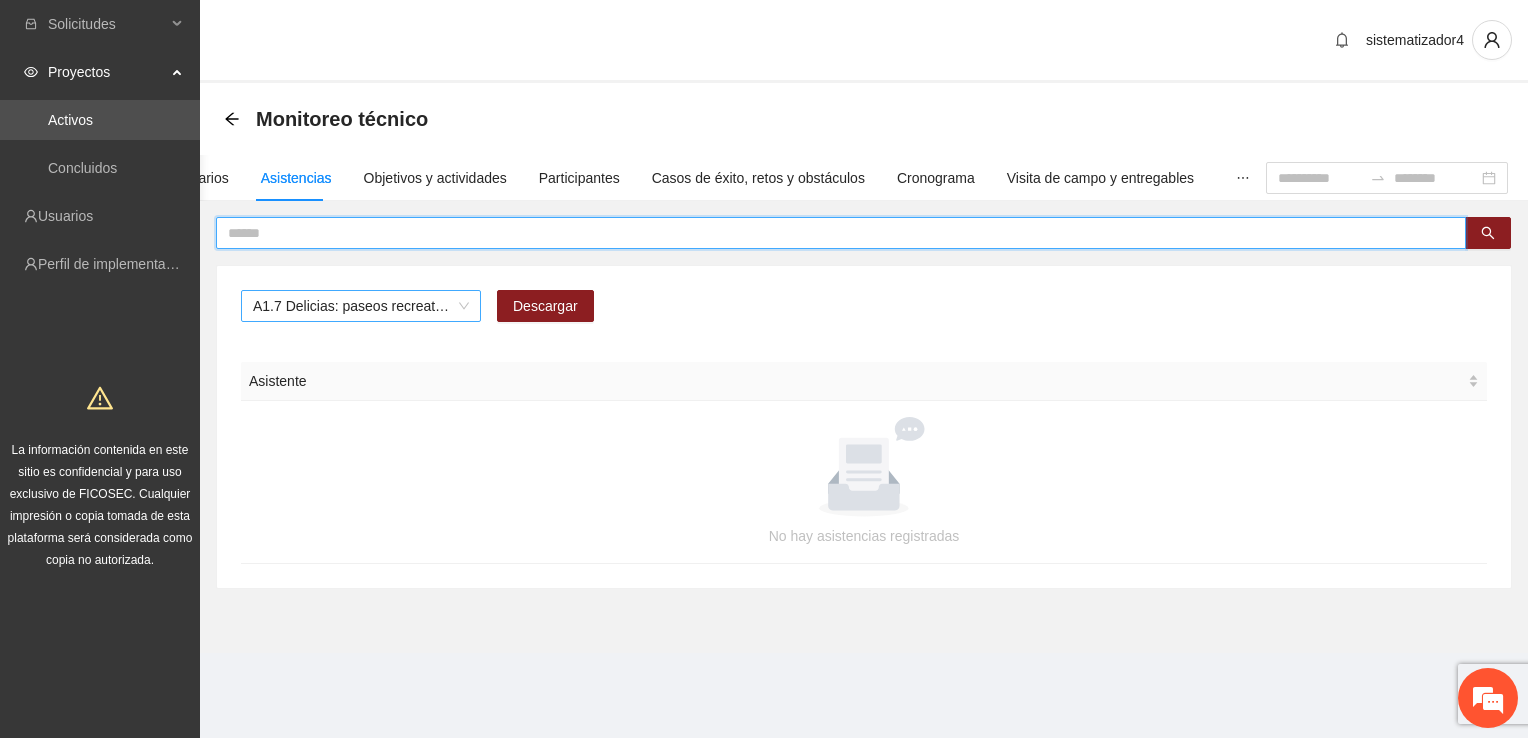 click on "A1.7 Delicias: paseos recreativos" at bounding box center (361, 306) 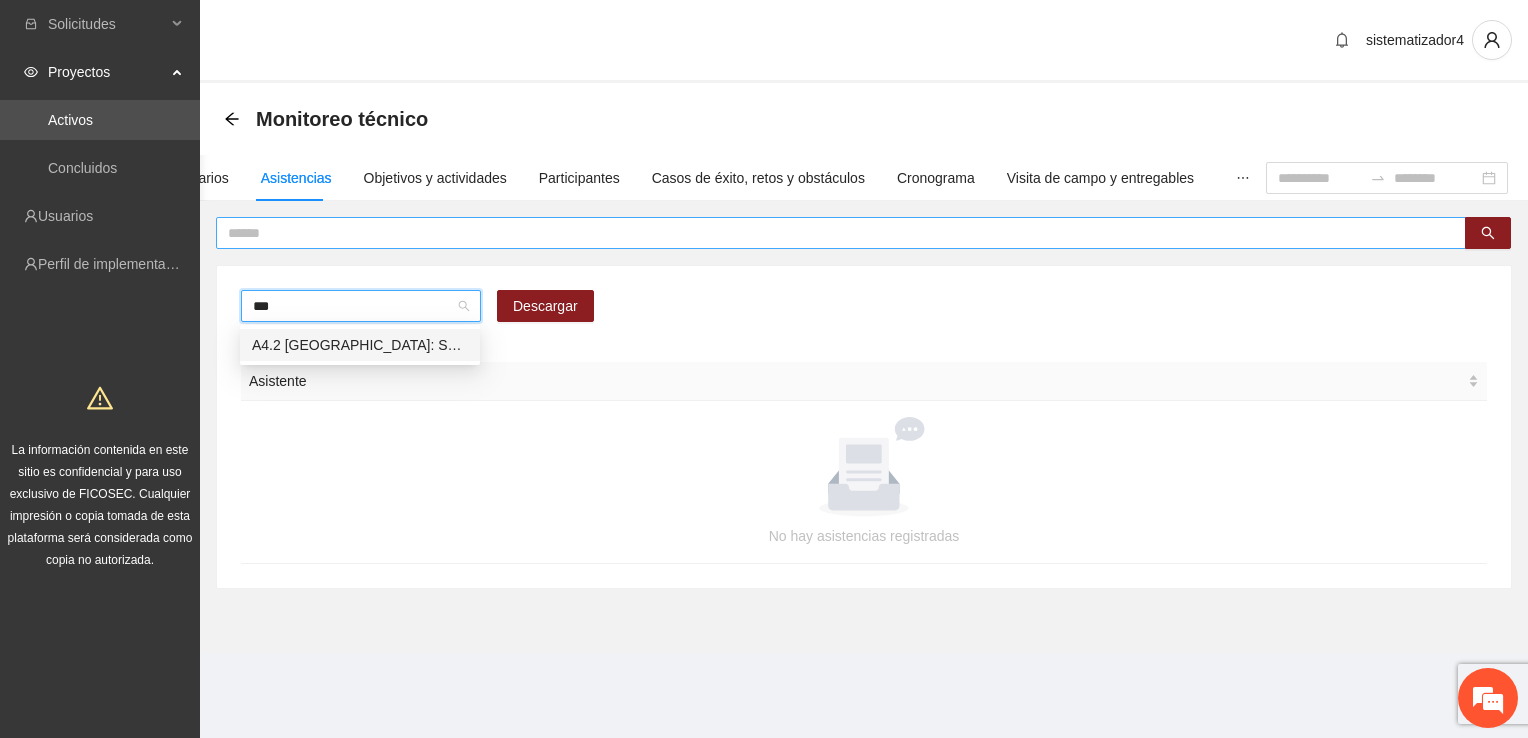 type on "***" 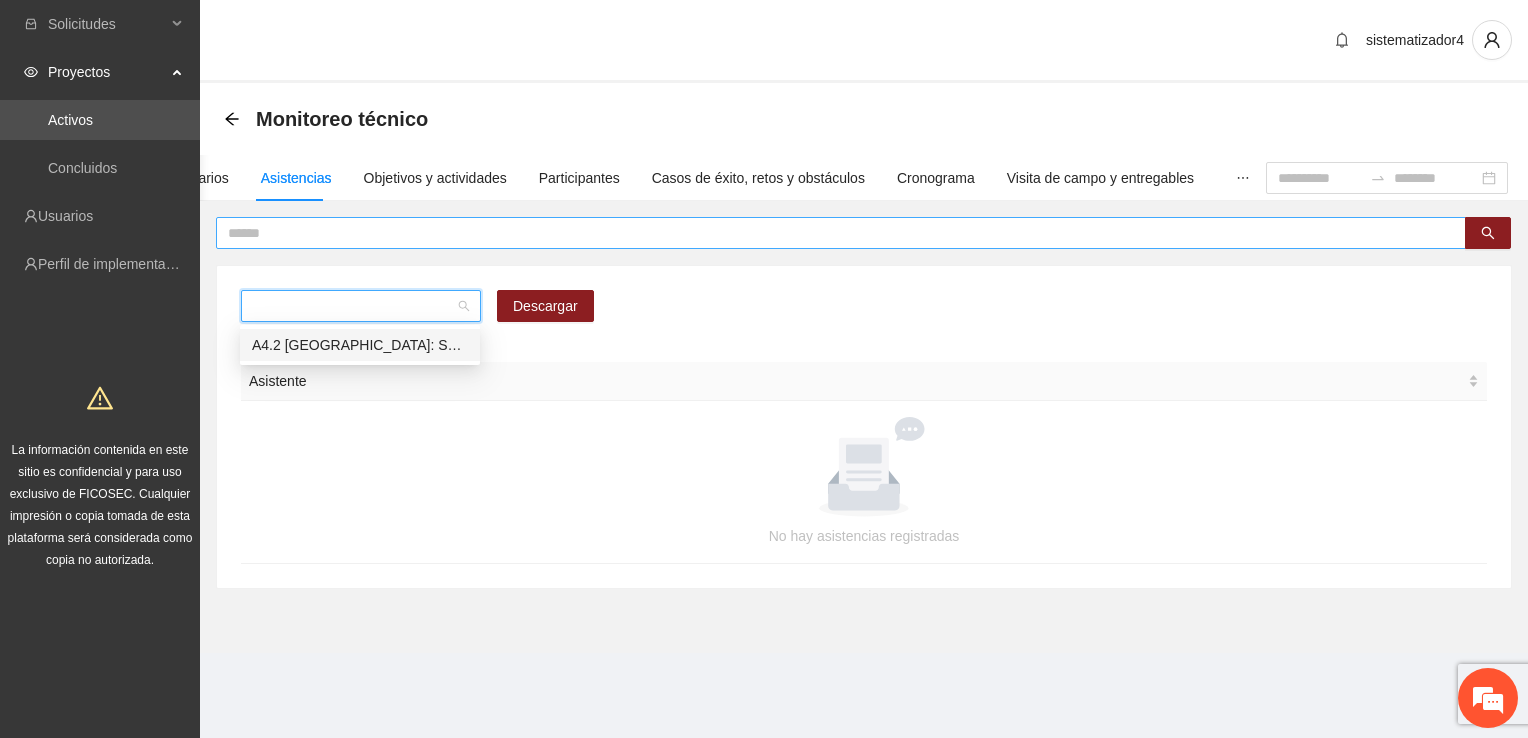 click at bounding box center (833, 233) 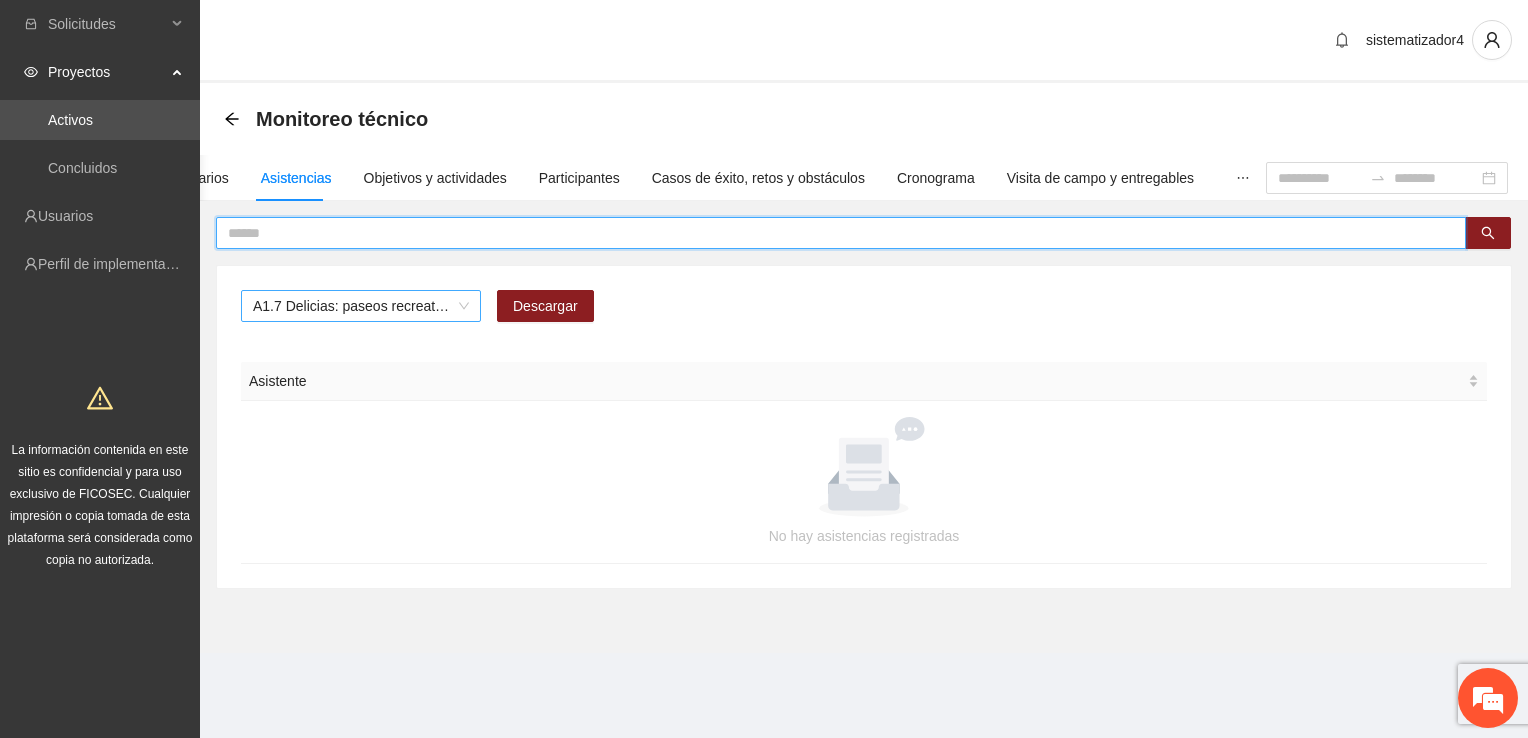 click on "A1.7 Delicias: paseos recreativos" at bounding box center (361, 306) 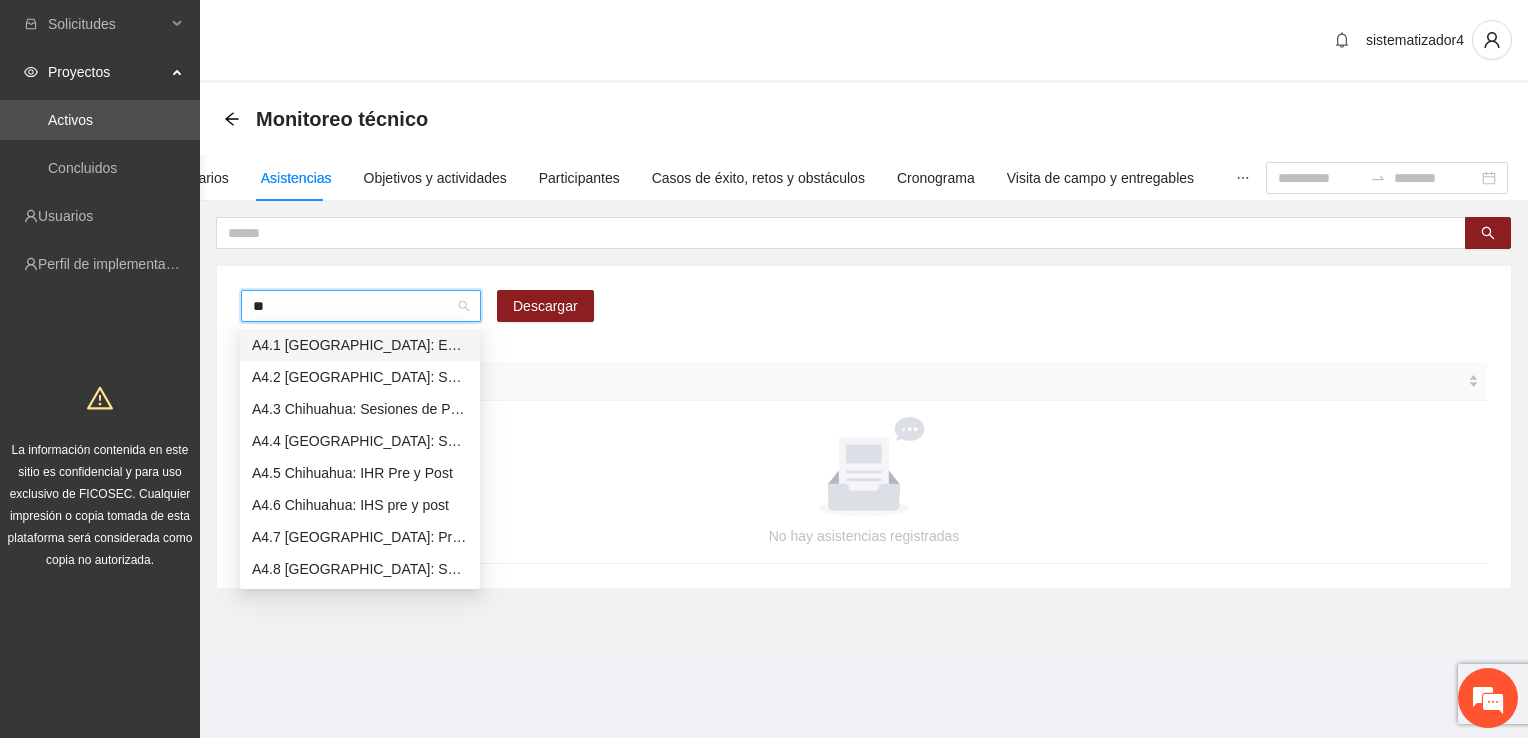 type on "***" 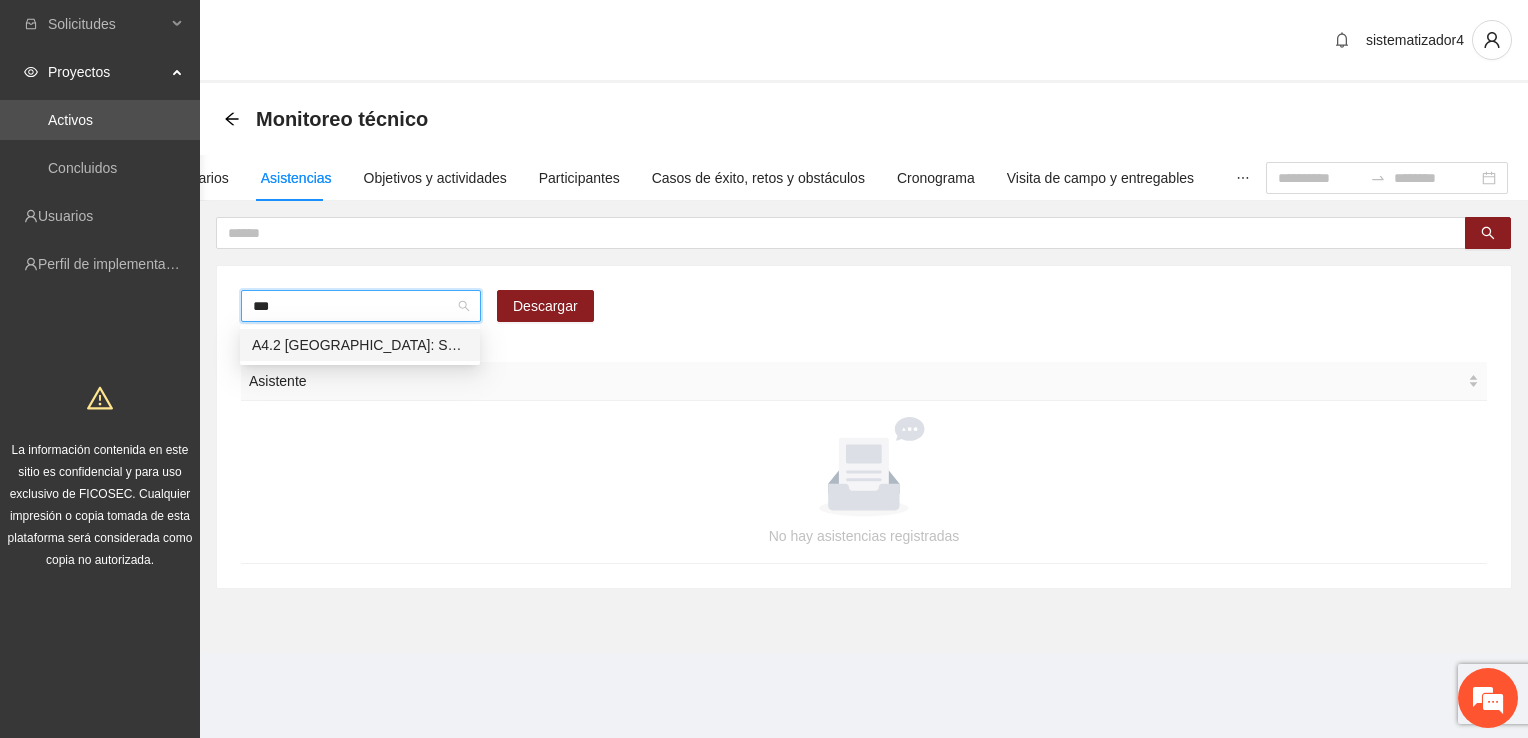 type 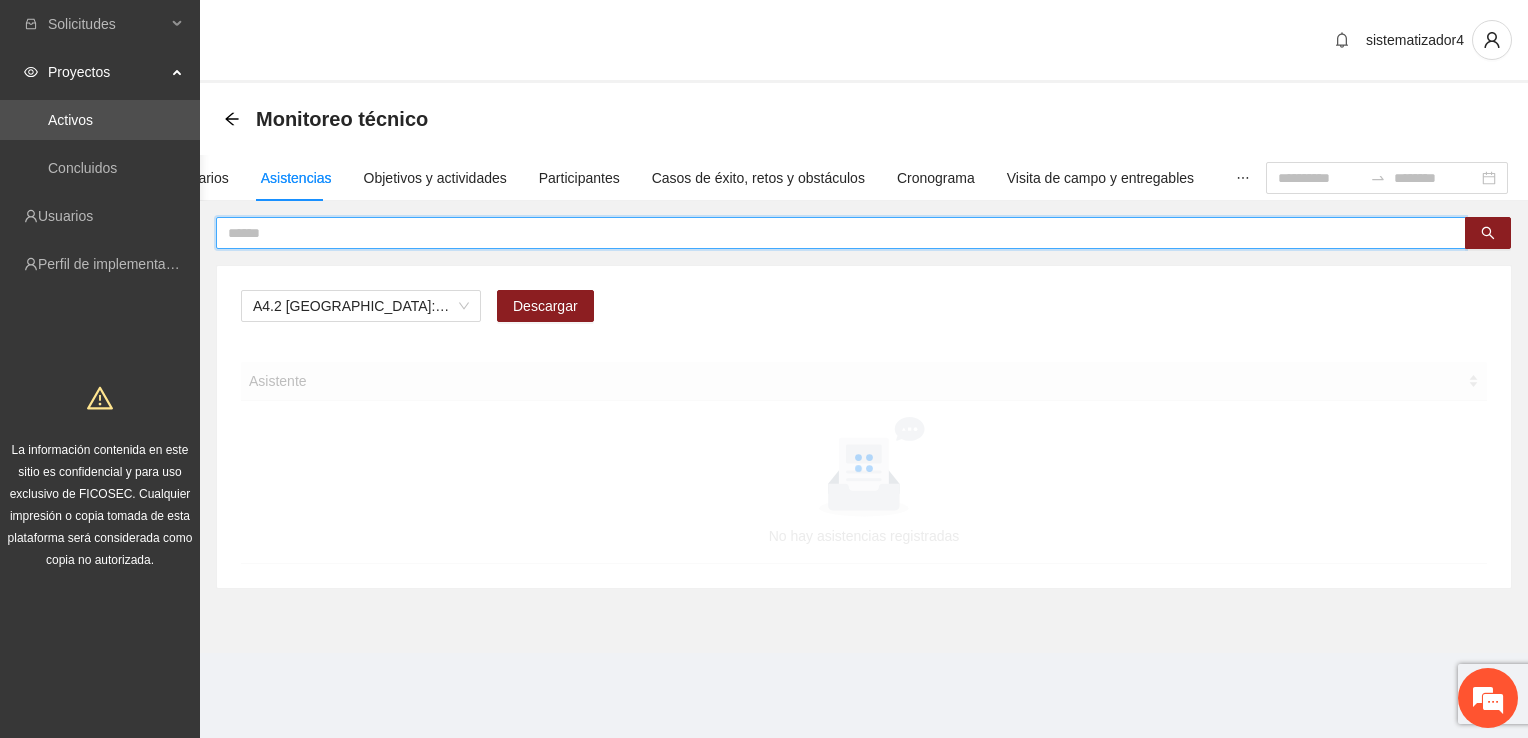 click at bounding box center (833, 233) 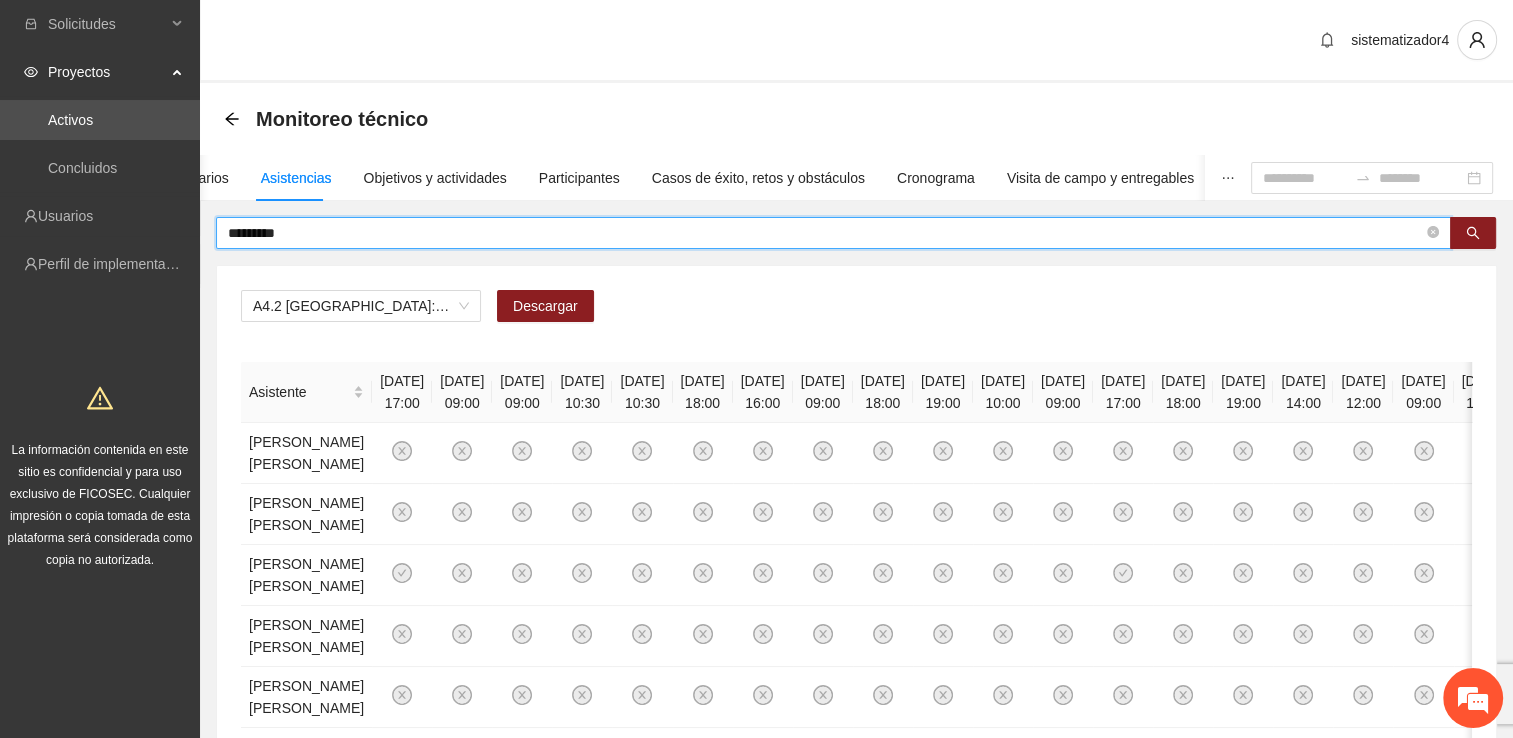 type on "*********" 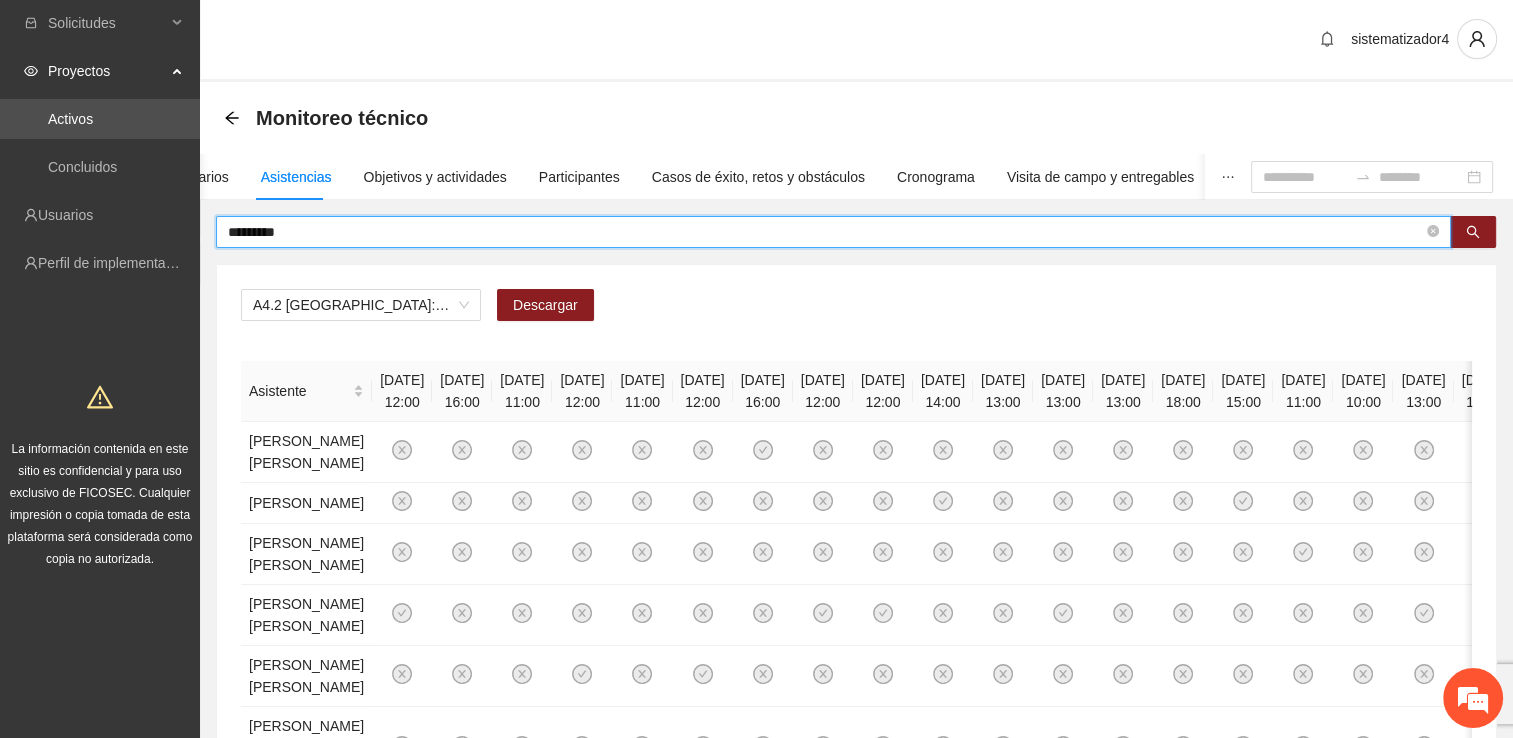 scroll, scrollTop: 0, scrollLeft: 0, axis: both 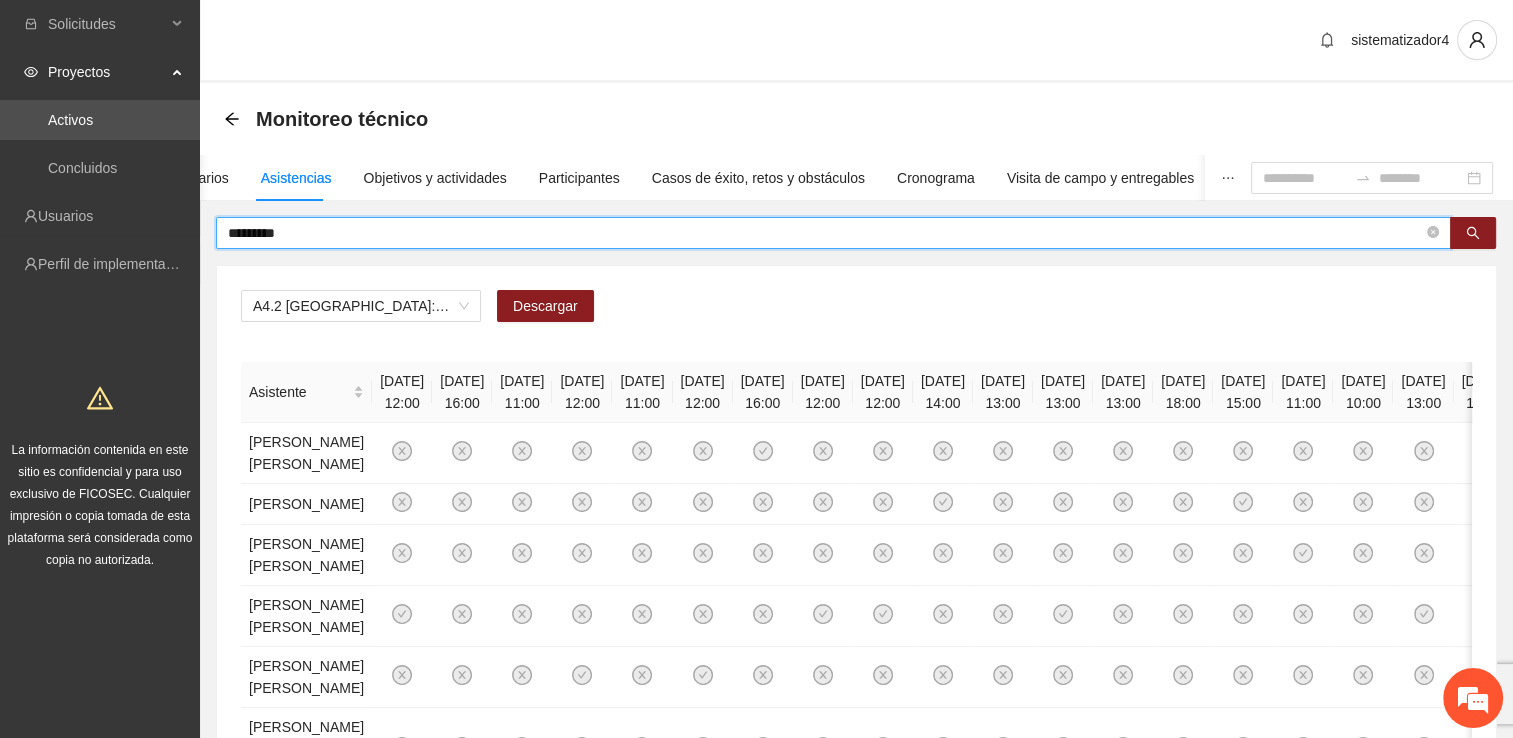 drag, startPoint x: 263, startPoint y: 226, endPoint x: 222, endPoint y: 225, distance: 41.01219 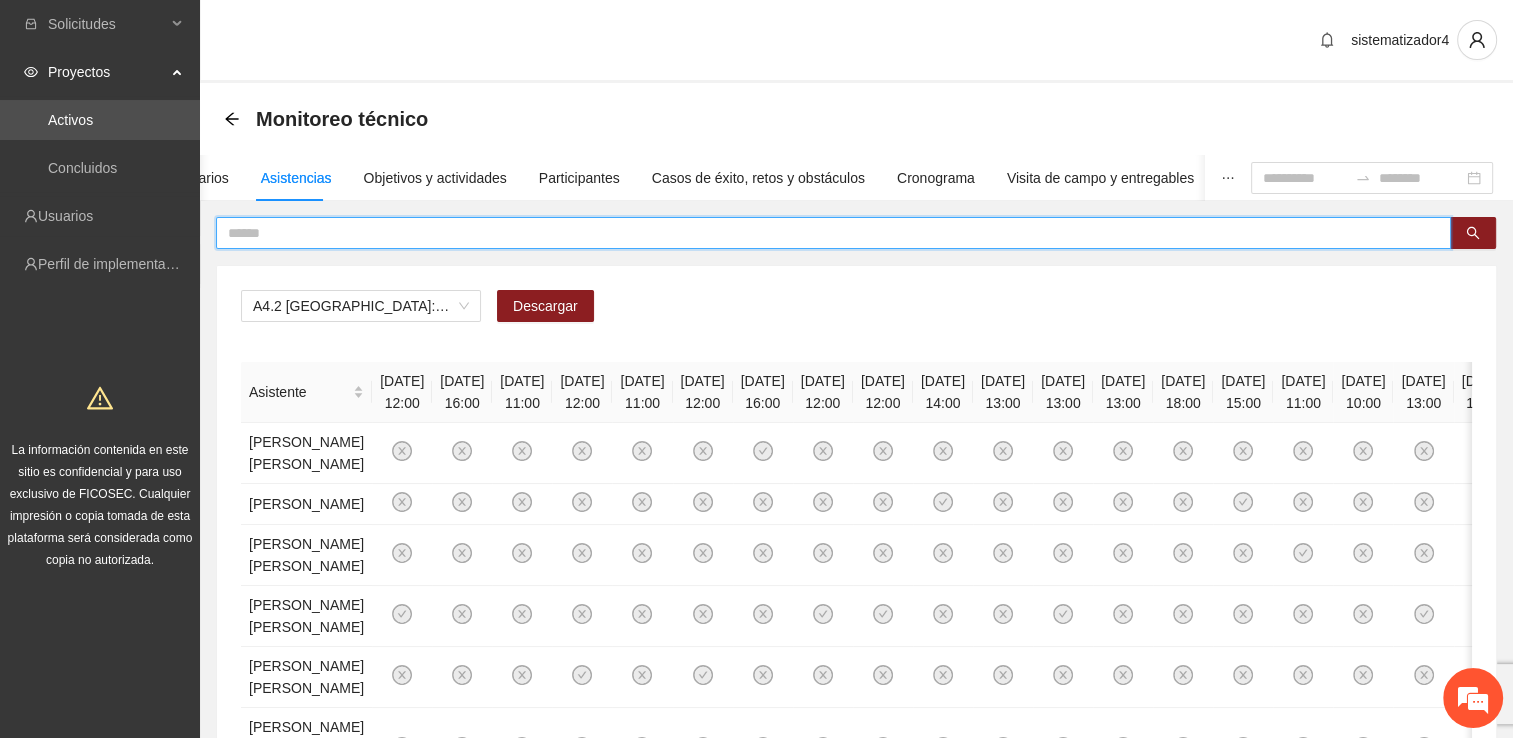 type 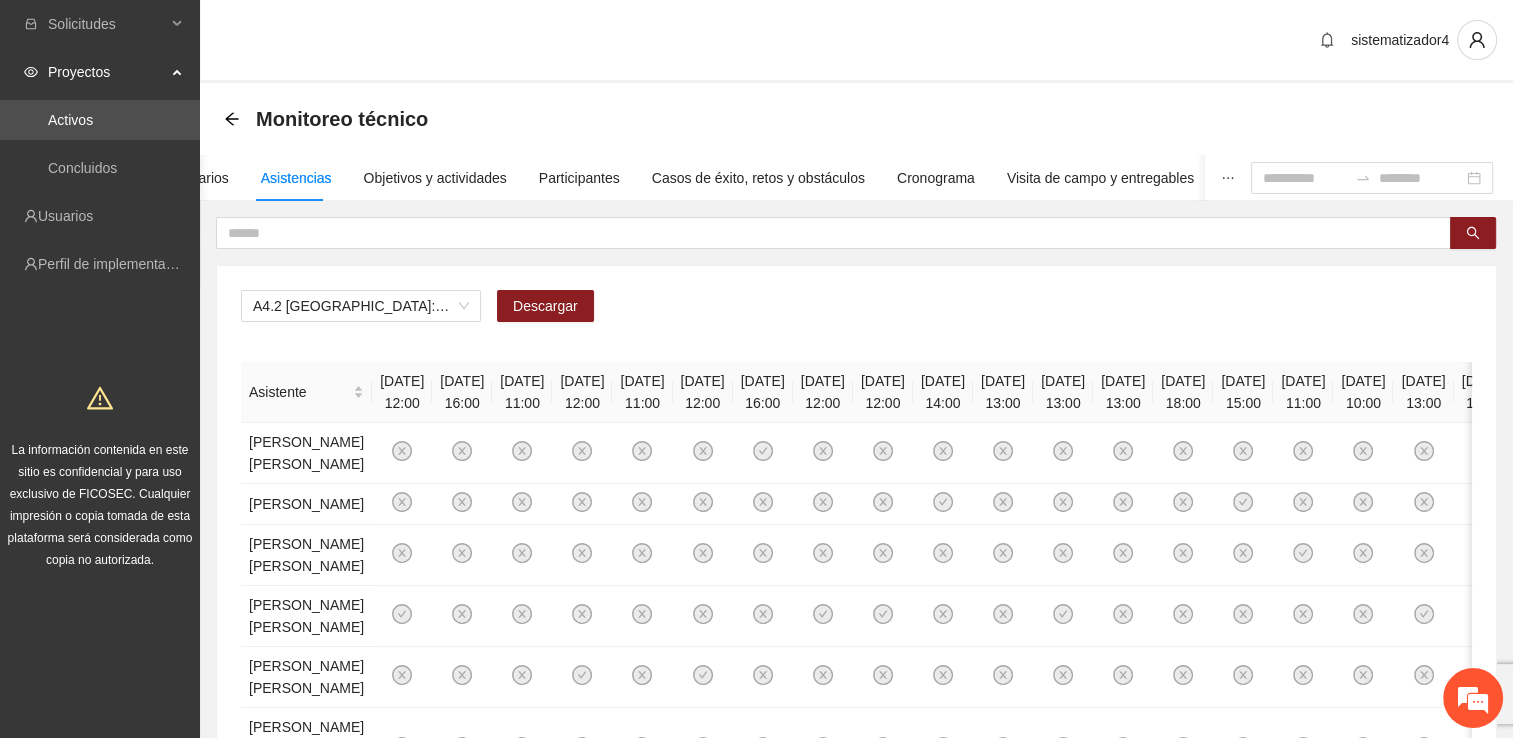 click on "Asistentes Beneficiarios Asistencias Objetivos y actividades Participantes Casos de éxito, retos y obstáculos Cronograma Visita de campo y entregables" at bounding box center [615, 178] 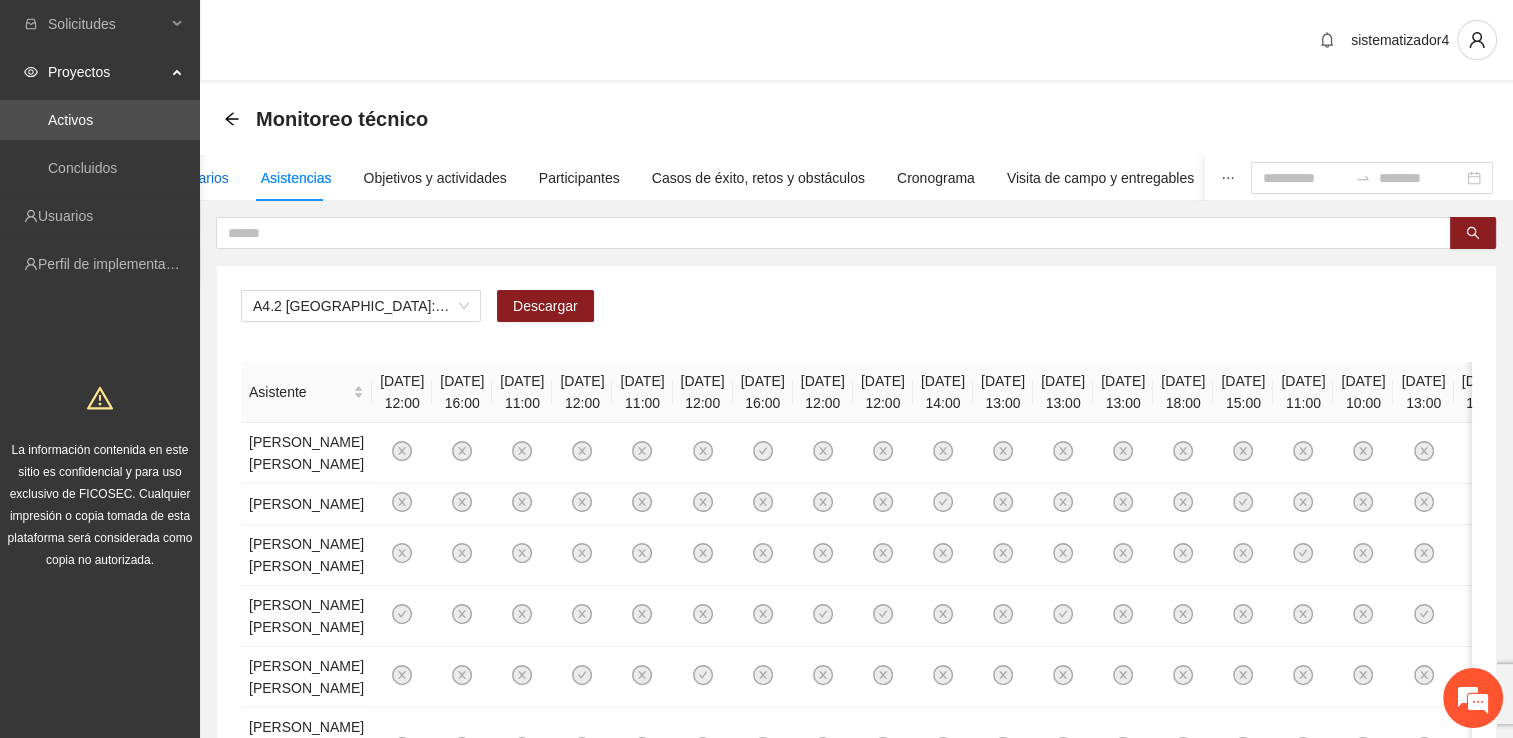 click on "Beneficiarios" at bounding box center (189, 178) 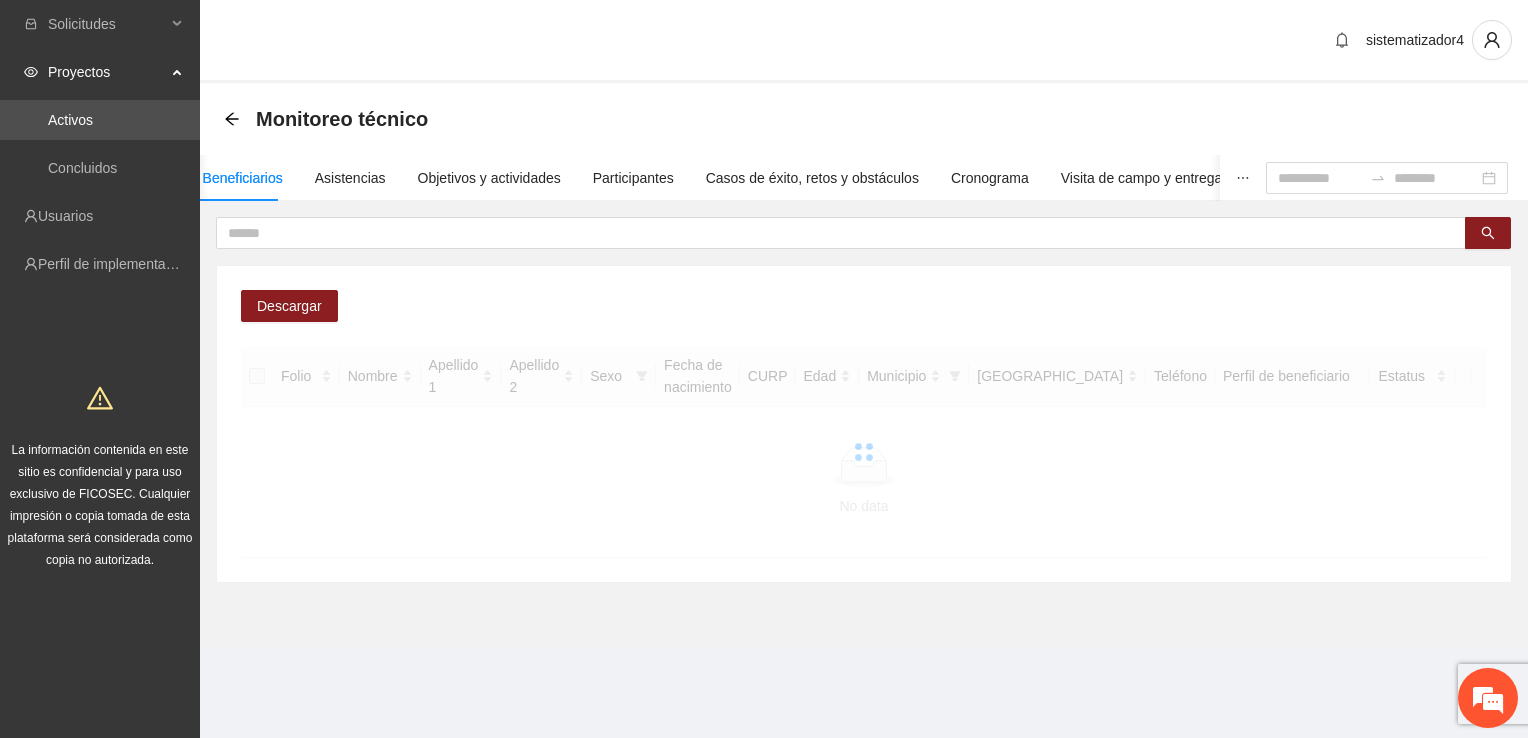 click on "Beneficiarios" at bounding box center [243, 178] 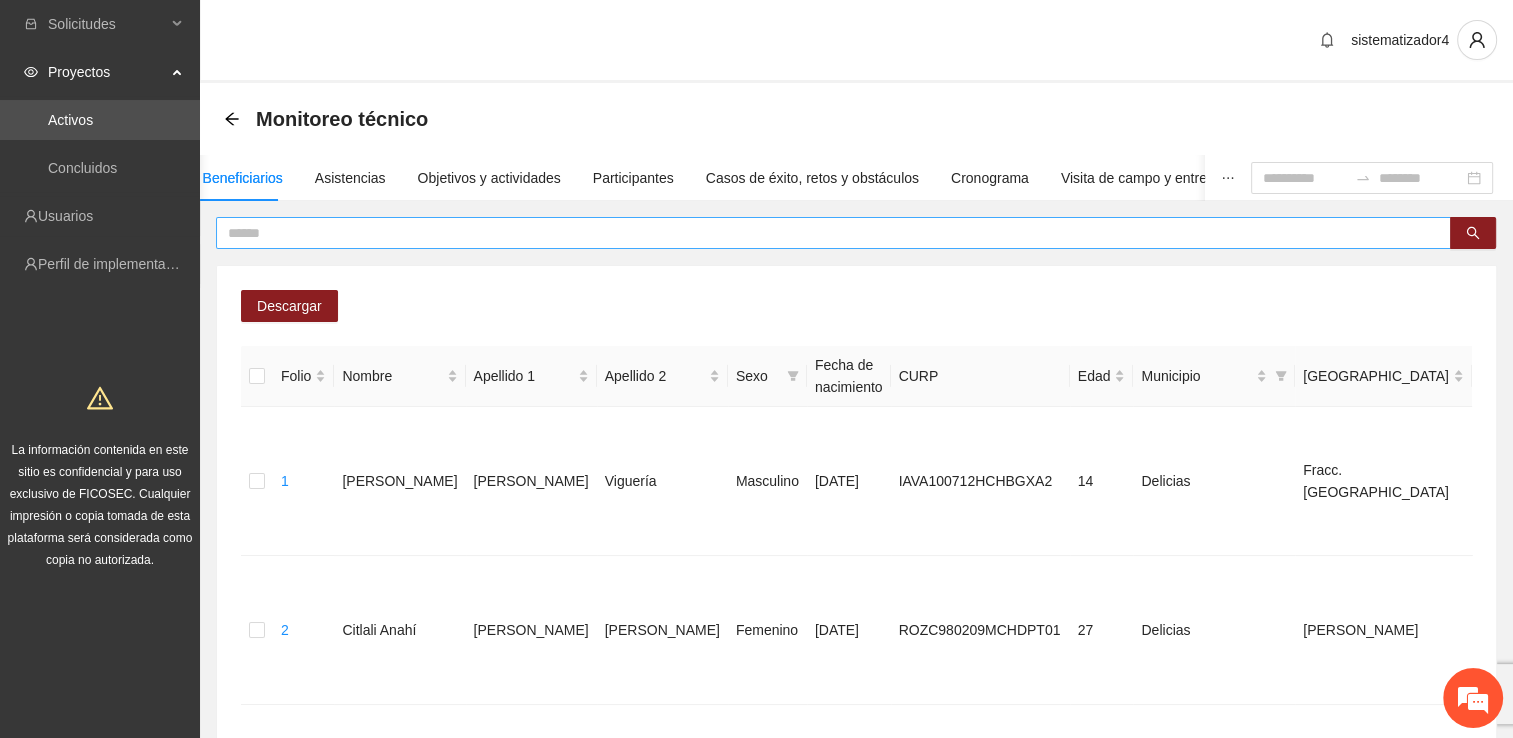 click at bounding box center (825, 233) 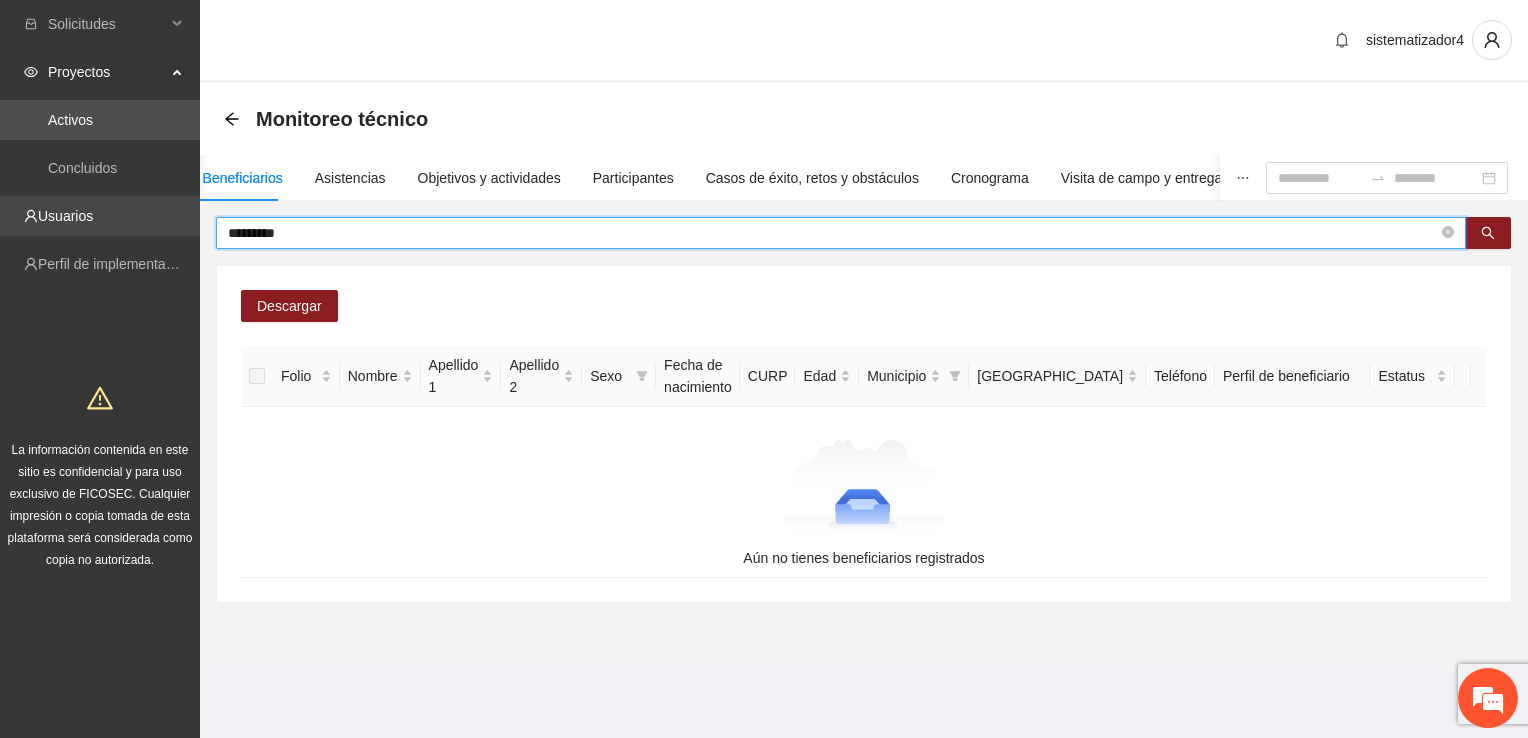 drag, startPoint x: 316, startPoint y: 227, endPoint x: 199, endPoint y: 222, distance: 117.10679 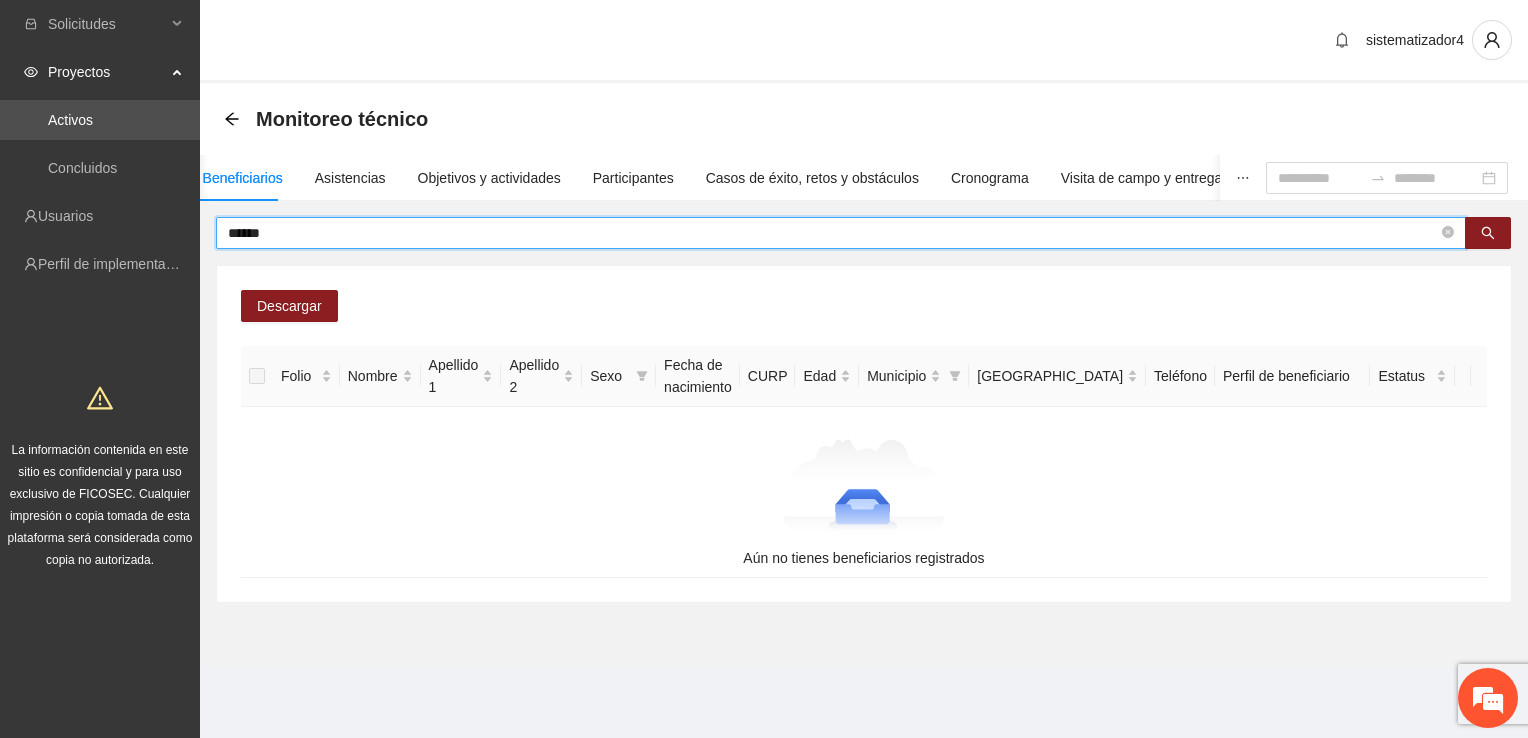 click on "******" at bounding box center [833, 233] 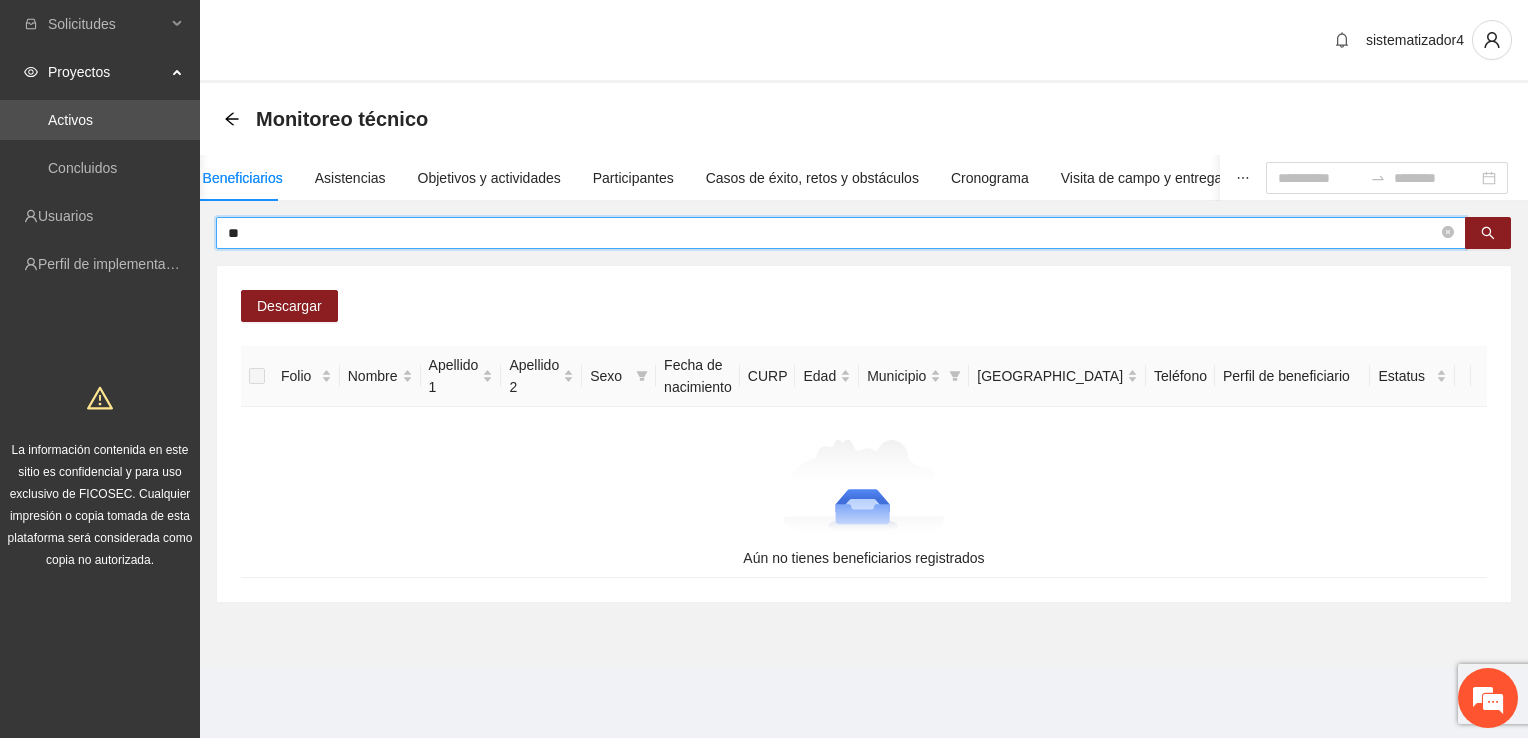 type on "*" 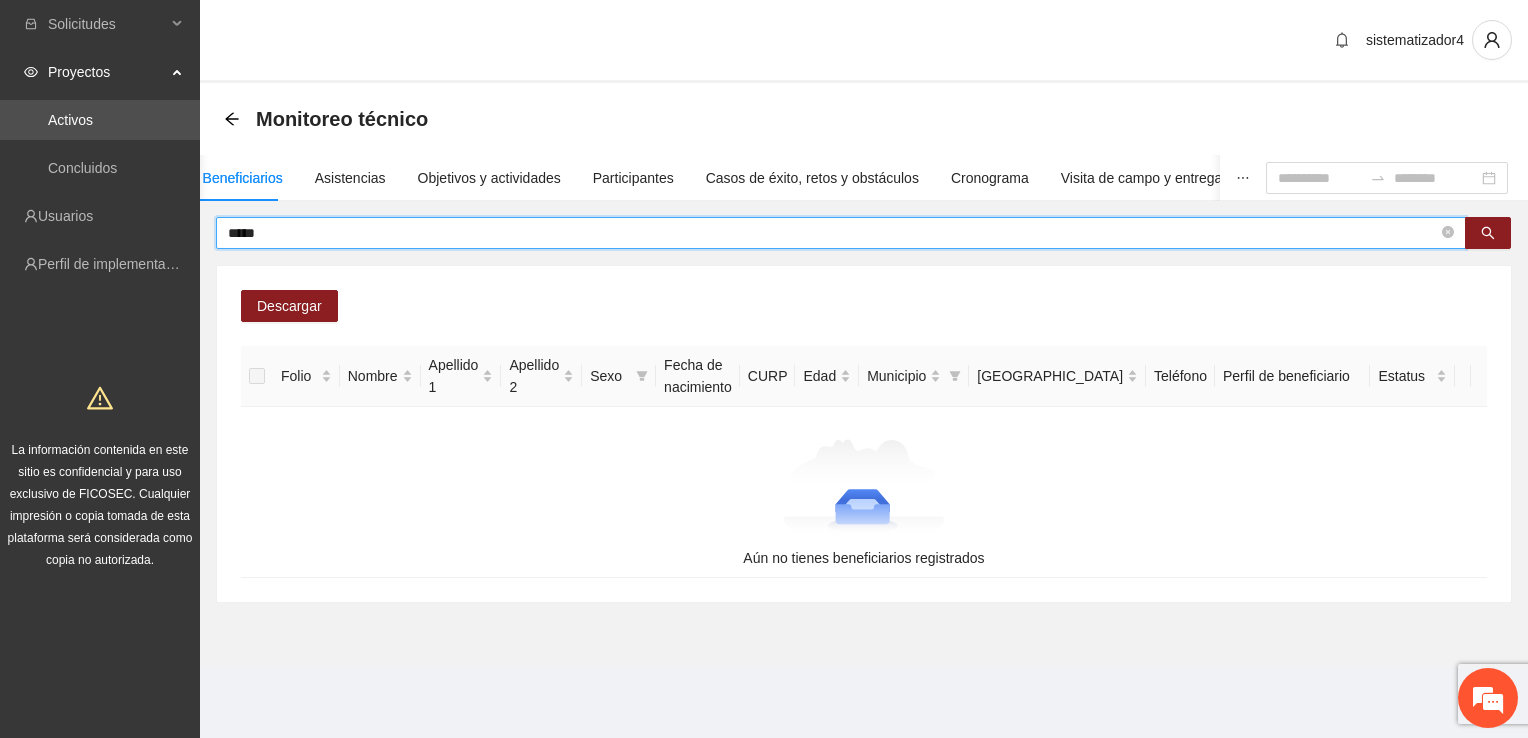 drag, startPoint x: 283, startPoint y: 234, endPoint x: 217, endPoint y: 230, distance: 66.1211 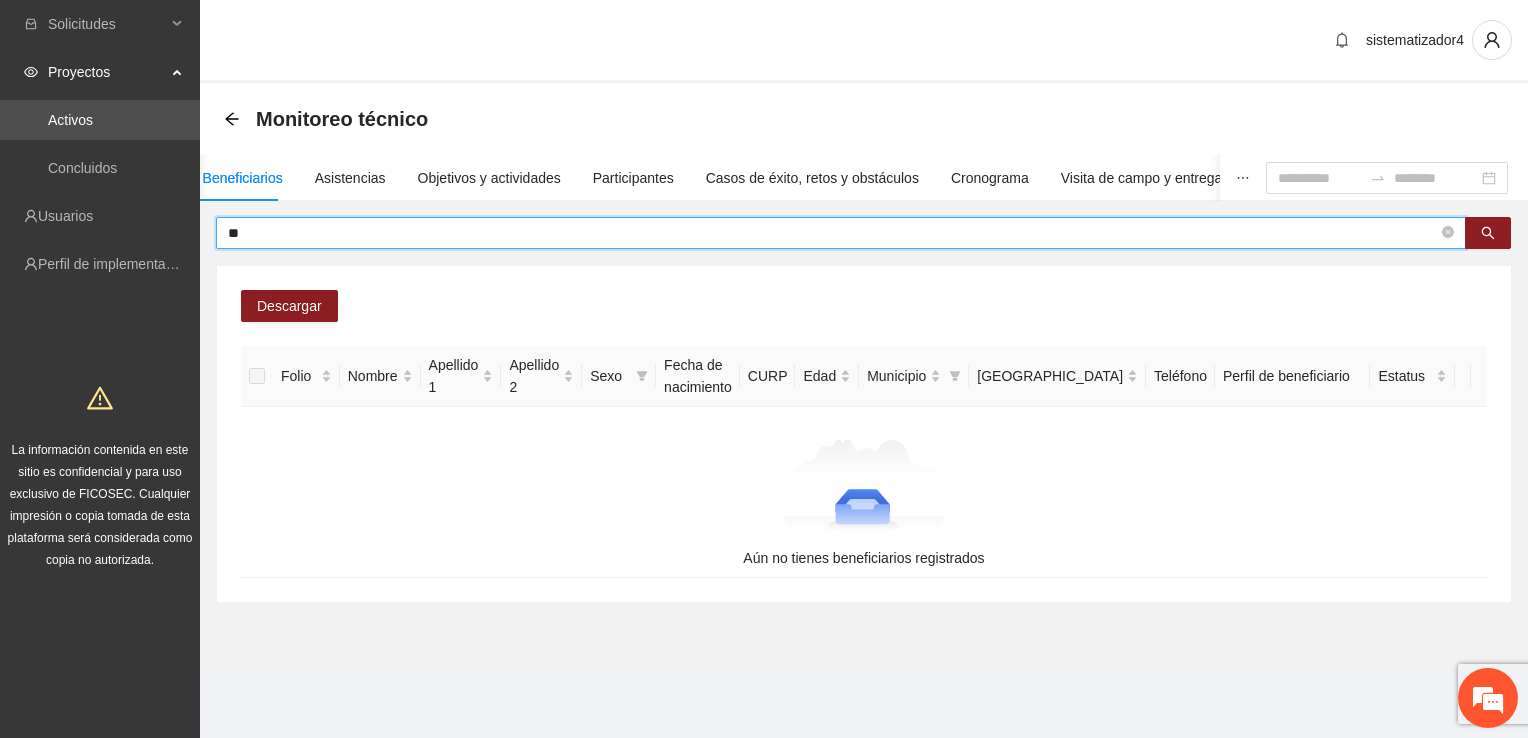 type on "*" 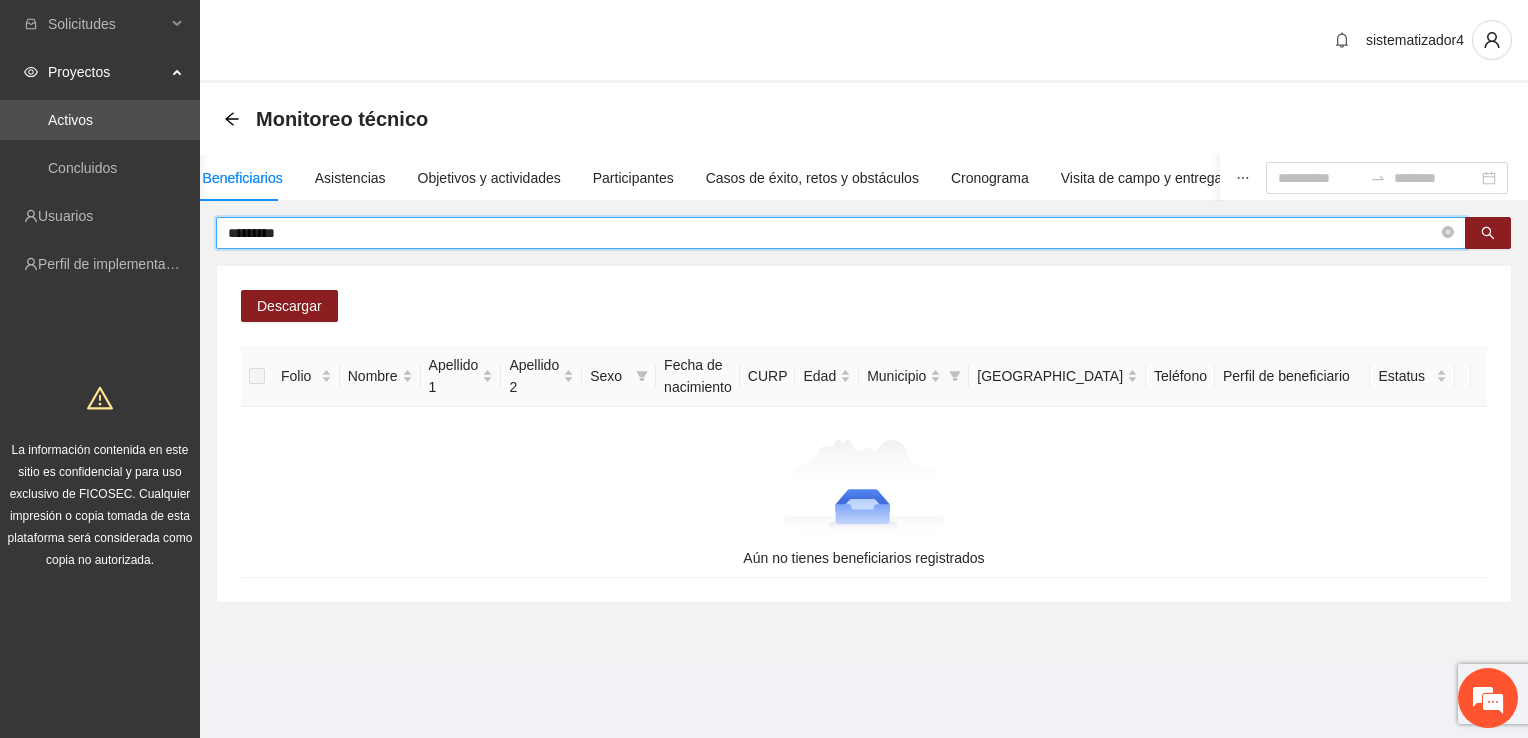 type on "*********" 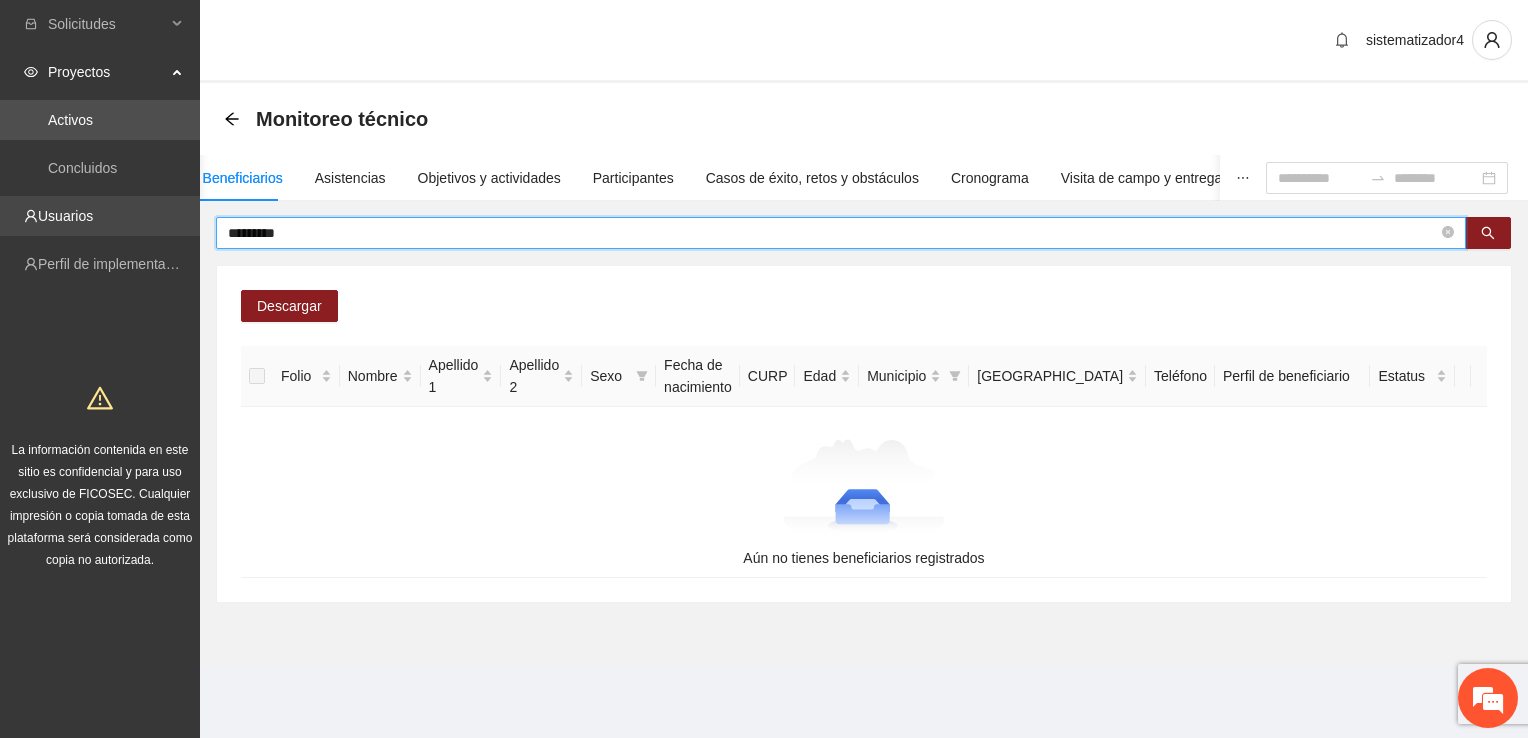 drag, startPoint x: 327, startPoint y: 228, endPoint x: 197, endPoint y: 230, distance: 130.01538 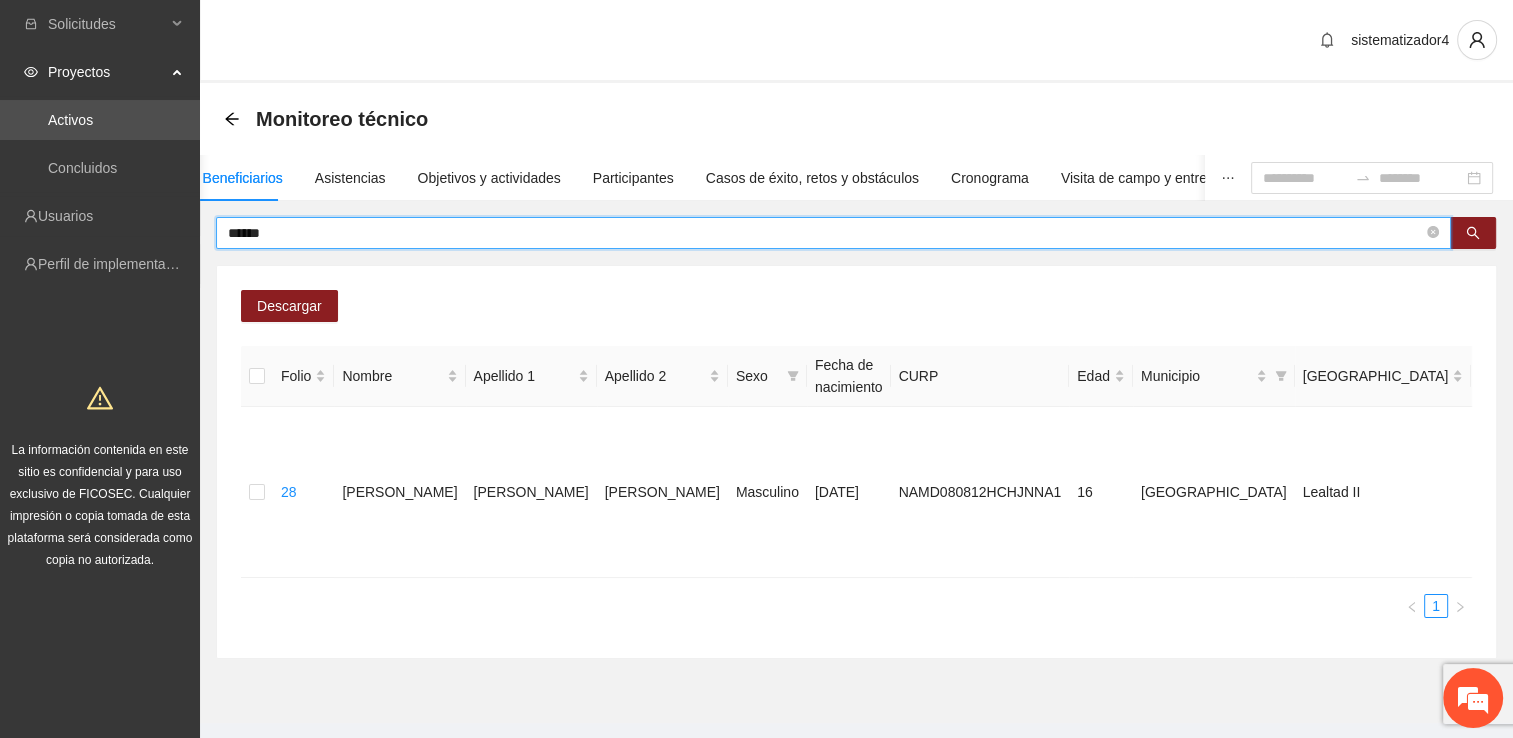 drag, startPoint x: 279, startPoint y: 230, endPoint x: 204, endPoint y: 225, distance: 75.16648 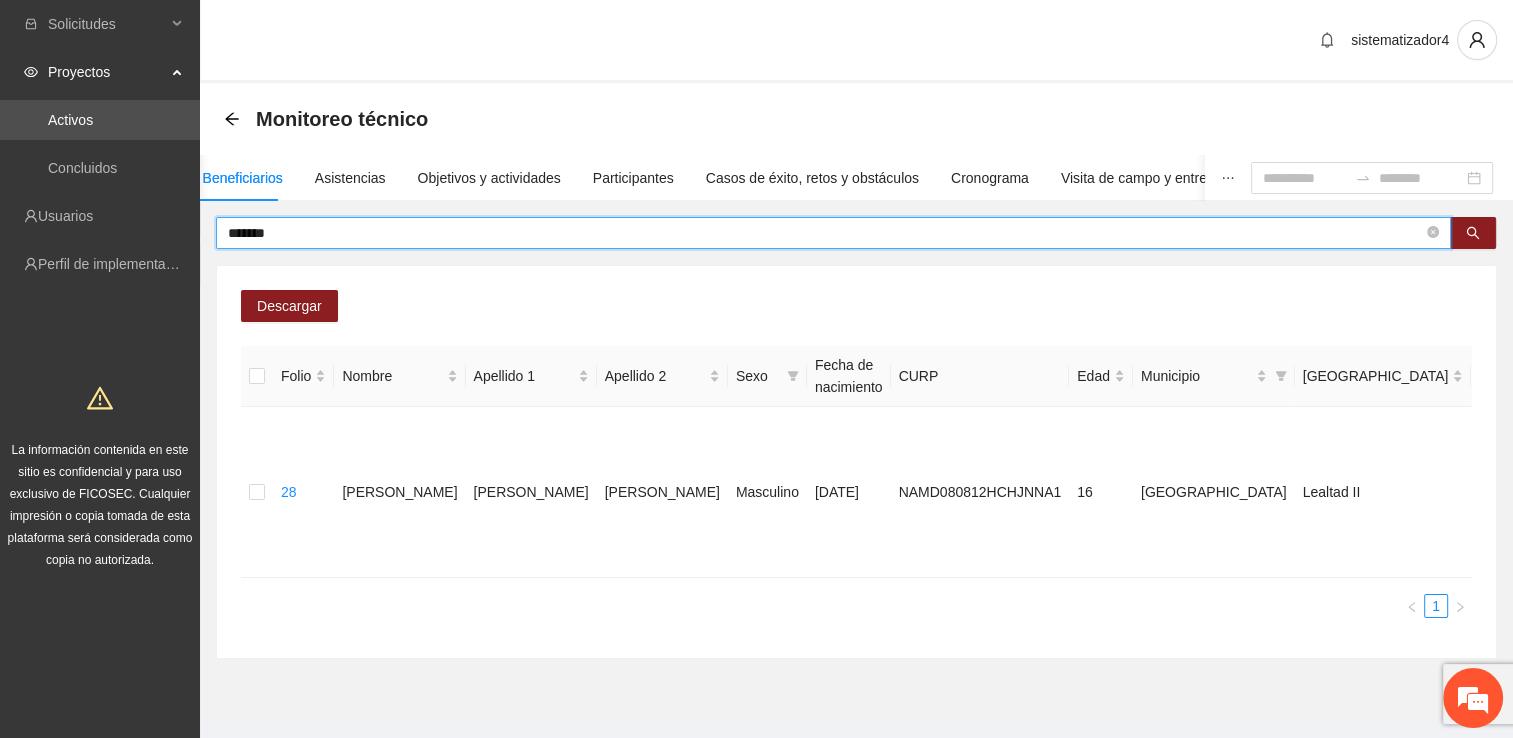 type on "*******" 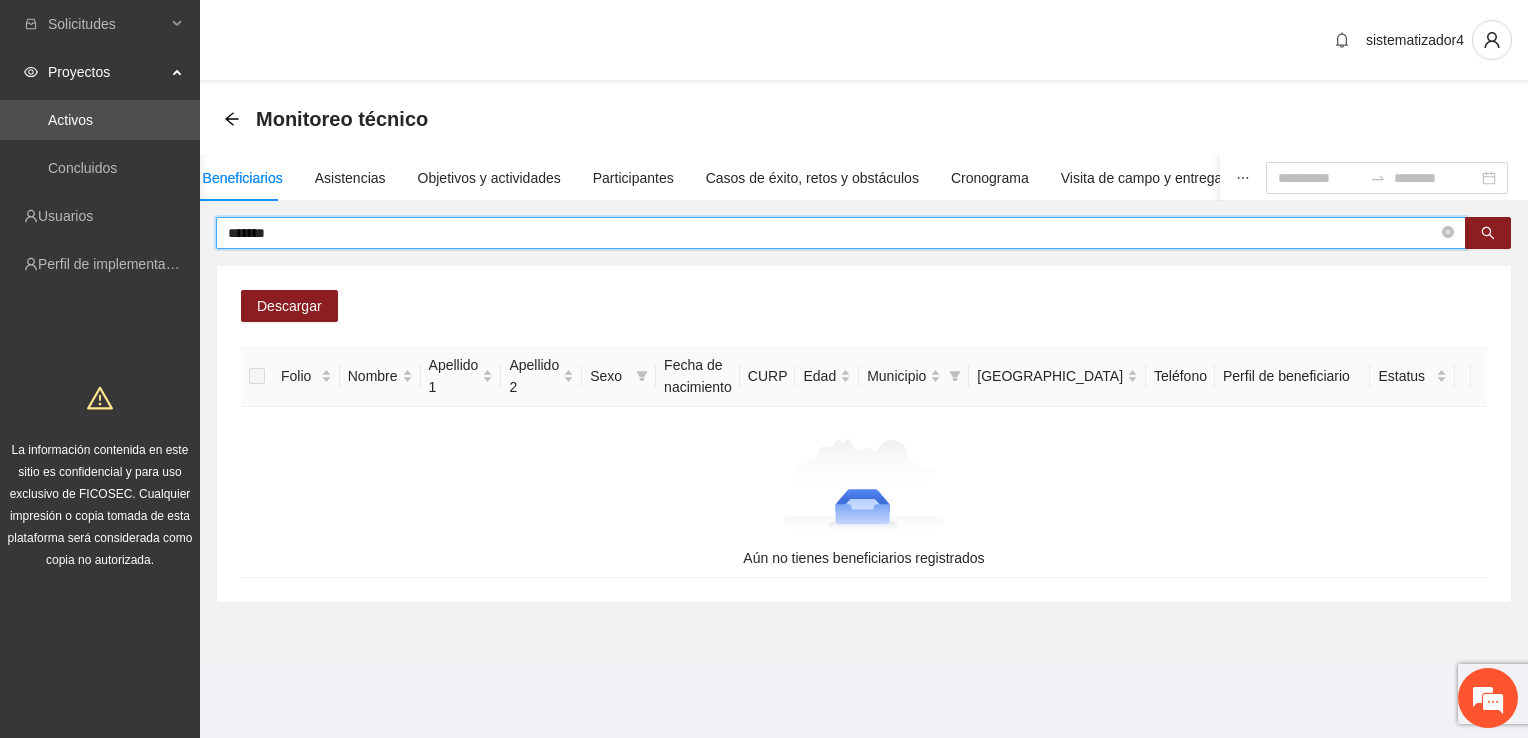 click on "*******" at bounding box center (833, 233) 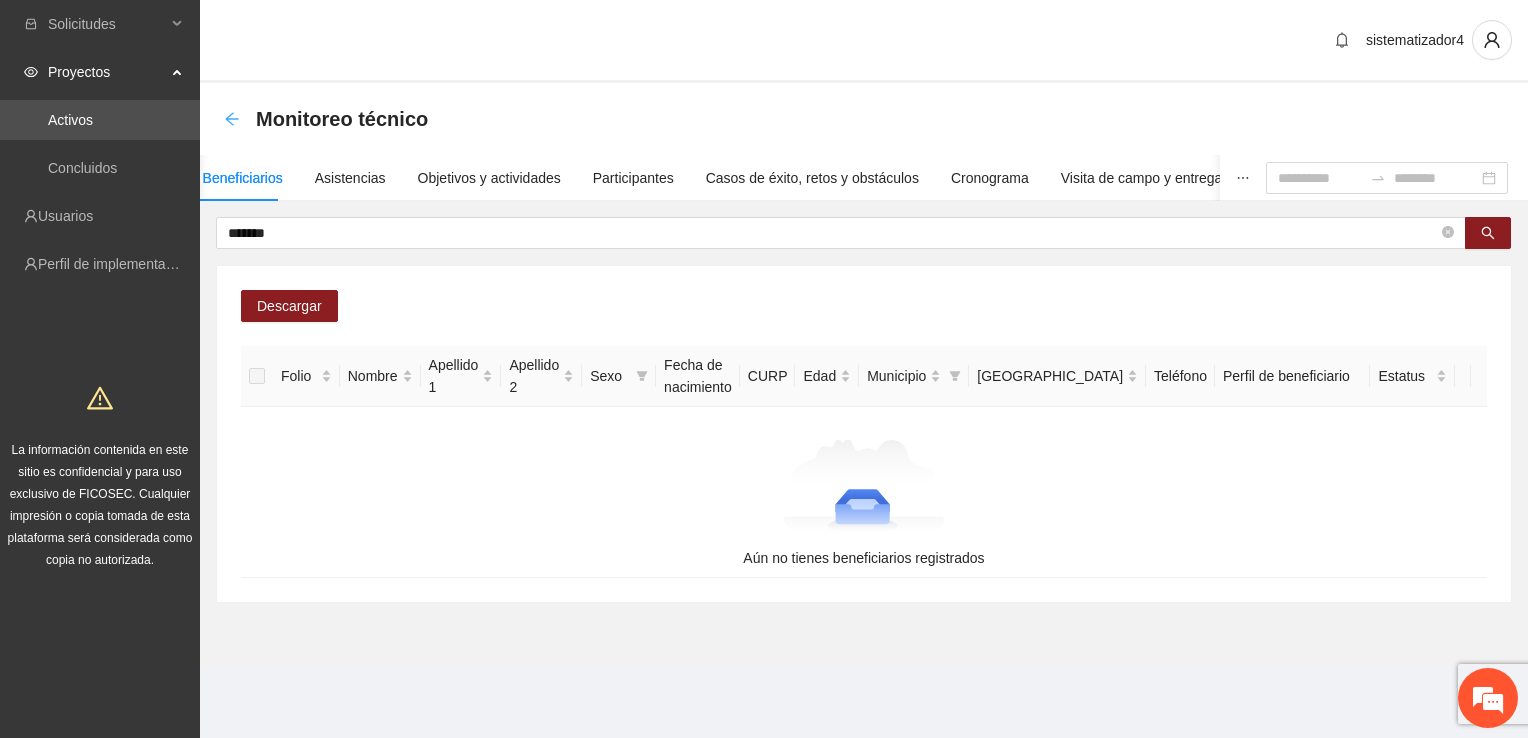 click 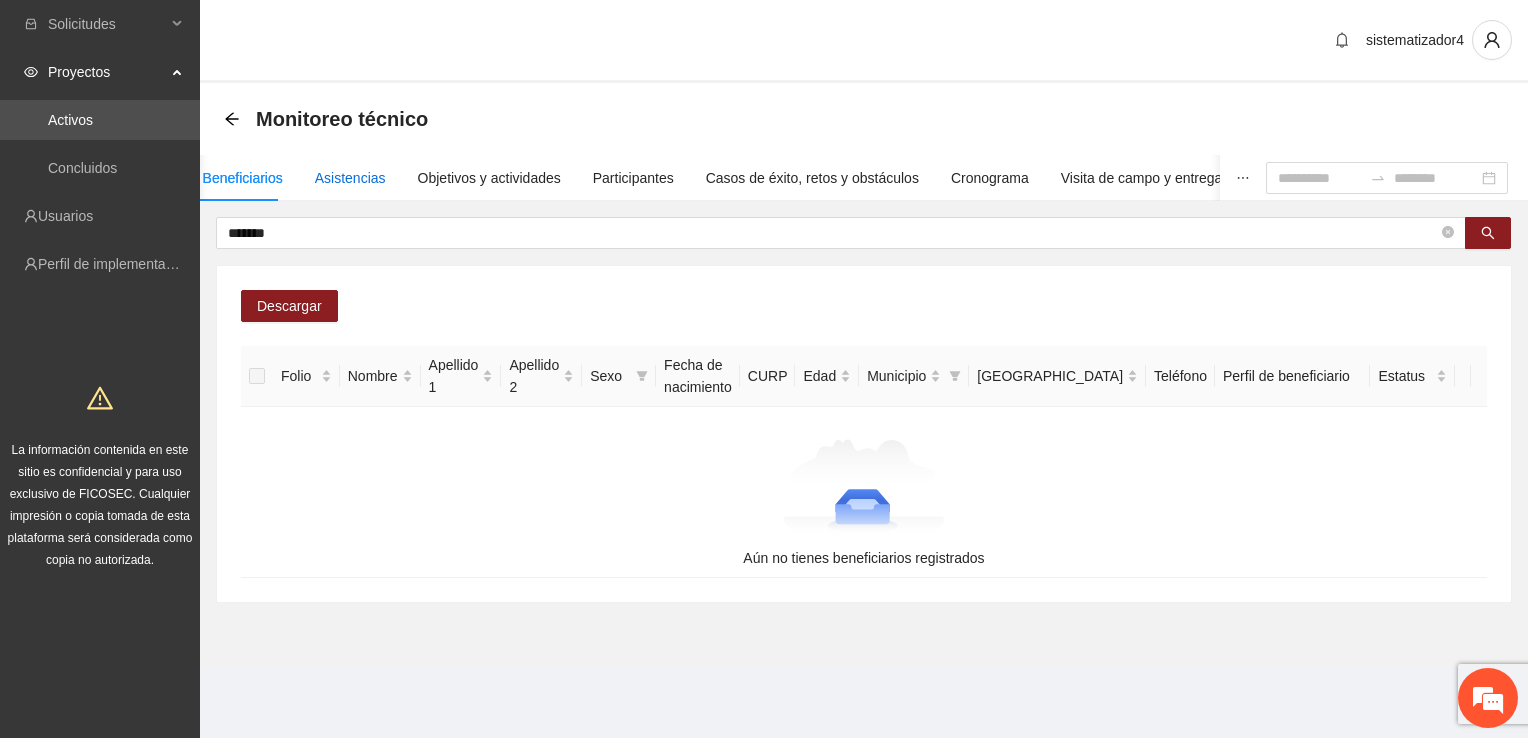 click on "Asistencias" at bounding box center (350, 178) 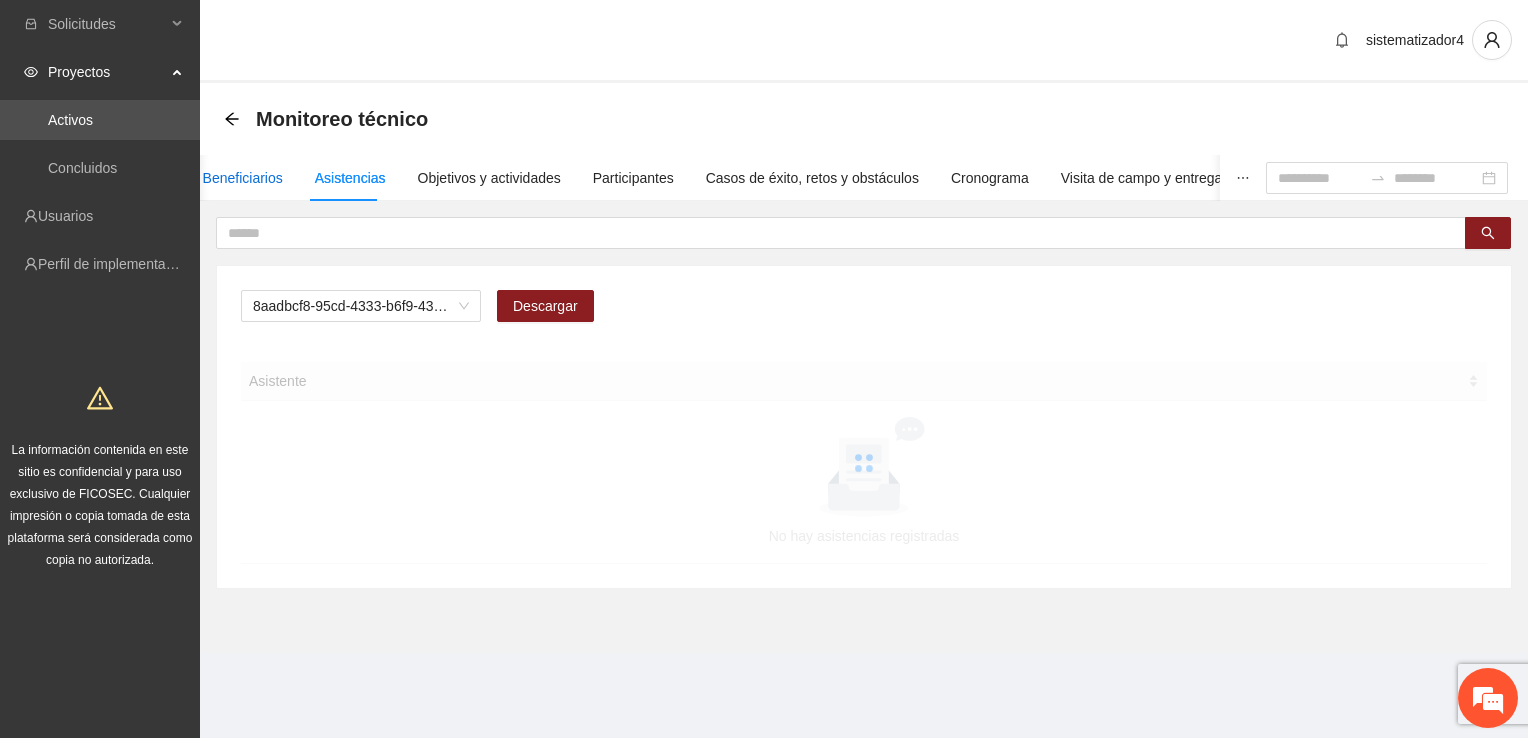 click on "Beneficiarios" at bounding box center (243, 178) 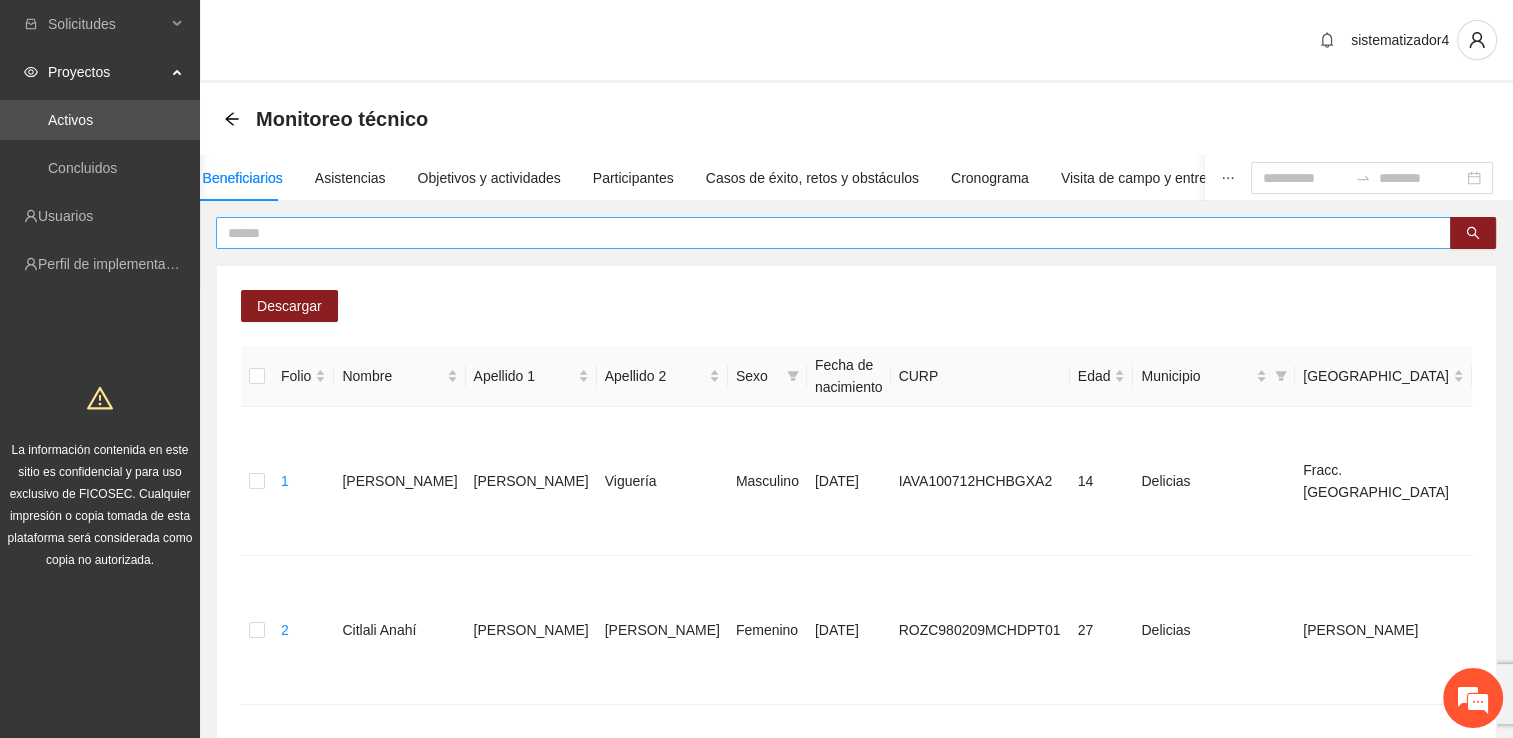 click at bounding box center [825, 233] 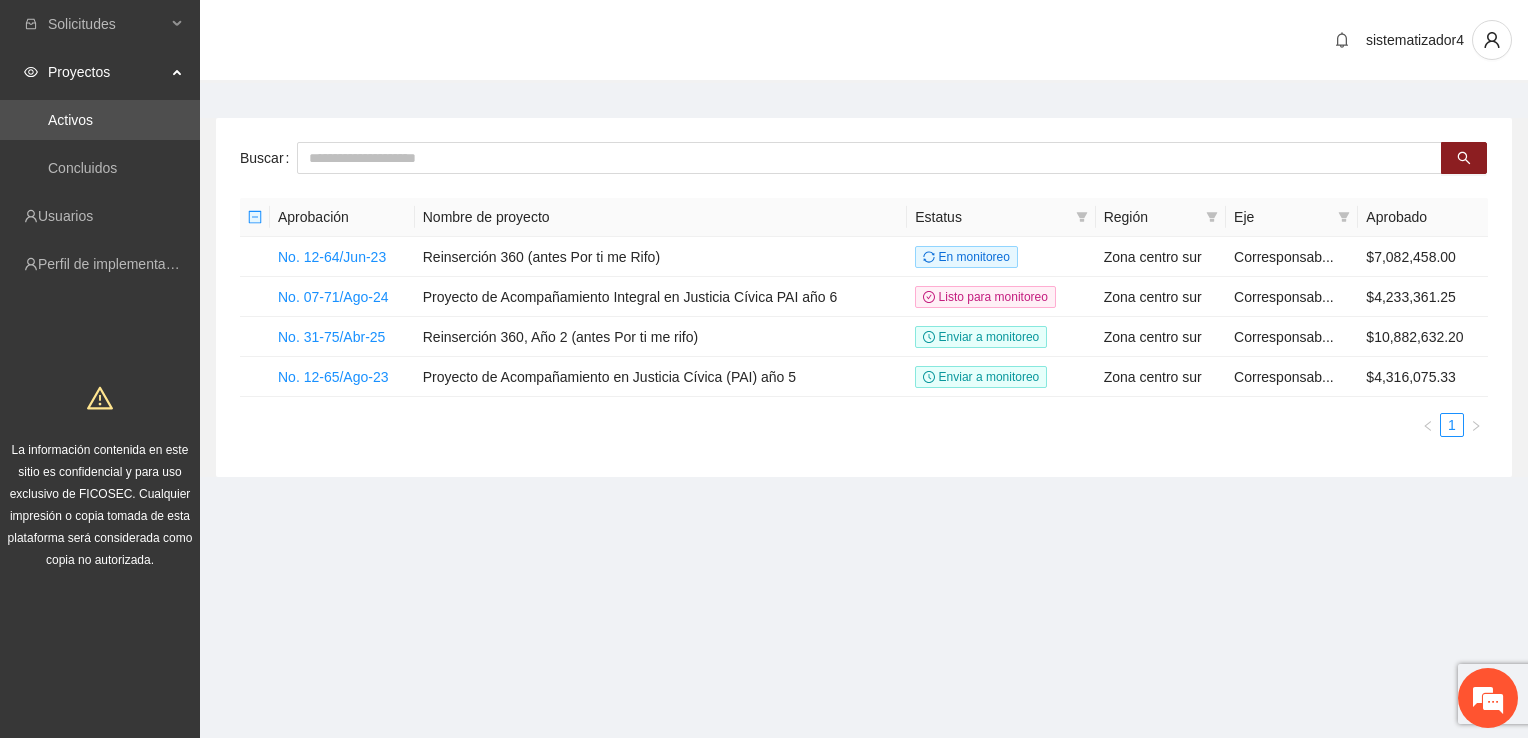 click on "Proyectos" at bounding box center [107, 72] 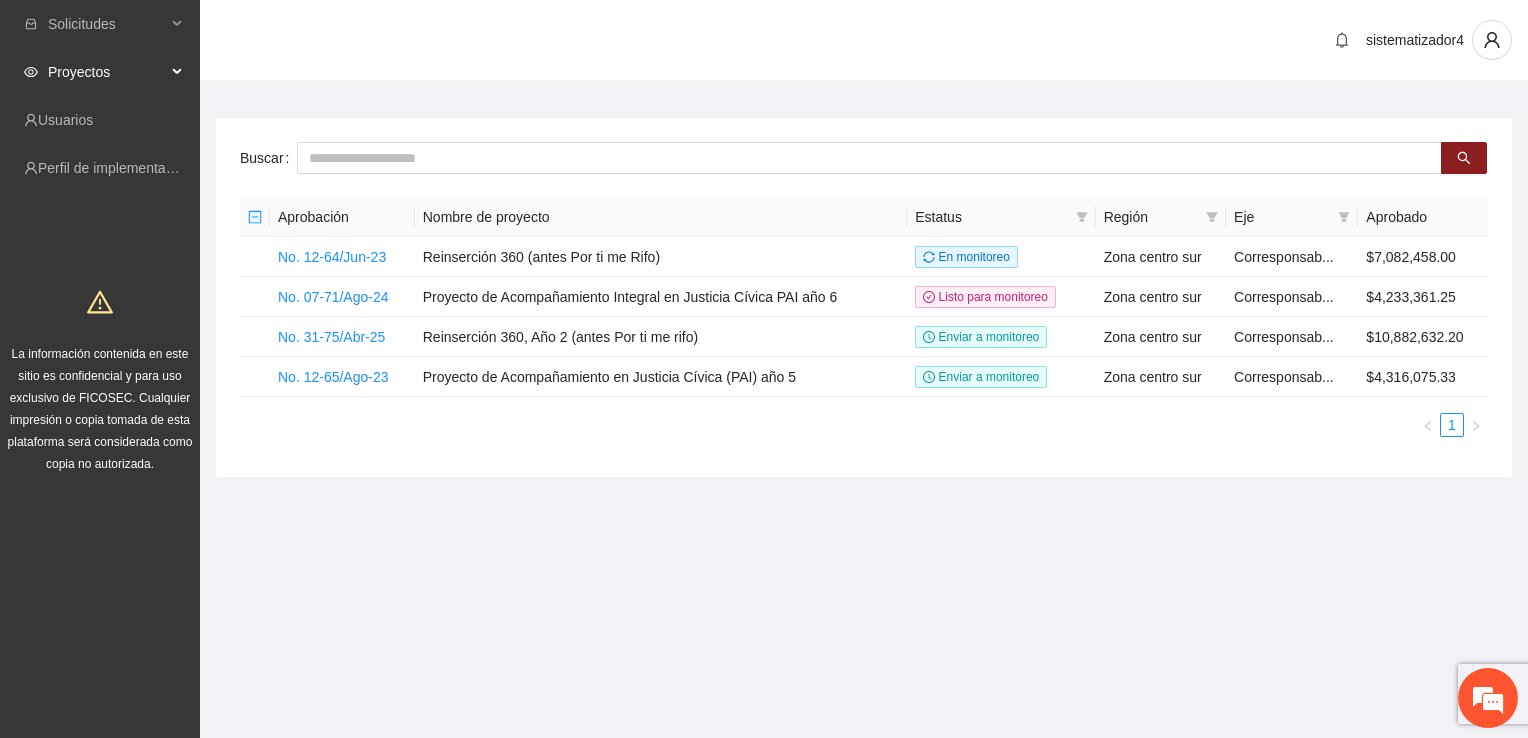 click on "Proyectos" at bounding box center [107, 72] 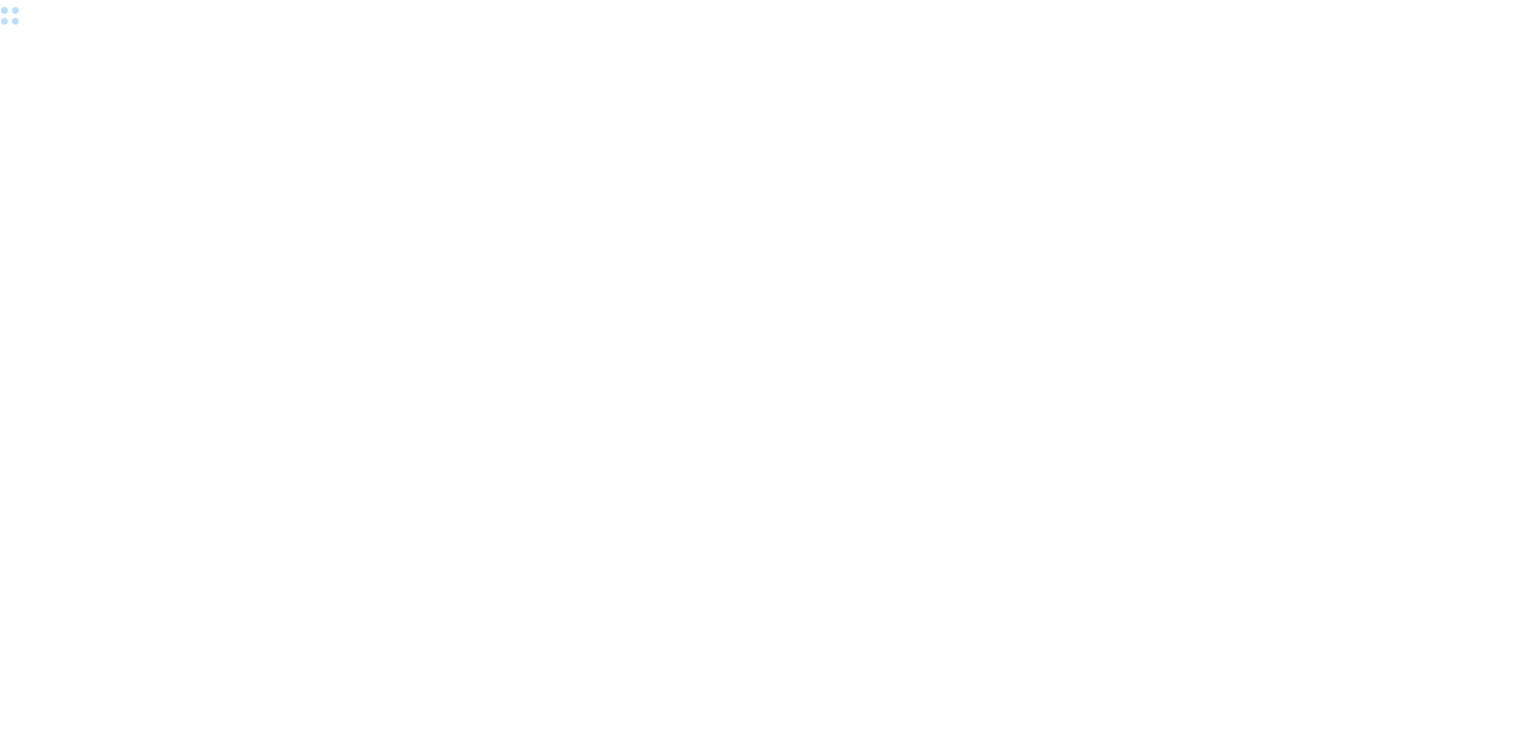 scroll, scrollTop: 0, scrollLeft: 0, axis: both 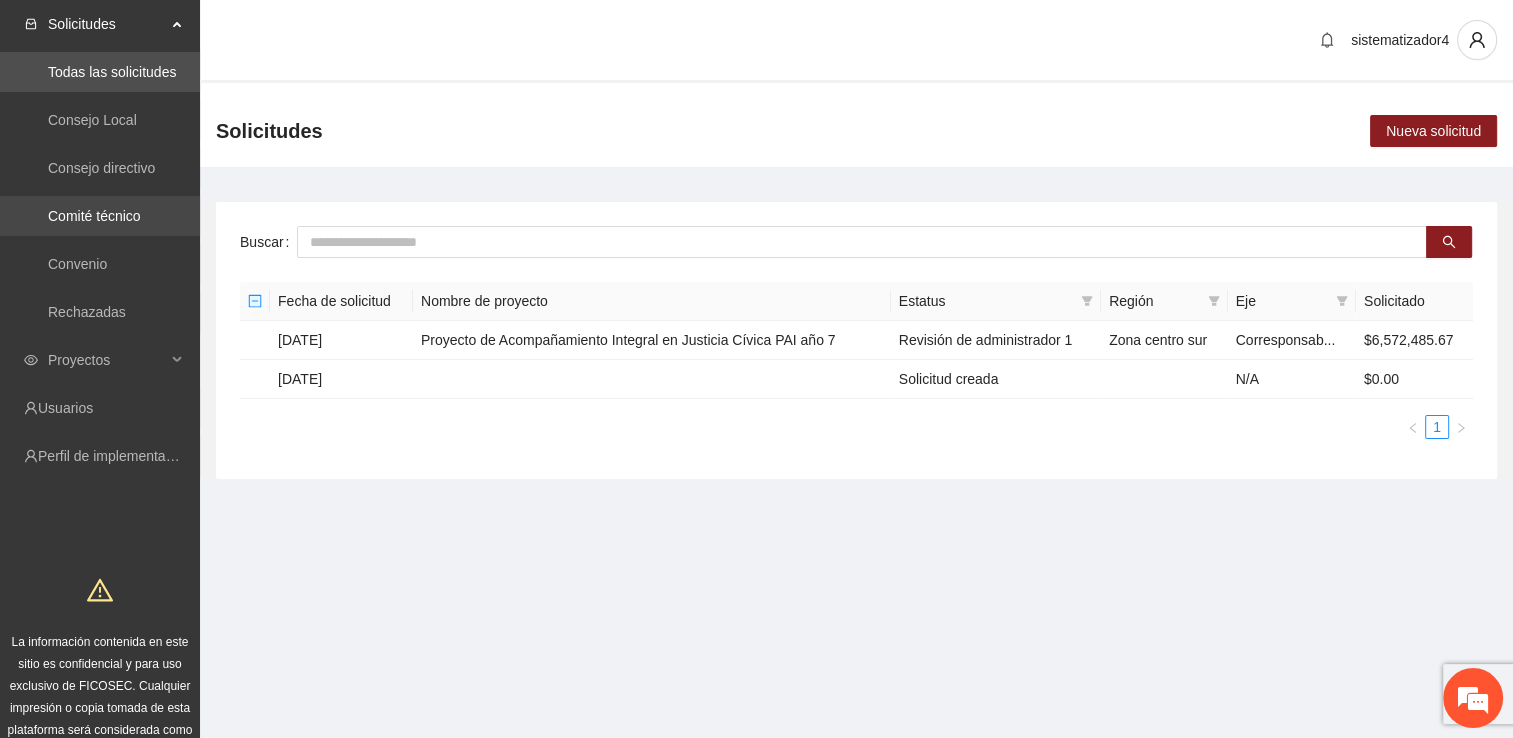 click on "Comité técnico" at bounding box center (94, 216) 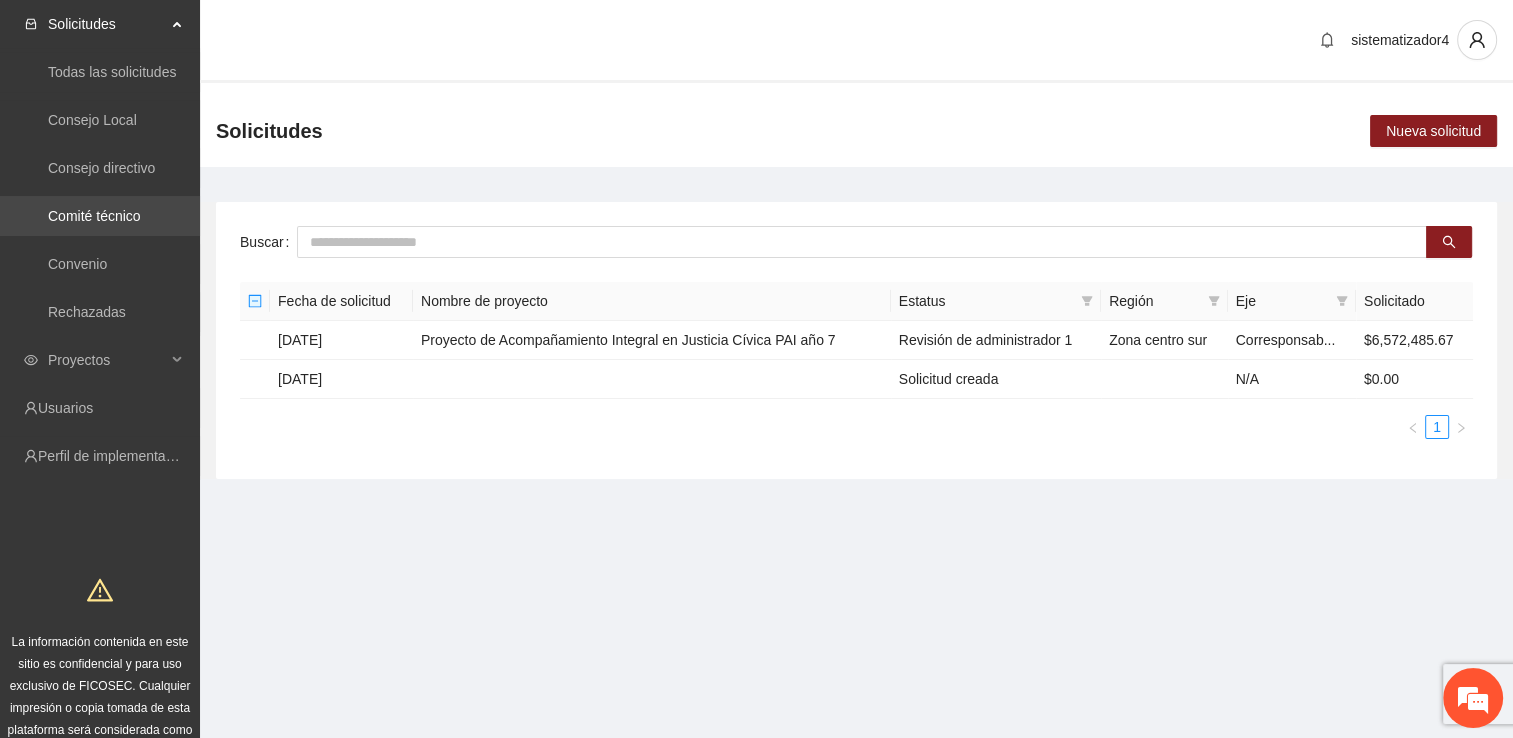scroll, scrollTop: 0, scrollLeft: 0, axis: both 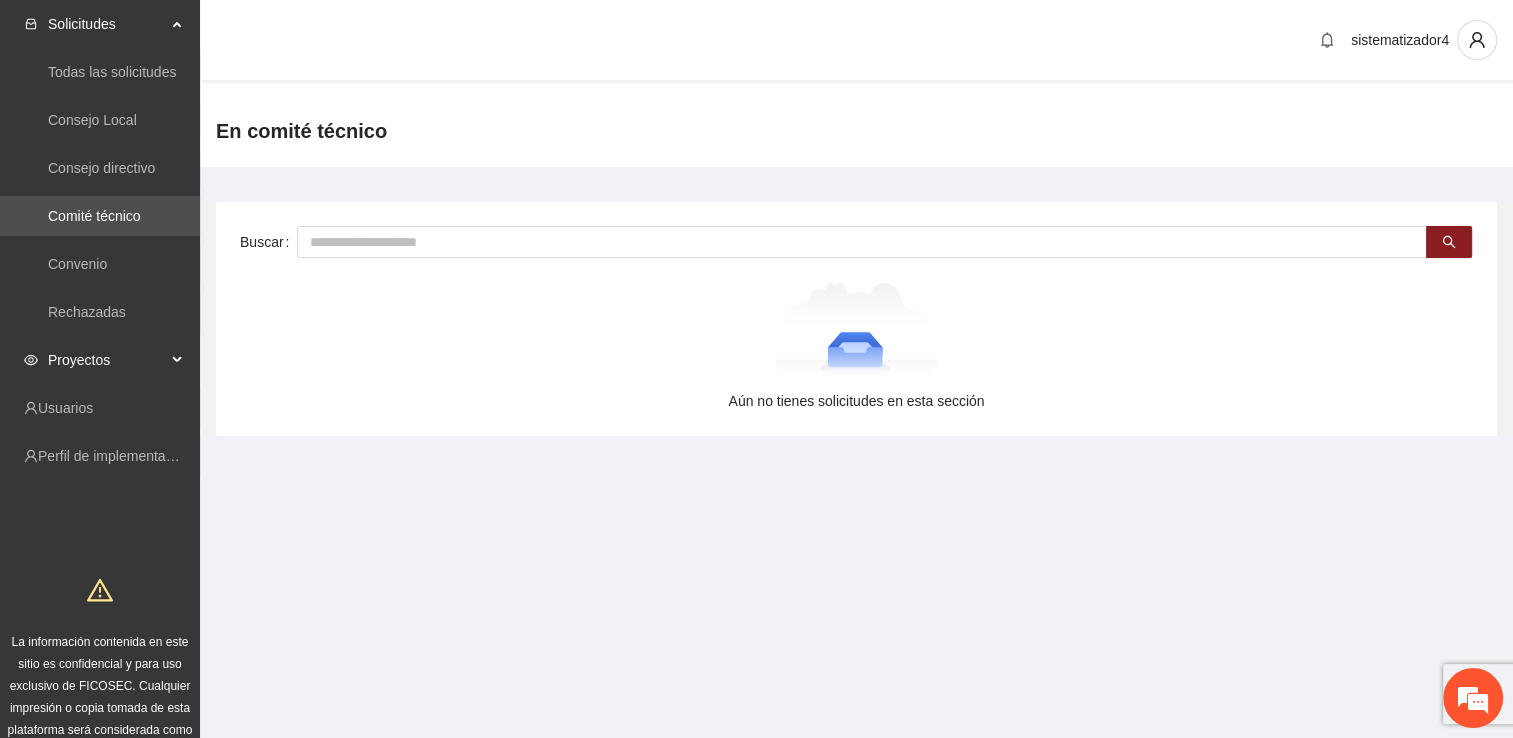 click on "Proyectos" at bounding box center [107, 360] 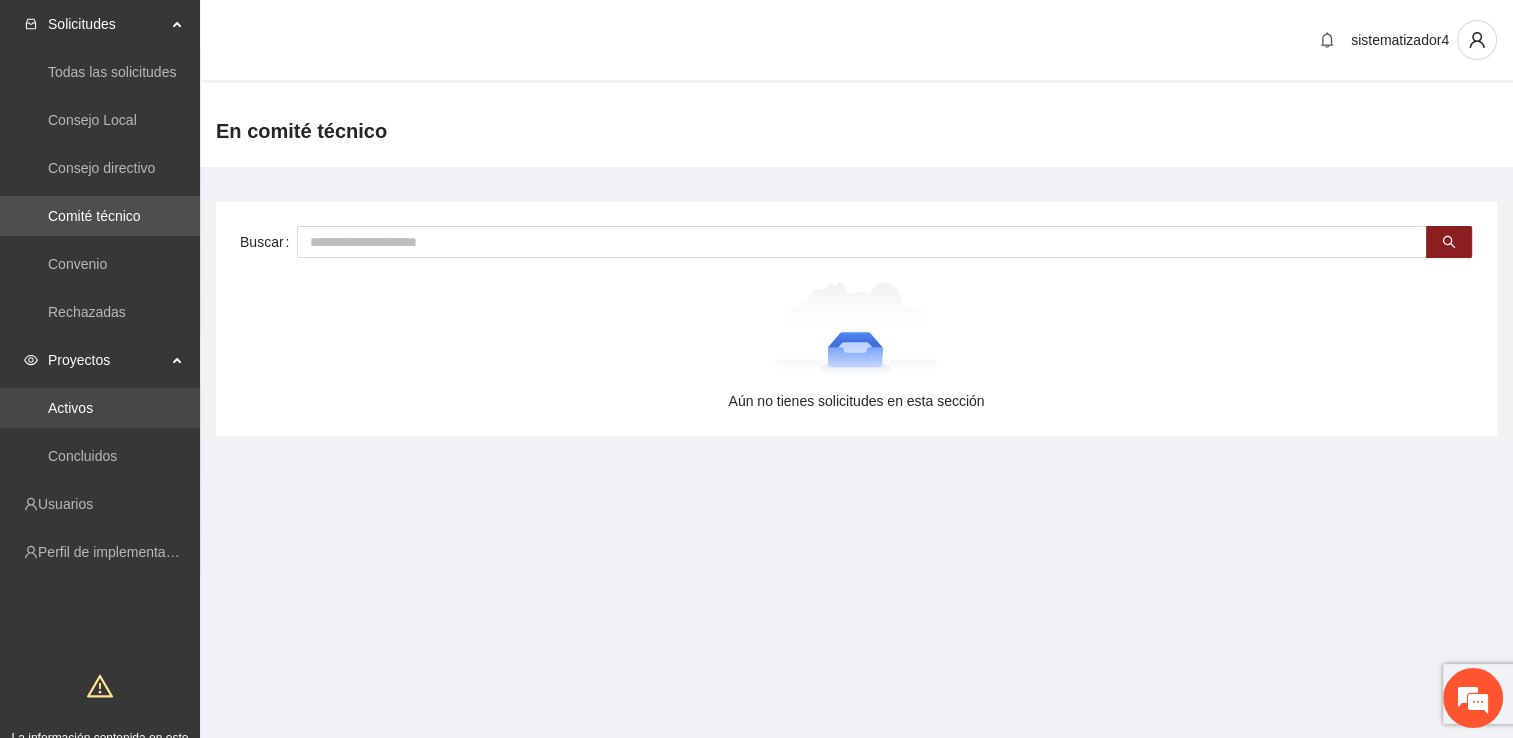 click on "Activos" at bounding box center (70, 408) 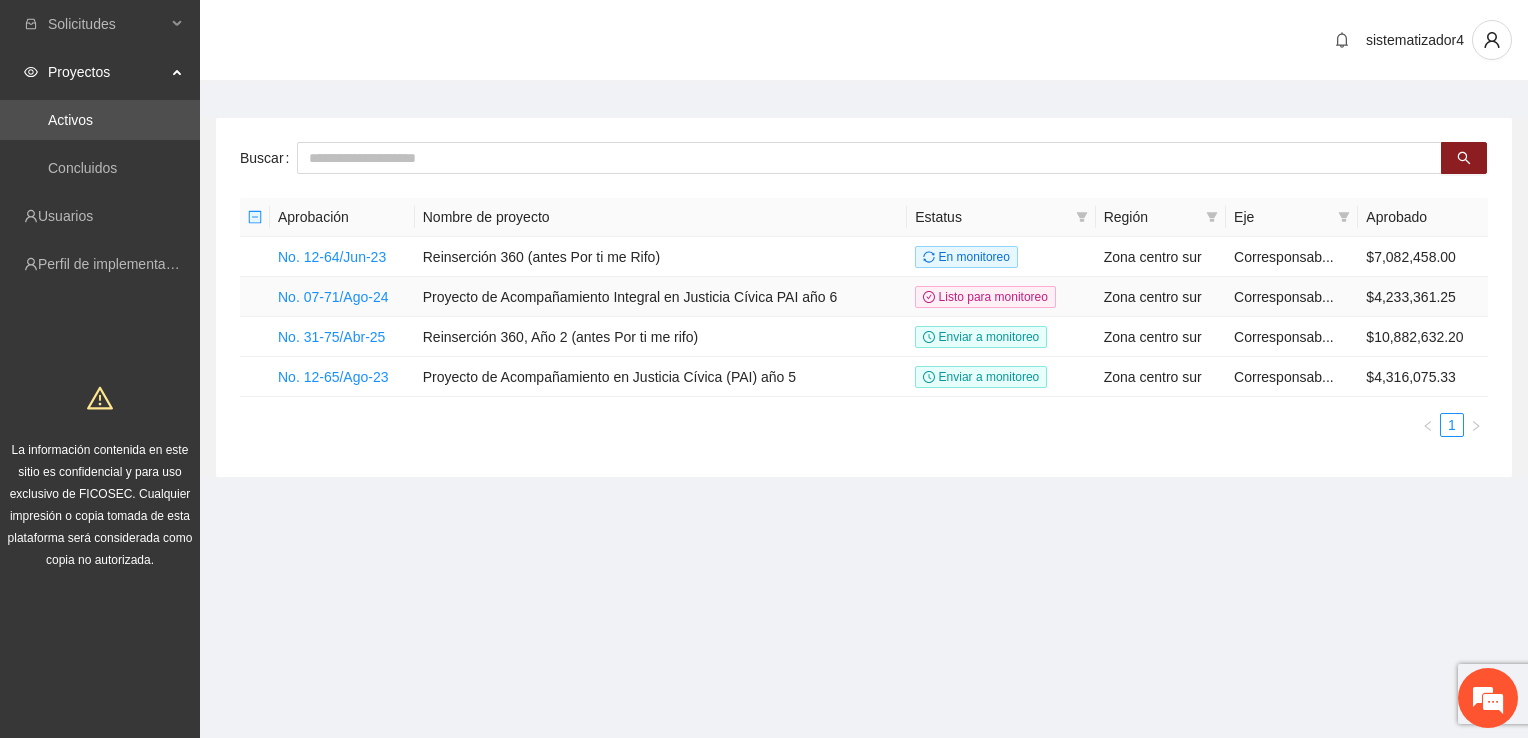 click on "Proyecto de Acompañamiento Integral en Justicia Cívica  PAI año 6" at bounding box center [661, 297] 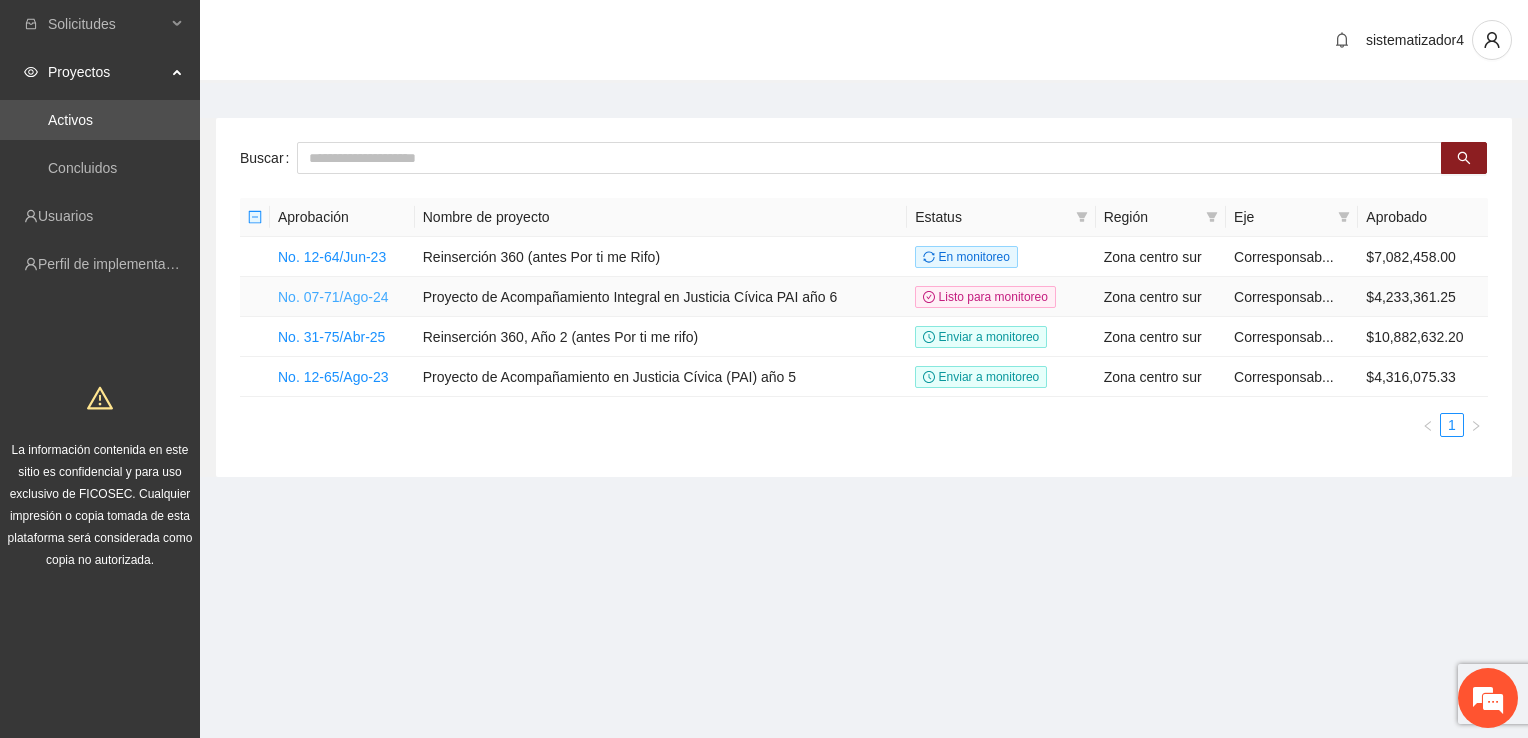 click on "No. 07-71/Ago-24" at bounding box center [333, 297] 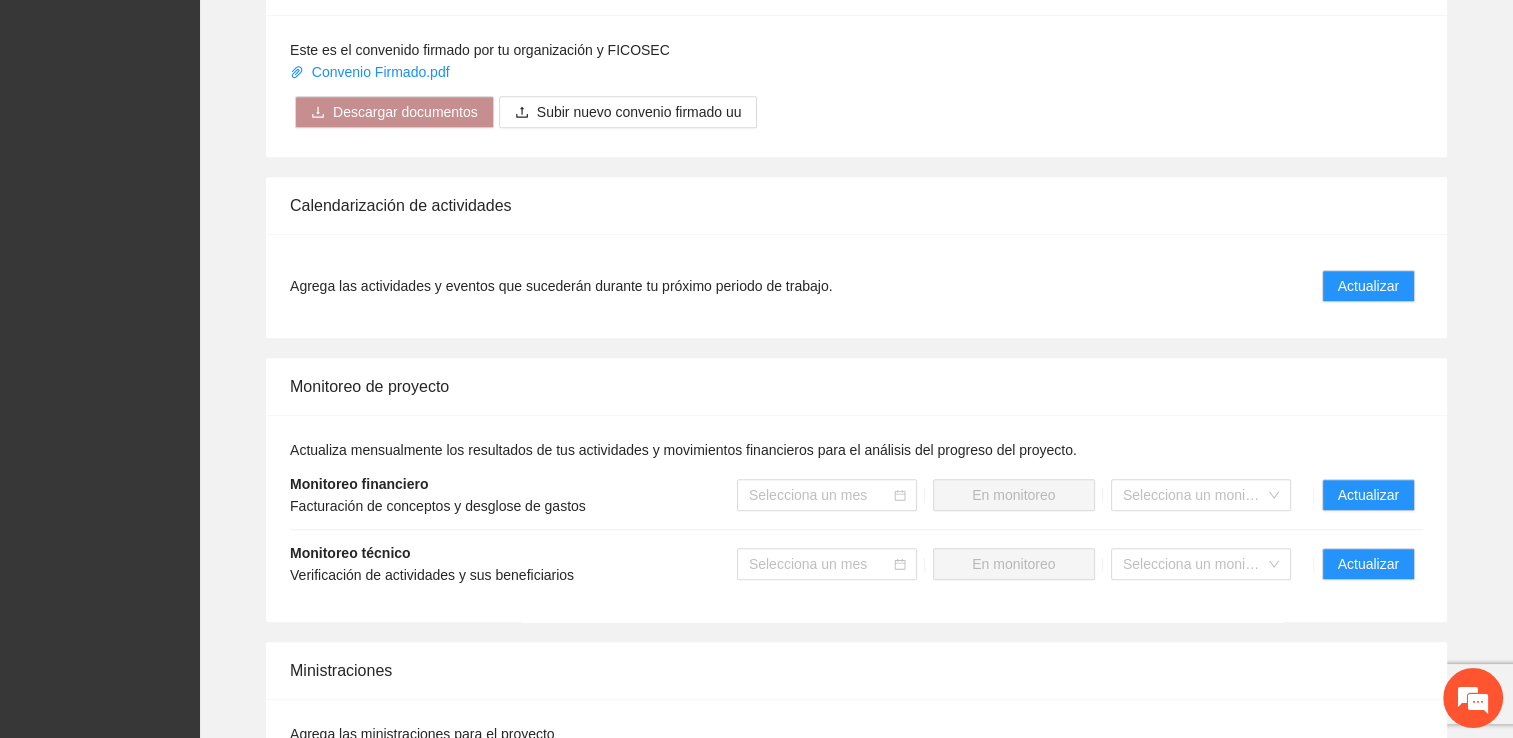 scroll, scrollTop: 1800, scrollLeft: 0, axis: vertical 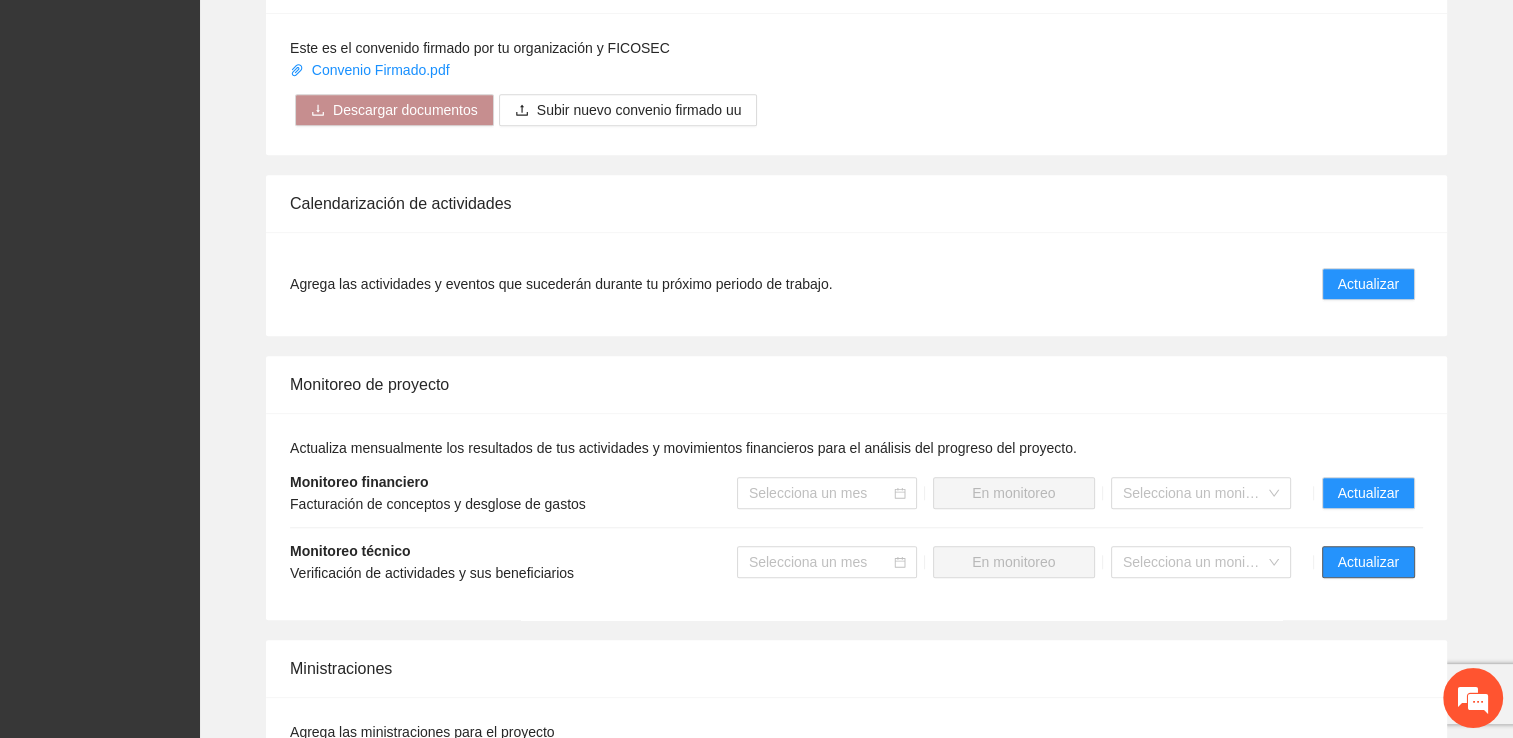 click on "Actualizar" at bounding box center (1368, 562) 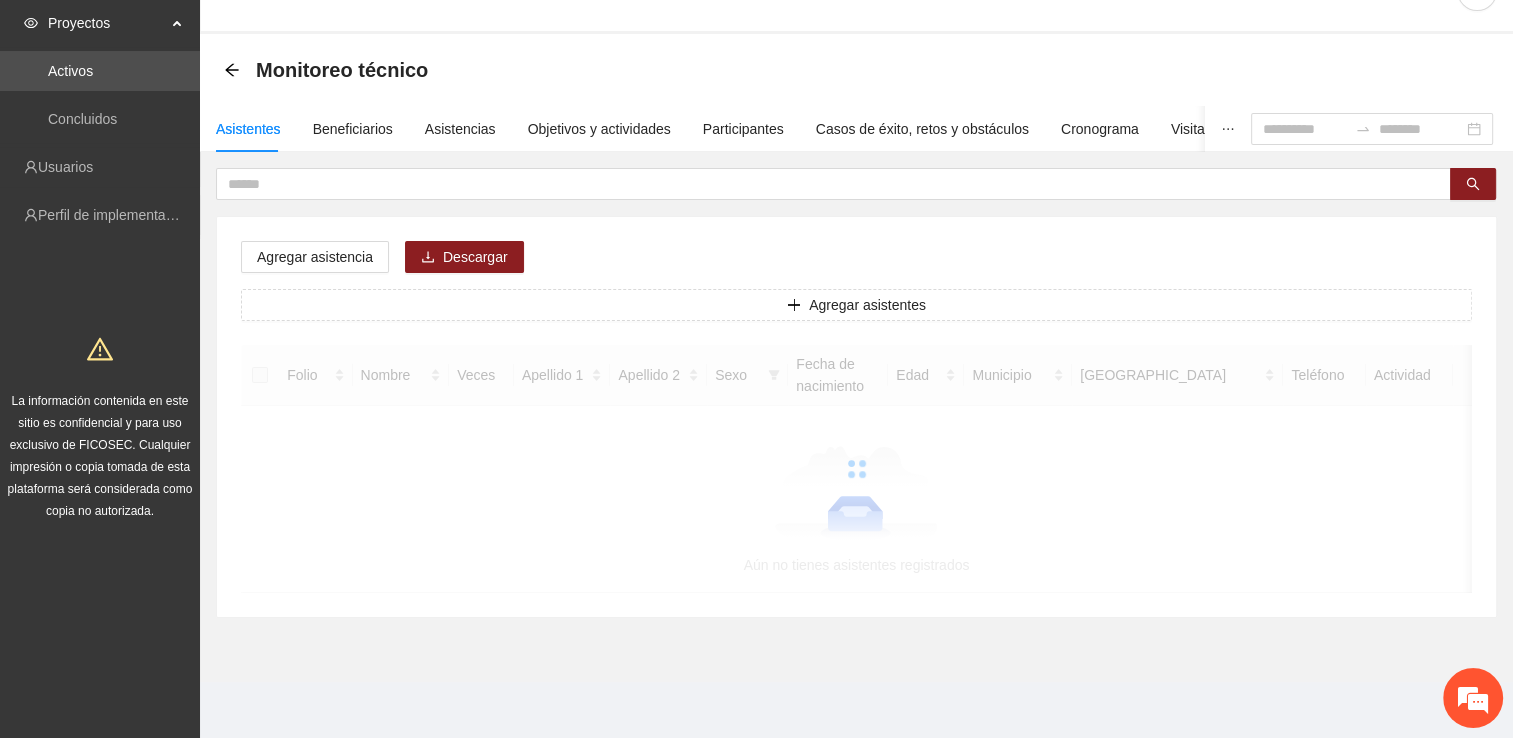 scroll, scrollTop: 0, scrollLeft: 0, axis: both 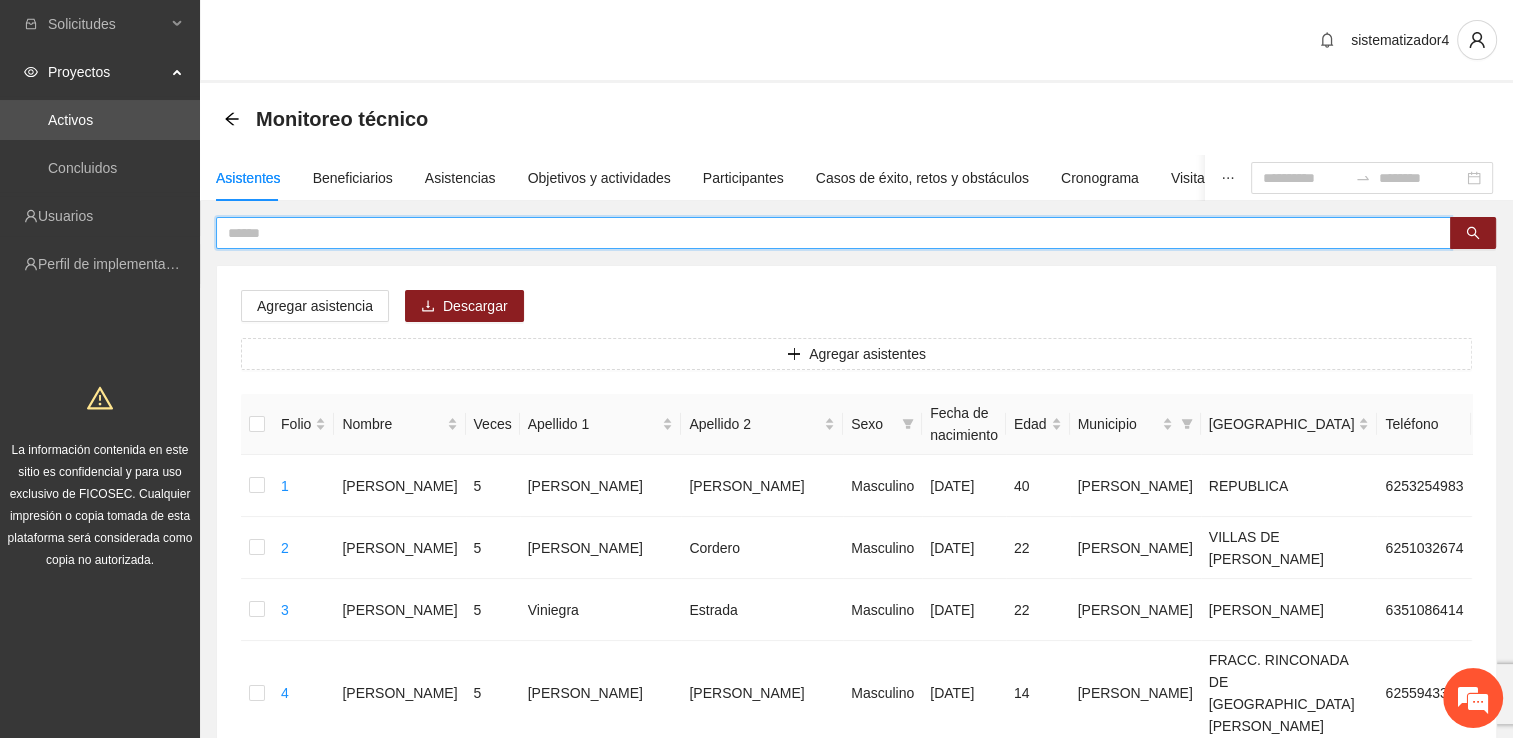click at bounding box center (825, 233) 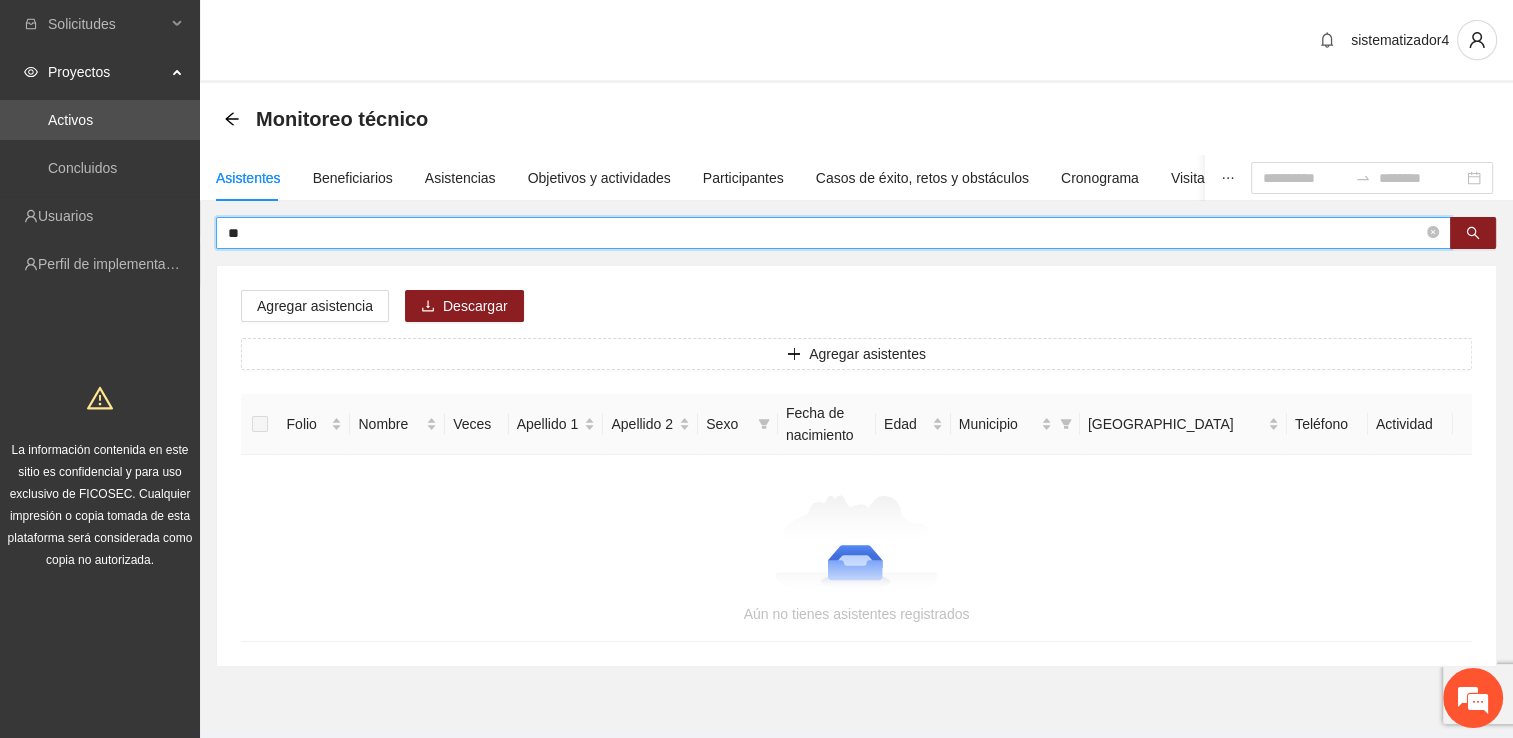 type on "*" 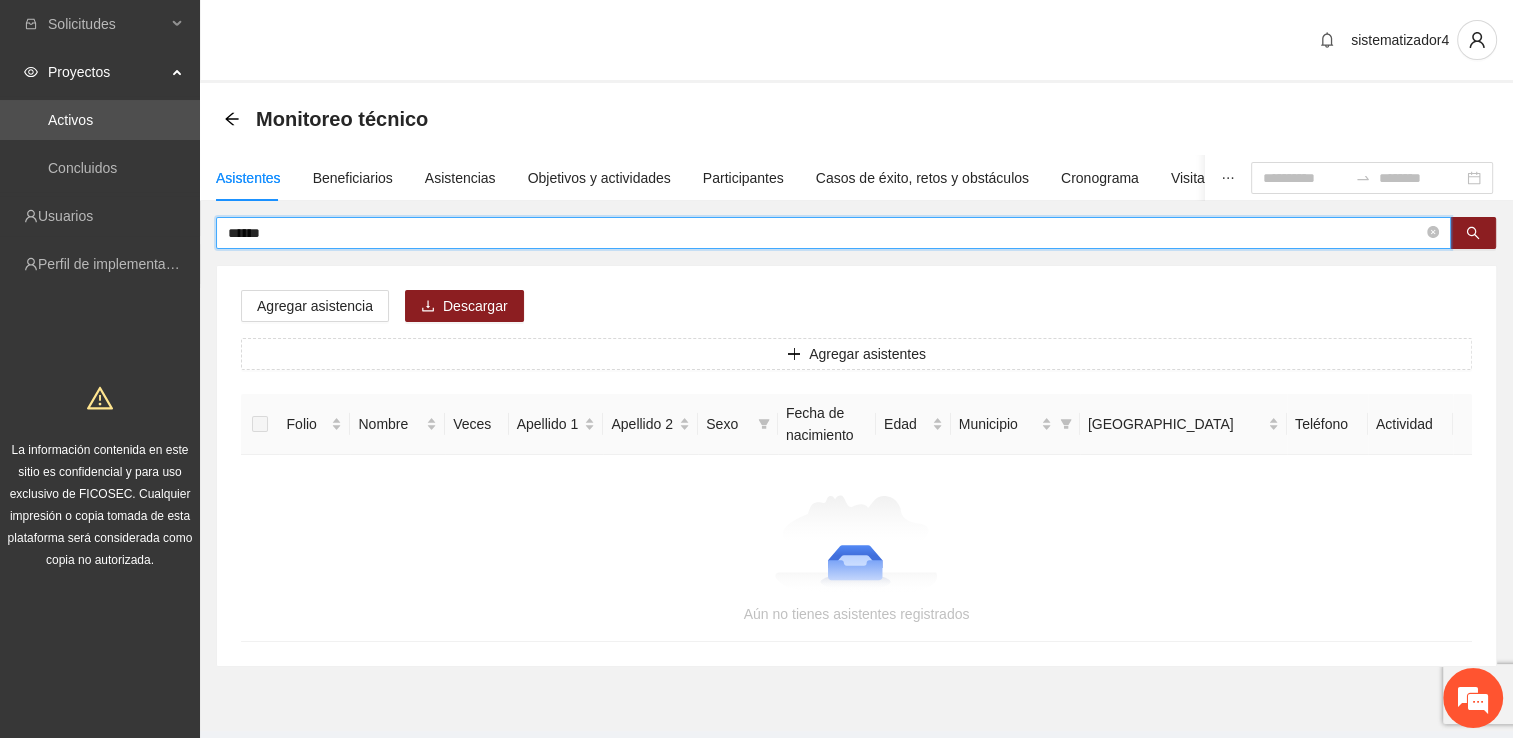 type on "******" 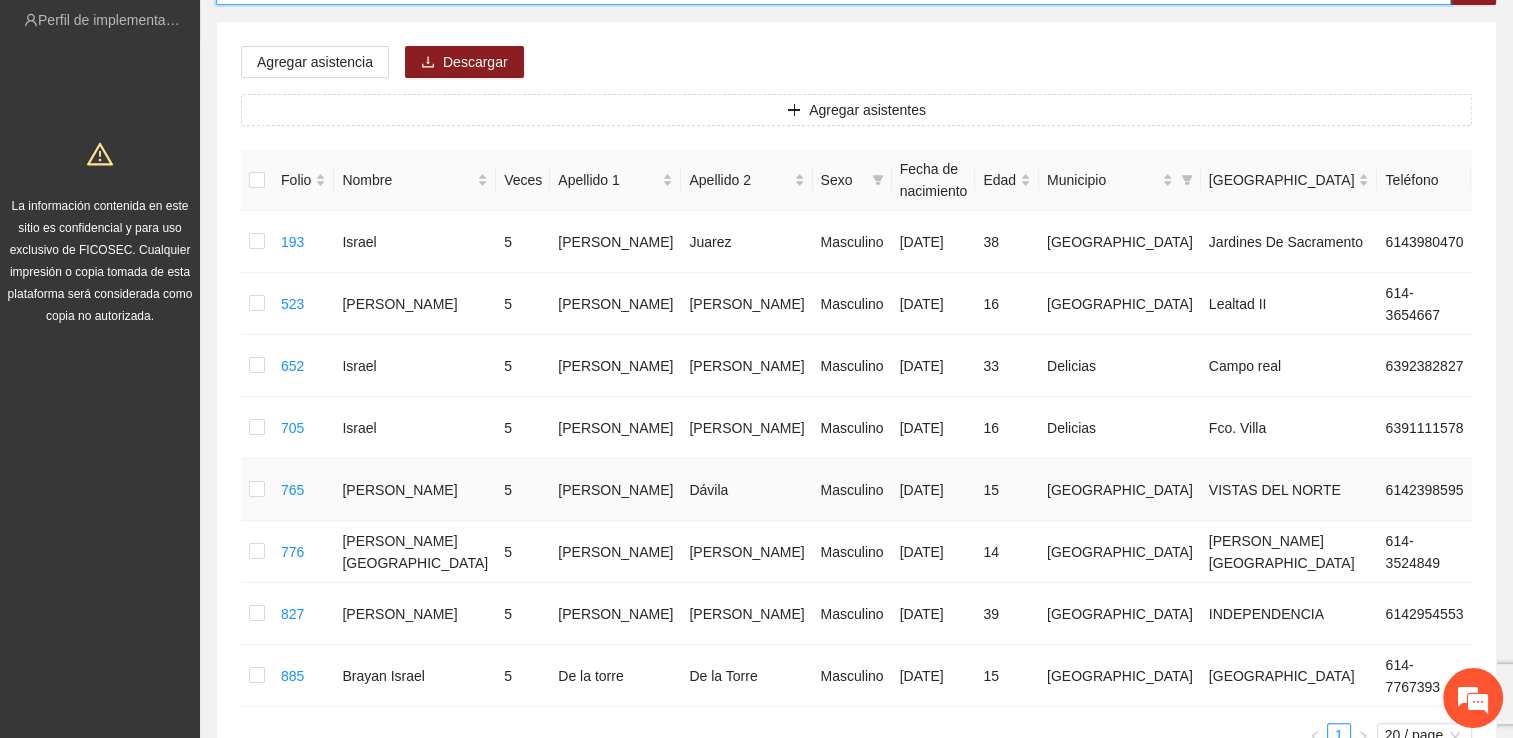 scroll, scrollTop: 300, scrollLeft: 0, axis: vertical 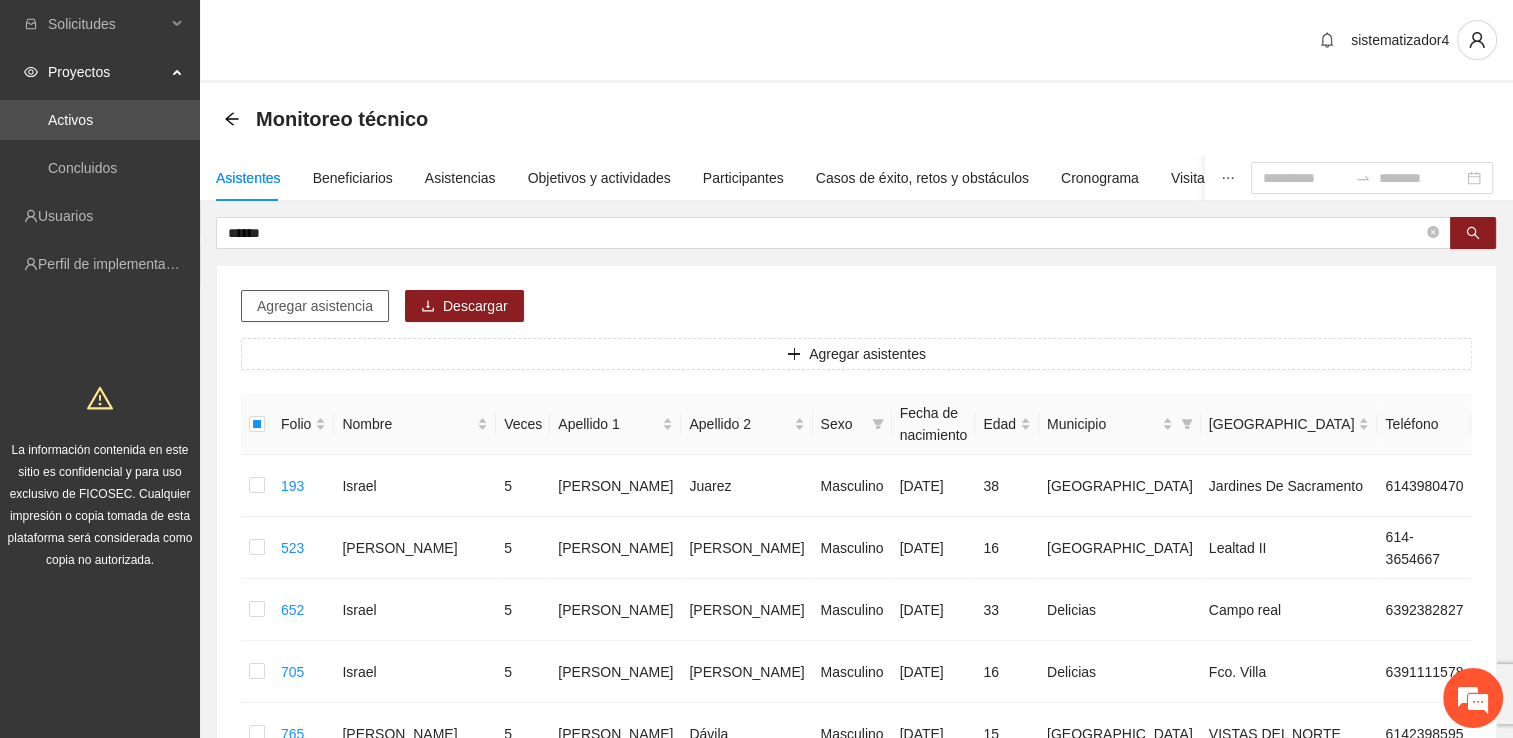 click on "Agregar asistencia" at bounding box center [315, 306] 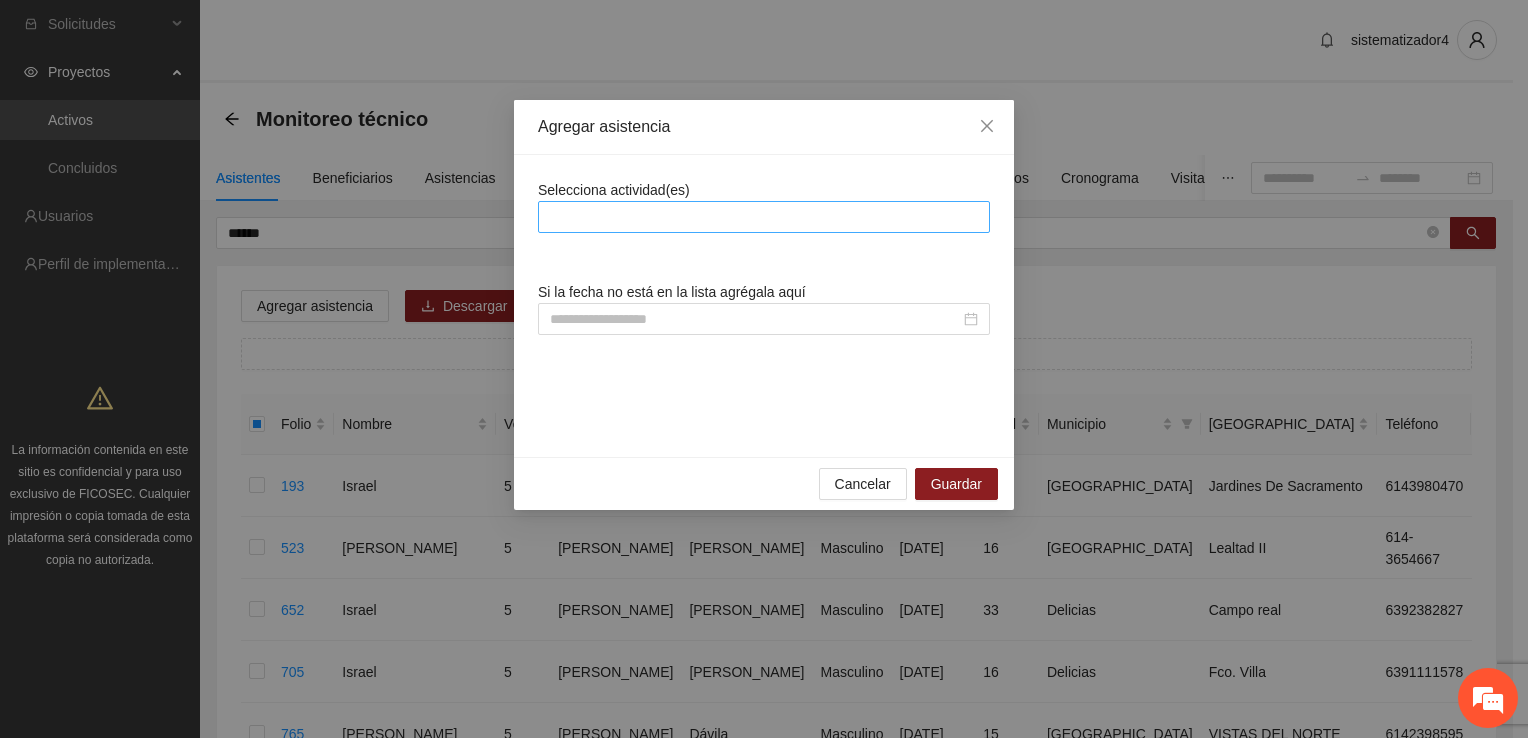 click at bounding box center [764, 217] 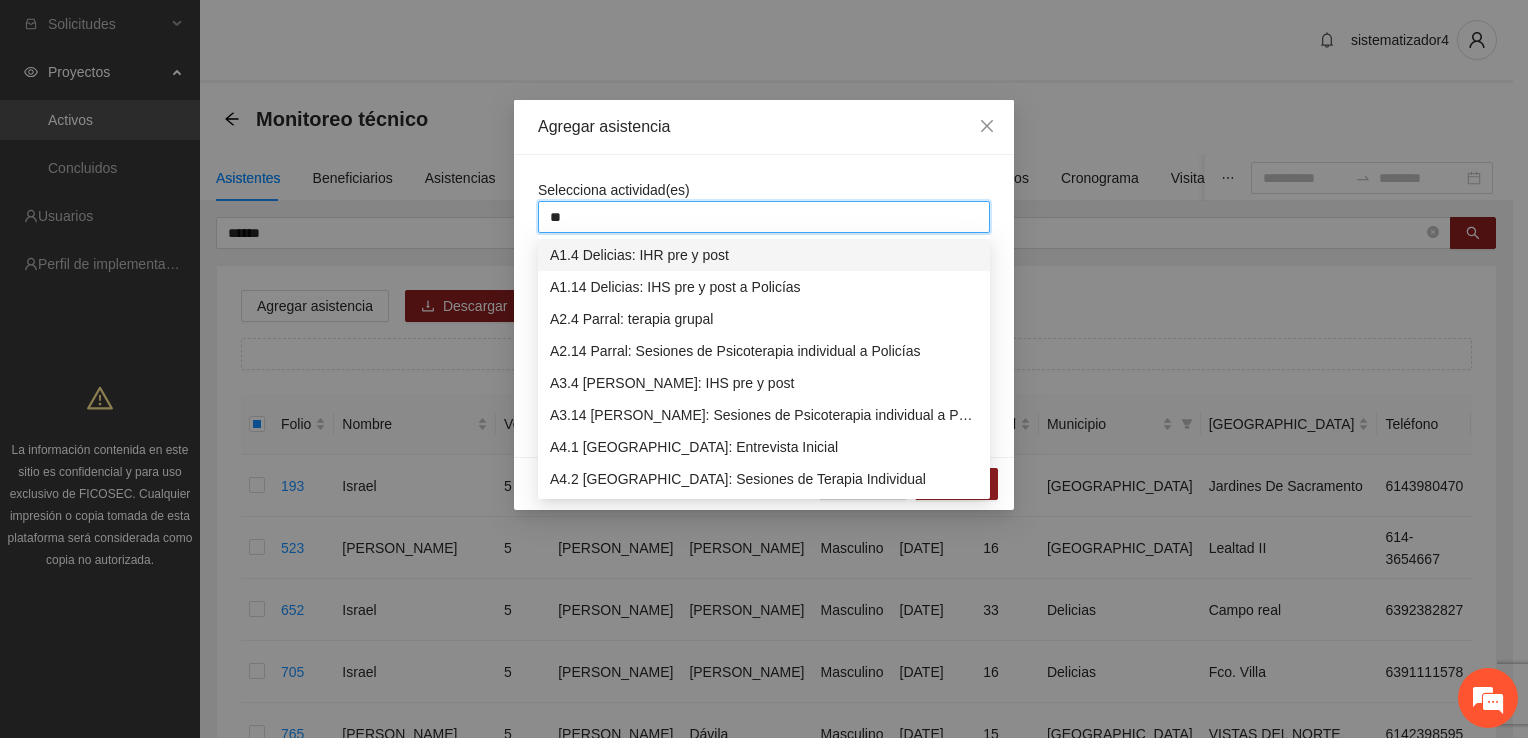 type on "***" 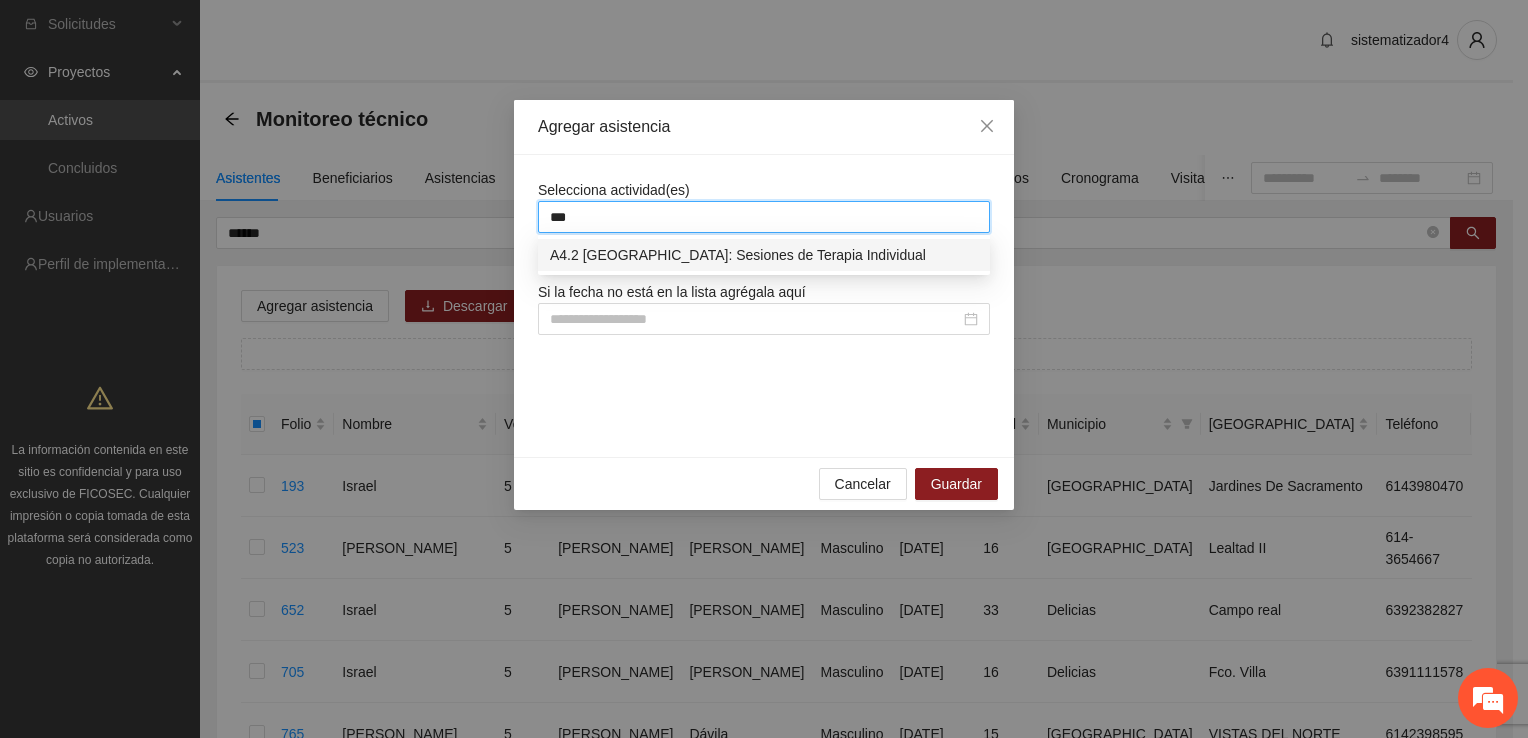 type 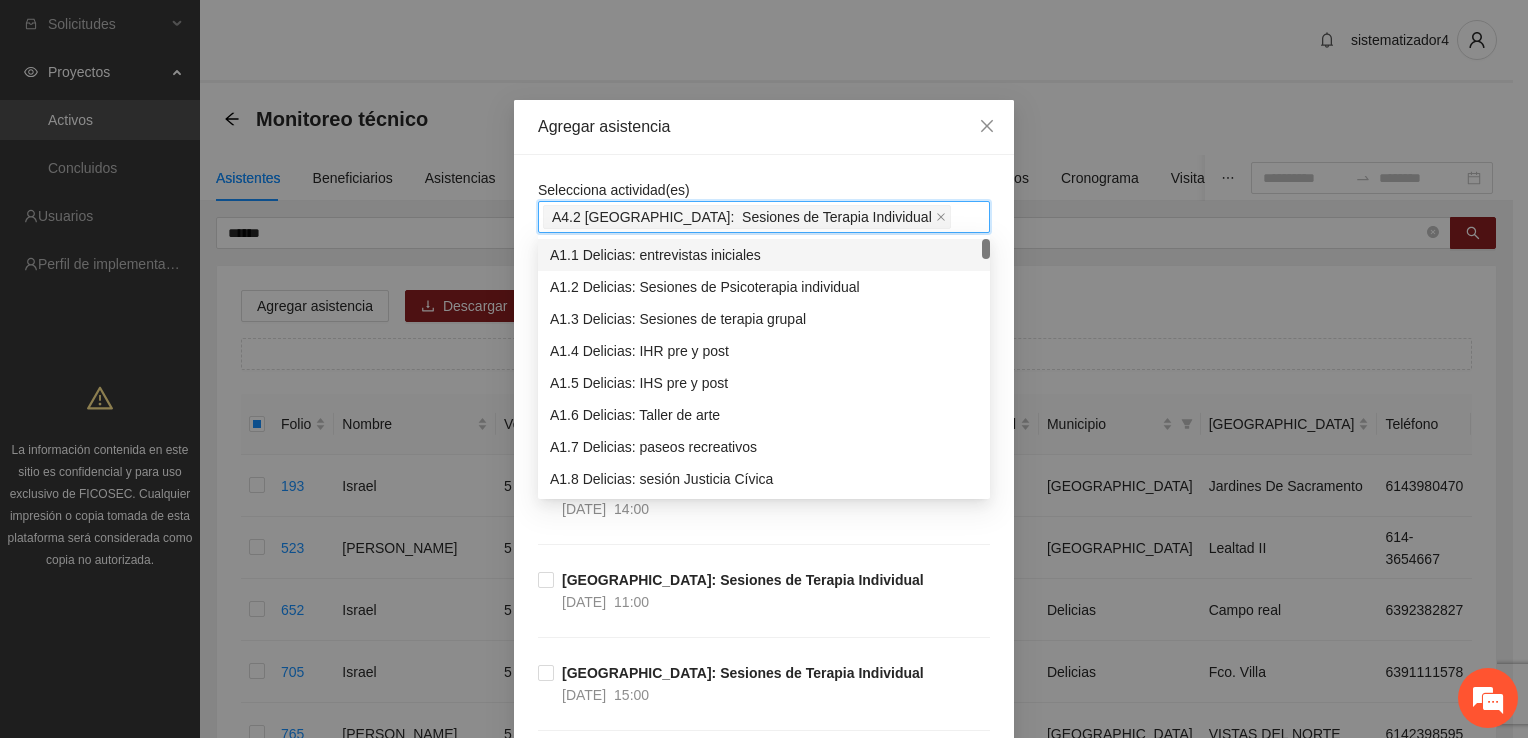 click on "Selecciona actividad(es) A4.2 [GEOGRAPHIC_DATA]:  Sesiones de Terapia Individual    Si la fecha no está en la lista agrégala aquí [GEOGRAPHIC_DATA]:  Sesiones de Terapia Individual  [DATE] 12:00 [GEOGRAPHIC_DATA]:  Sesiones de Terapia Individual  [DATE] 14:00 [GEOGRAPHIC_DATA]:  Sesiones de Terapia Individual  [DATE] 11:00 [GEOGRAPHIC_DATA]:  Sesiones de Terapia Individual  [DATE] 15:00 [GEOGRAPHIC_DATA]:  Sesiones de Terapia Individual  [DATE] 09:00 [GEOGRAPHIC_DATA]:  Sesiones de Terapia Individual  [DATE] 10:00 [GEOGRAPHIC_DATA]:  Sesiones de Terapia Individual  [DATE] 10:00 [GEOGRAPHIC_DATA]:  Sesiones de Terapia Individual  [DATE] 10:00 [GEOGRAPHIC_DATA]:  Sesiones de Terapia Individual  [DATE] 10:00 [GEOGRAPHIC_DATA]:  Sesiones de Terapia Individual  [DATE] 10:00 [GEOGRAPHIC_DATA]:  Sesiones de Terapia Individual  [DATE] 10:00 [GEOGRAPHIC_DATA]:  Sesiones de Terapia Individual  [DATE] 10:00 [GEOGRAPHIC_DATA]:  Sesiones de Terapia Individual  [DATE] 10:00 [GEOGRAPHIC_DATA]:  Sesiones de Terapia Individual  [DATE] 10:00 [GEOGRAPHIC_DATA]:  Sesiones de Terapia Individual" at bounding box center [764, 14069] 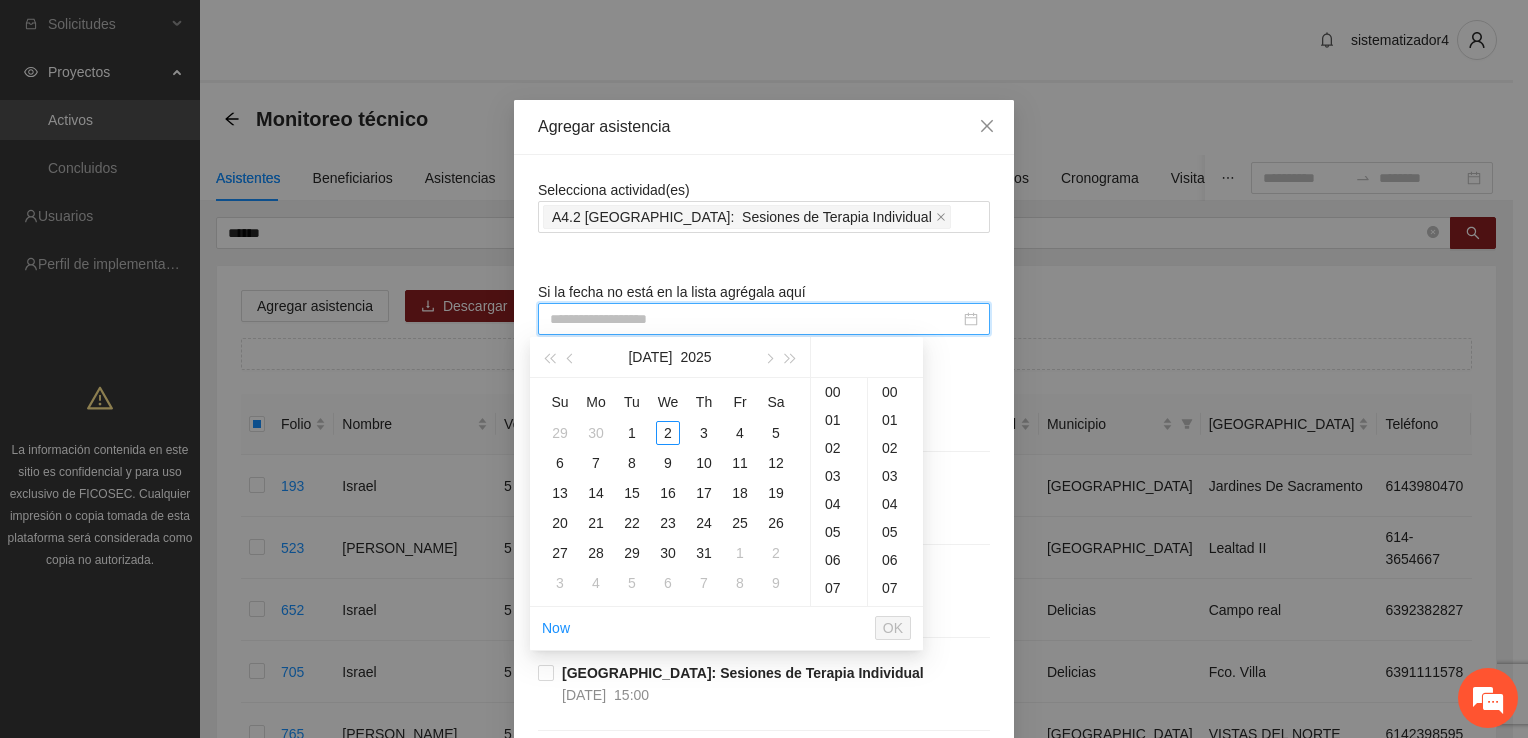 click at bounding box center [755, 319] 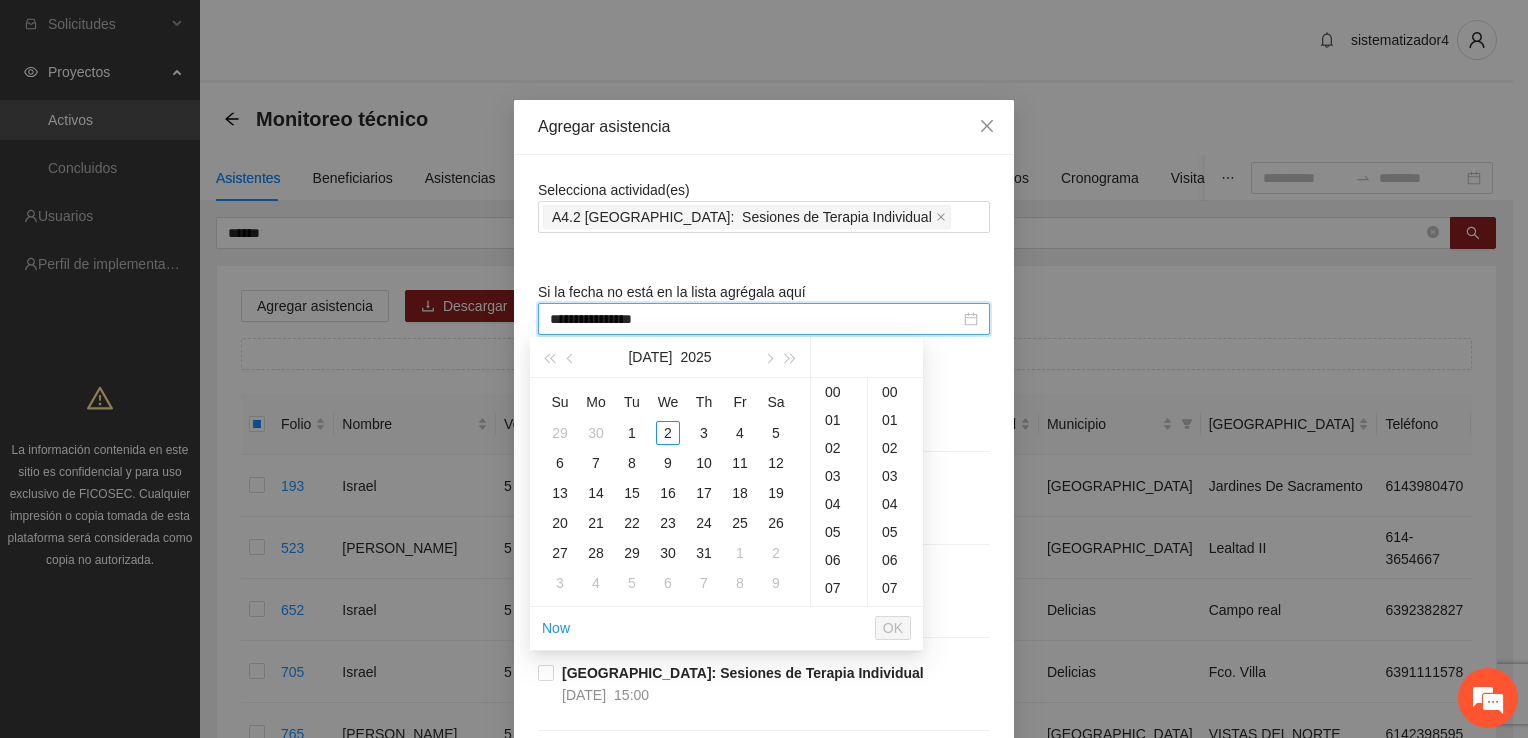 type on "**********" 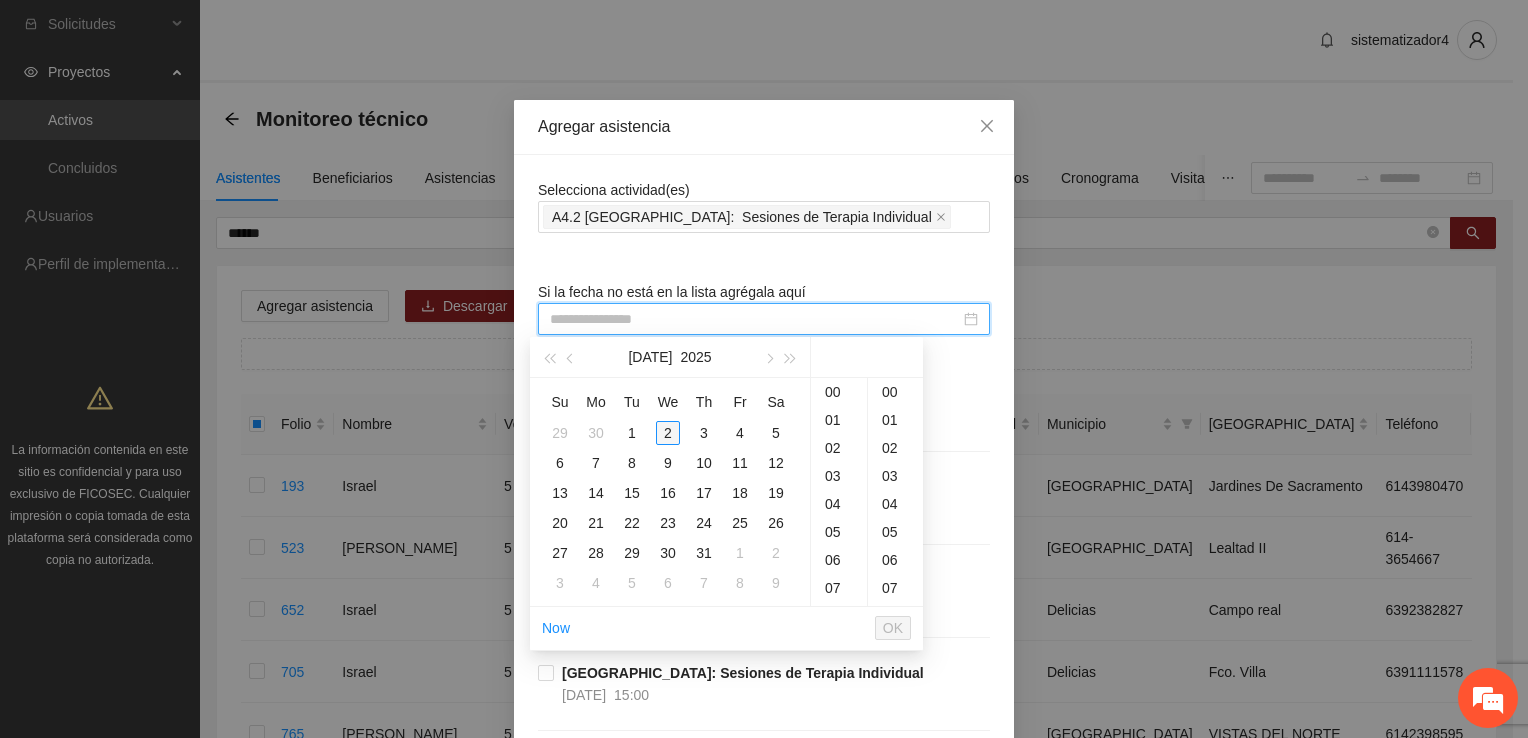 type on "**********" 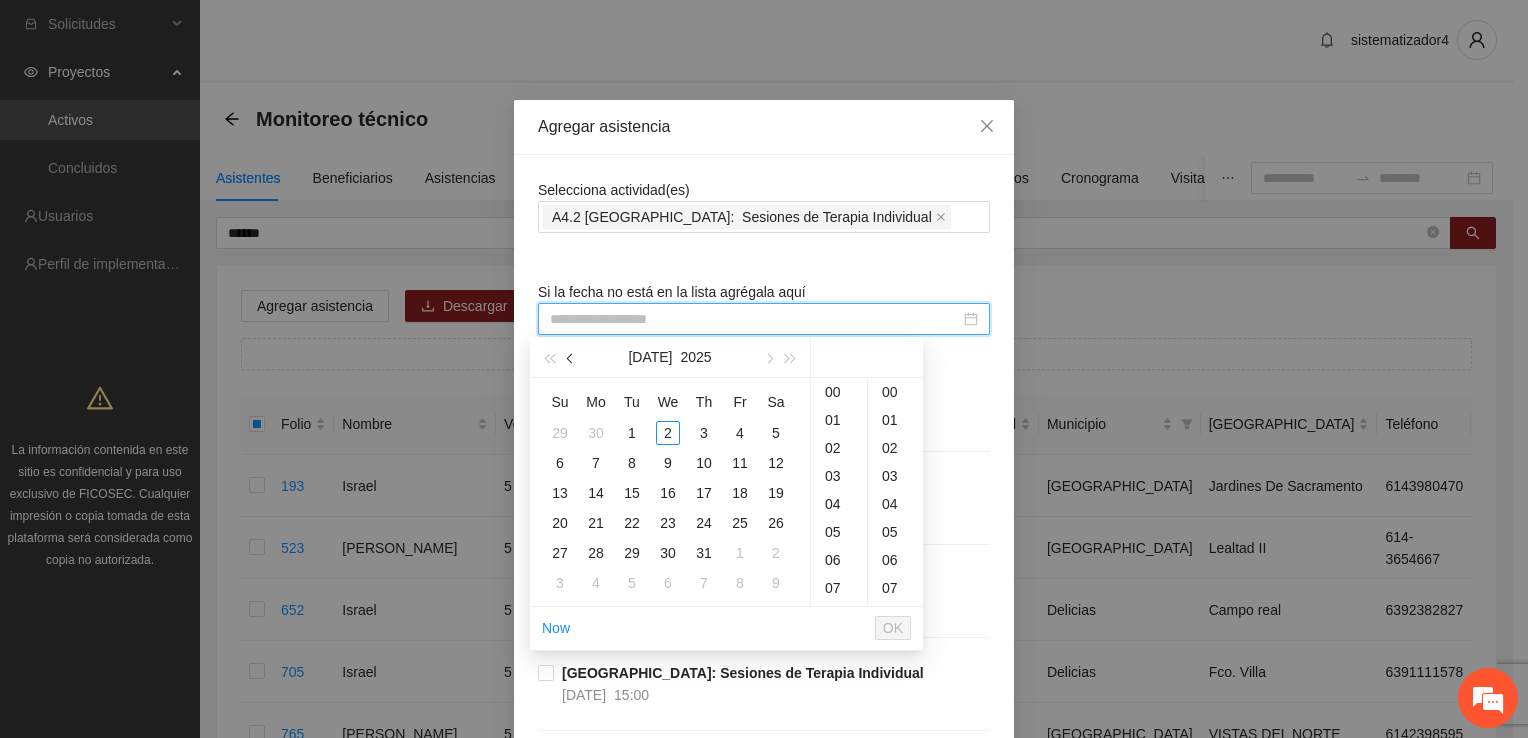 click at bounding box center (572, 359) 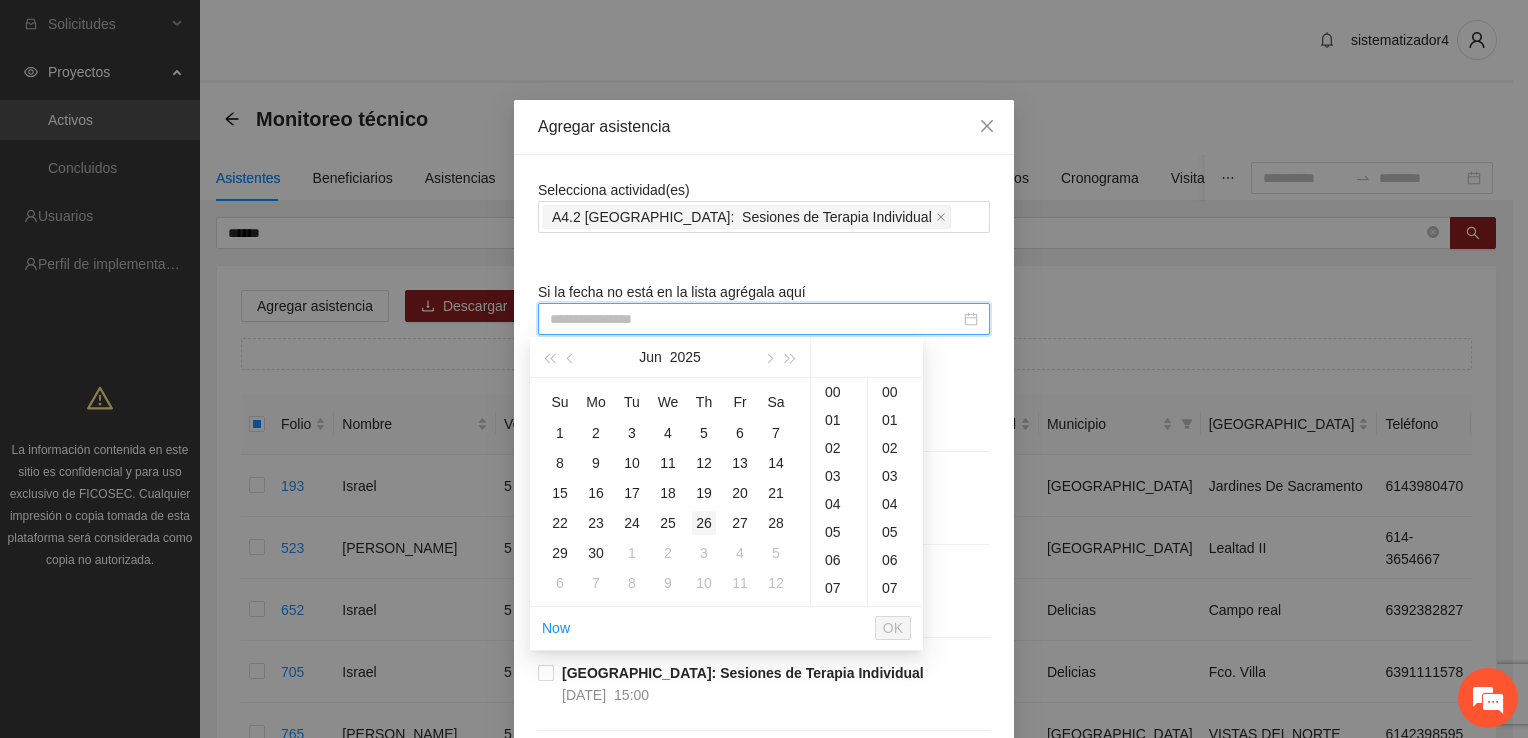 click on "26" at bounding box center (704, 523) 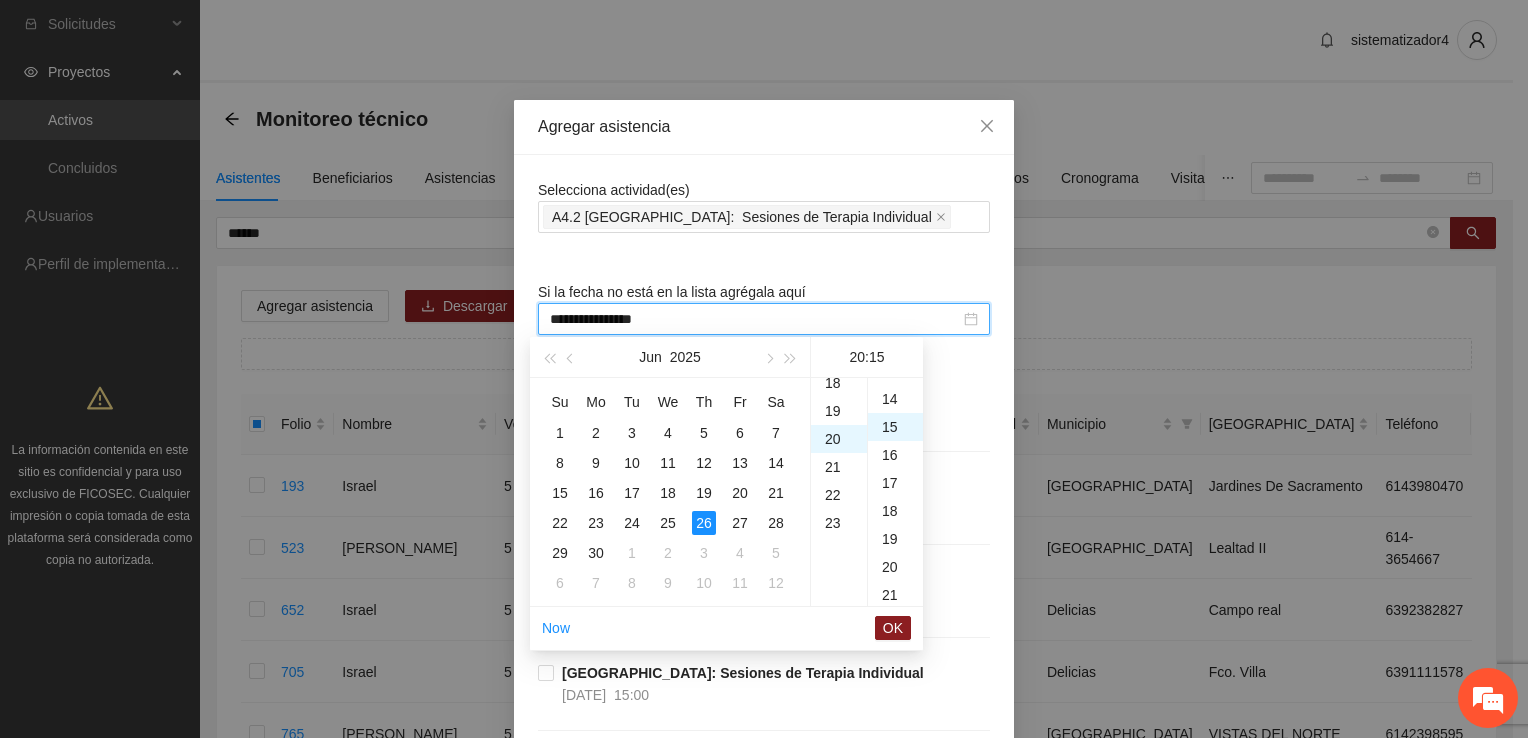 scroll, scrollTop: 560, scrollLeft: 0, axis: vertical 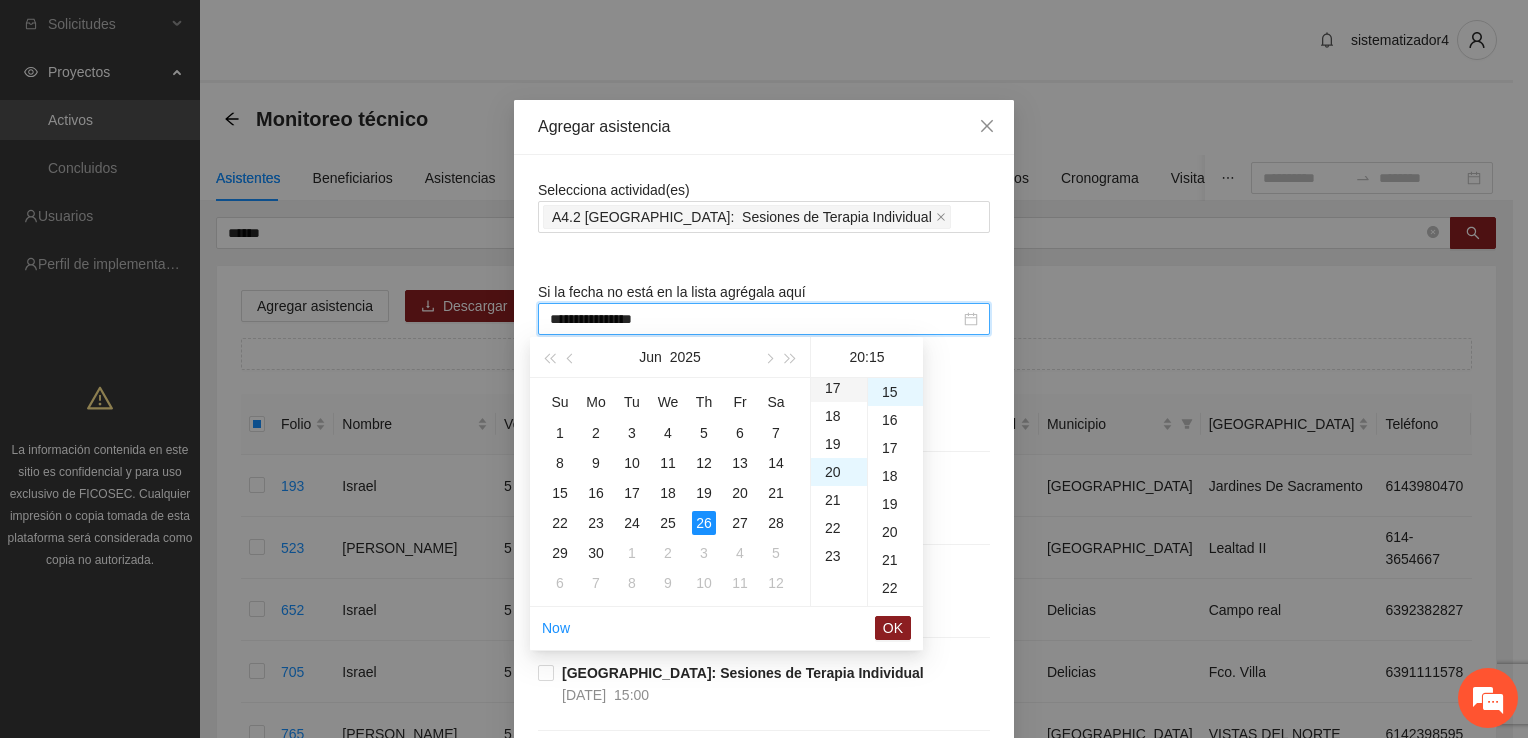 click on "17" at bounding box center (839, 388) 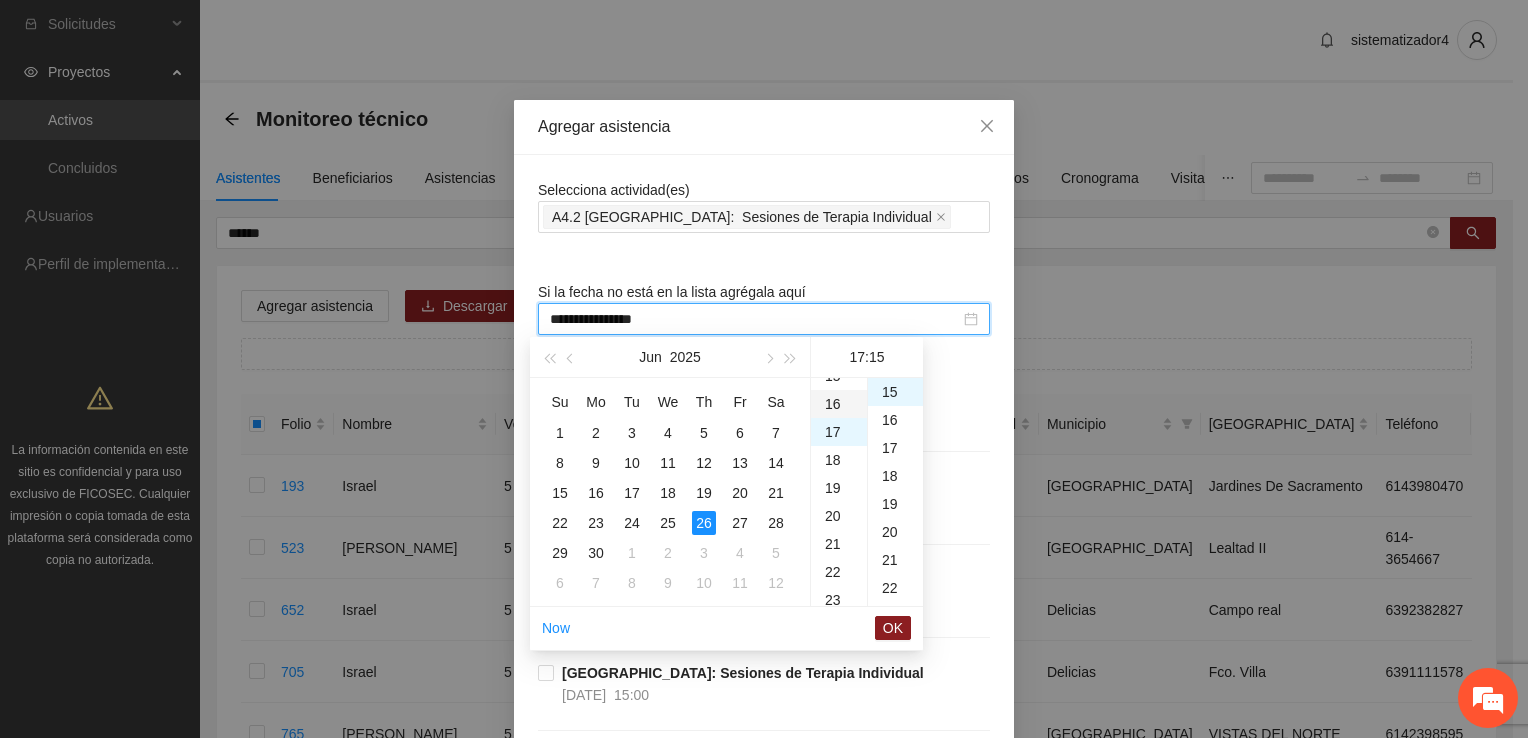 click on "16" at bounding box center (839, 404) 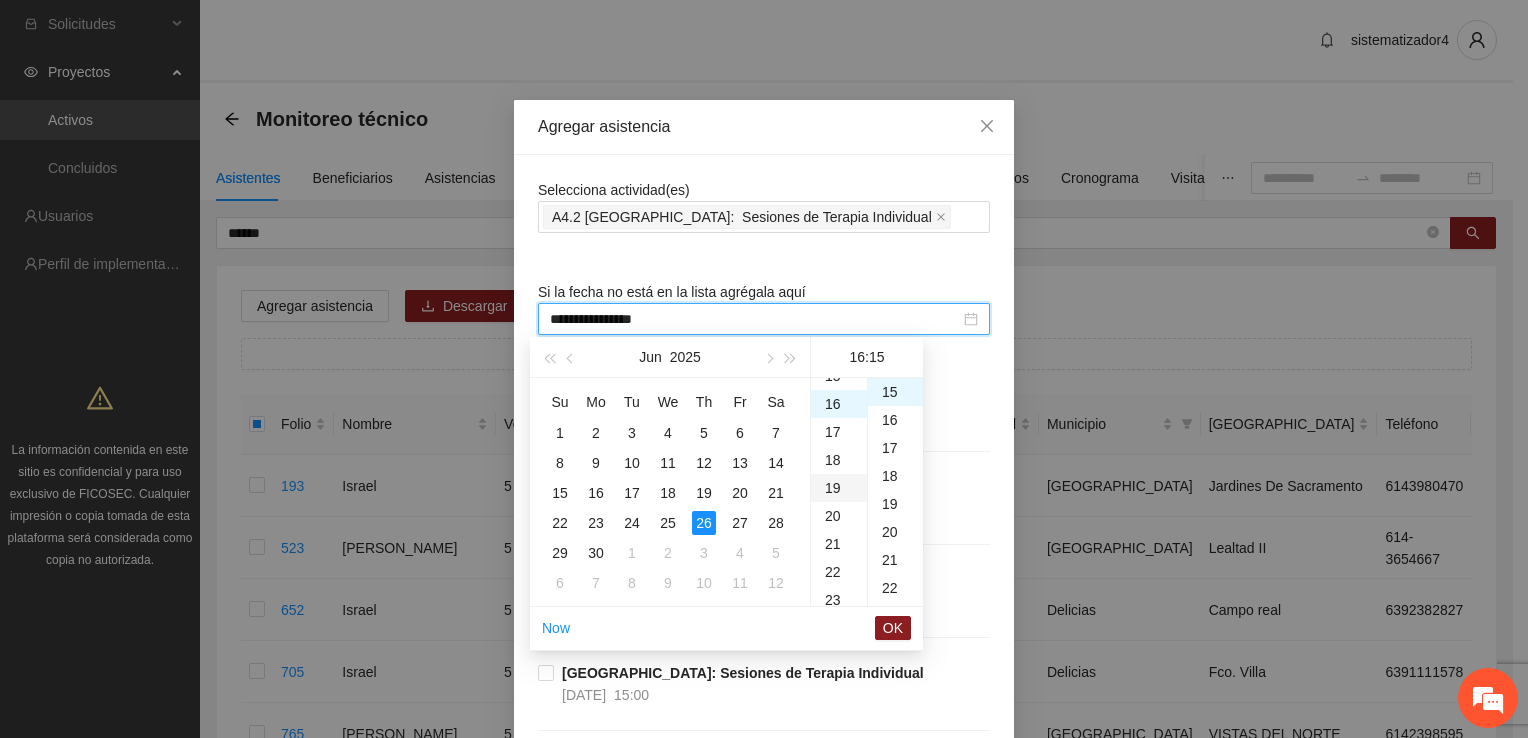 scroll, scrollTop: 448, scrollLeft: 0, axis: vertical 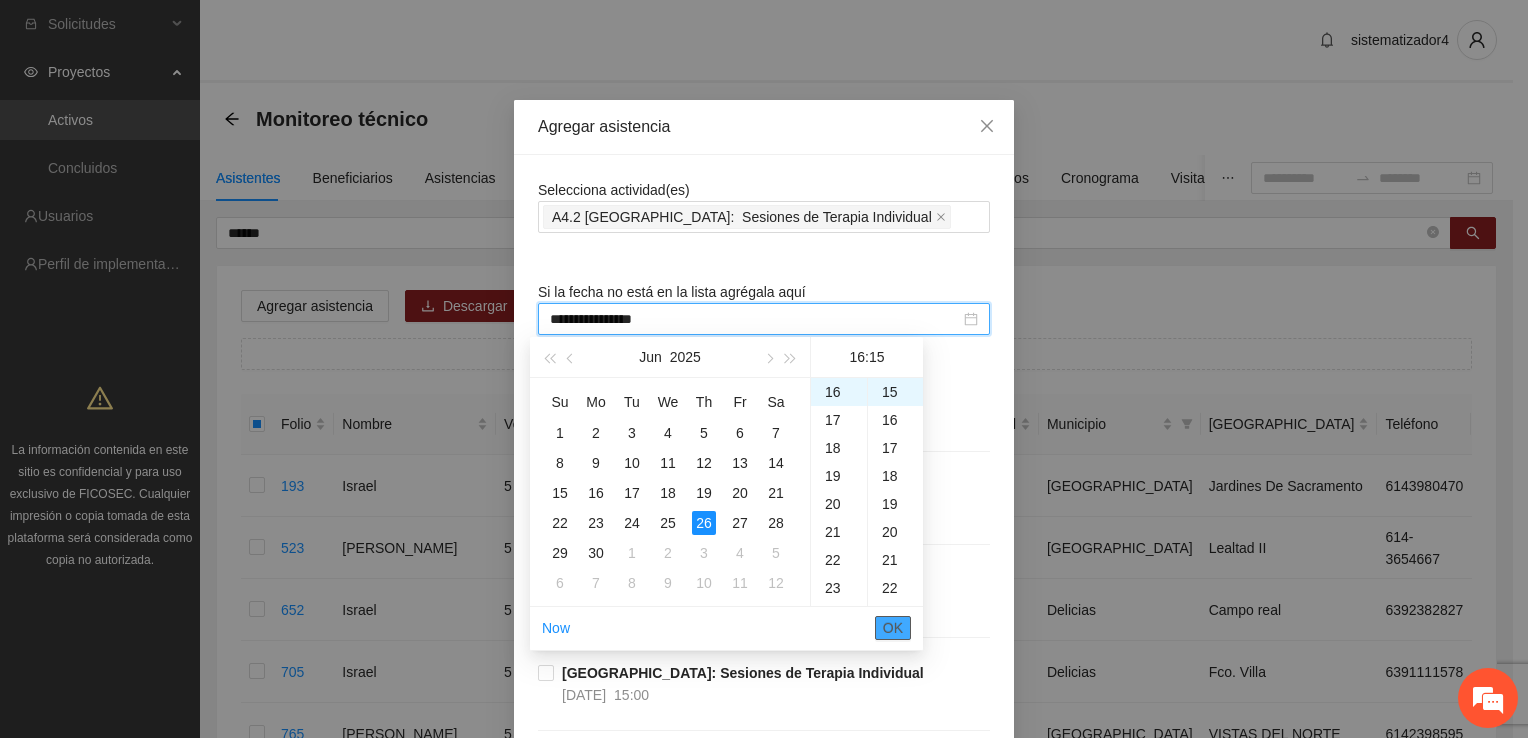 click on "OK" at bounding box center (893, 628) 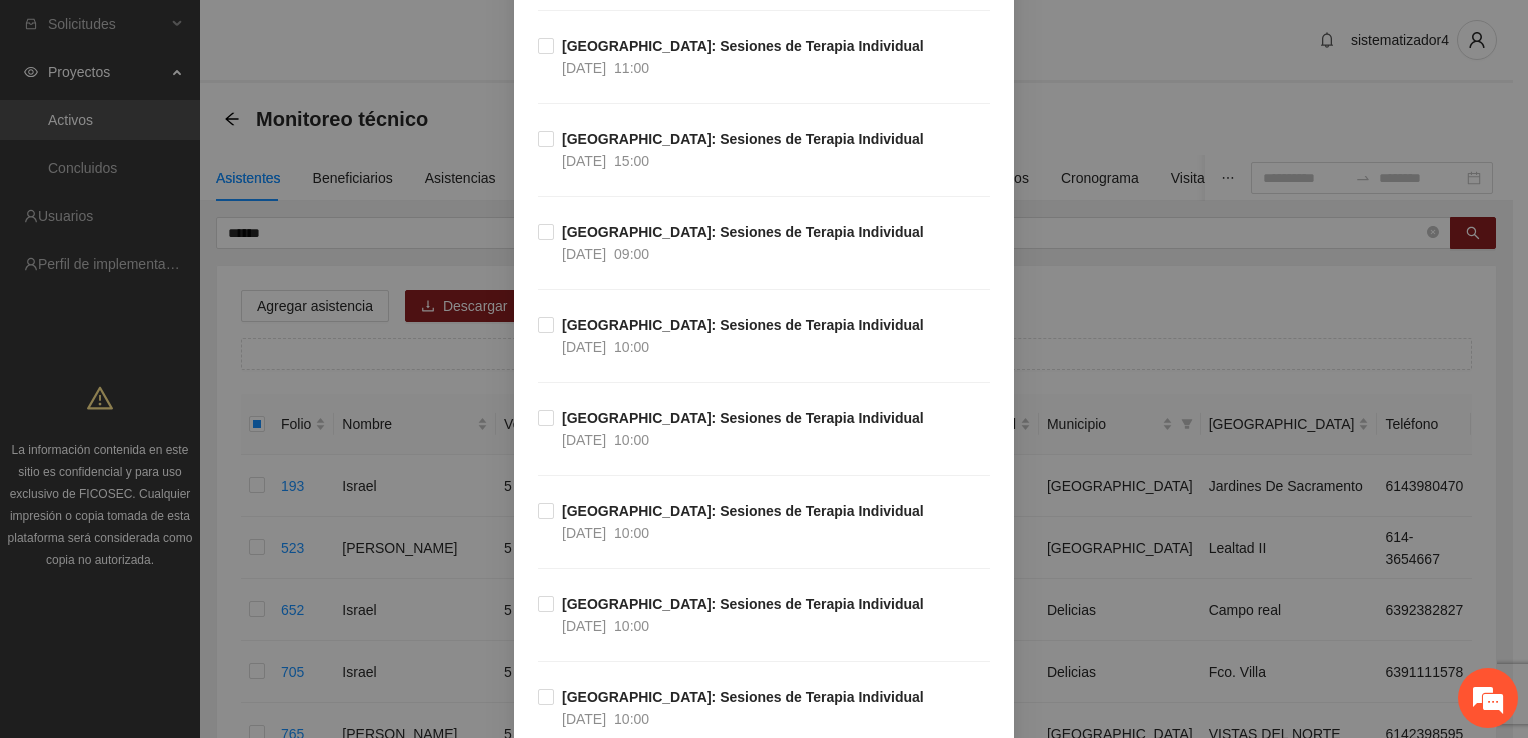 scroll, scrollTop: 0, scrollLeft: 0, axis: both 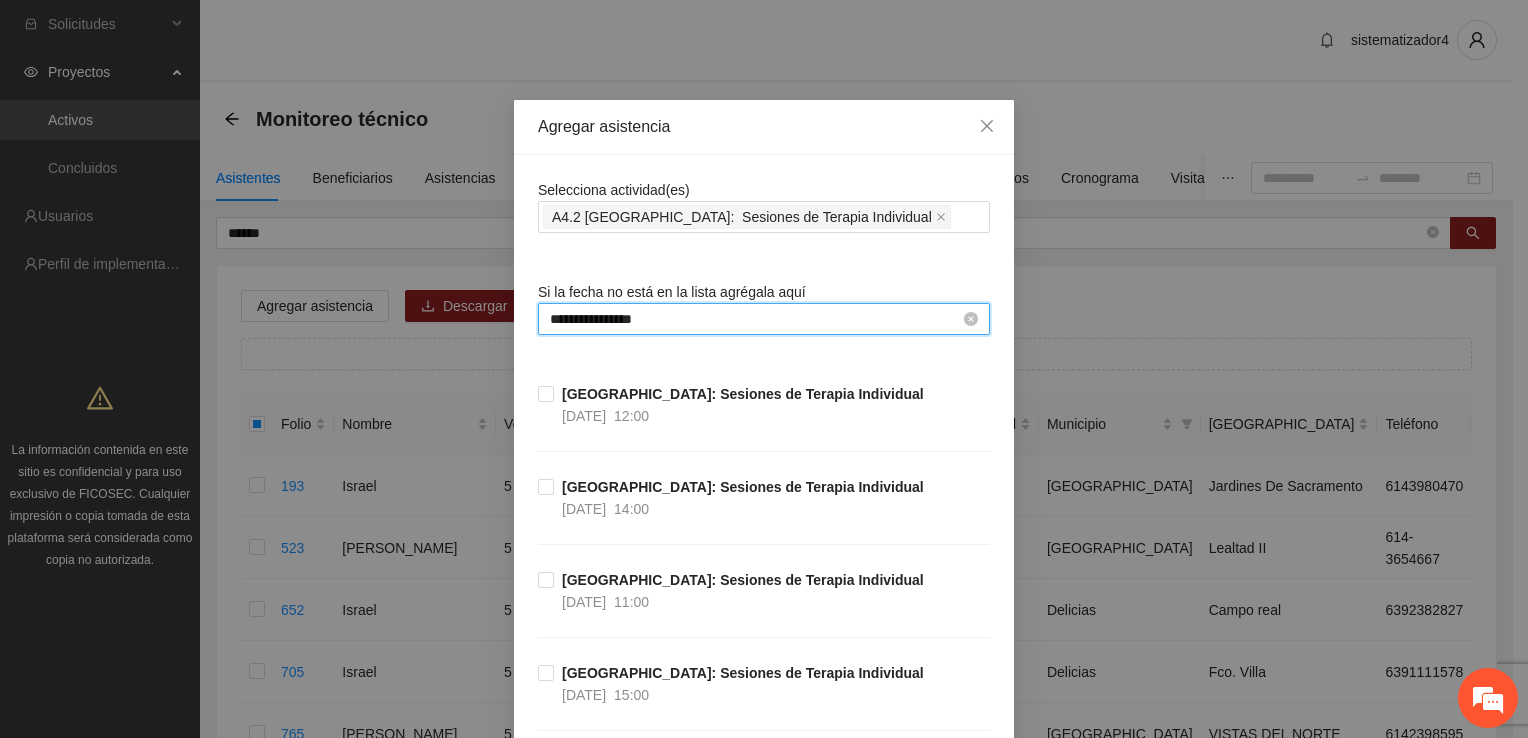 click on "**********" at bounding box center [755, 319] 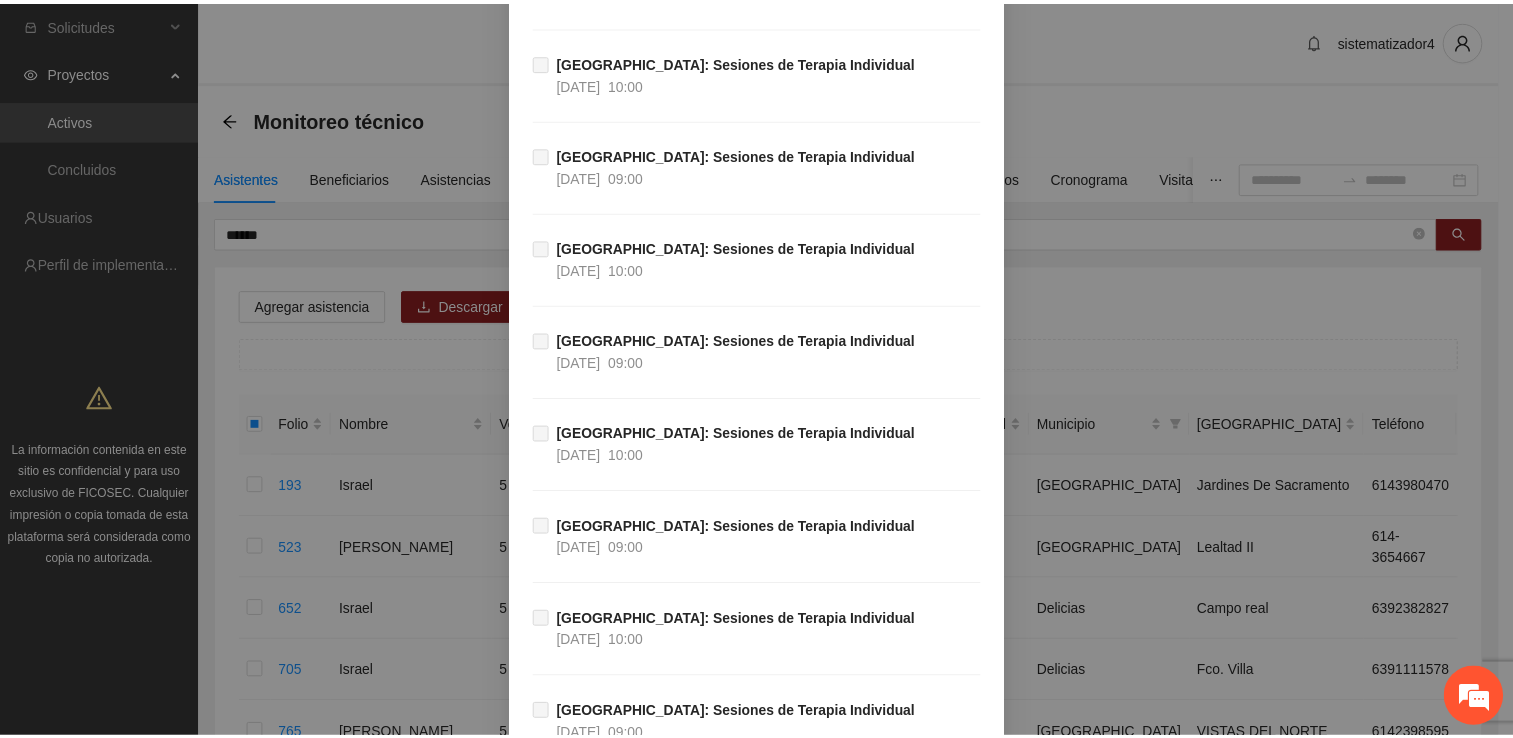 scroll, scrollTop: 27262, scrollLeft: 0, axis: vertical 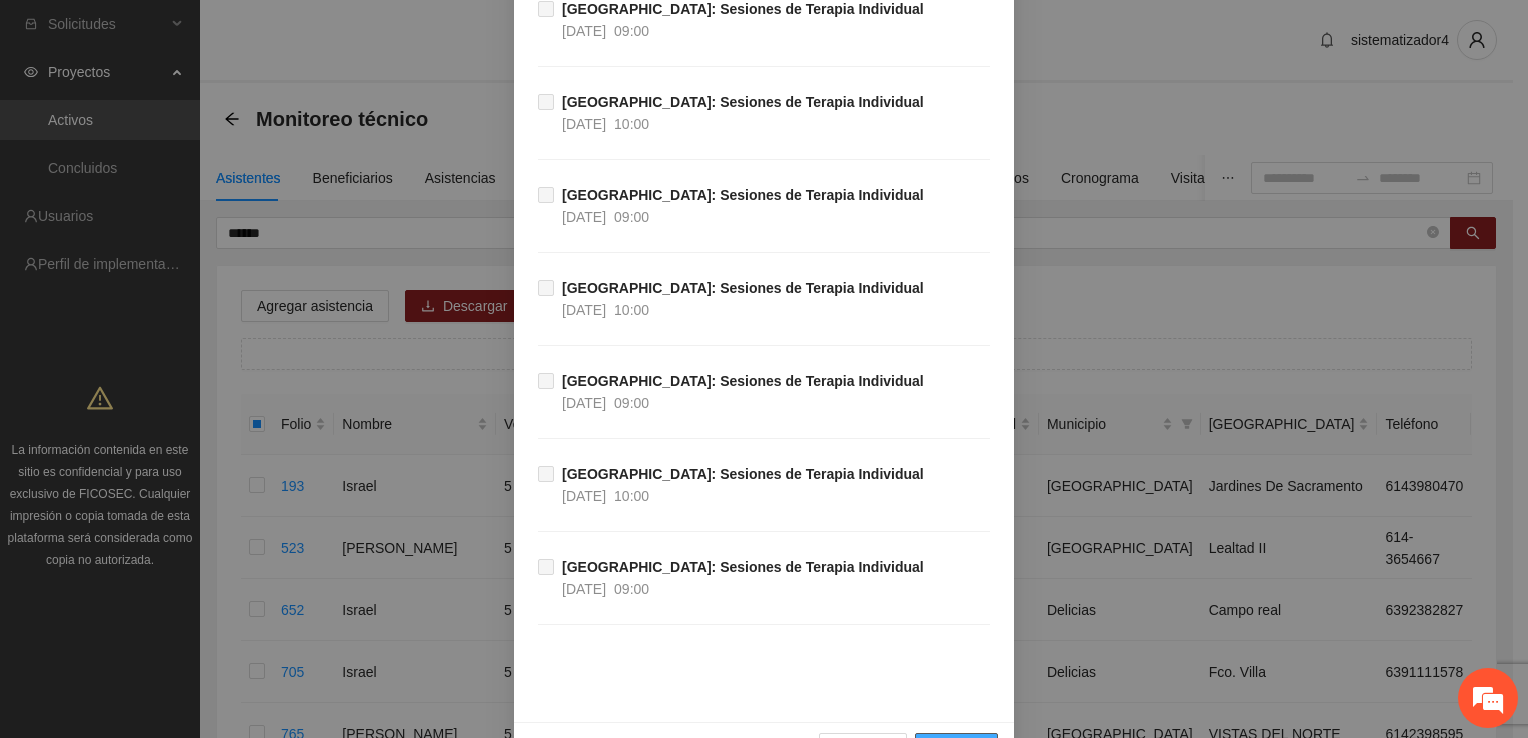 click on "Guardar" at bounding box center [956, 749] 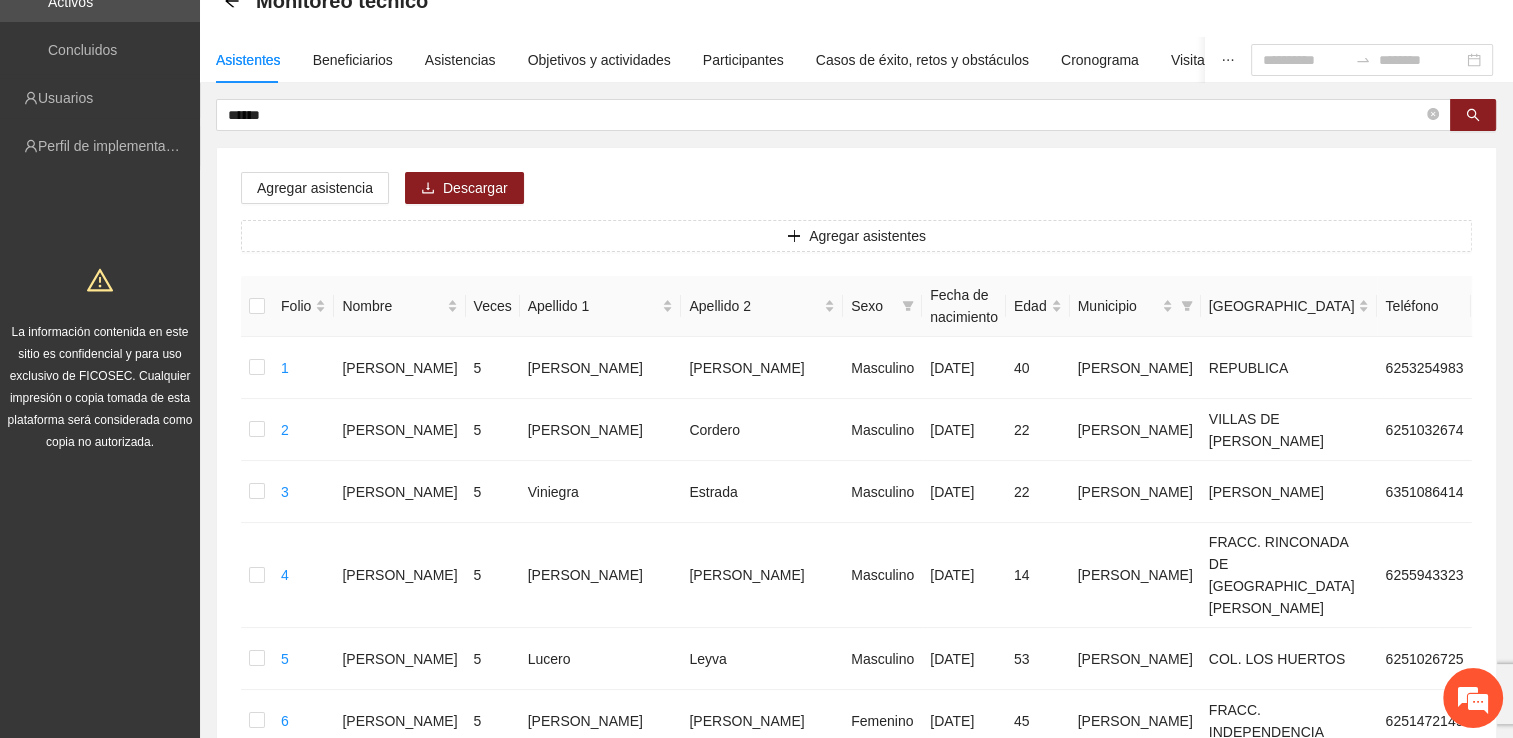 scroll, scrollTop: 77, scrollLeft: 0, axis: vertical 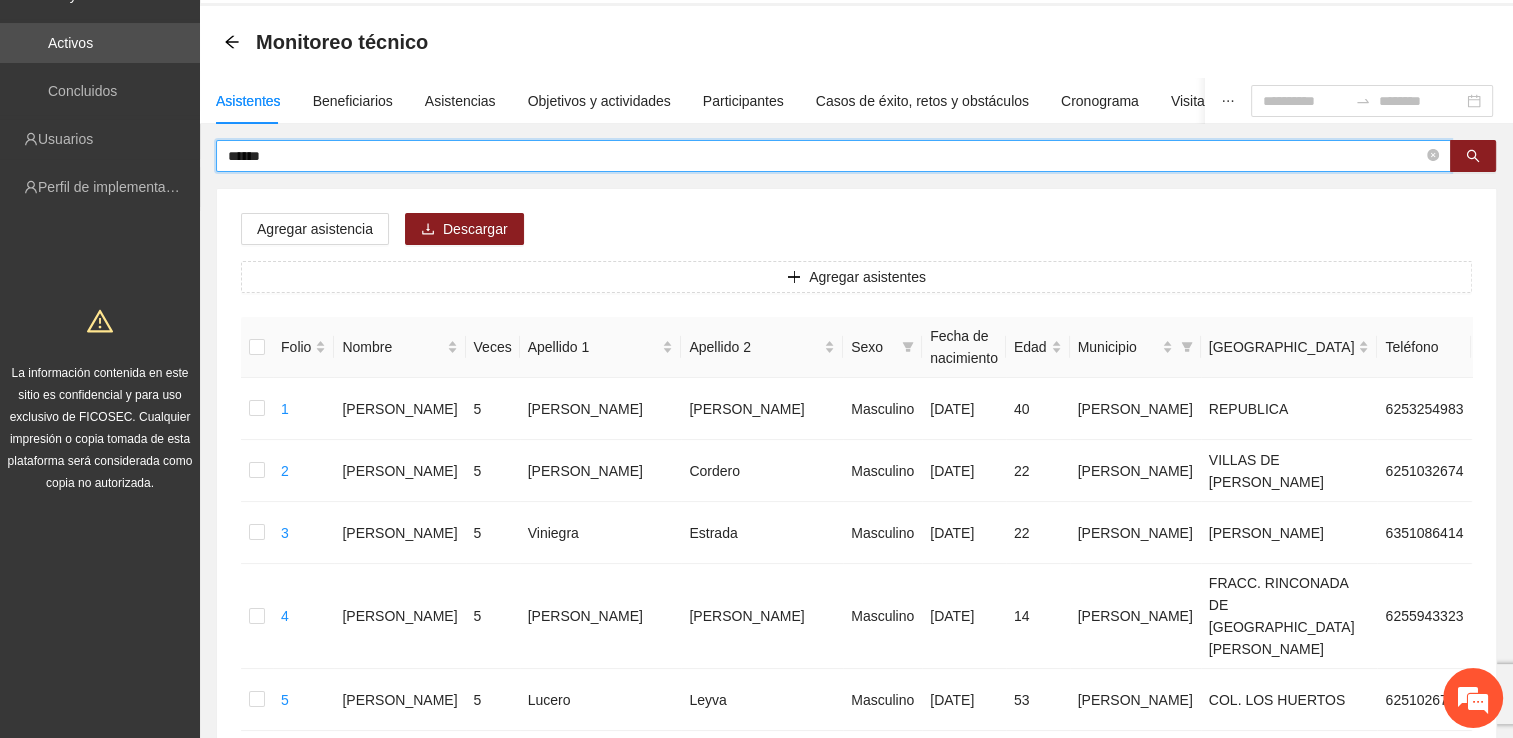click on "******" at bounding box center (825, 156) 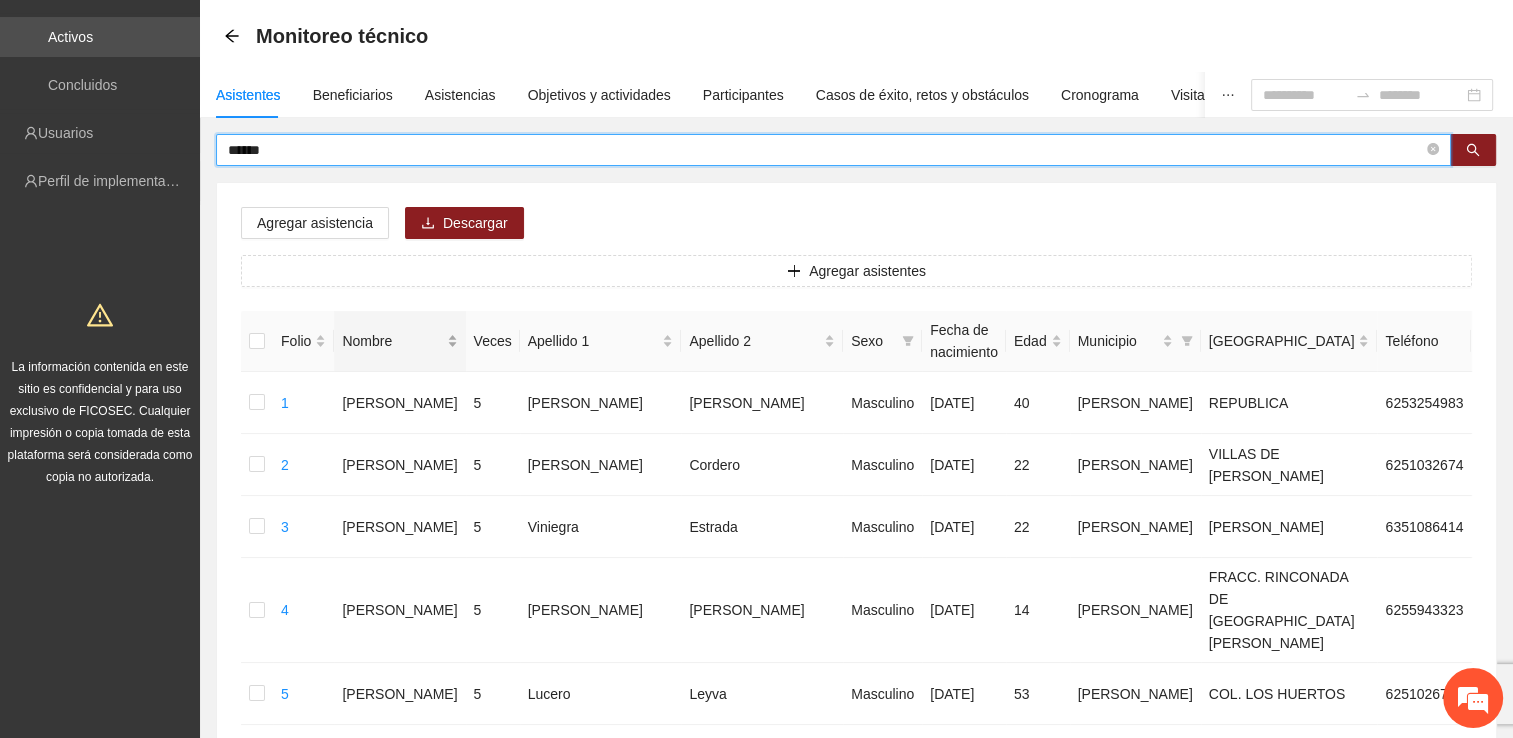 scroll, scrollTop: 77, scrollLeft: 0, axis: vertical 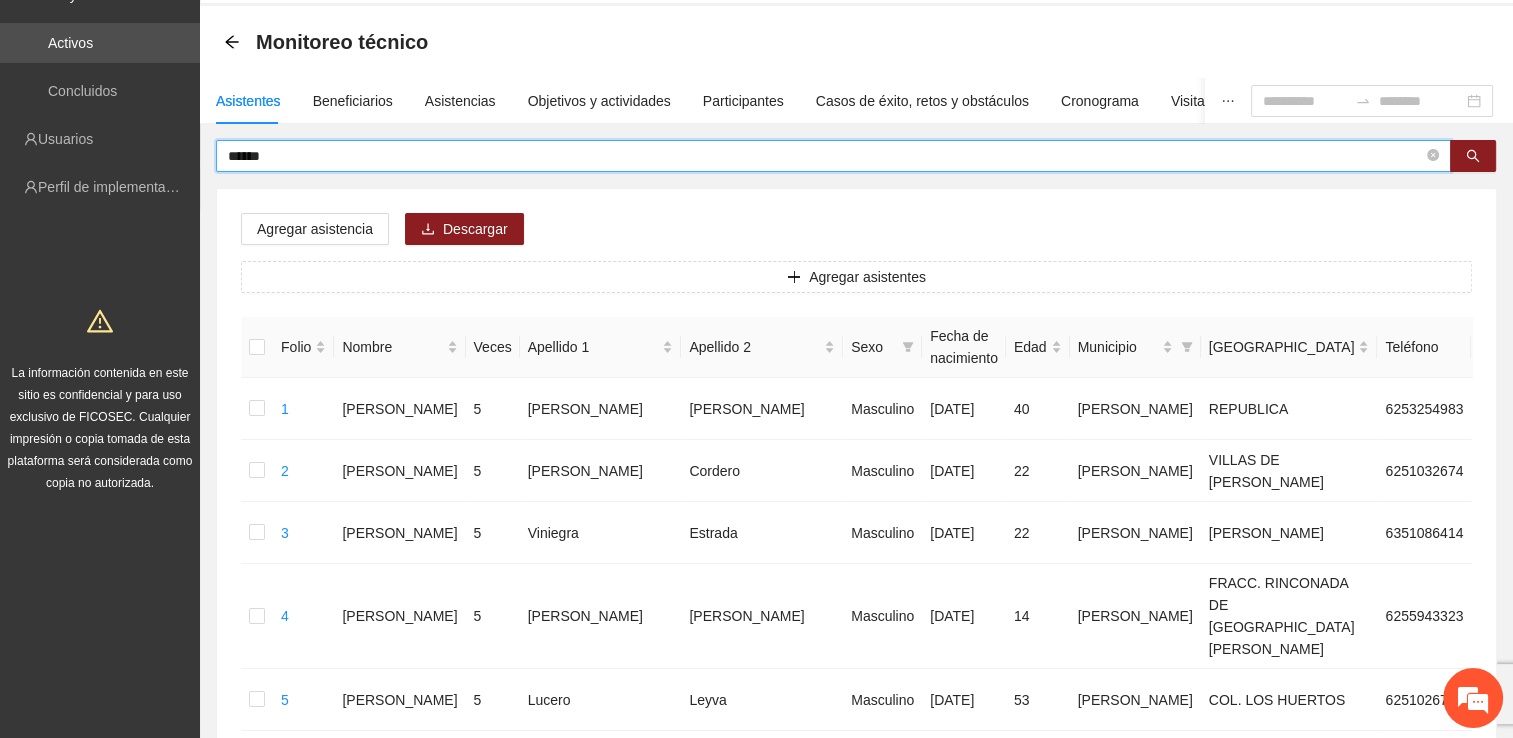 click on "******" at bounding box center [825, 156] 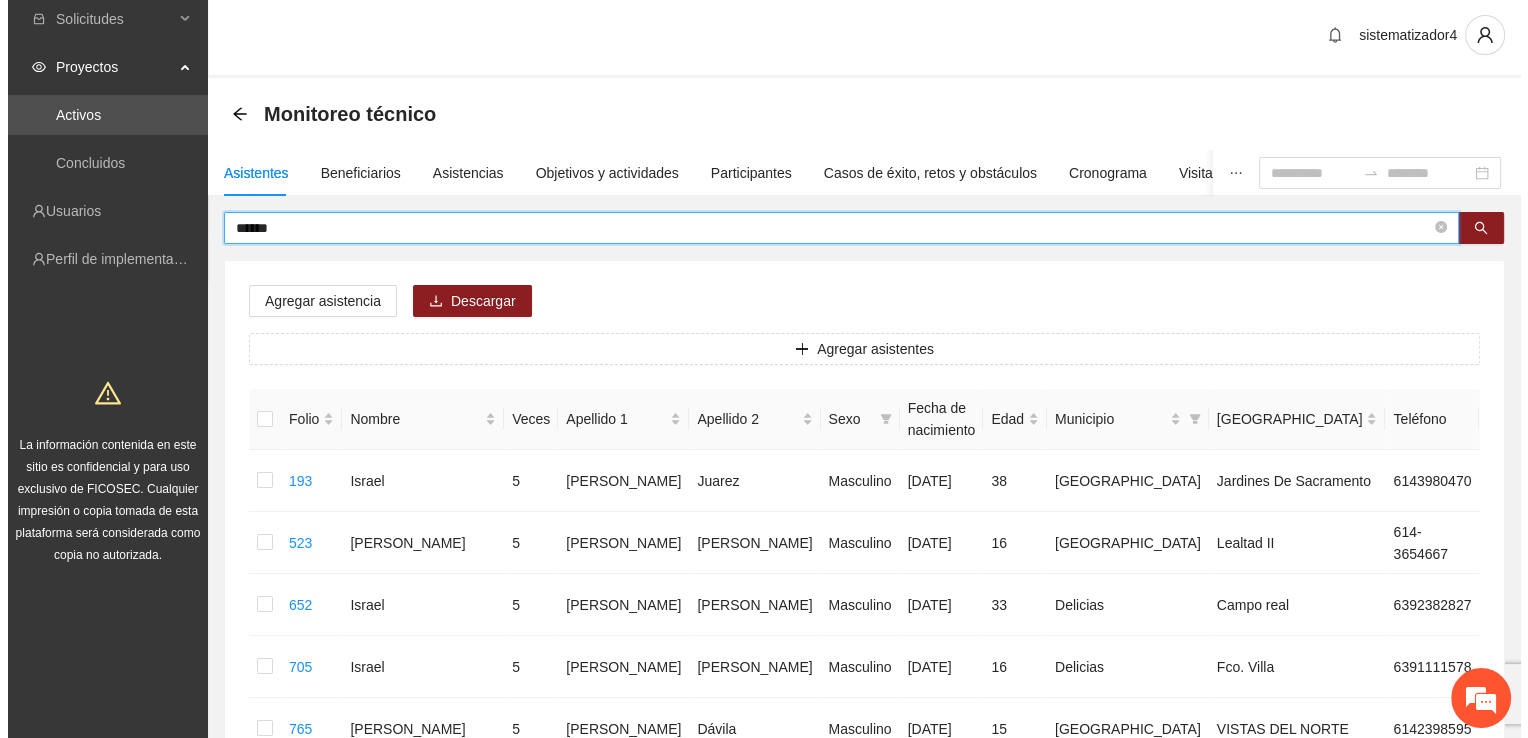 scroll, scrollTop: 0, scrollLeft: 0, axis: both 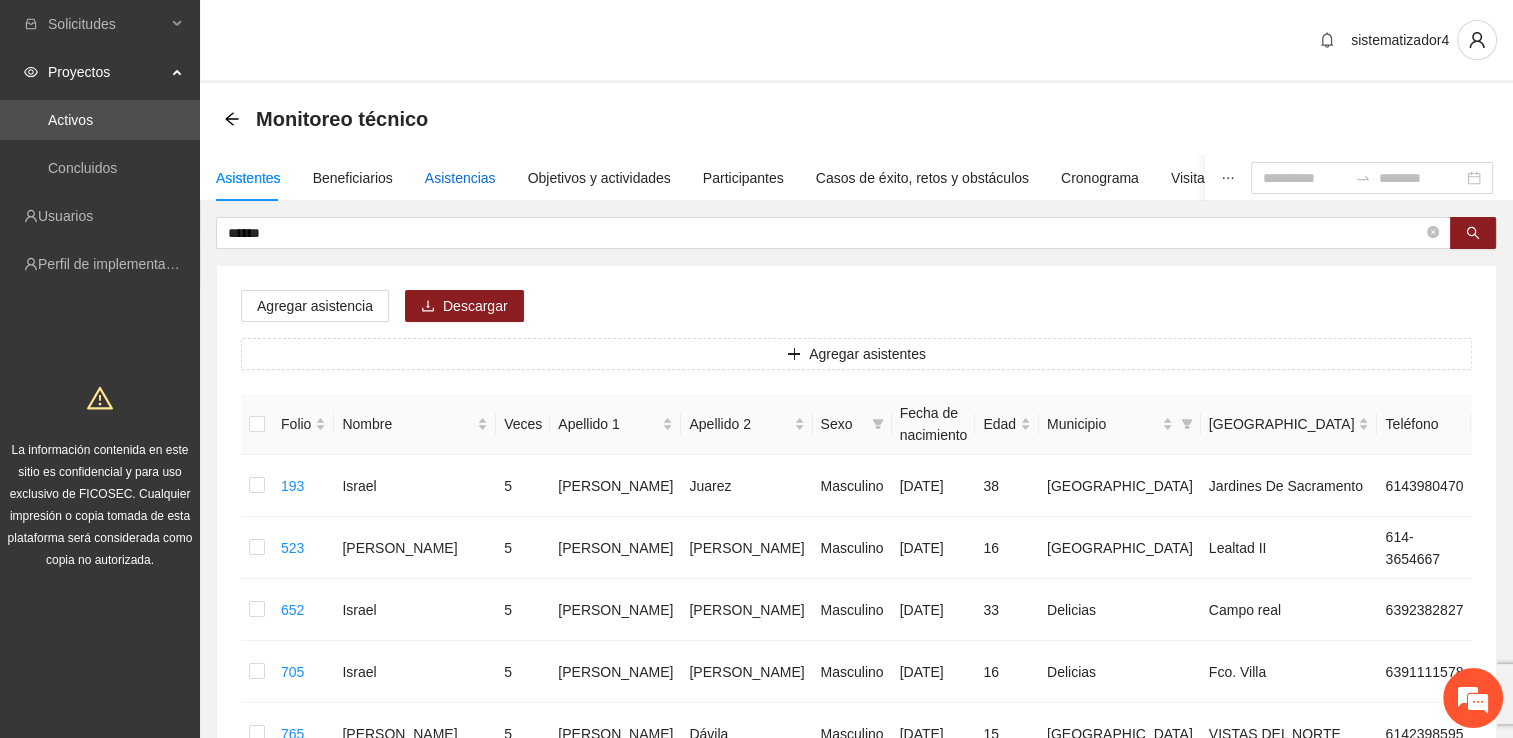 click on "Asistencias" at bounding box center (460, 178) 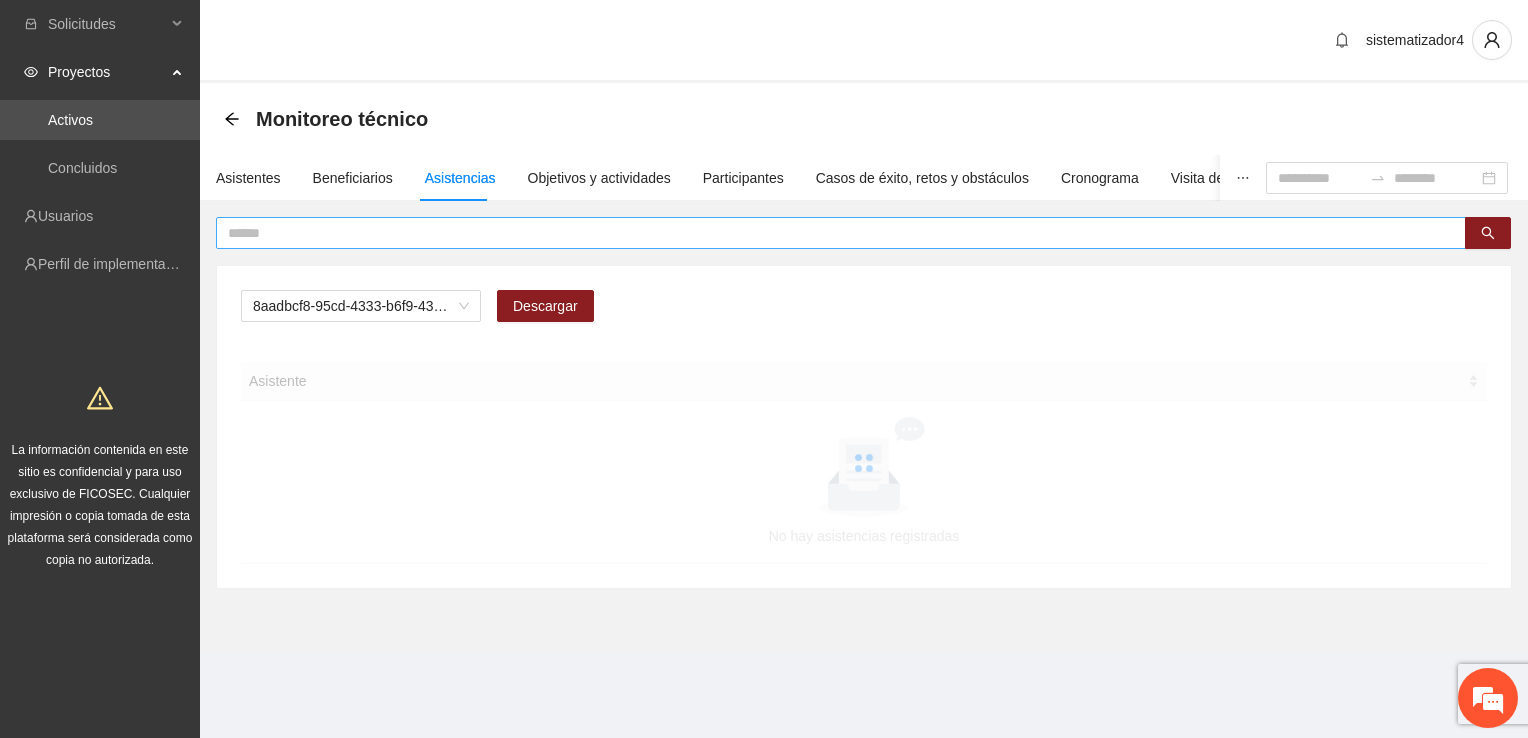 click at bounding box center [833, 233] 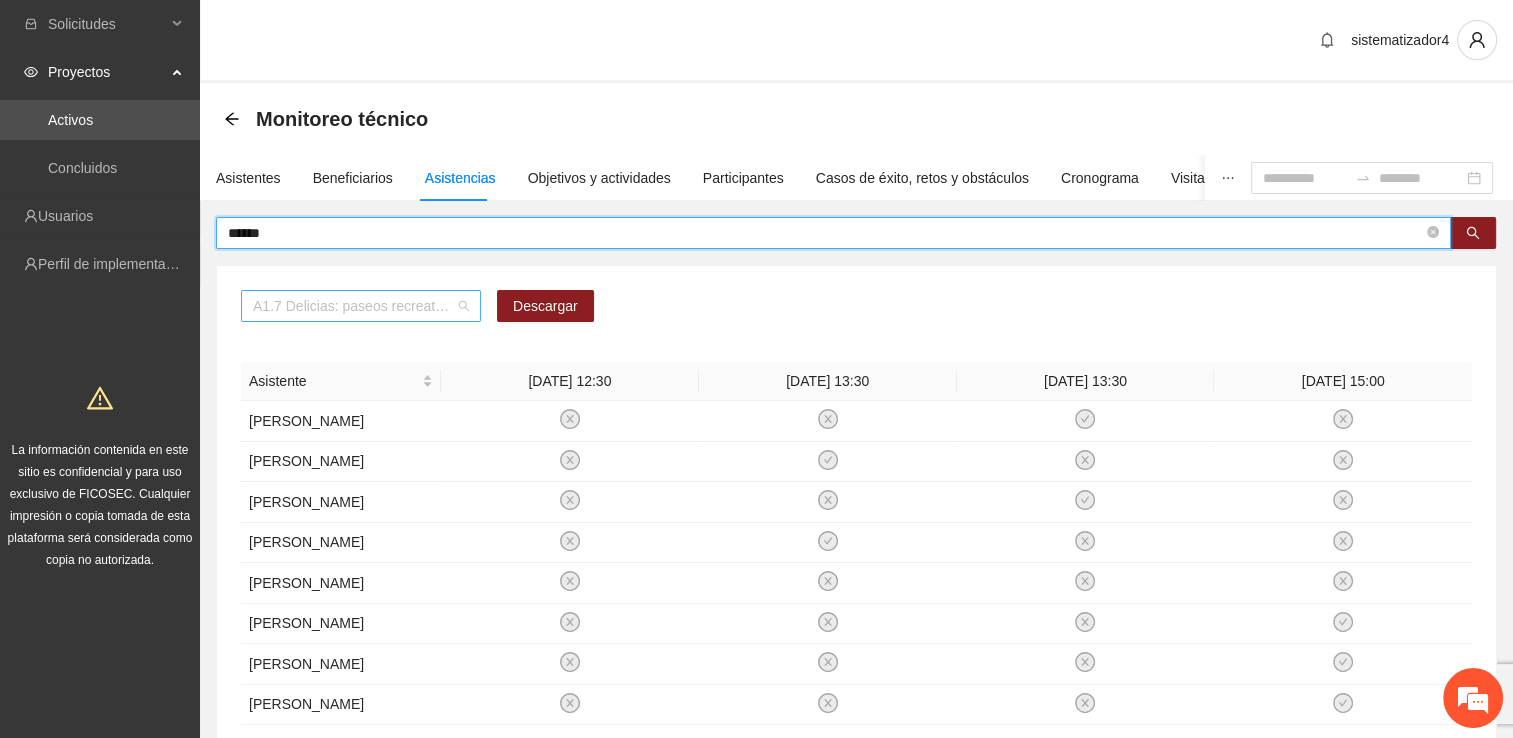click on "A1.7 Delicias: paseos recreativos" at bounding box center [361, 306] 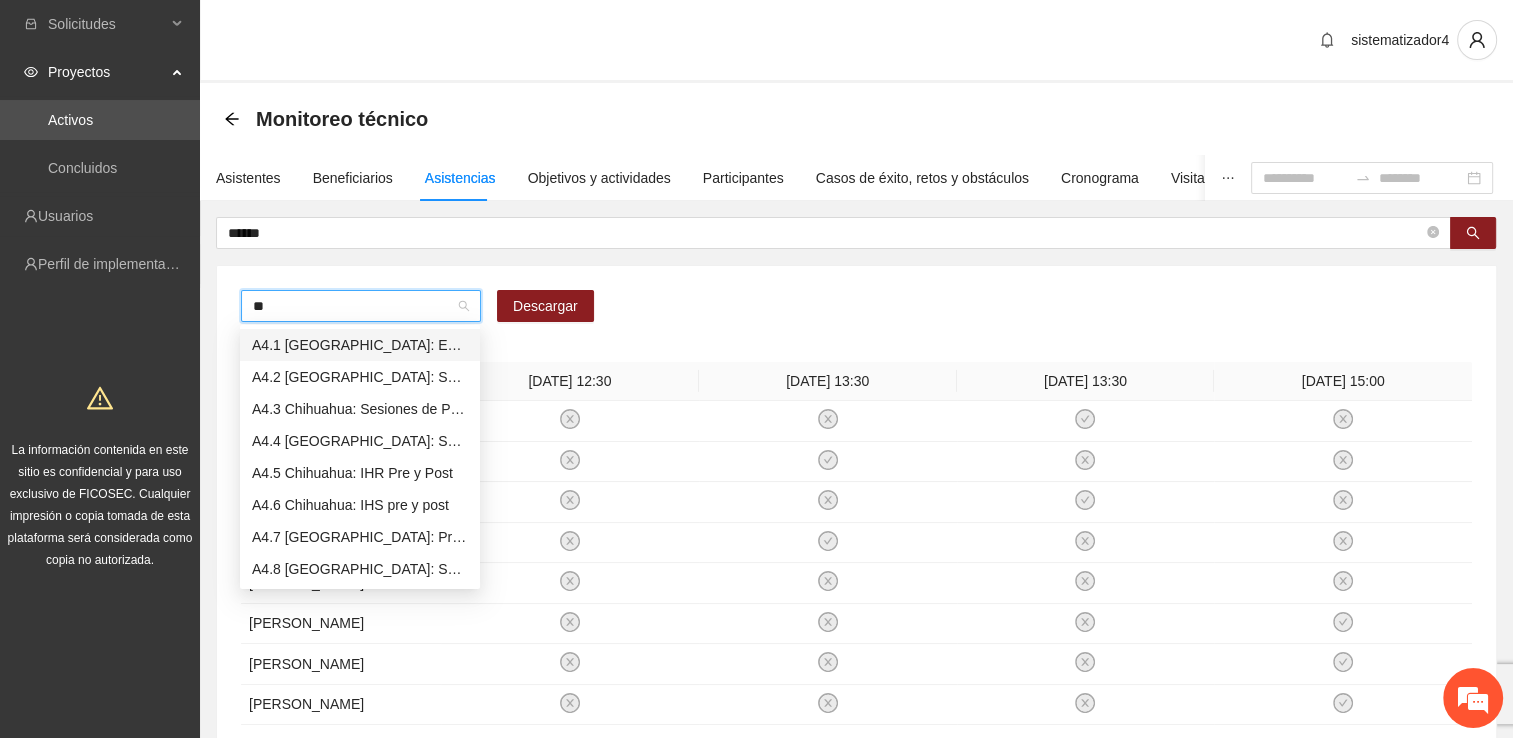 type on "***" 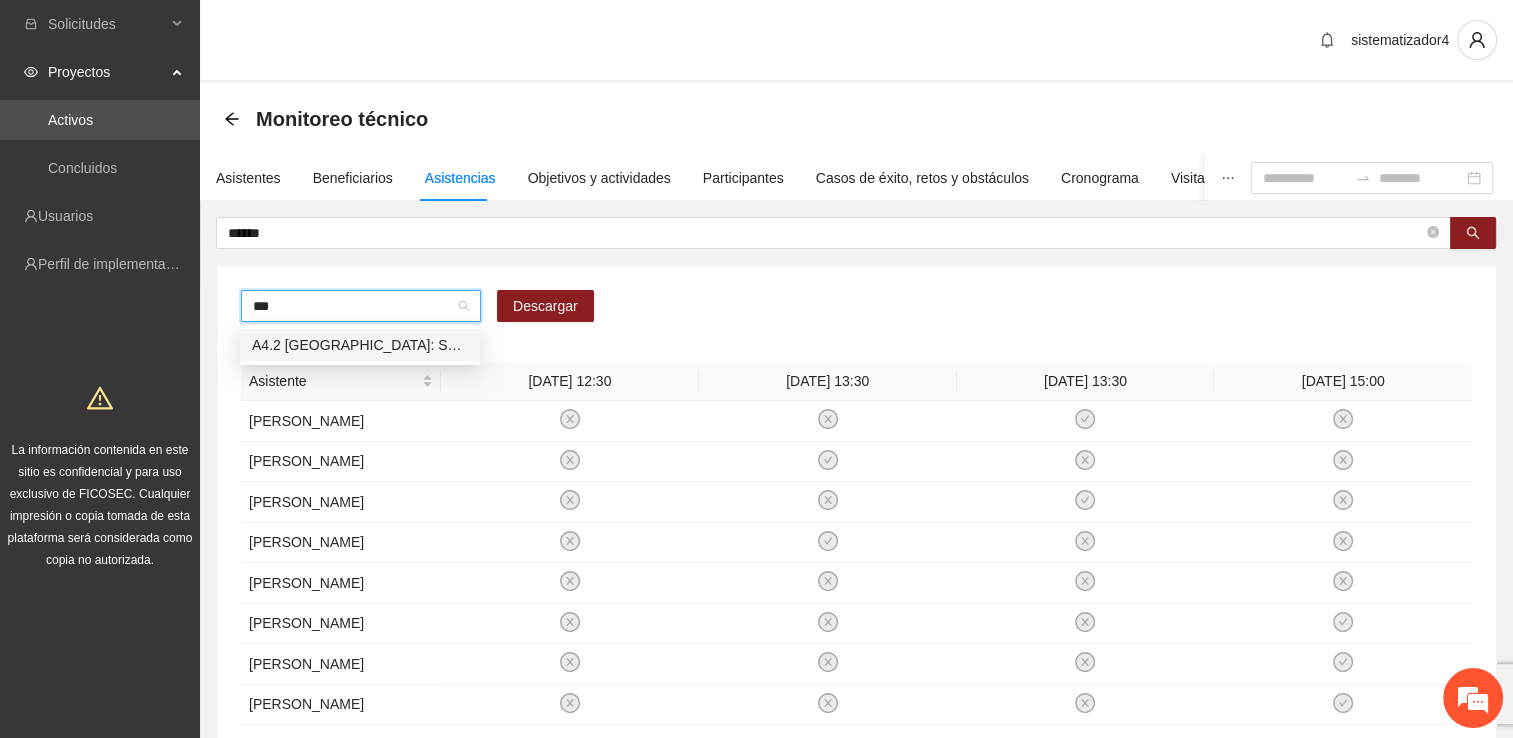 type 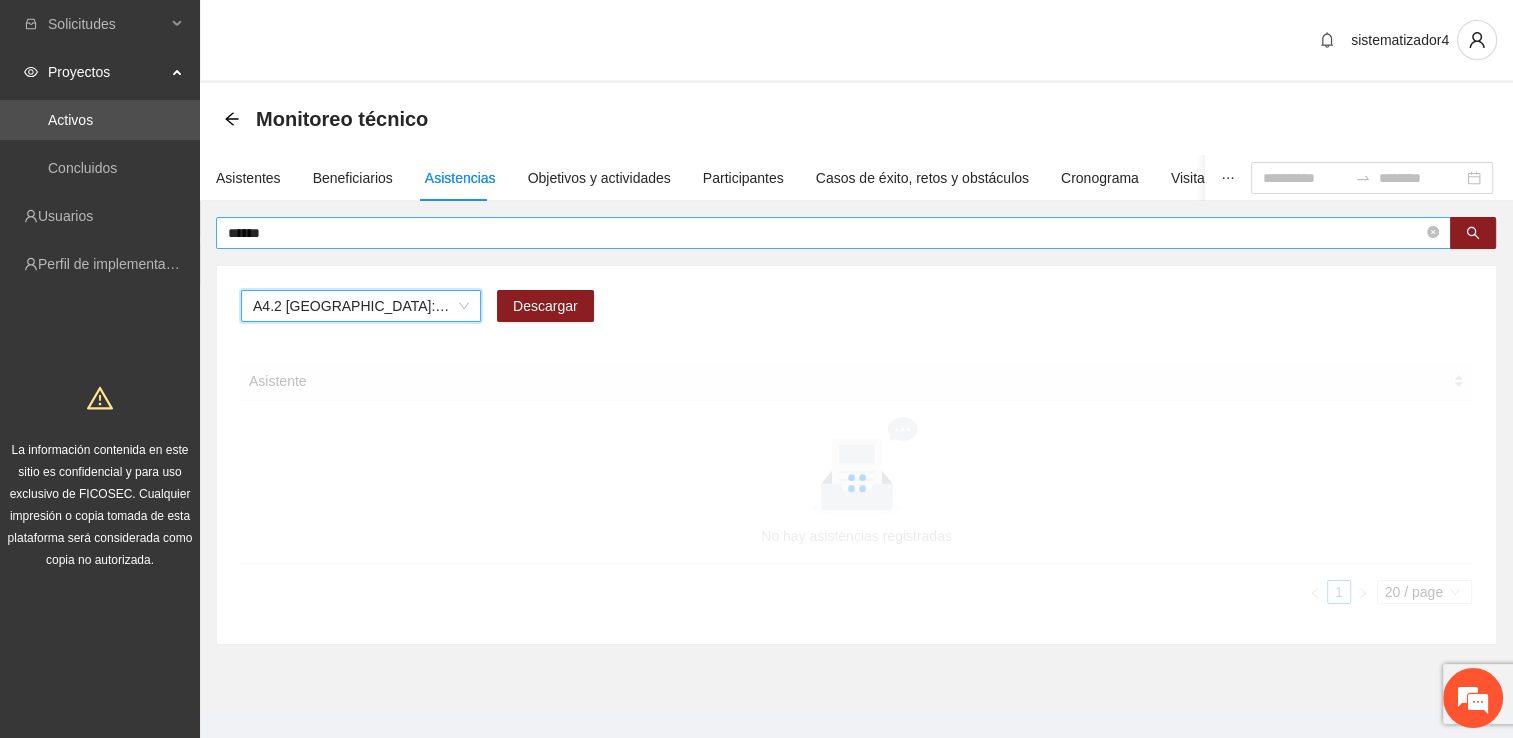 click on "******" at bounding box center (825, 233) 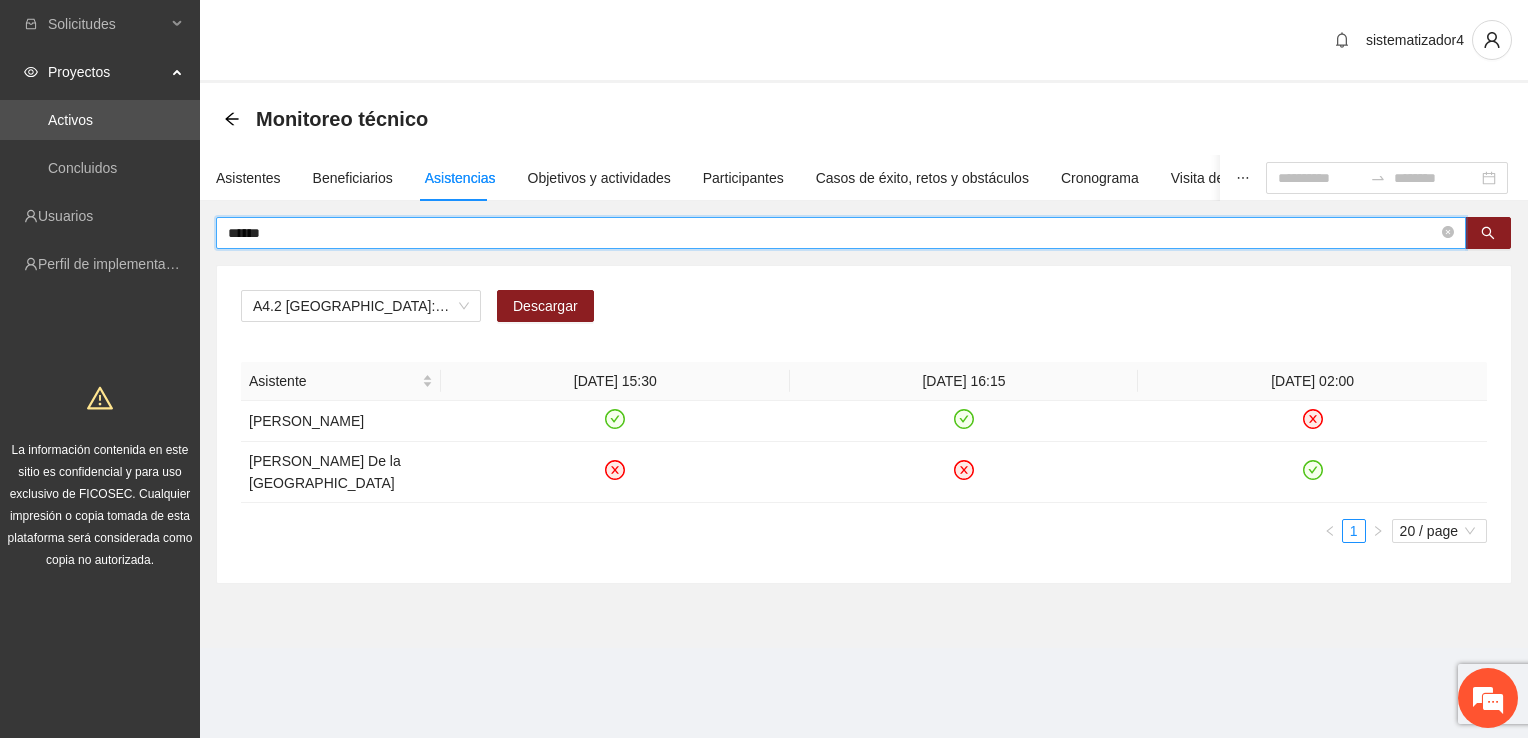 drag, startPoint x: 293, startPoint y: 237, endPoint x: 210, endPoint y: 233, distance: 83.09633 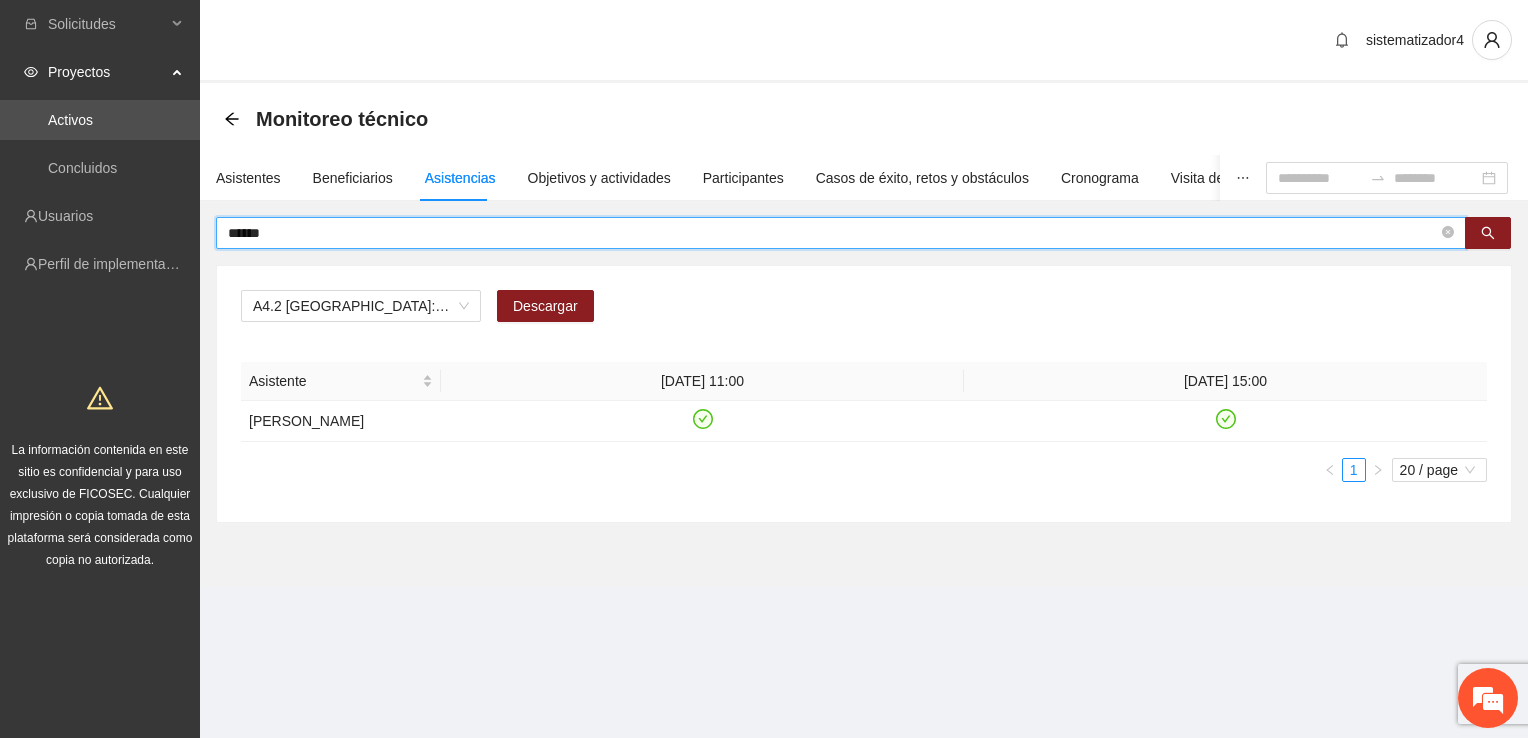 click on "******" at bounding box center [833, 233] 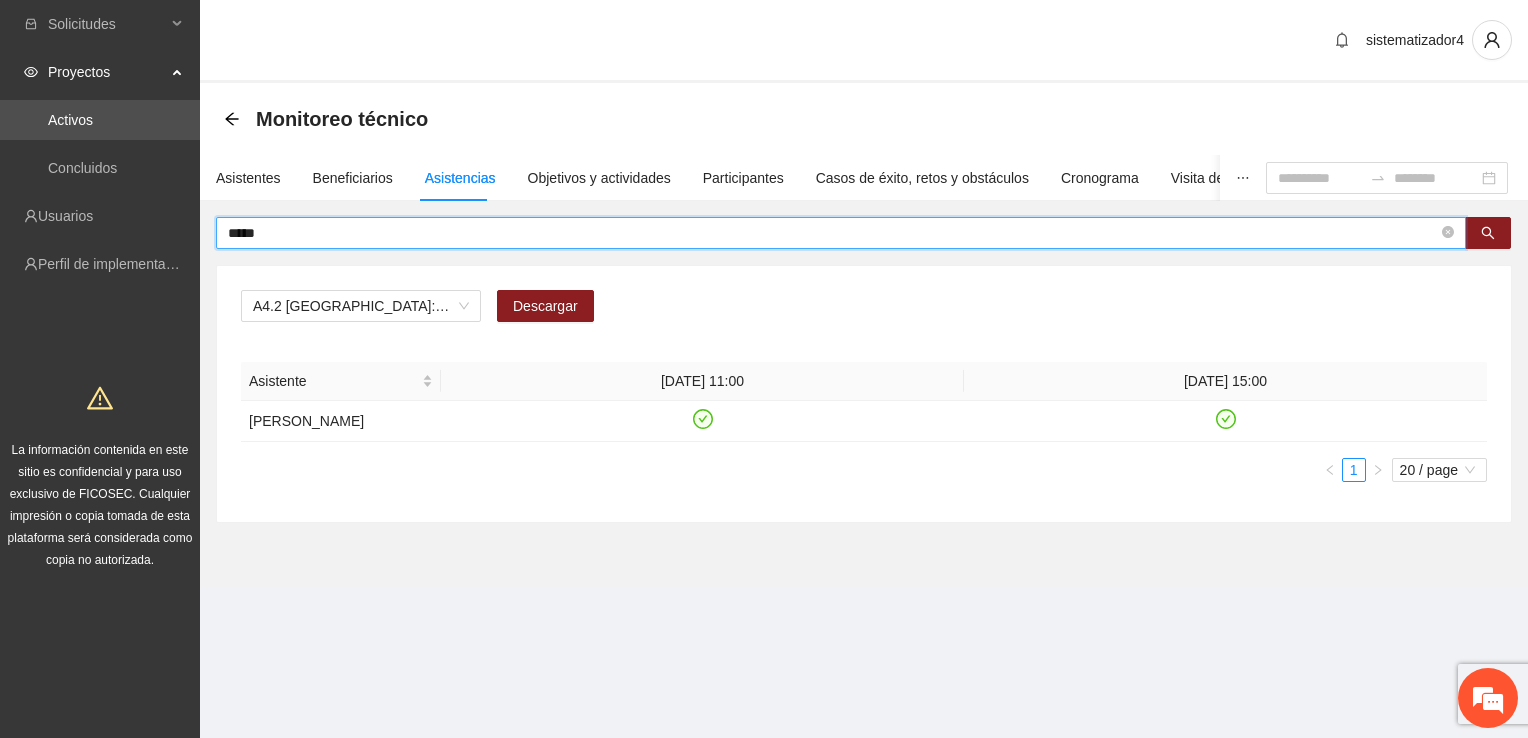 type on "*****" 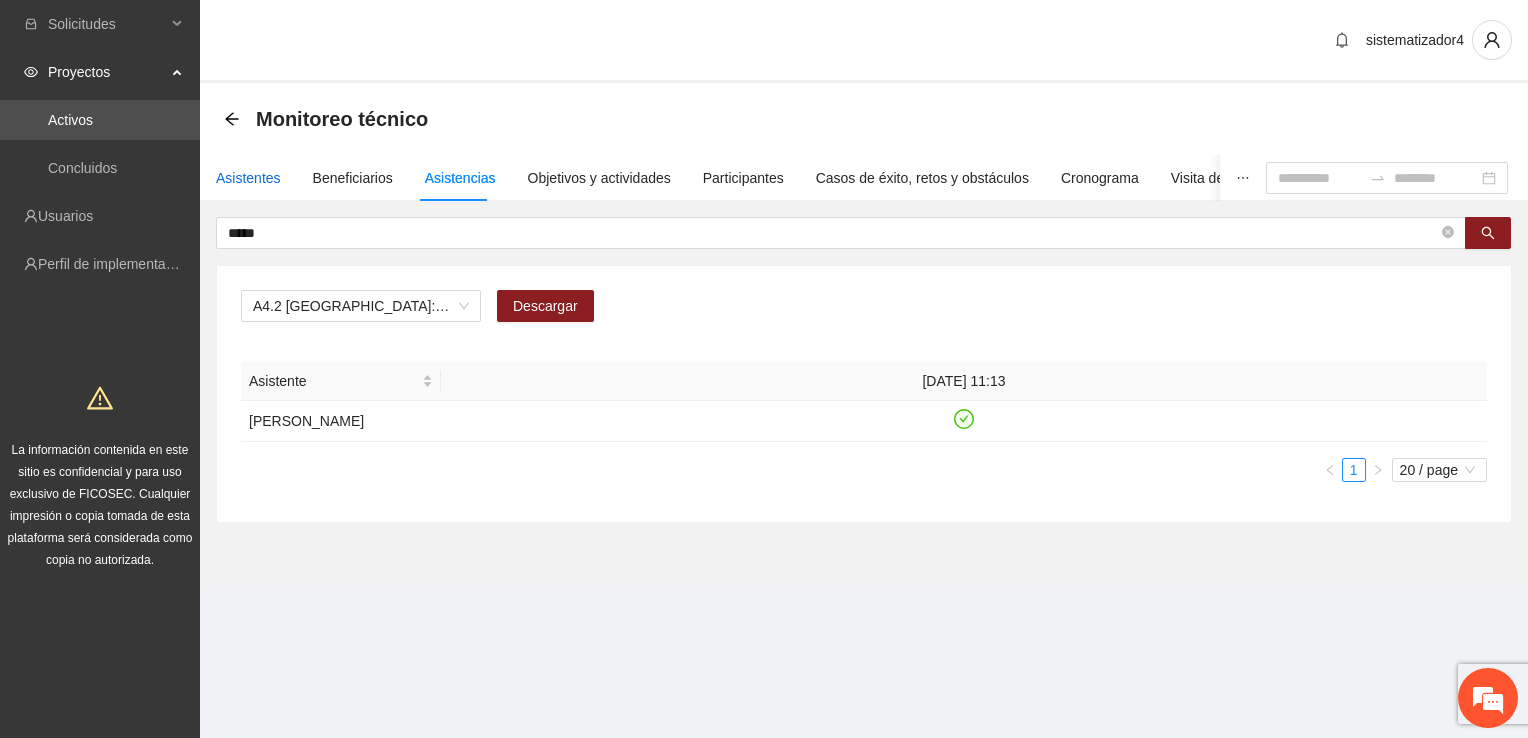 click on "Asistentes" at bounding box center (248, 178) 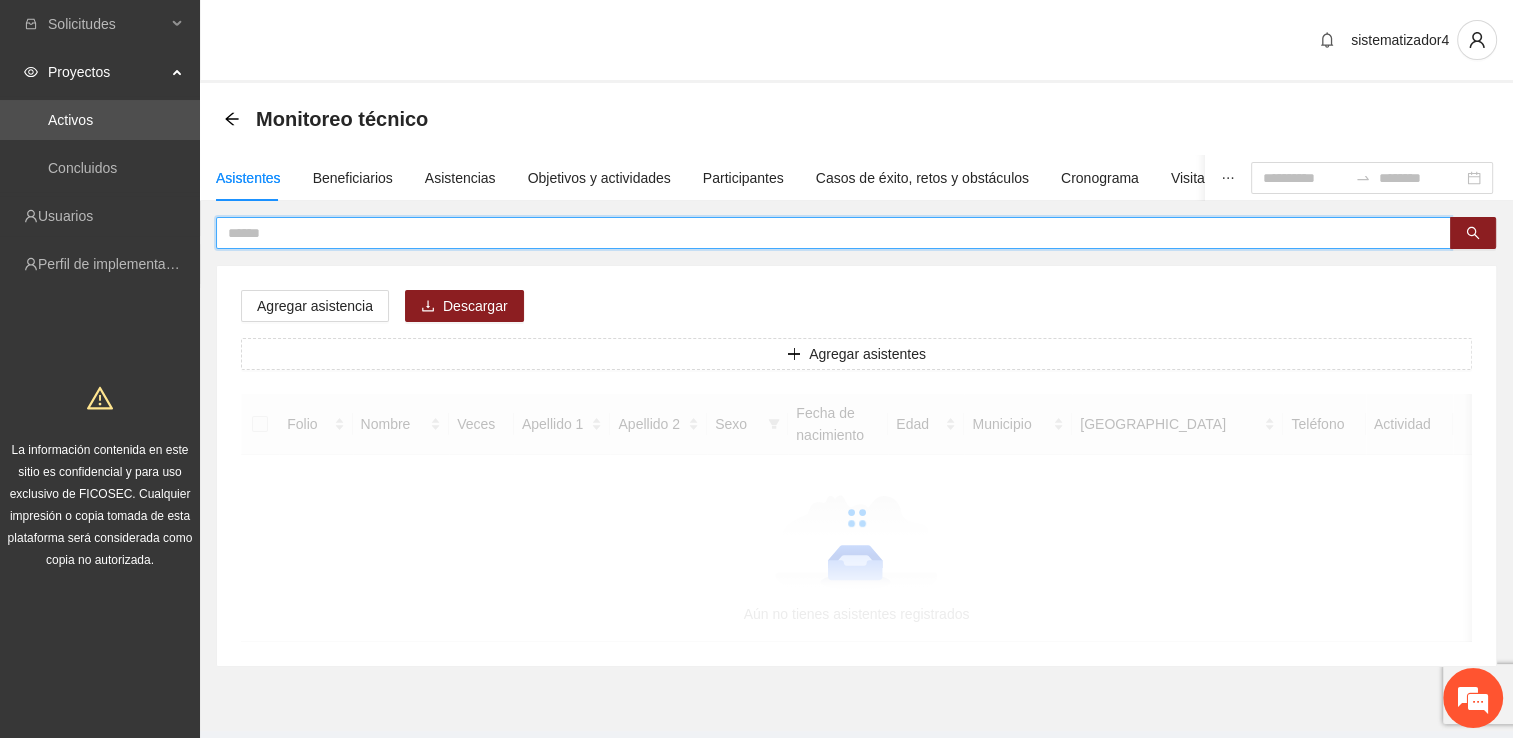 click at bounding box center (825, 233) 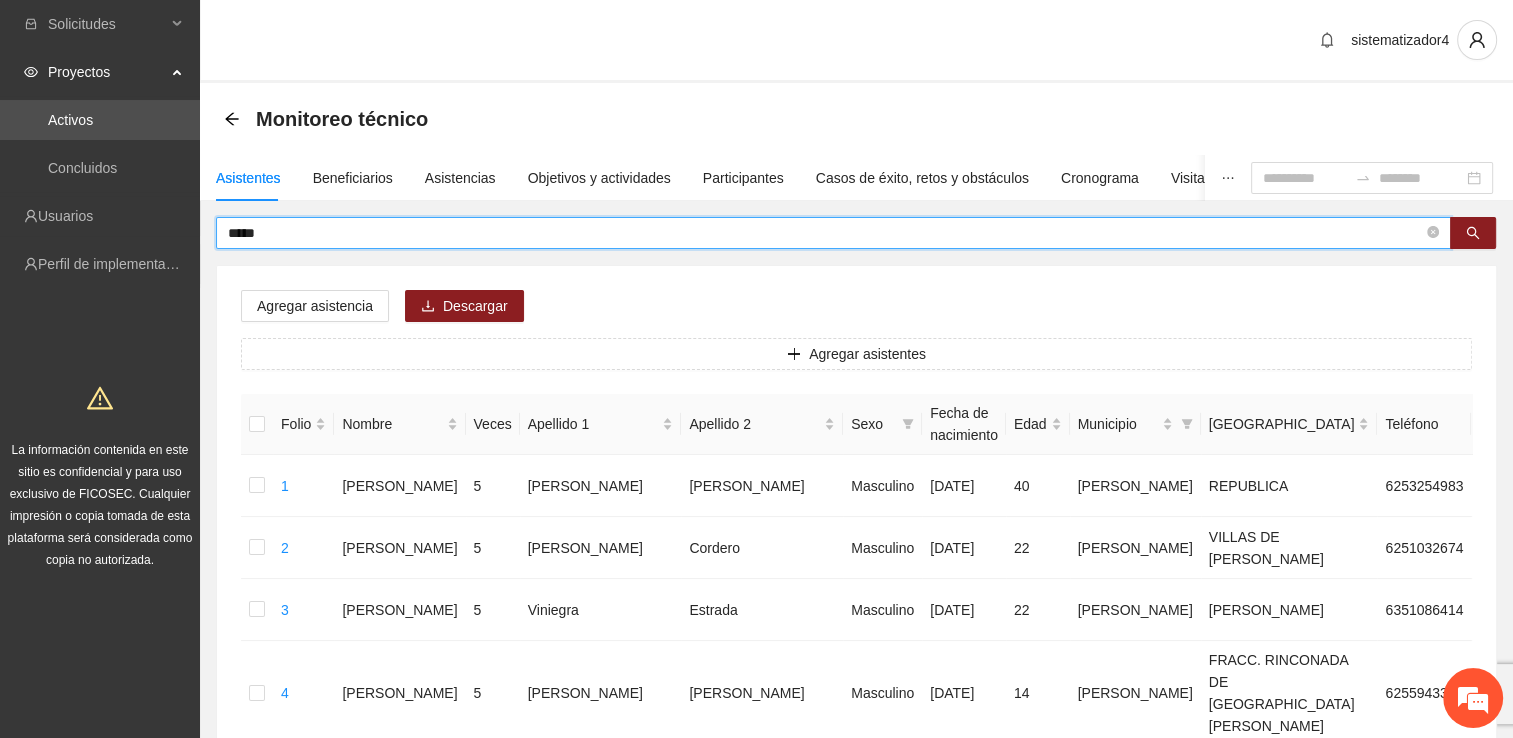 type on "*****" 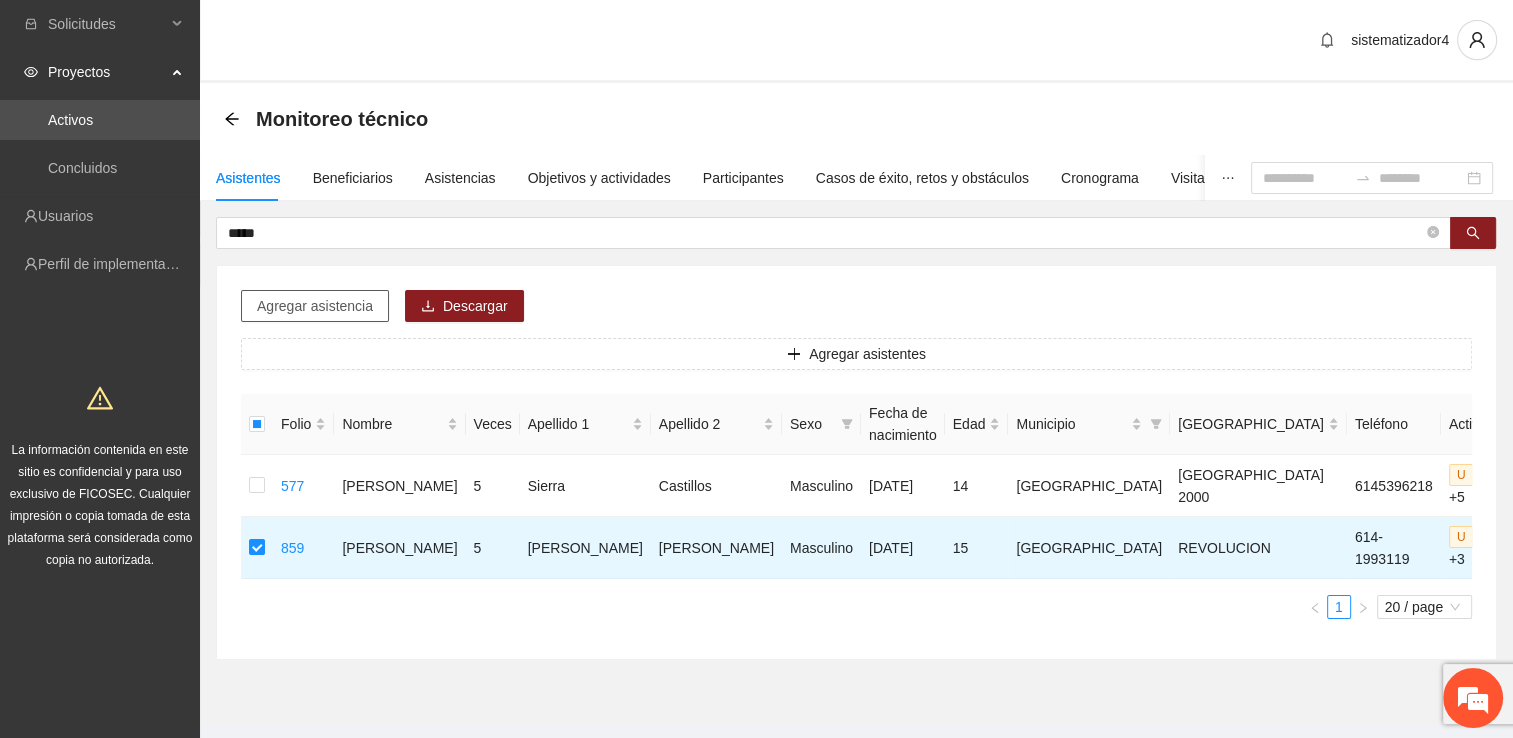 click on "Agregar asistencia" at bounding box center (315, 306) 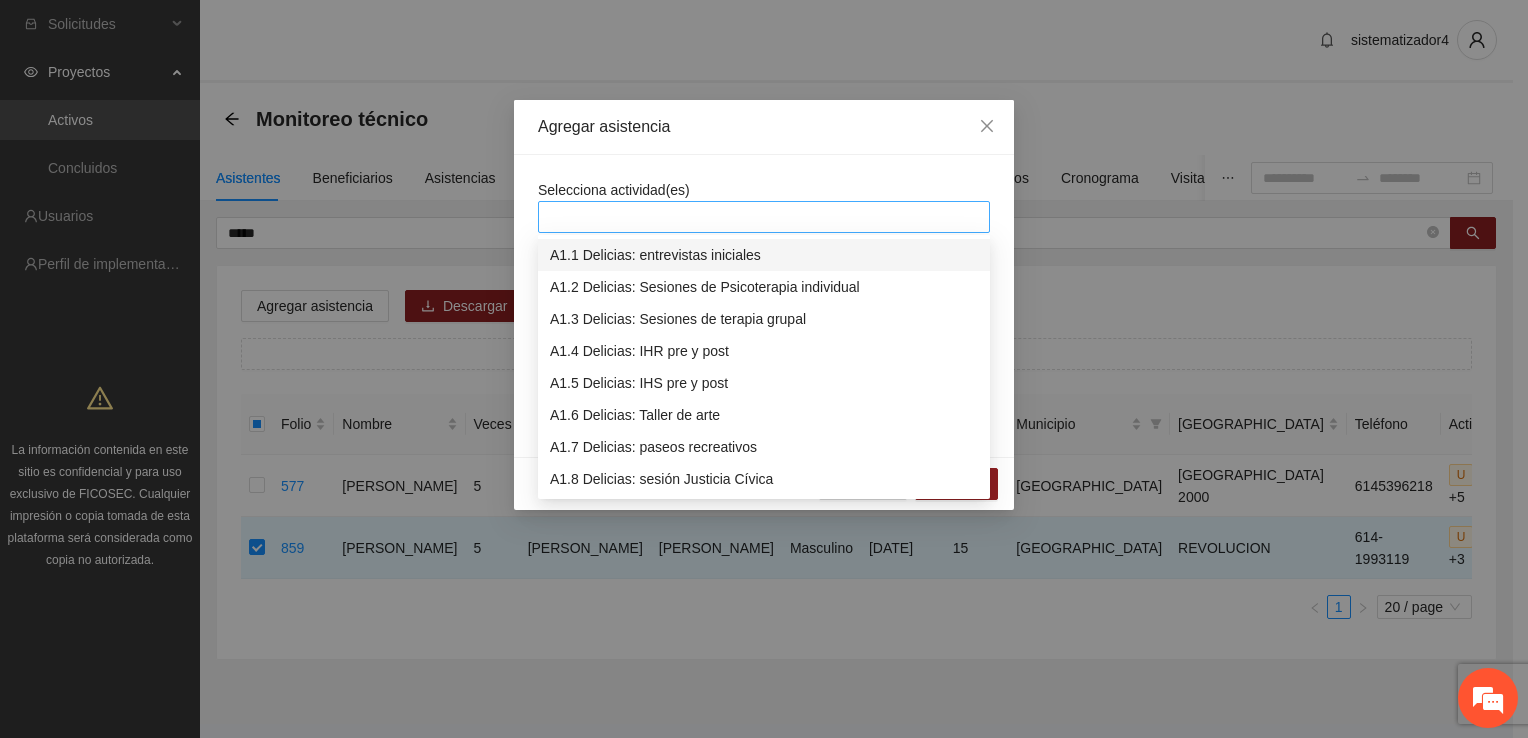 click at bounding box center [764, 217] 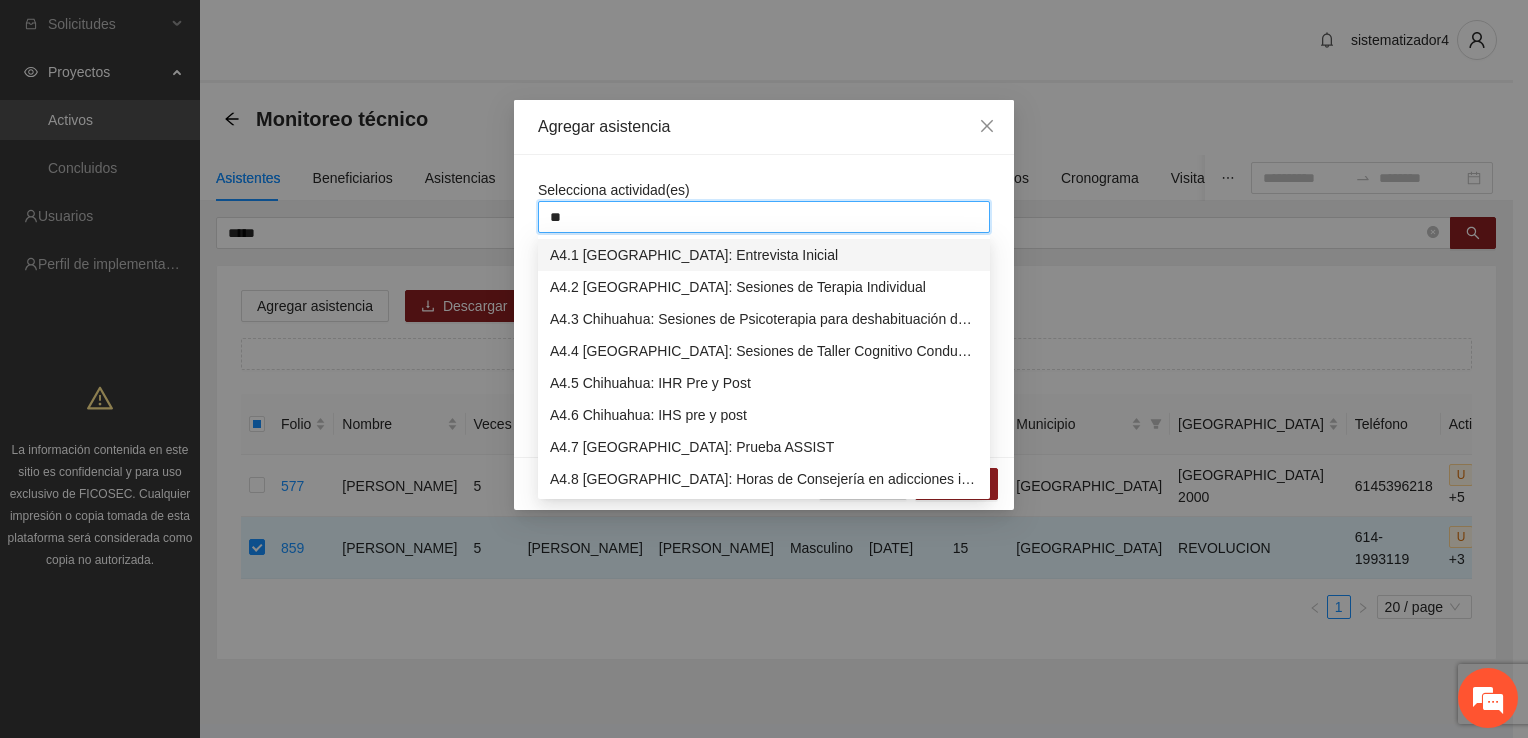 type on "***" 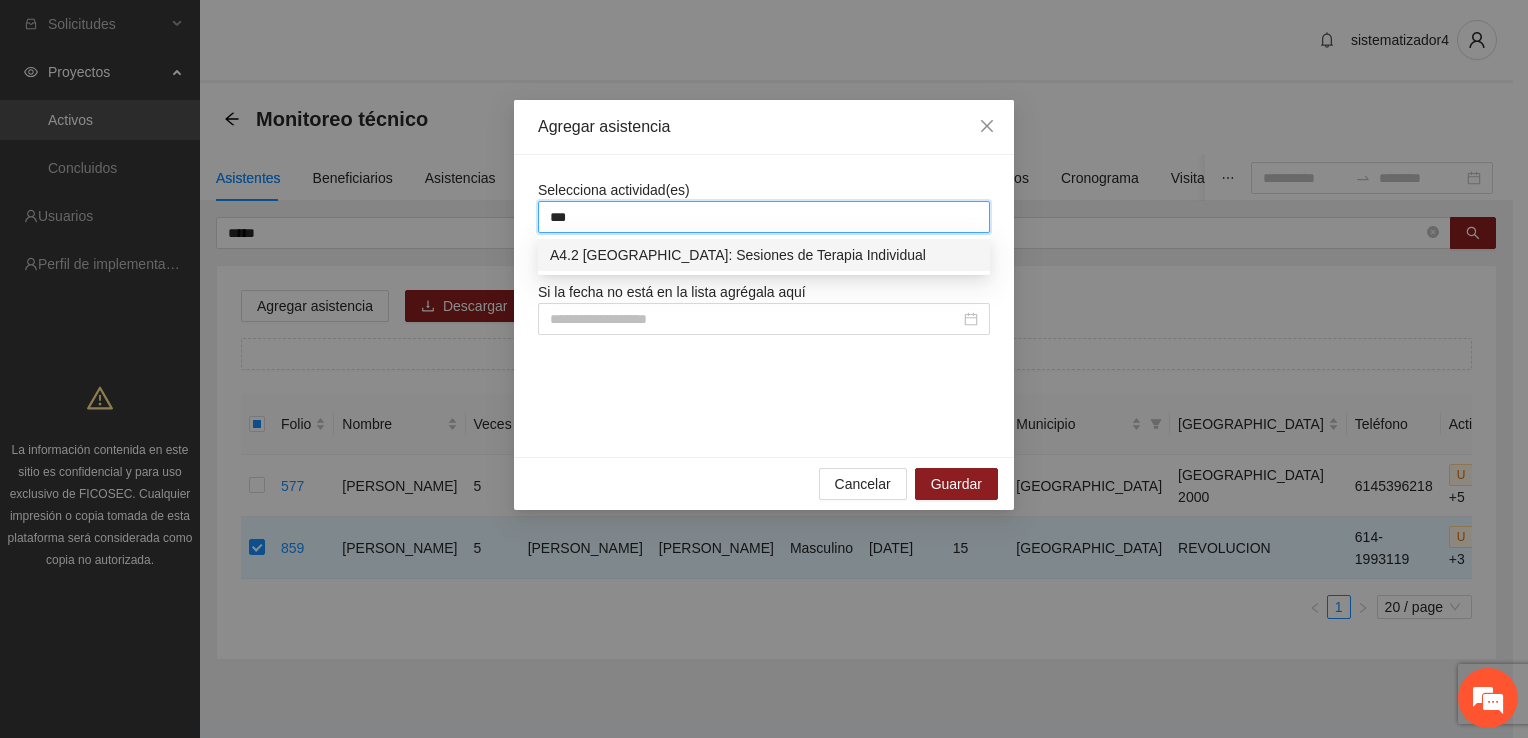 type 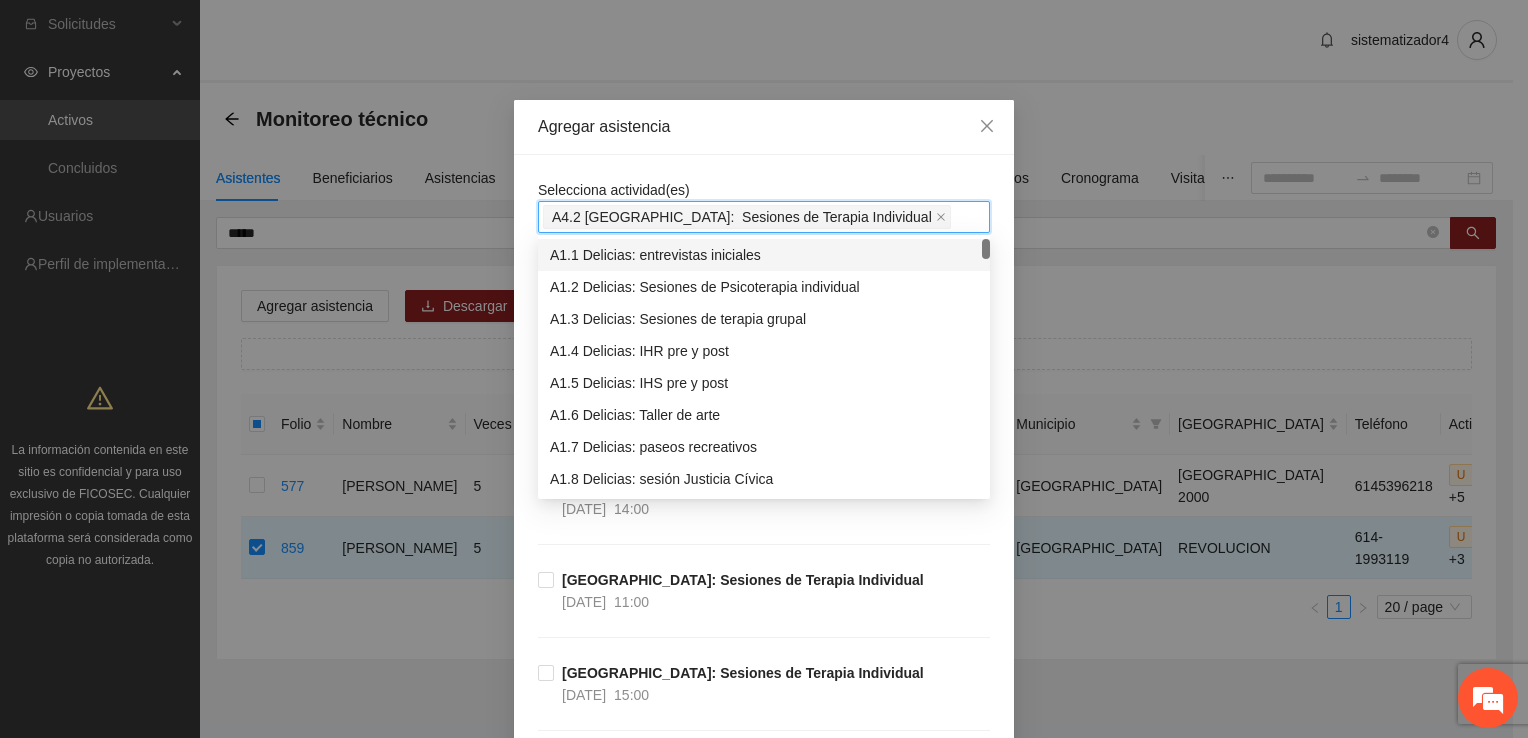 click on "Selecciona actividad(es) A4.2 [GEOGRAPHIC_DATA]:  Sesiones de Terapia Individual    Si la fecha no está en la lista agrégala aquí [GEOGRAPHIC_DATA]:  Sesiones de Terapia Individual  [DATE] 12:00 [GEOGRAPHIC_DATA]:  Sesiones de Terapia Individual  [DATE] 14:00 [GEOGRAPHIC_DATA]:  Sesiones de Terapia Individual  [DATE] 11:00 [GEOGRAPHIC_DATA]:  Sesiones de Terapia Individual  [DATE] 15:00 [GEOGRAPHIC_DATA]:  Sesiones de Terapia Individual  [DATE] 09:00 [GEOGRAPHIC_DATA]:  Sesiones de Terapia Individual  [DATE] 10:00 [GEOGRAPHIC_DATA]:  Sesiones de Terapia Individual  [DATE] 10:00 [GEOGRAPHIC_DATA]:  Sesiones de Terapia Individual  [DATE] 10:00 [GEOGRAPHIC_DATA]:  Sesiones de Terapia Individual  [DATE] 10:00 [GEOGRAPHIC_DATA]:  Sesiones de Terapia Individual  [DATE] 10:00 [GEOGRAPHIC_DATA]:  Sesiones de Terapia Individual  [DATE] 10:00 [GEOGRAPHIC_DATA]:  Sesiones de Terapia Individual  [DATE] 10:00 [GEOGRAPHIC_DATA]:  Sesiones de Terapia Individual  [DATE] 10:00 [GEOGRAPHIC_DATA]:  Sesiones de Terapia Individual  [DATE] 10:00 [GEOGRAPHIC_DATA]:  Sesiones de Terapia Individual" at bounding box center (764, 14069) 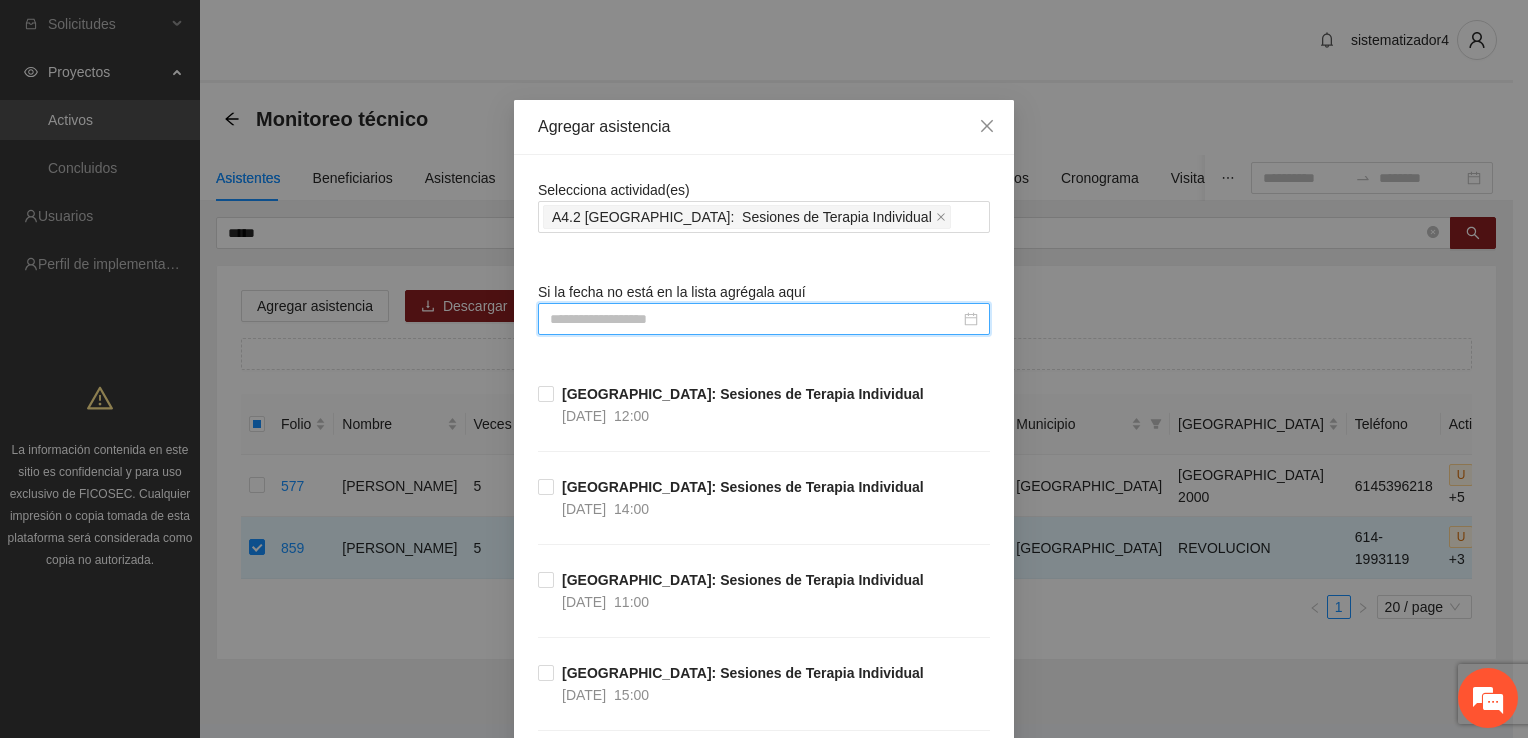 click at bounding box center (755, 319) 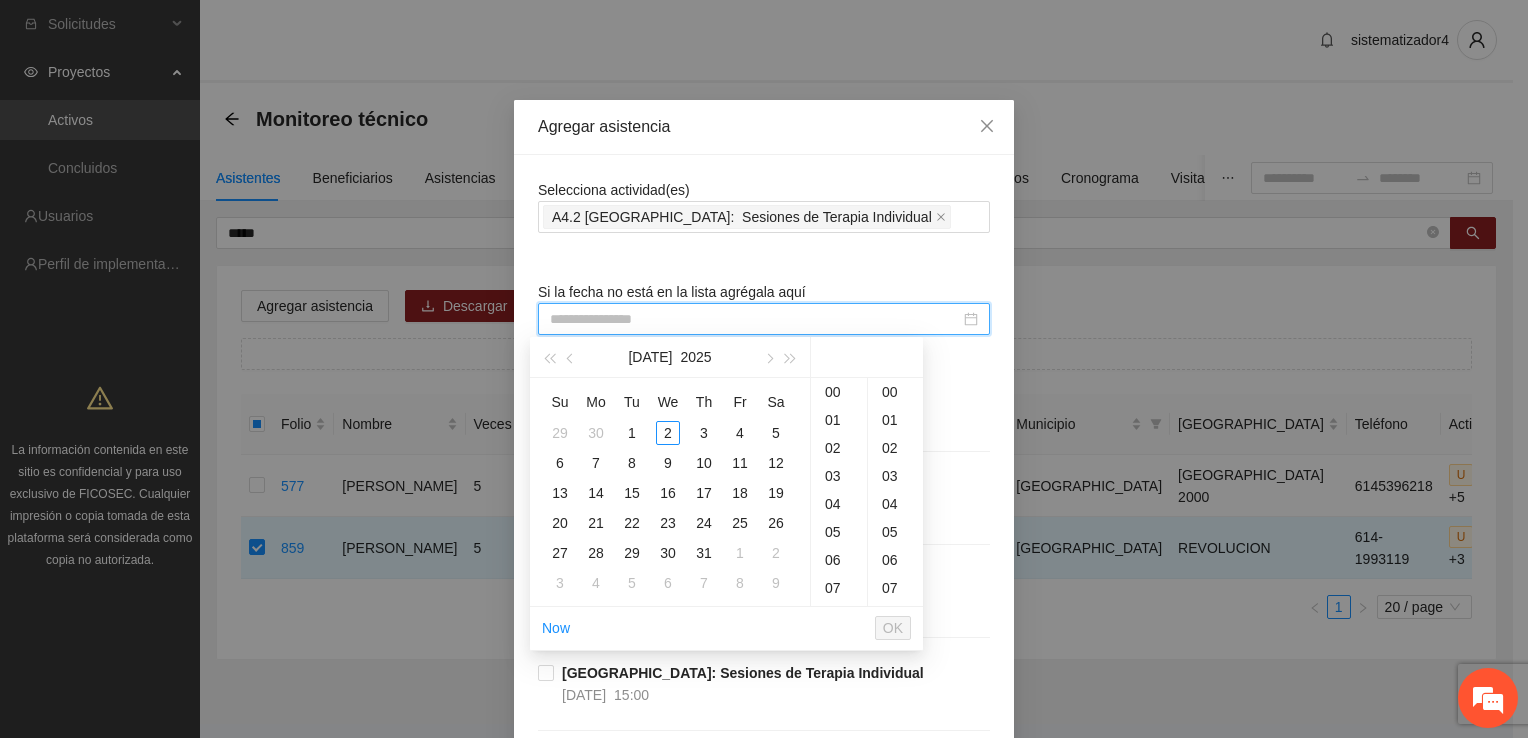 type on "**********" 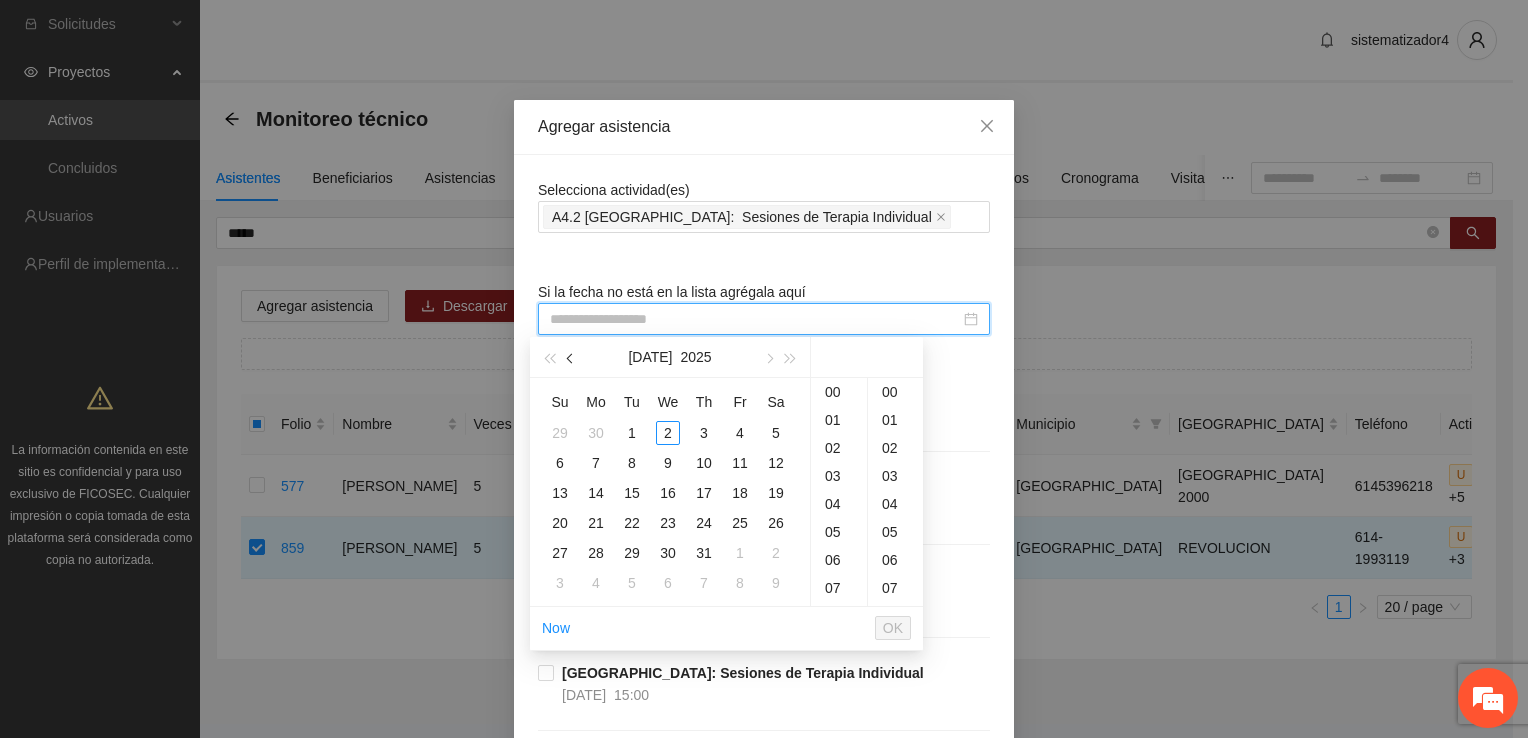 click at bounding box center (572, 359) 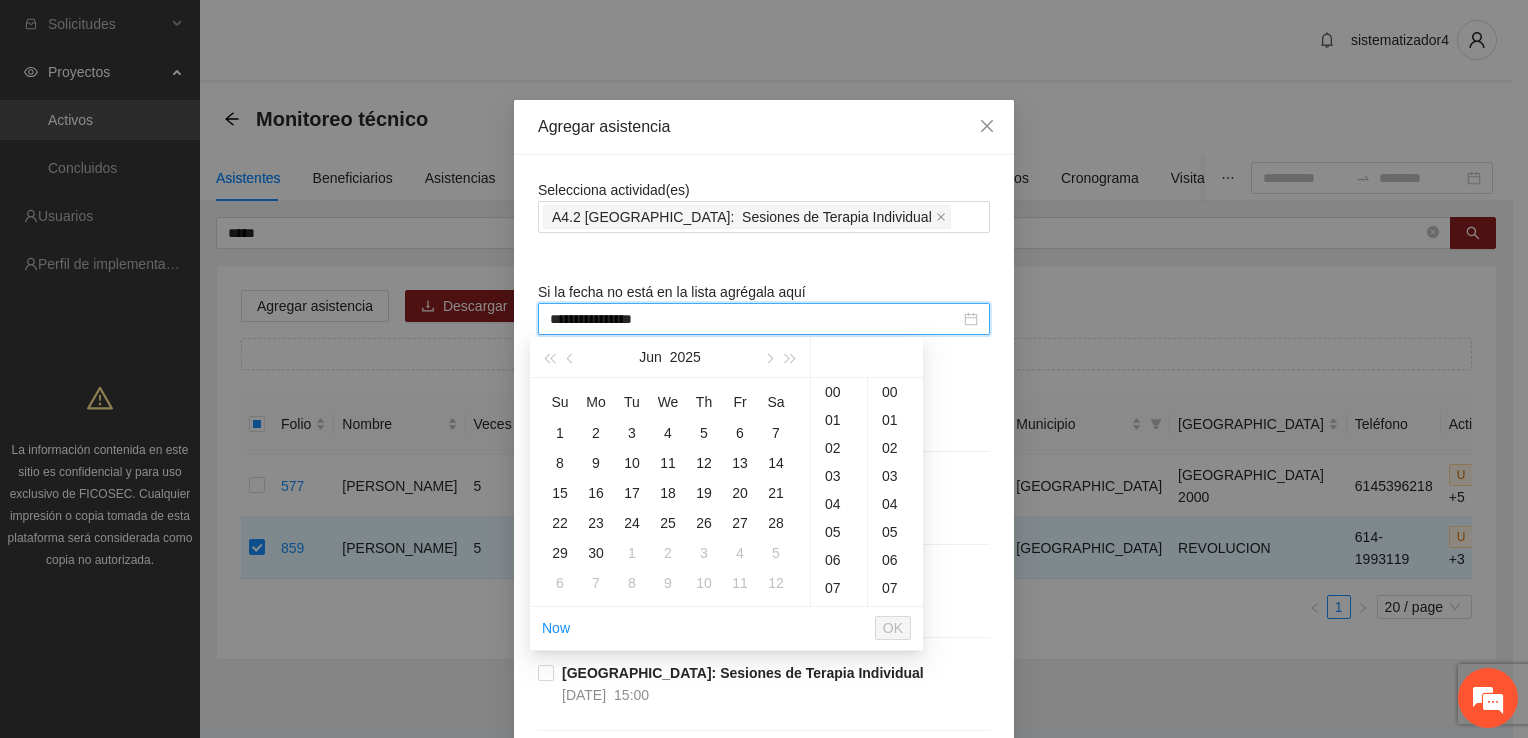 type on "**********" 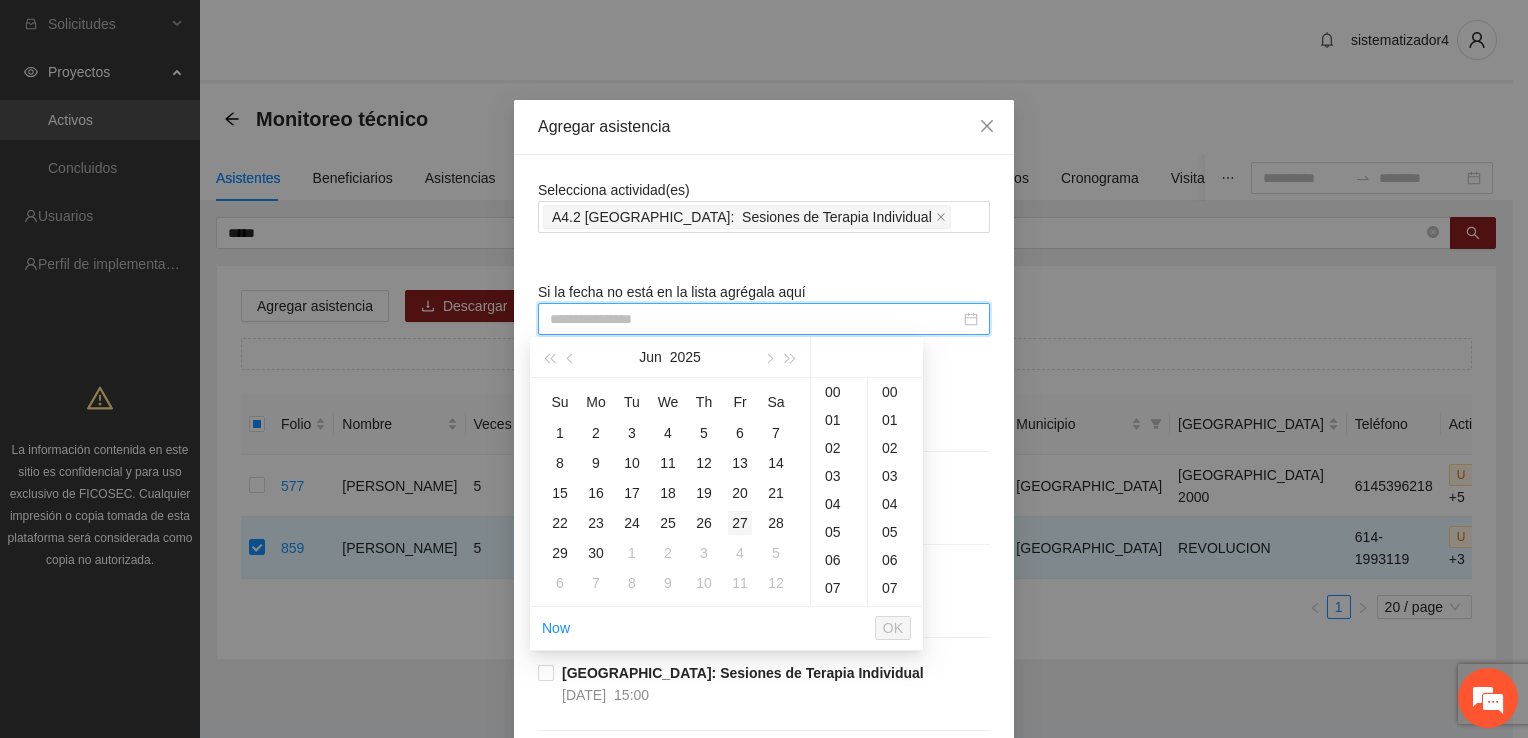 click on "27" at bounding box center [740, 523] 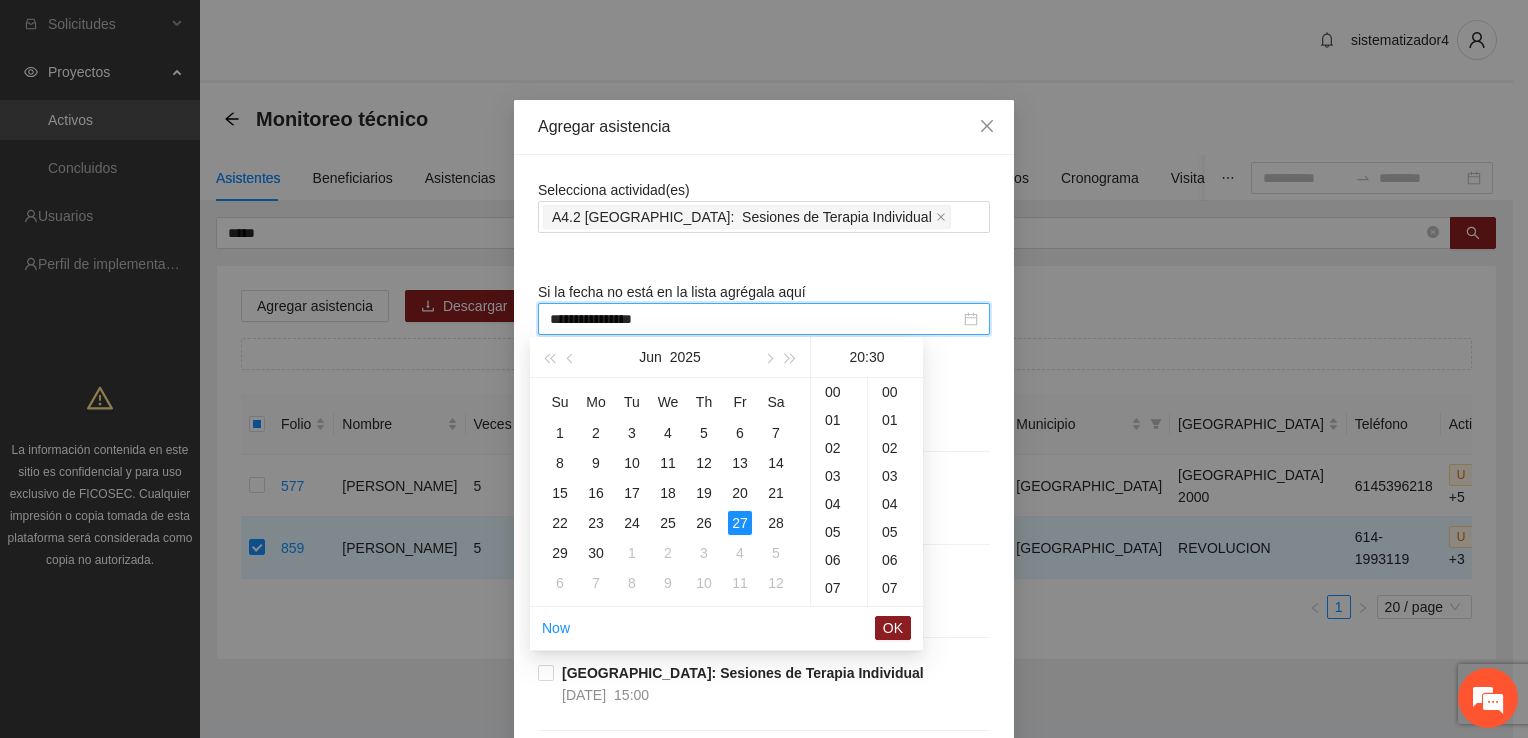 scroll, scrollTop: 513, scrollLeft: 0, axis: vertical 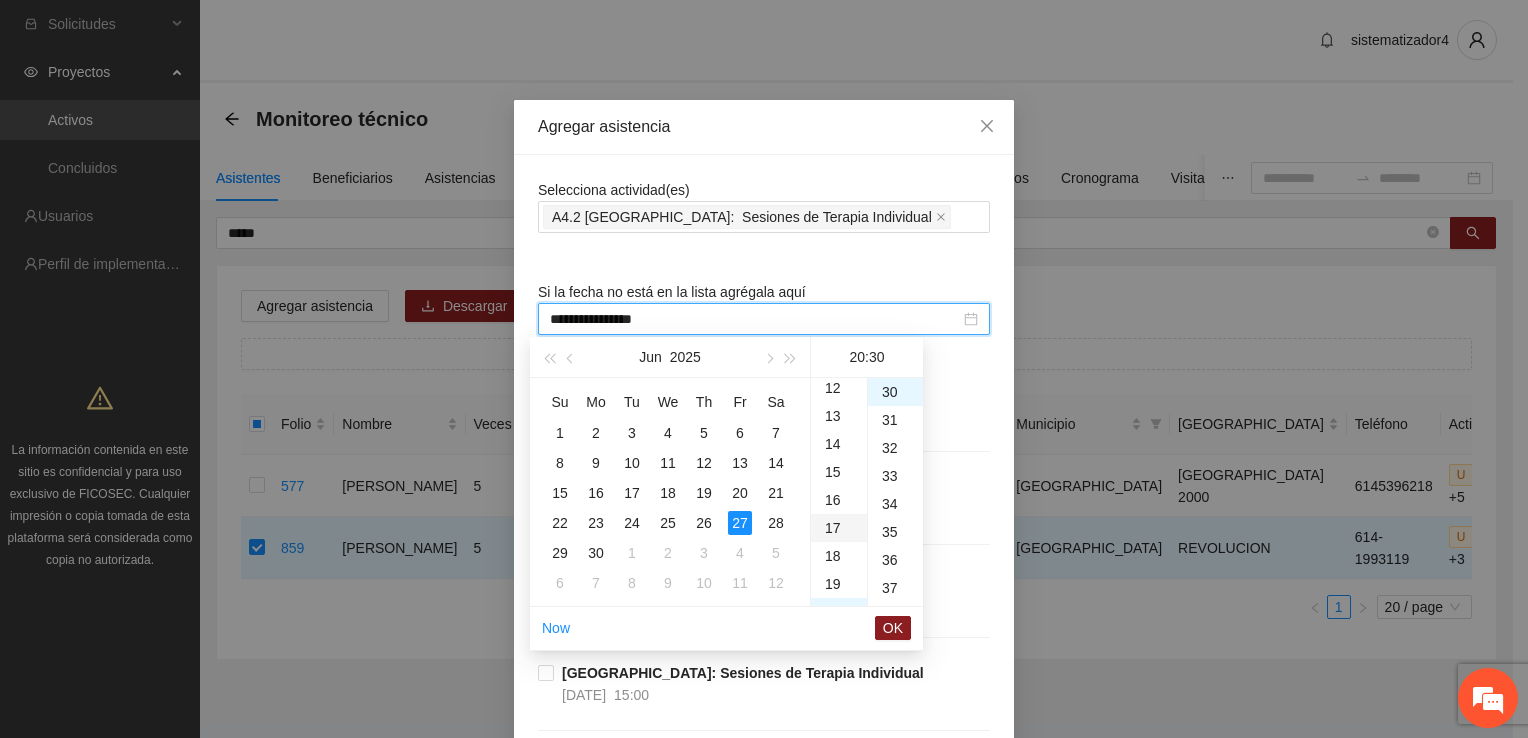 click on "17" at bounding box center [839, 528] 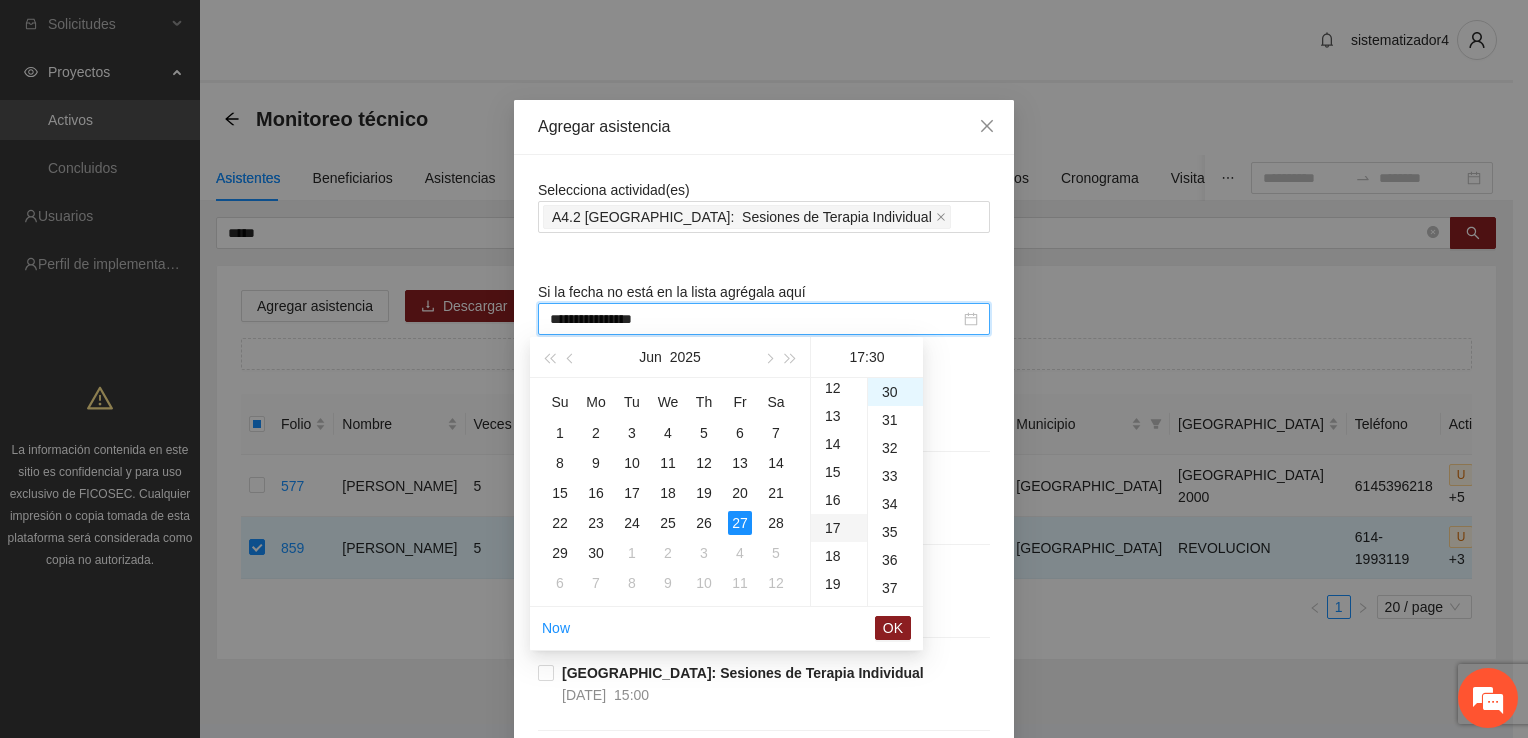 scroll, scrollTop: 476, scrollLeft: 0, axis: vertical 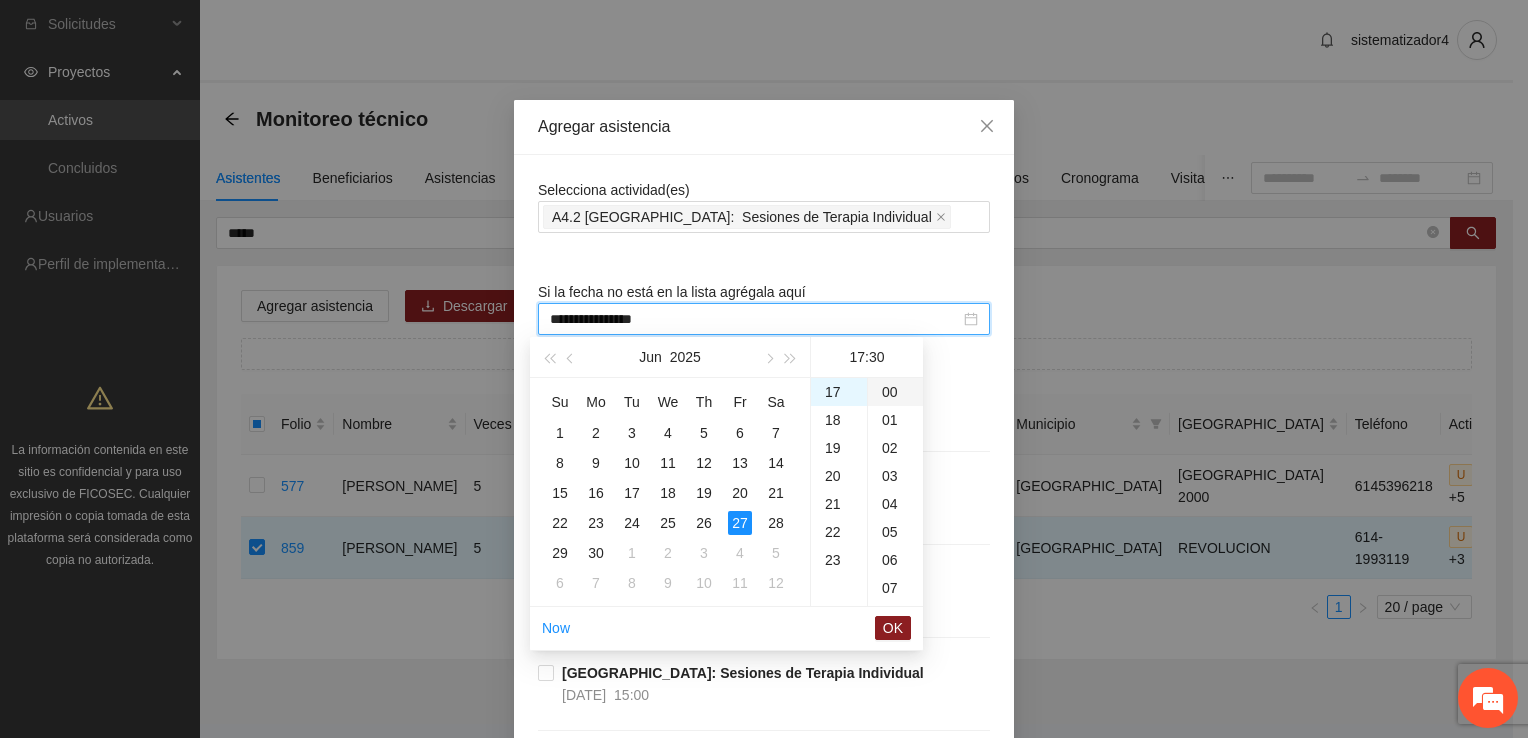click on "00" at bounding box center [895, 392] 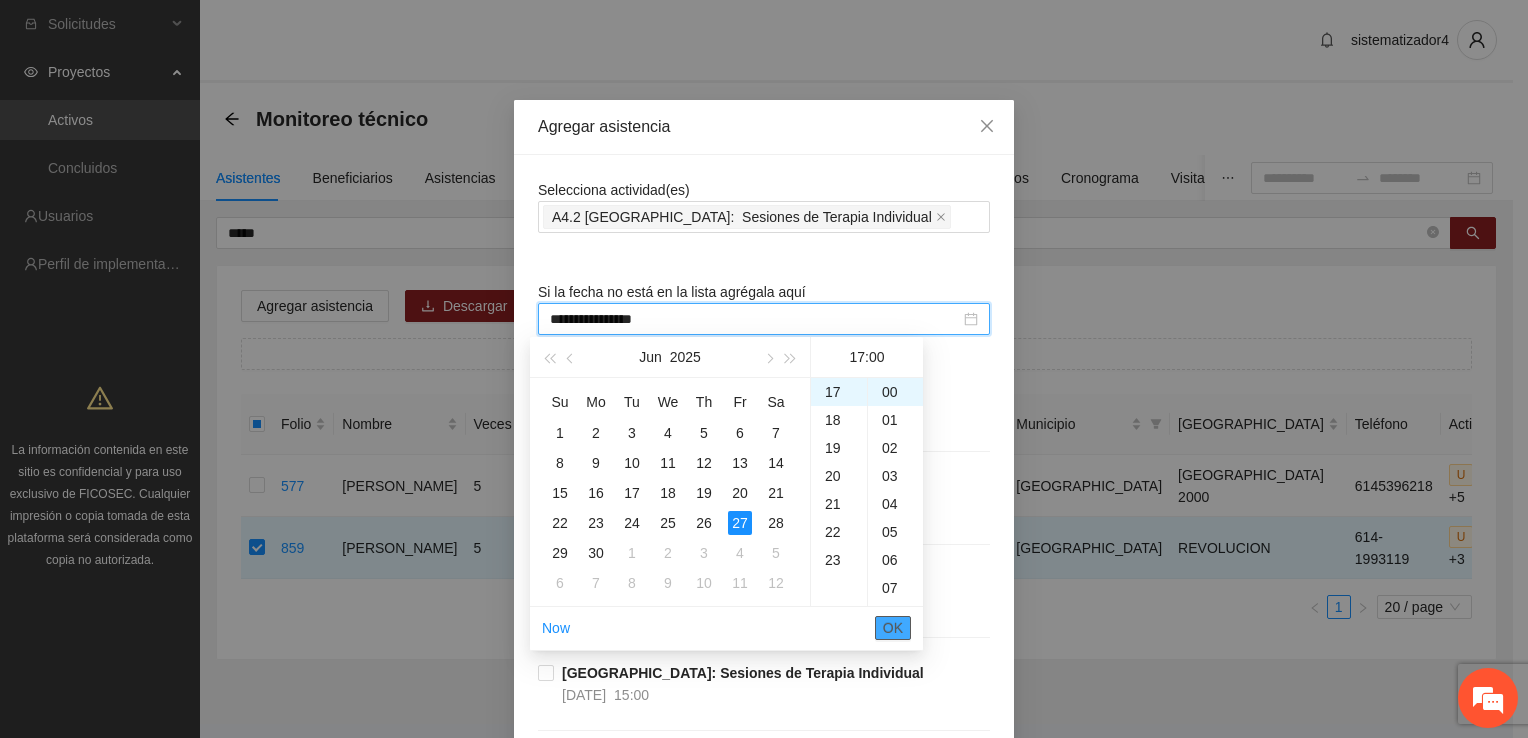 click on "OK" at bounding box center [893, 628] 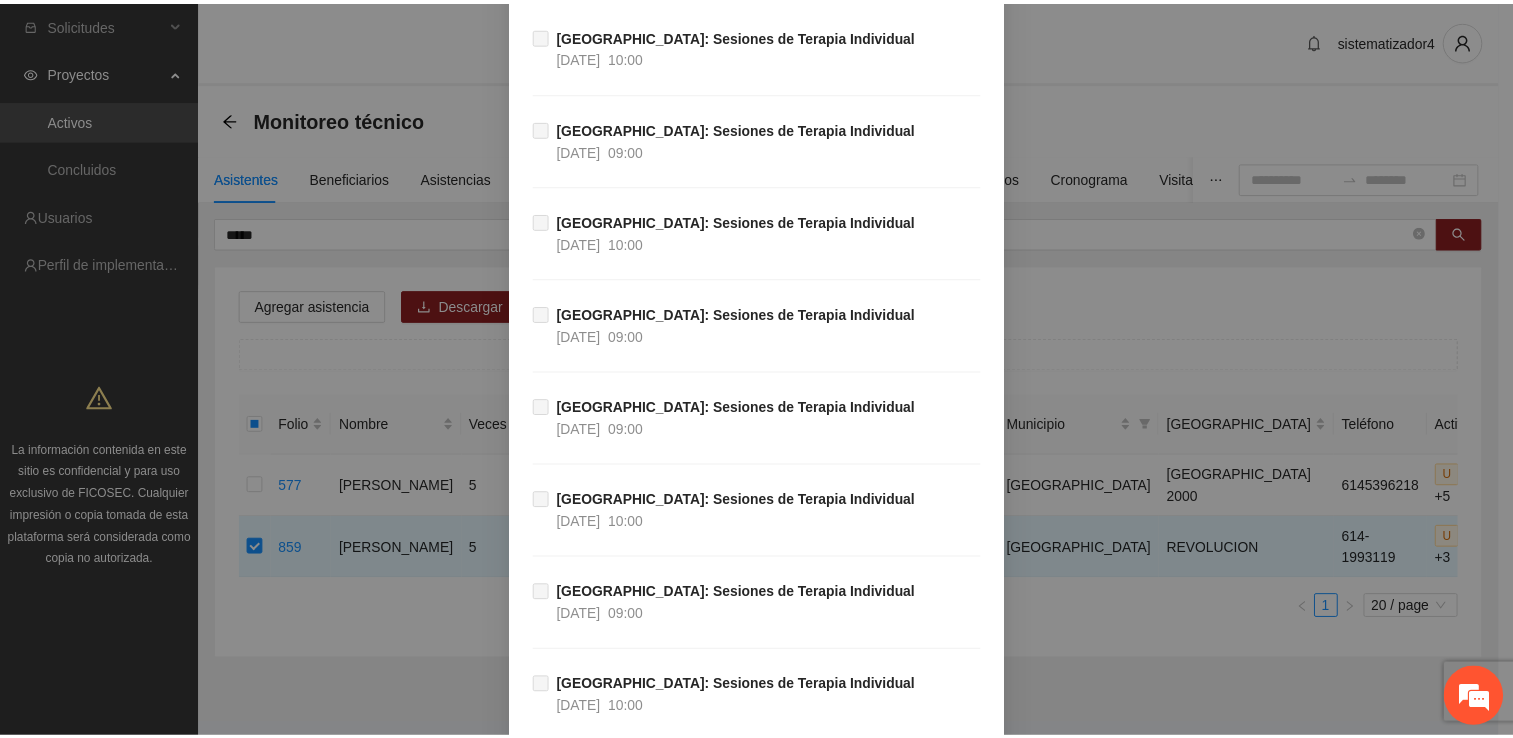 scroll, scrollTop: 27262, scrollLeft: 0, axis: vertical 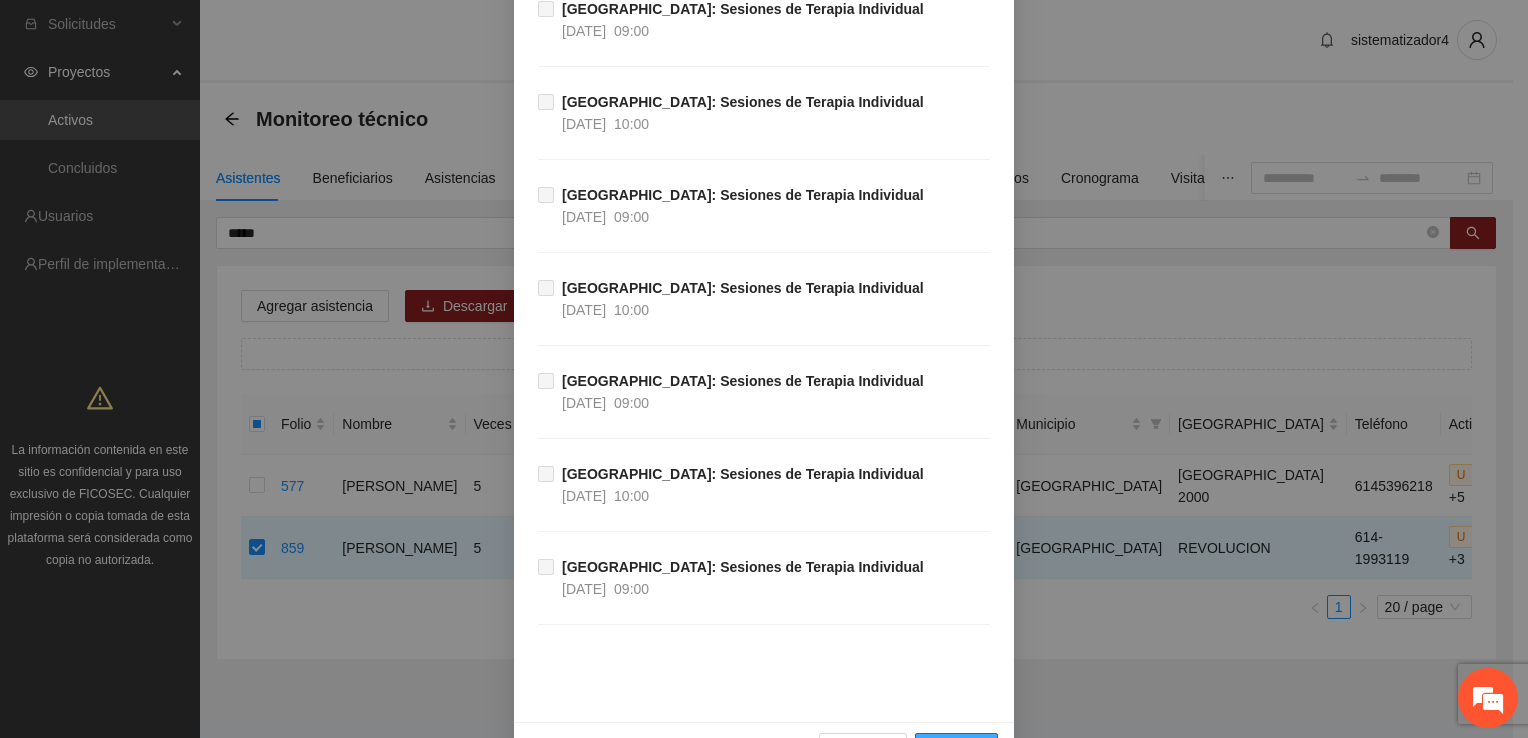 click on "Guardar" at bounding box center [956, 749] 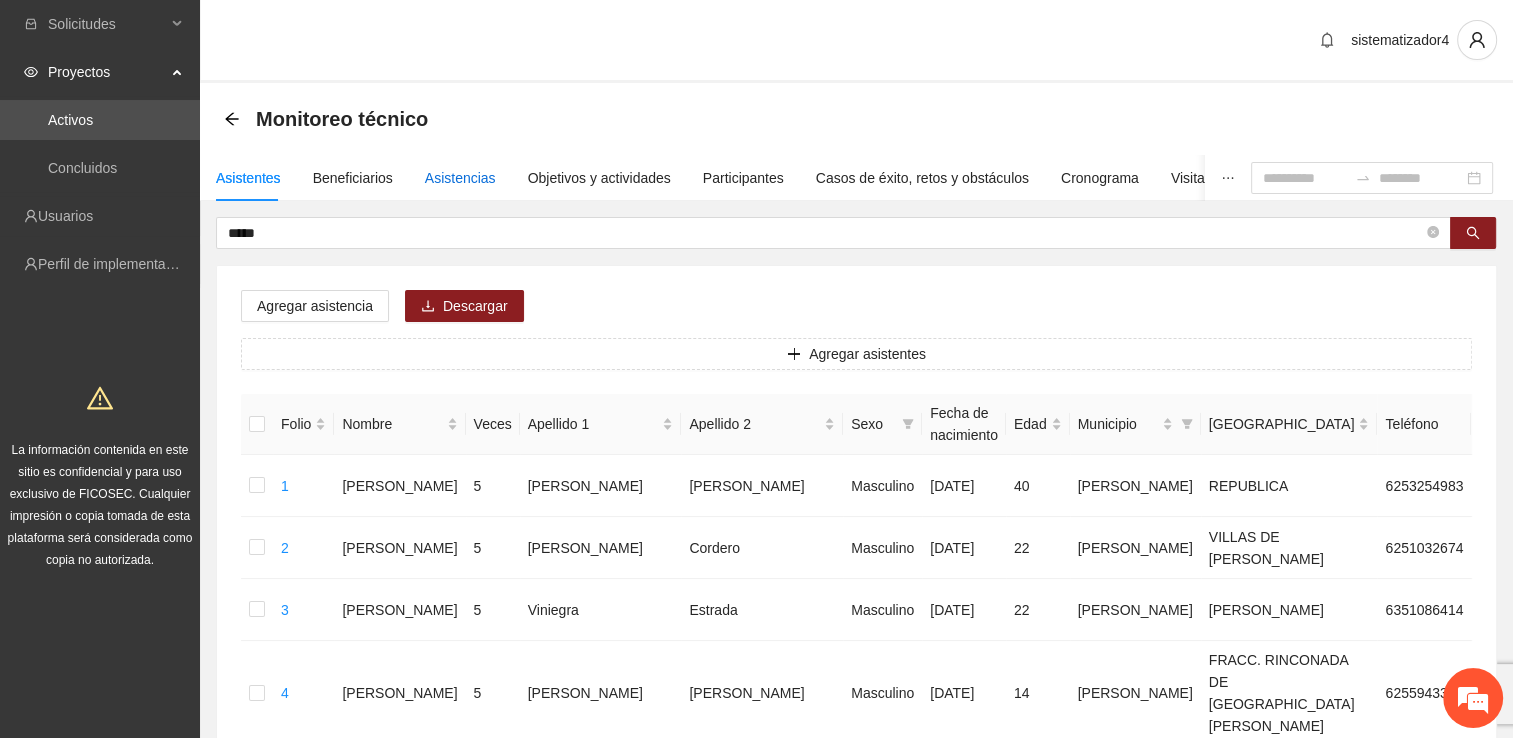click on "Asistencias" at bounding box center (460, 178) 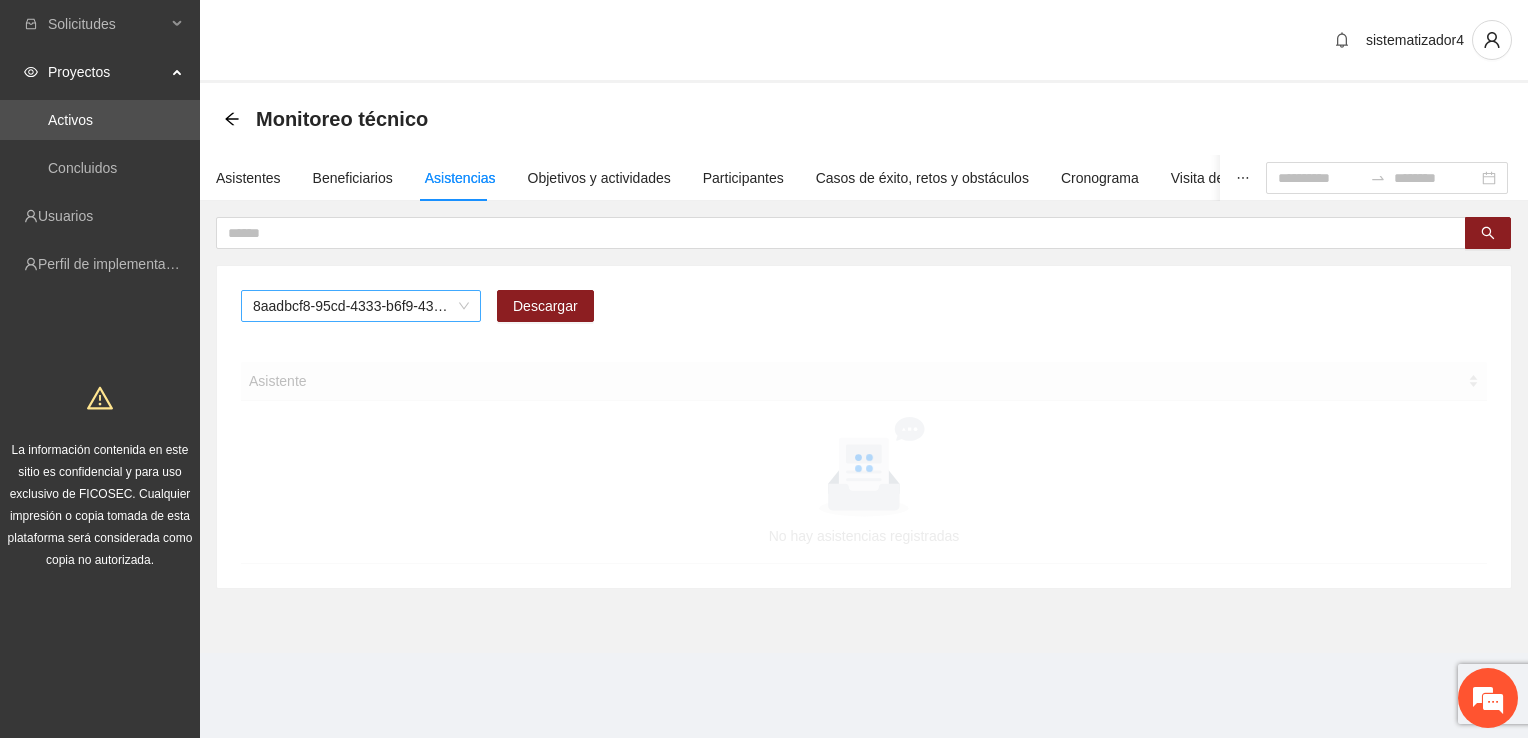 click on "8aadbcf8-95cd-4333-b6f9-4314c3142350" at bounding box center (361, 306) 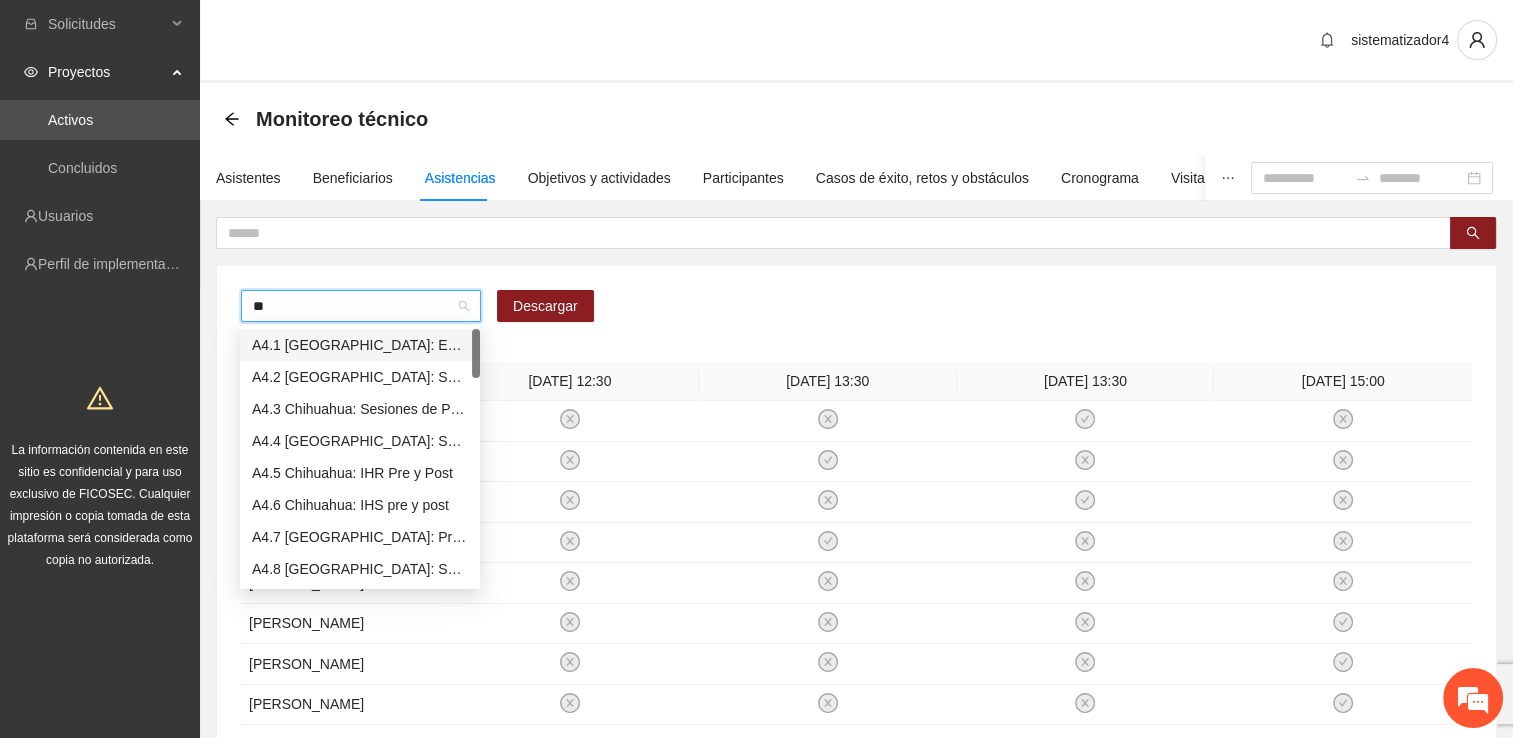type on "***" 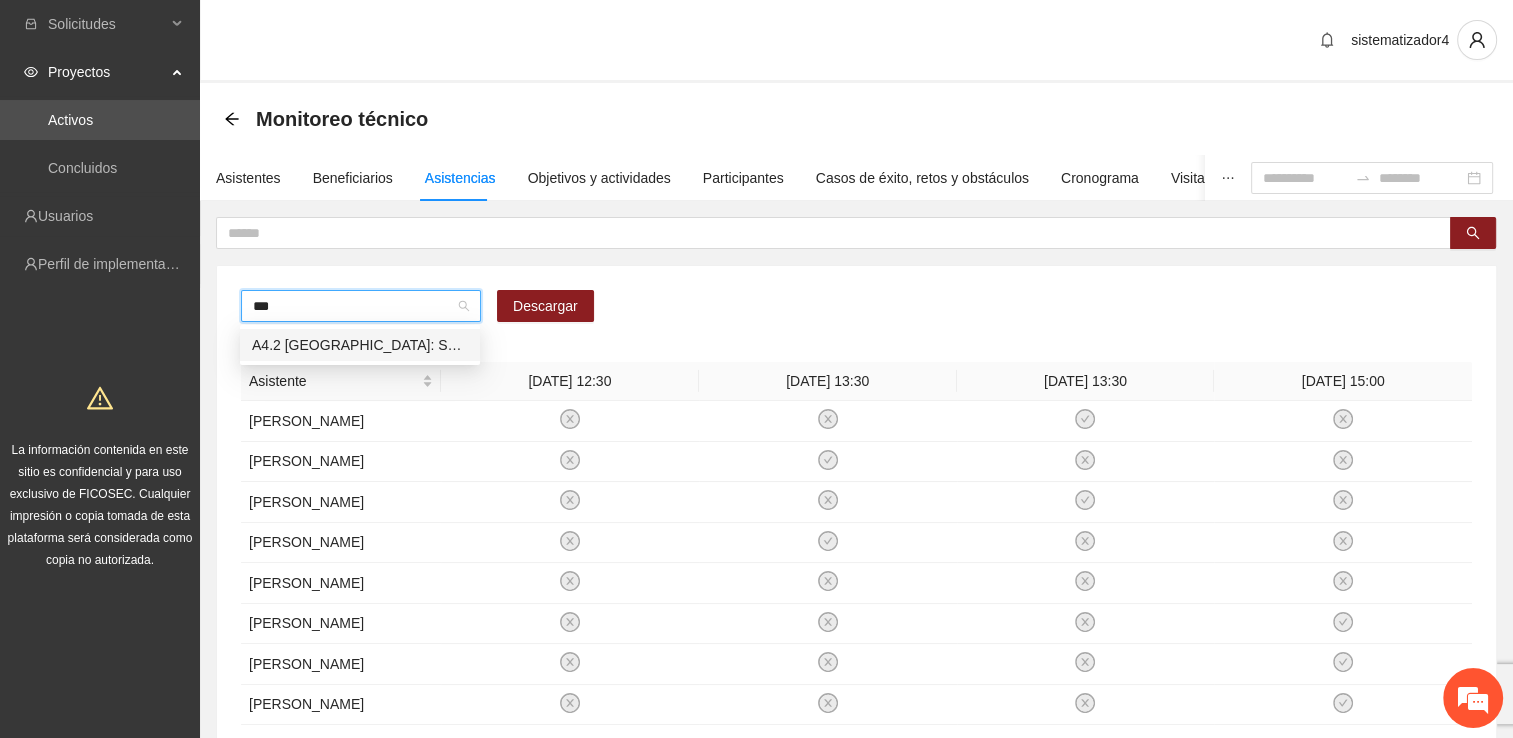type 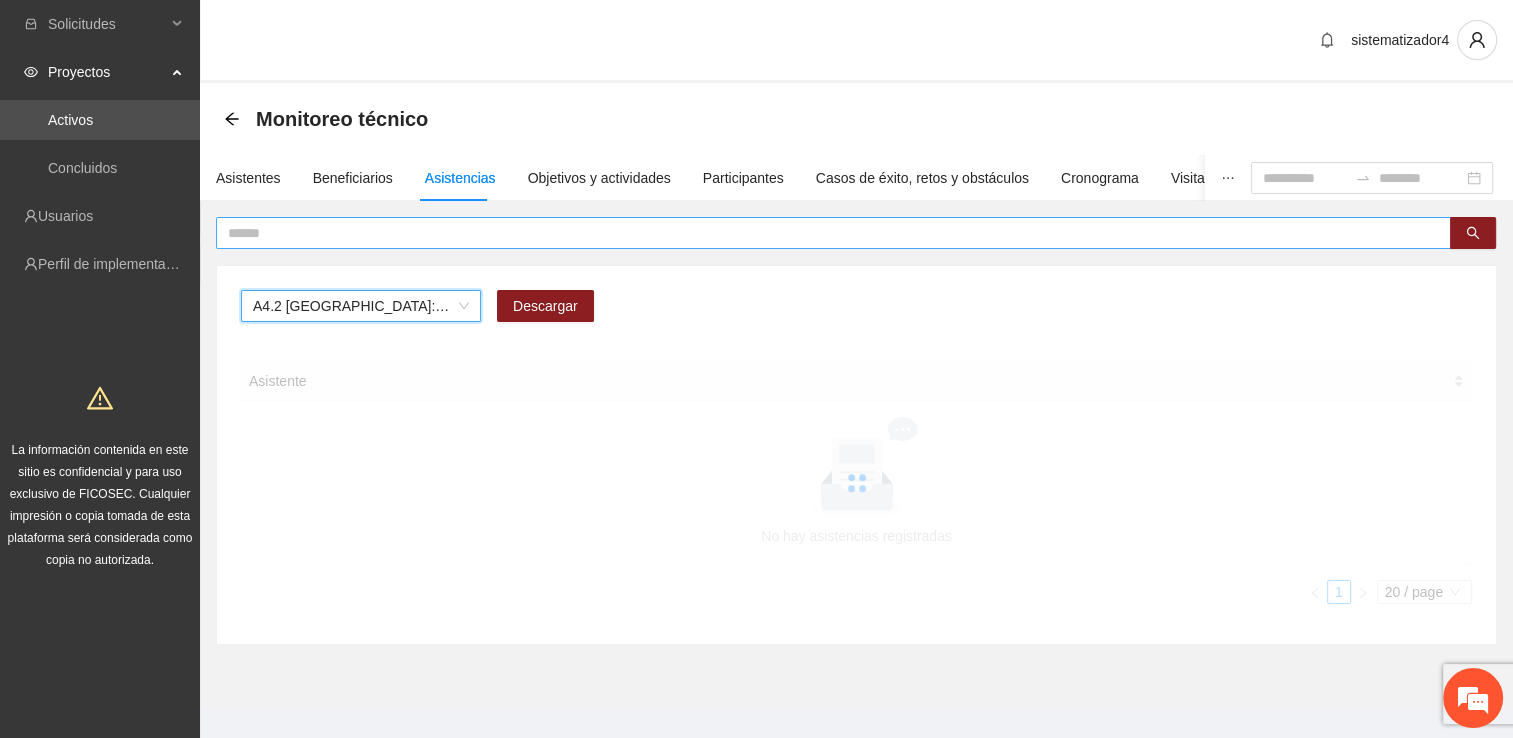 click at bounding box center [825, 233] 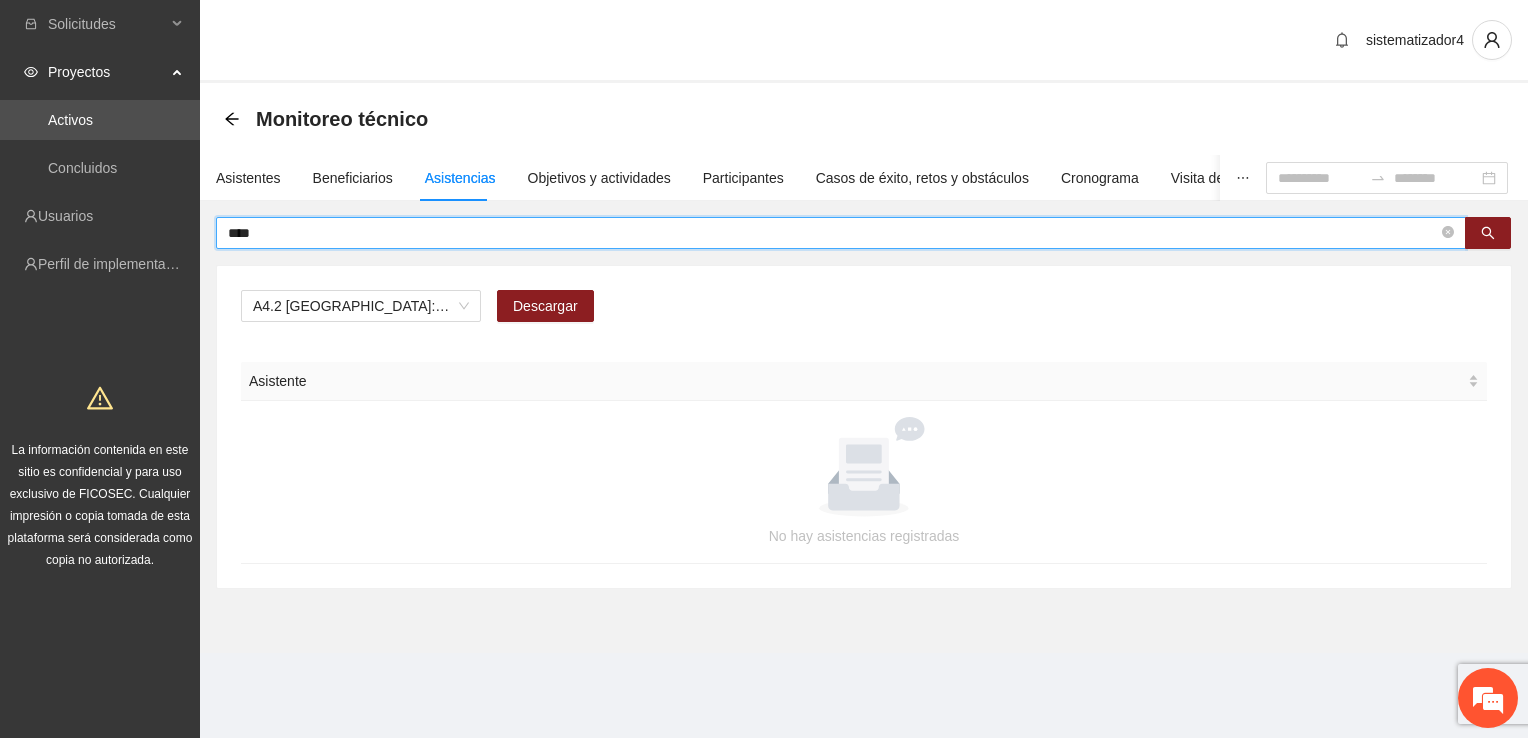 click on "****" at bounding box center (833, 233) 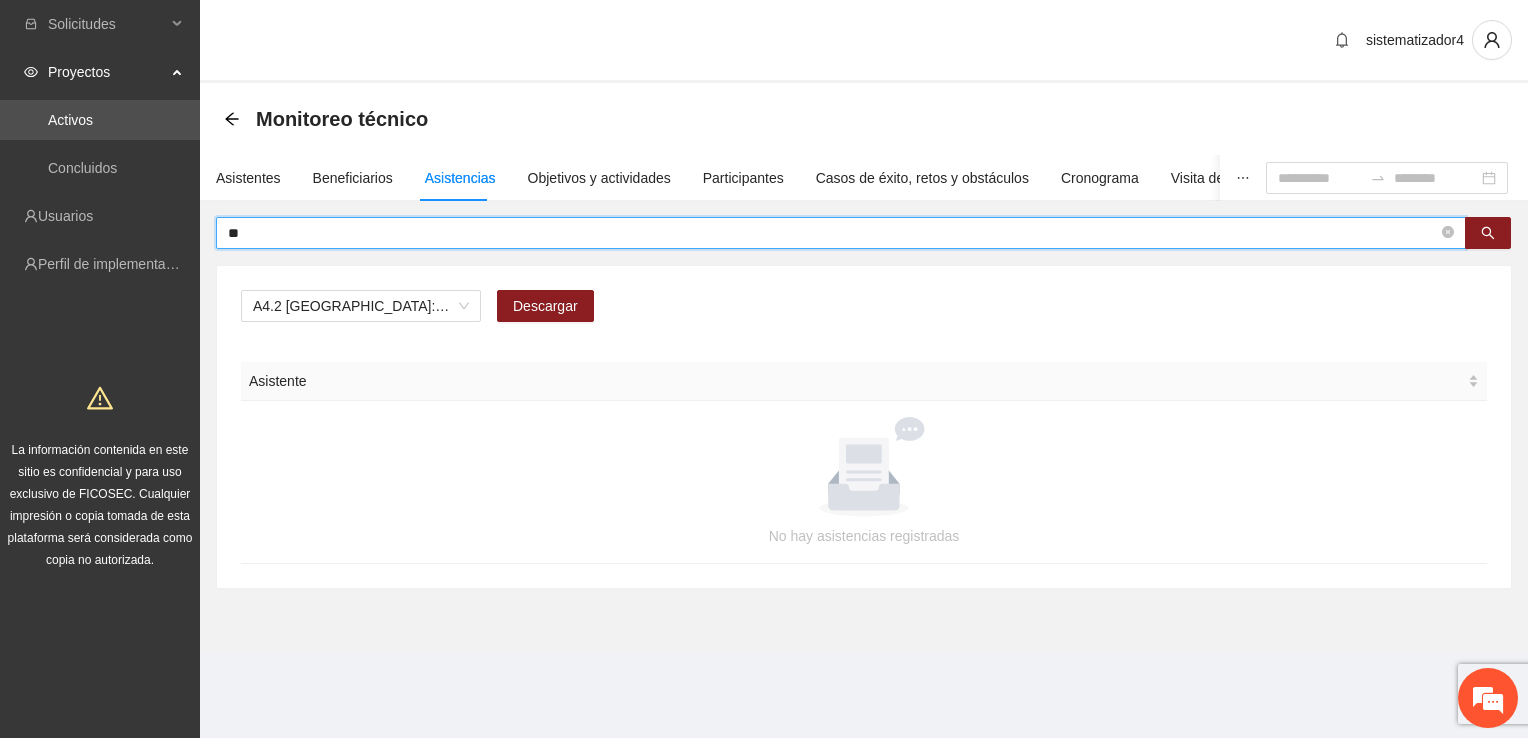 type on "*" 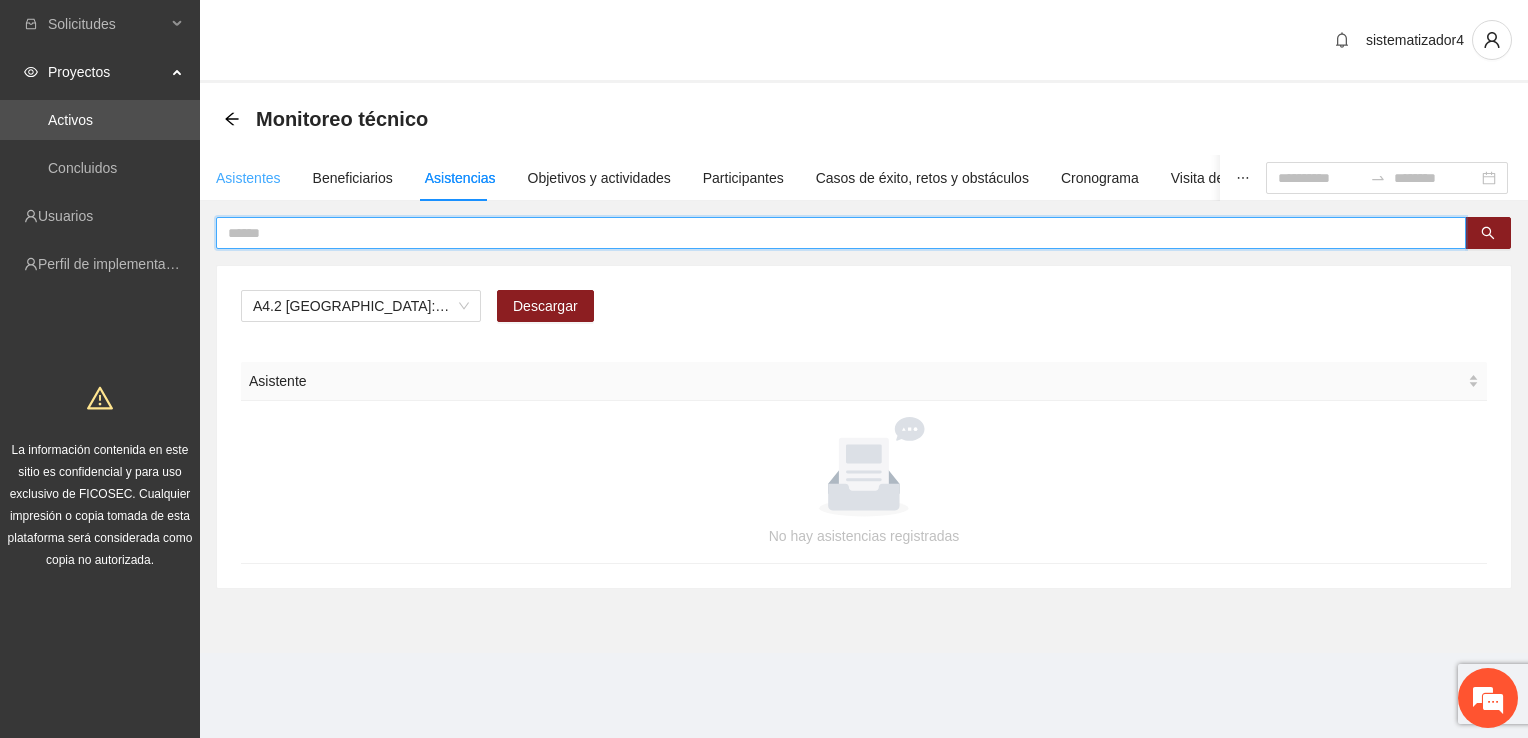 type 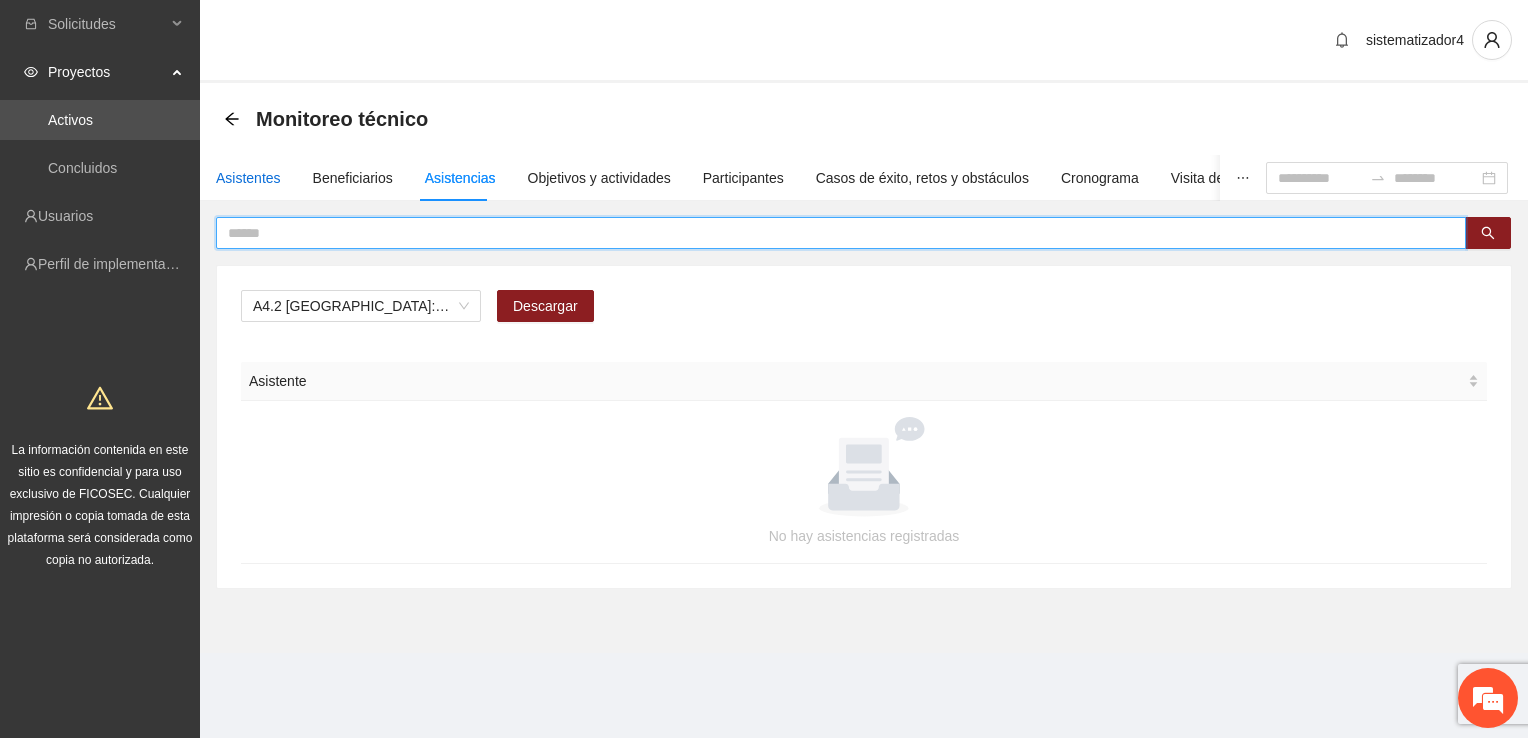 click on "Asistentes" at bounding box center [248, 178] 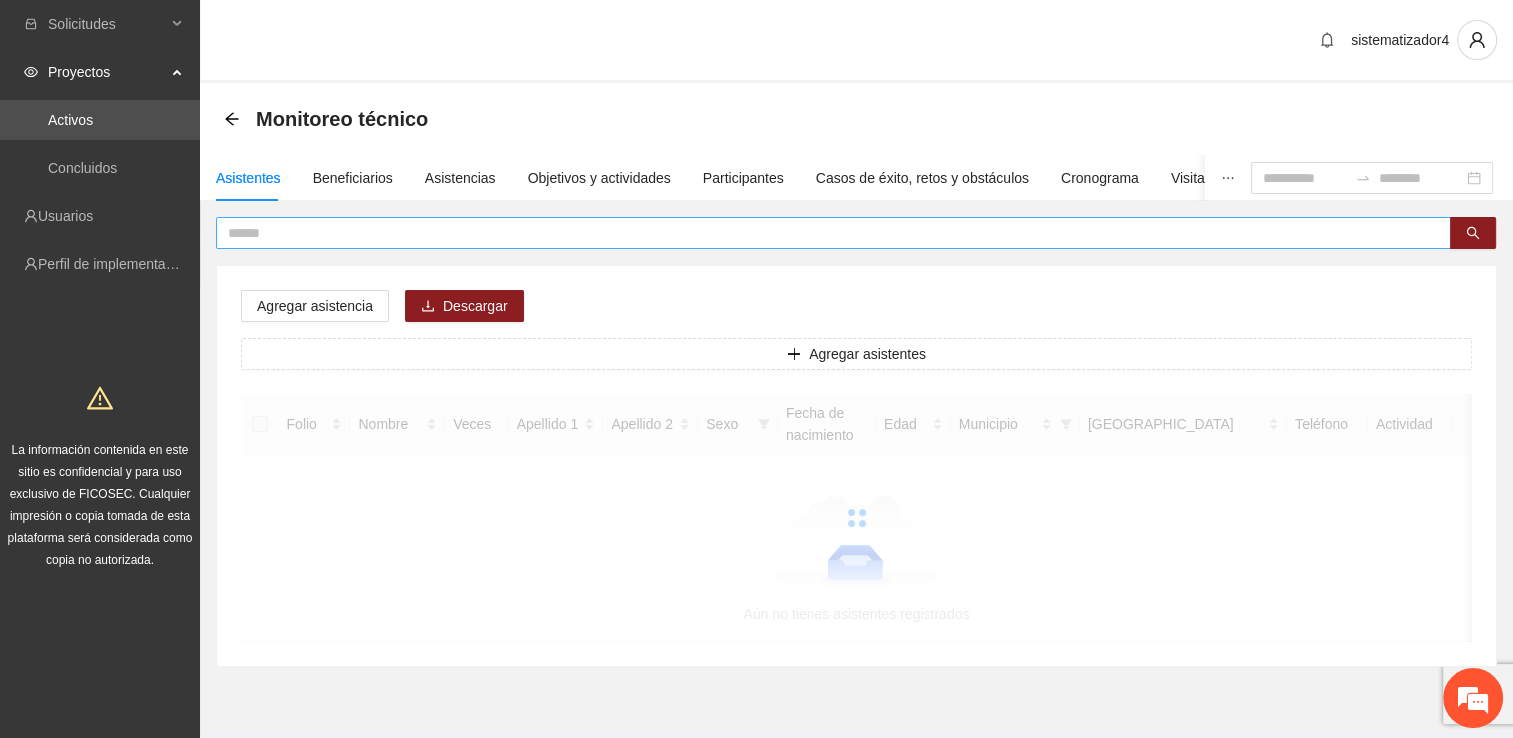 click at bounding box center (825, 233) 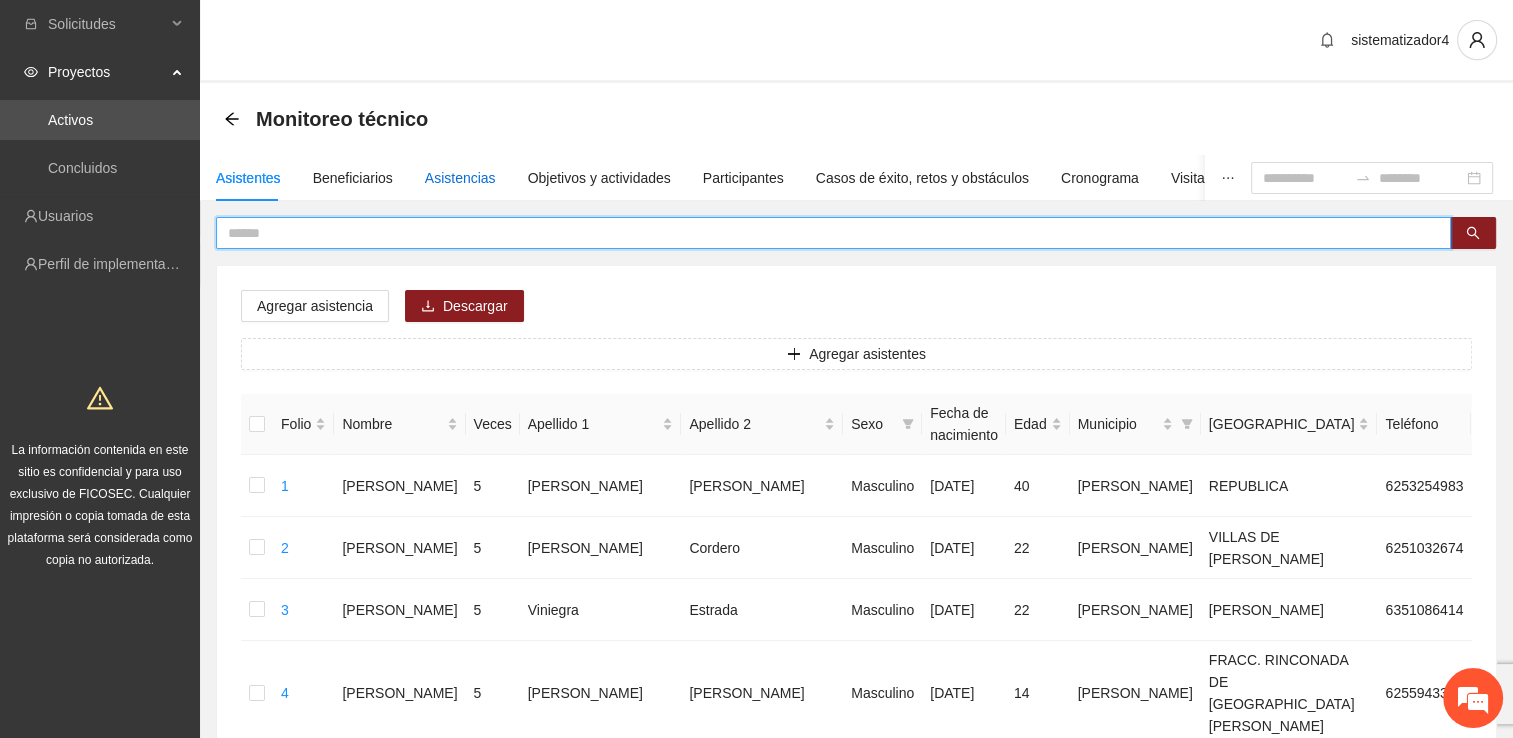 click on "Asistencias" at bounding box center [460, 178] 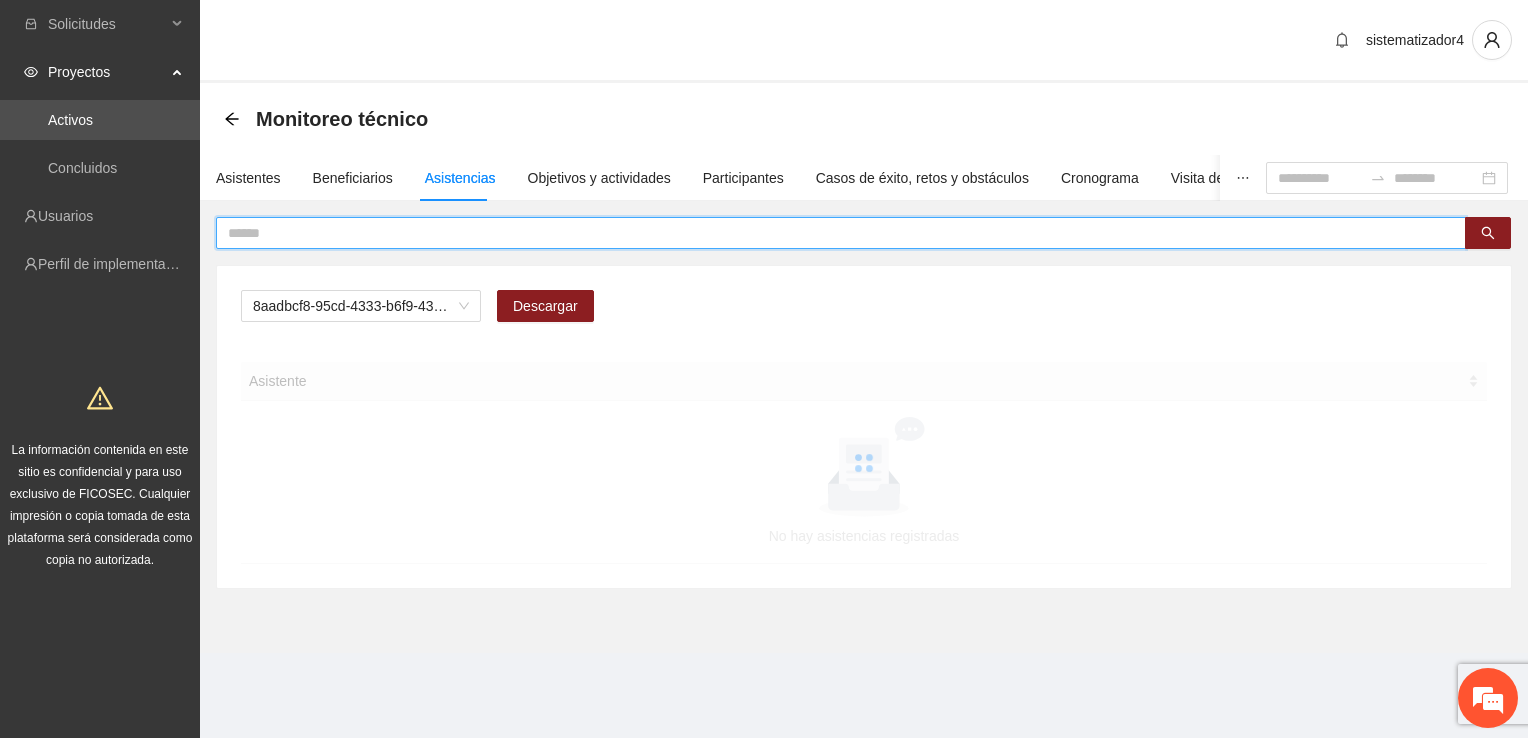 drag, startPoint x: 436, startPoint y: 178, endPoint x: 307, endPoint y: 230, distance: 139.0863 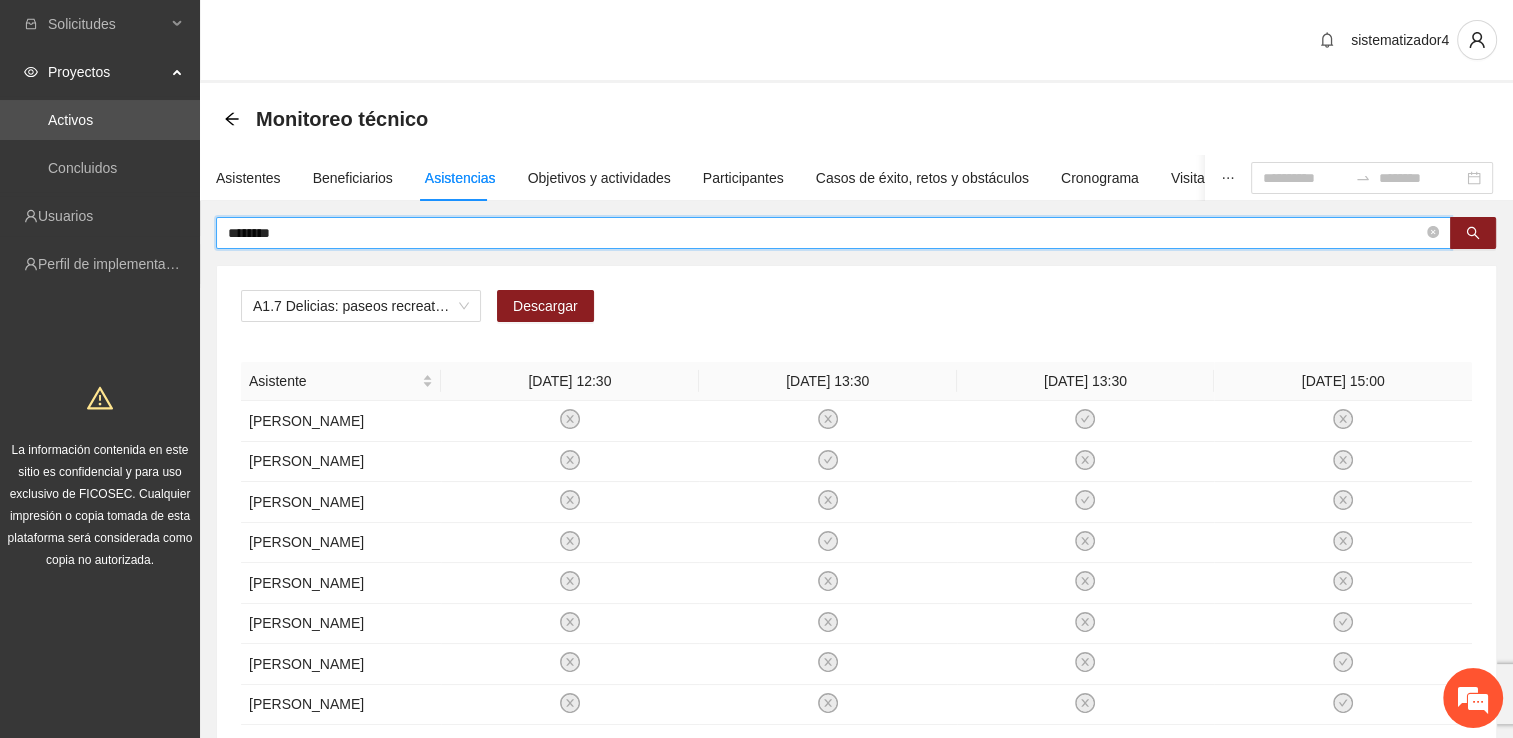 type on "********" 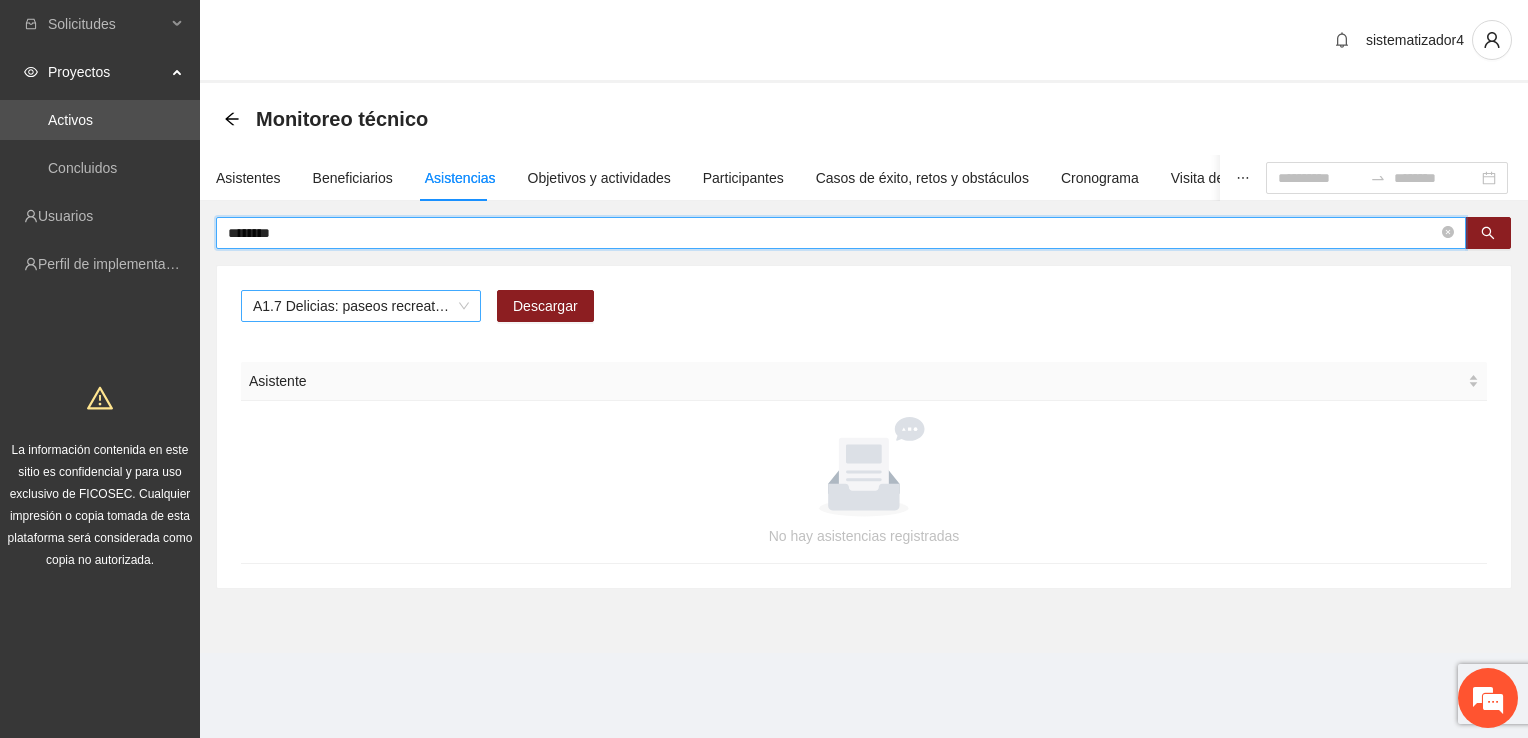 click on "A1.7 Delicias: paseos recreativos" at bounding box center (361, 306) 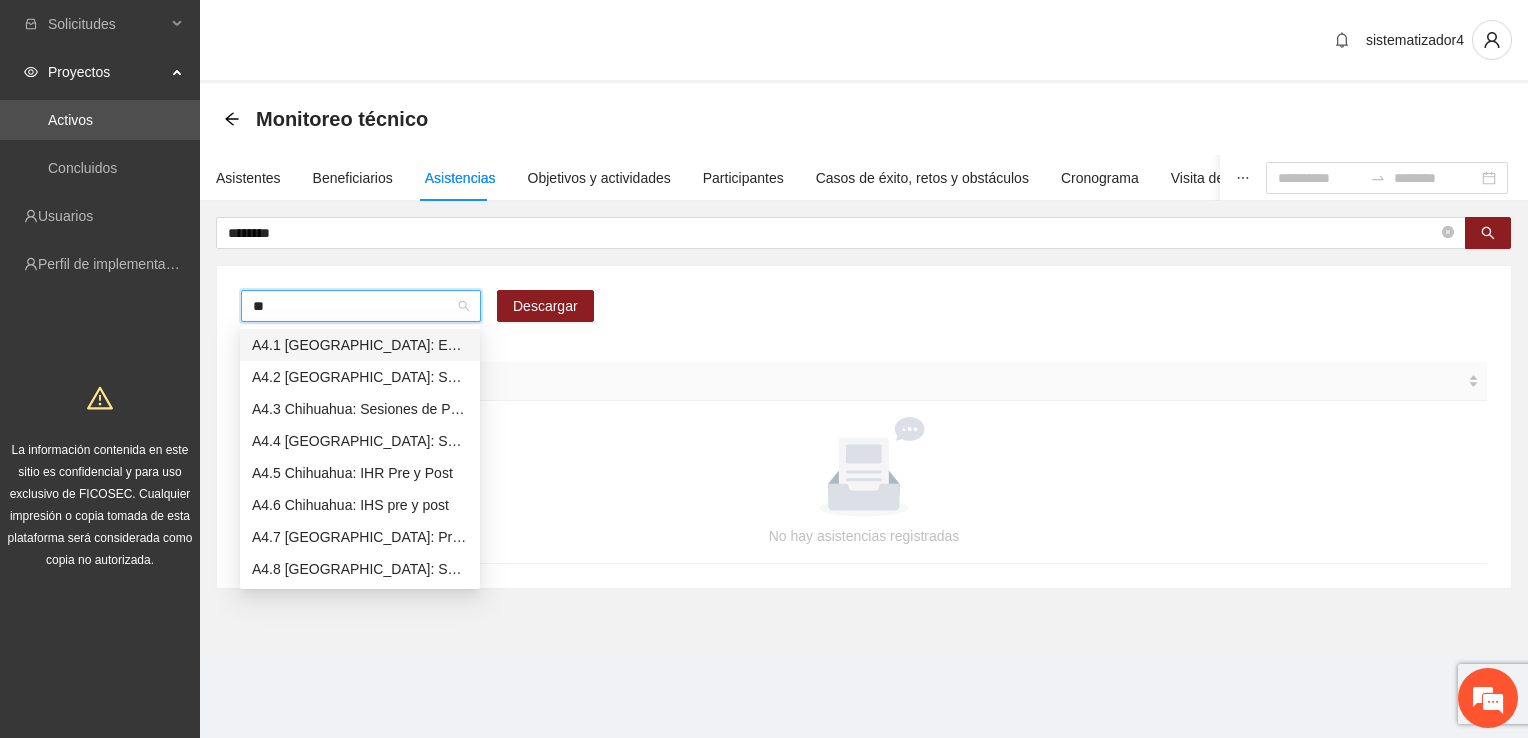 type on "***" 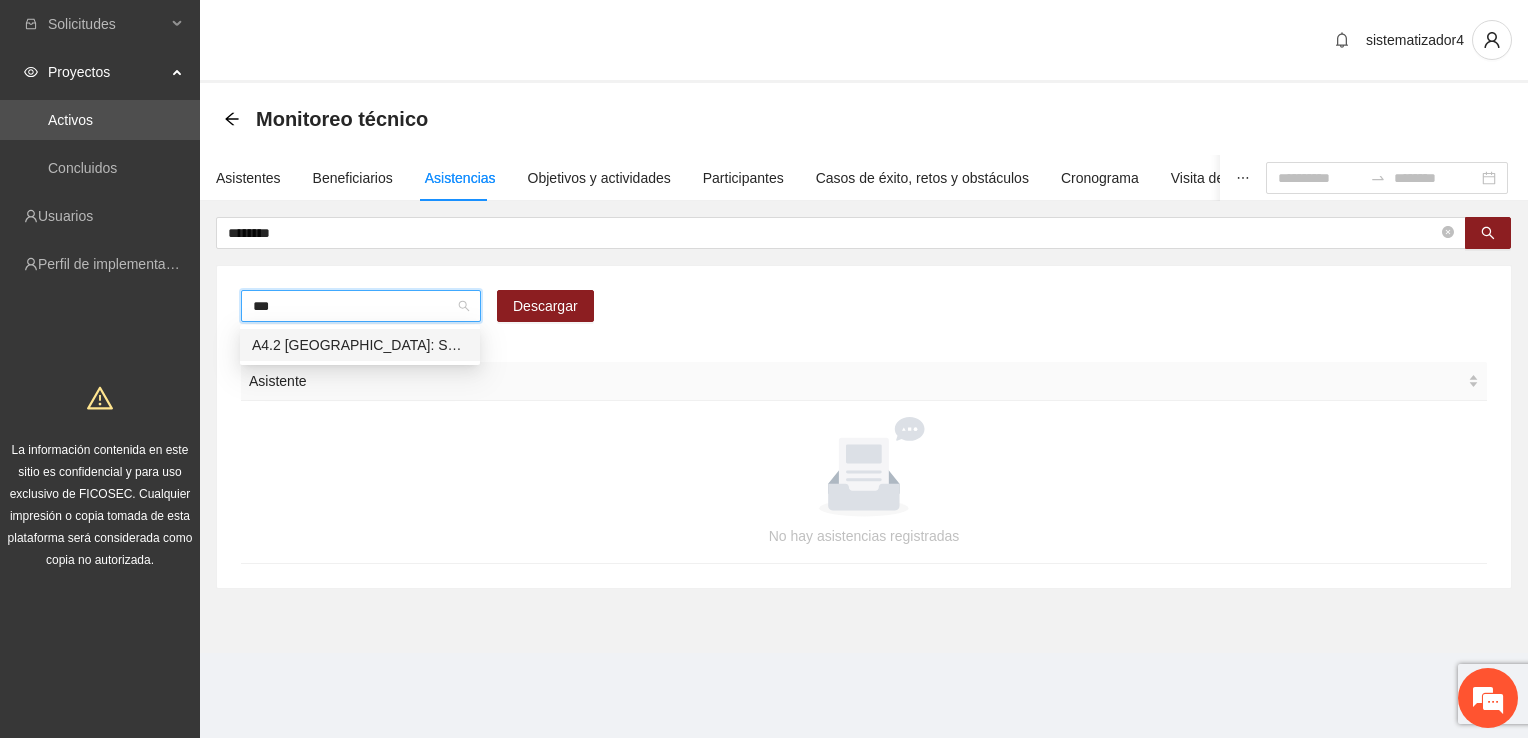 type 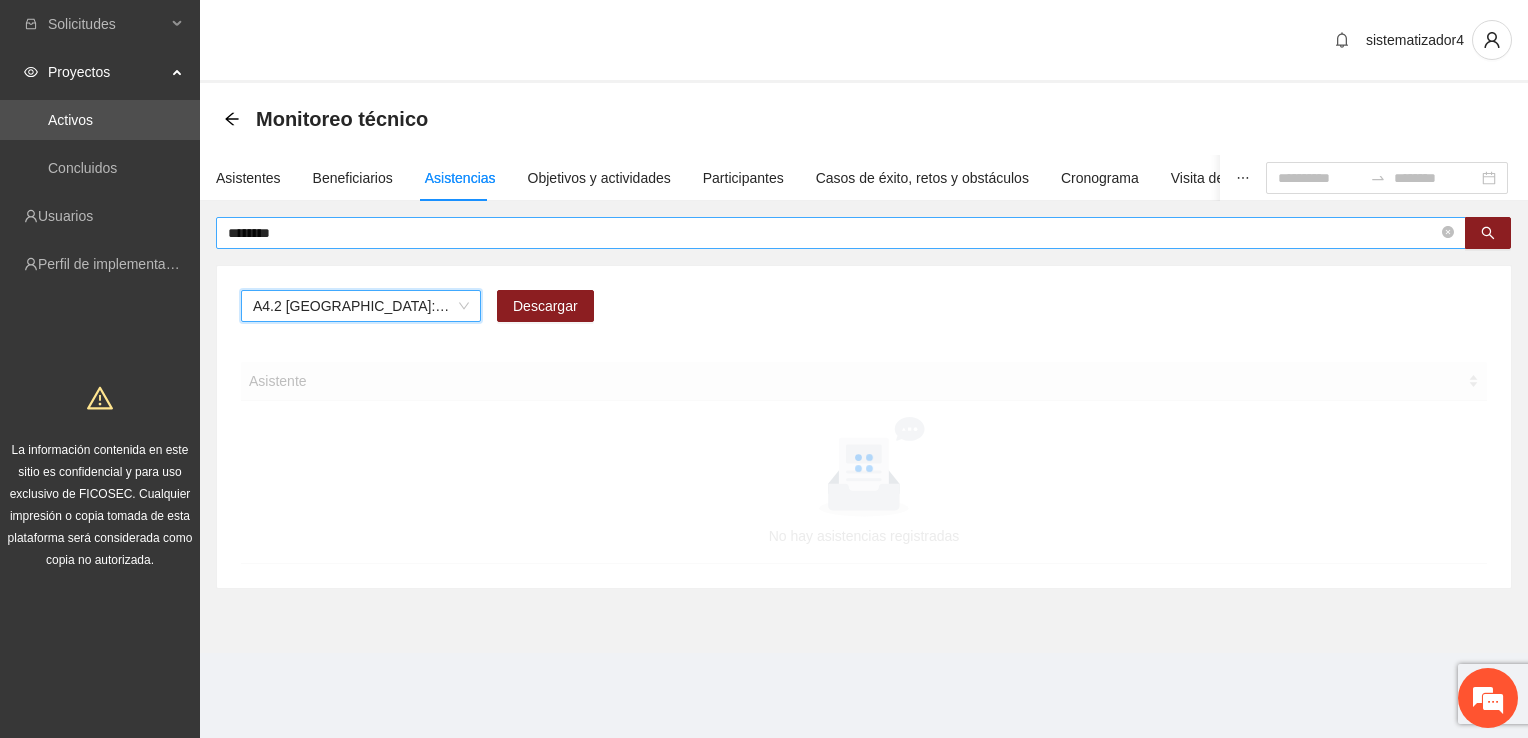 click on "********" at bounding box center [833, 233] 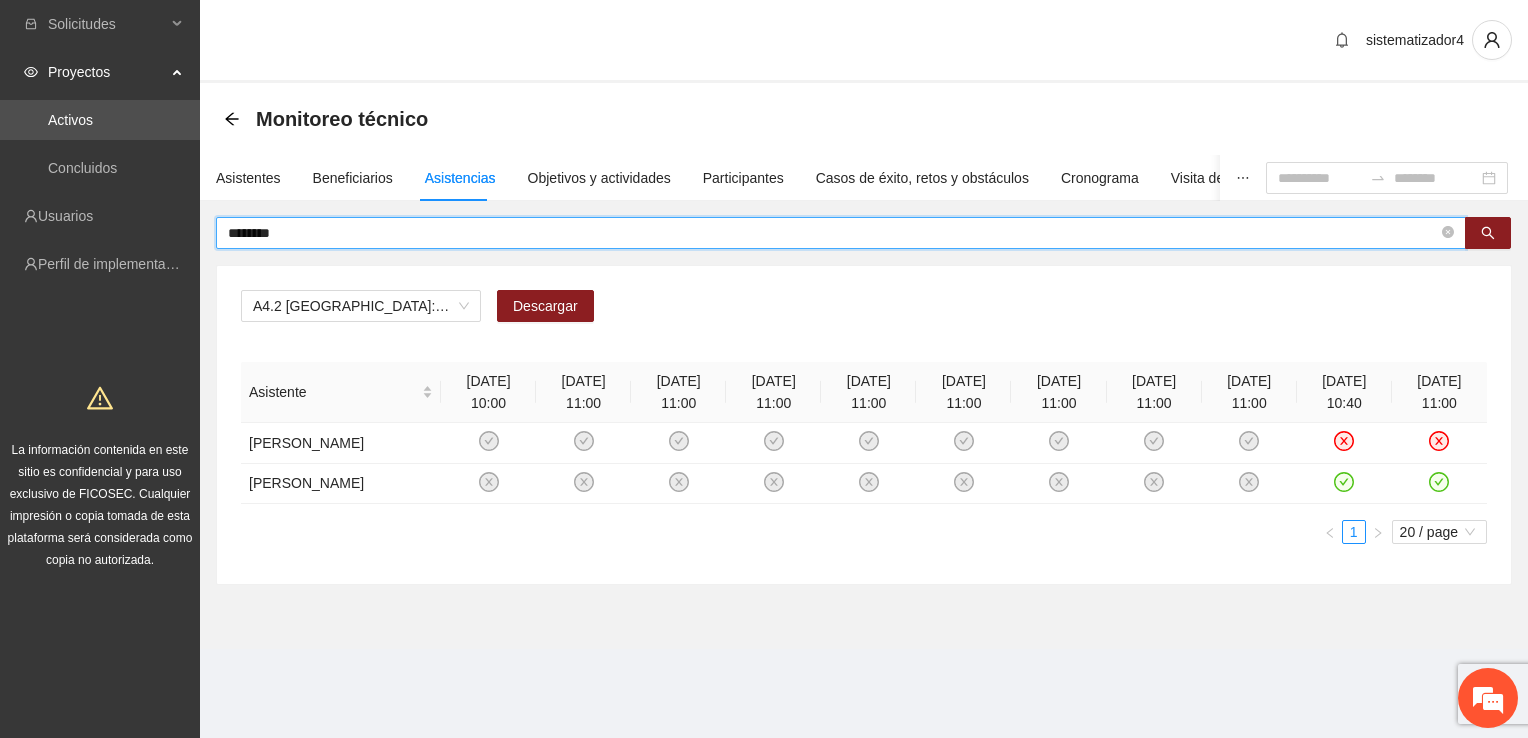 drag, startPoint x: 321, startPoint y: 225, endPoint x: 219, endPoint y: 220, distance: 102.122475 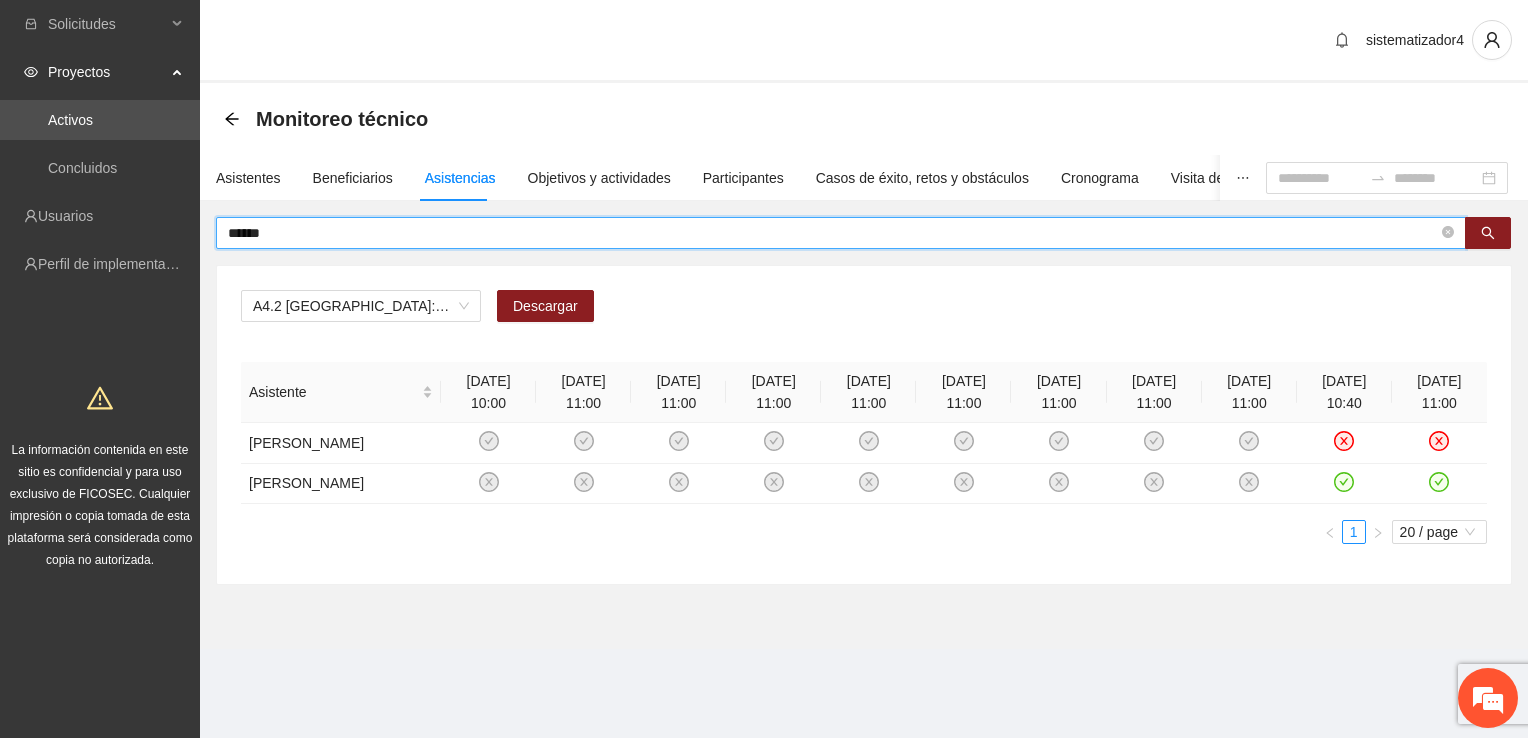 type on "******" 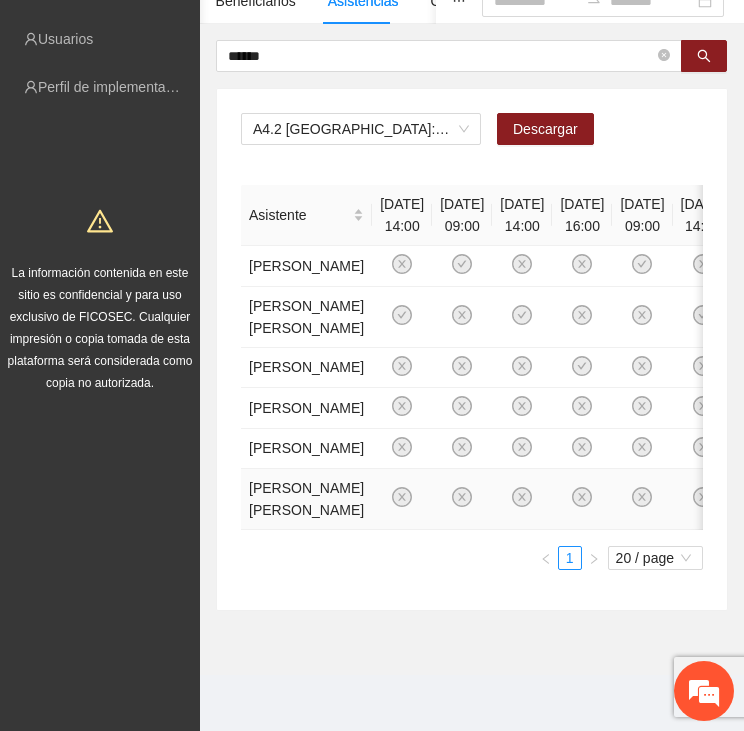 scroll, scrollTop: 500, scrollLeft: 0, axis: vertical 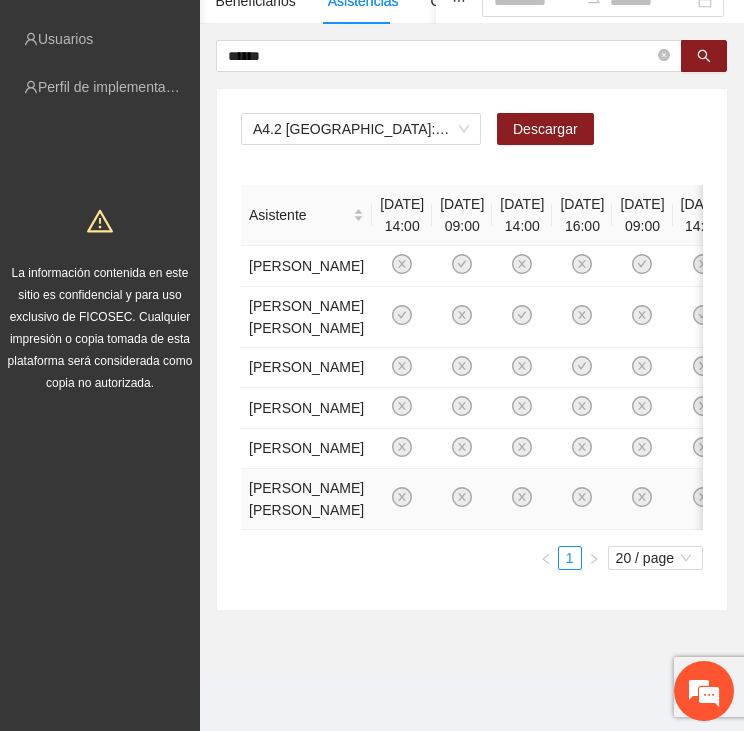 click on "[PERSON_NAME] [PERSON_NAME]" at bounding box center (306, 499) 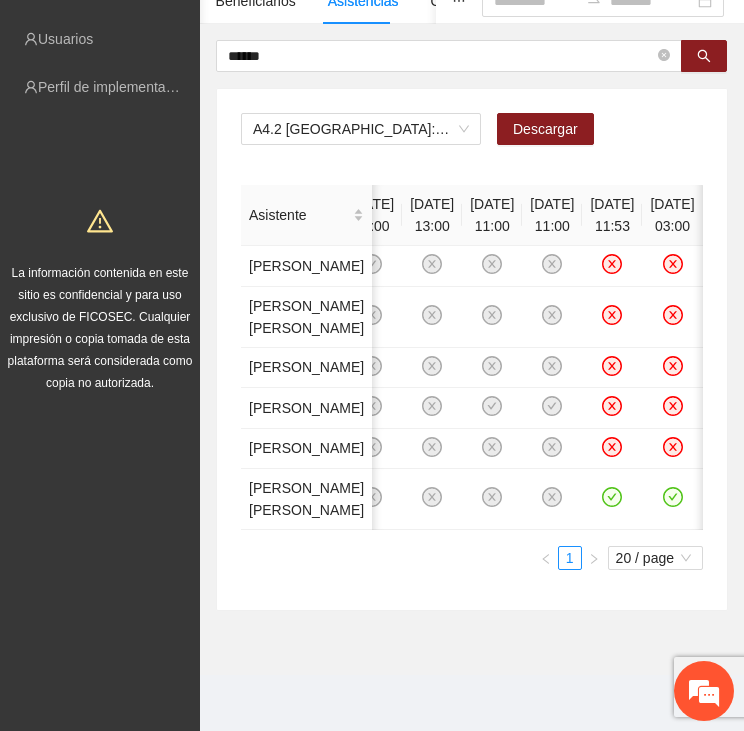 scroll, scrollTop: 0, scrollLeft: 1241, axis: horizontal 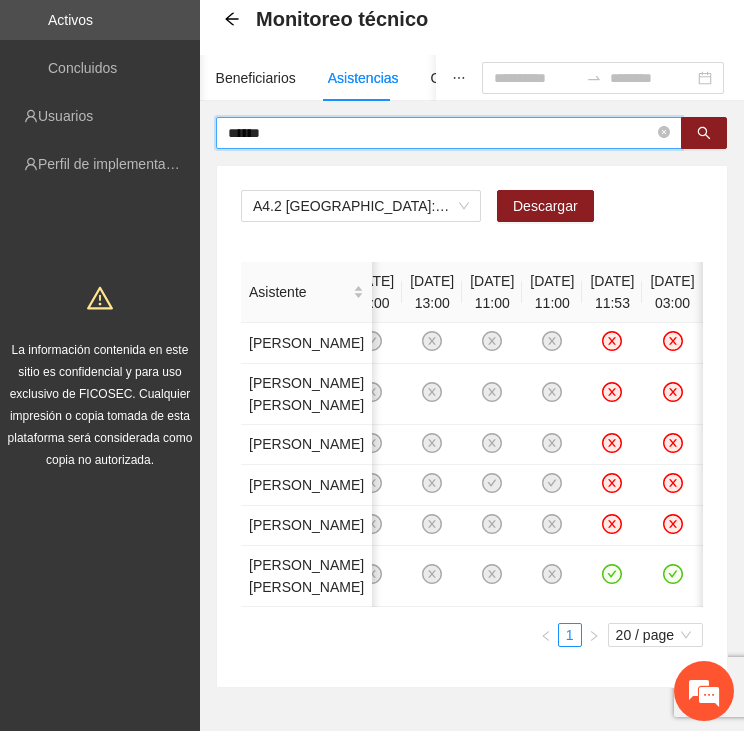 click on "******" at bounding box center [441, 133] 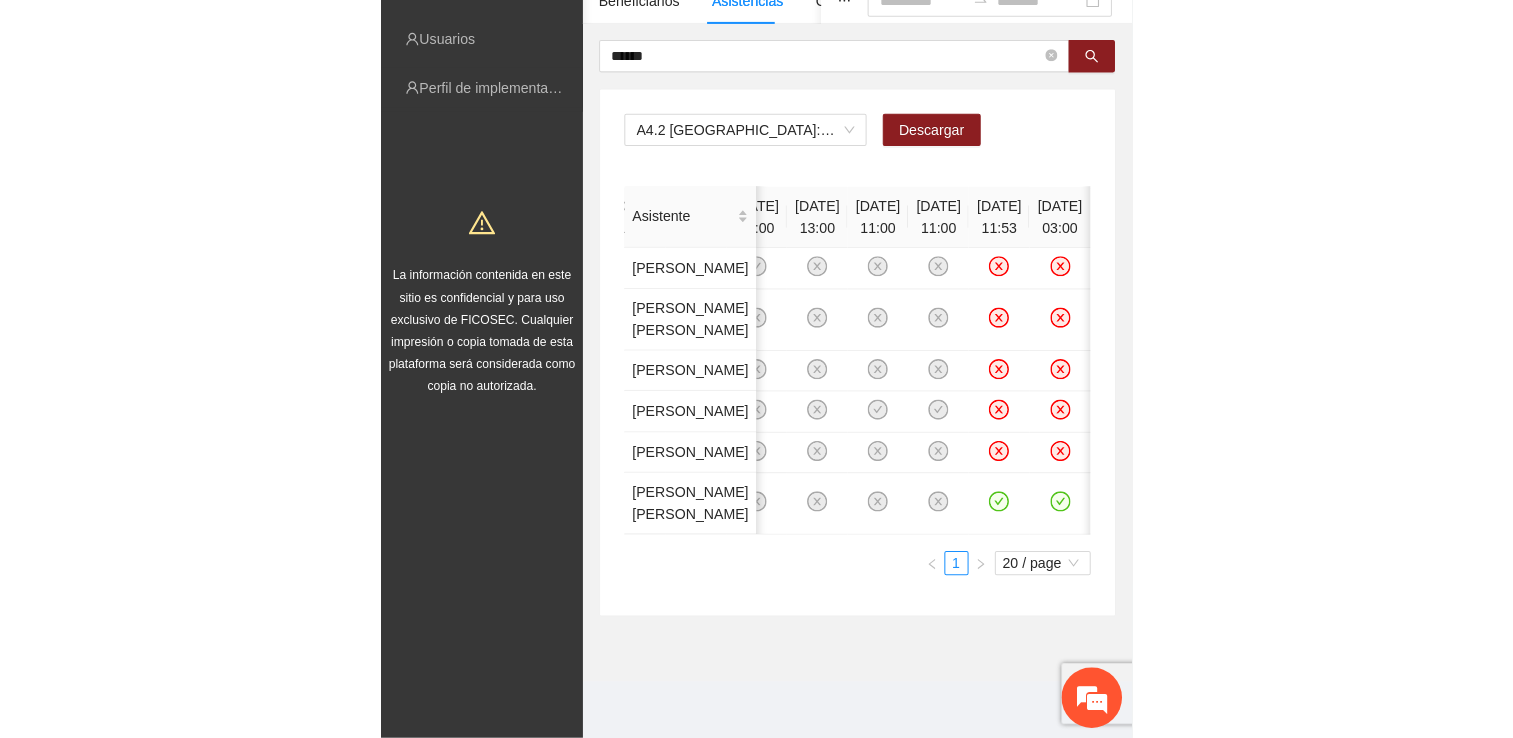 scroll, scrollTop: 0, scrollLeft: 0, axis: both 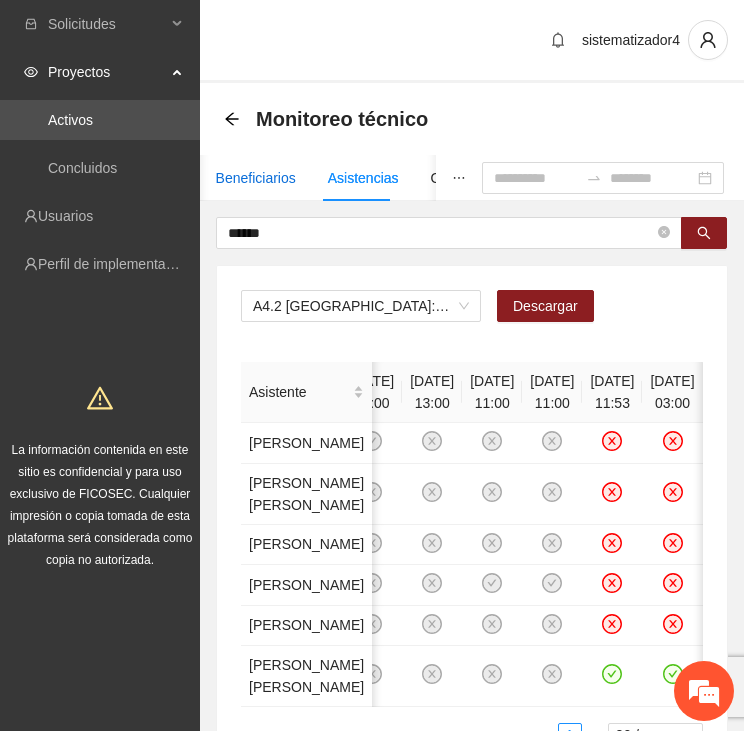 click on "Beneficiarios" at bounding box center [256, 178] 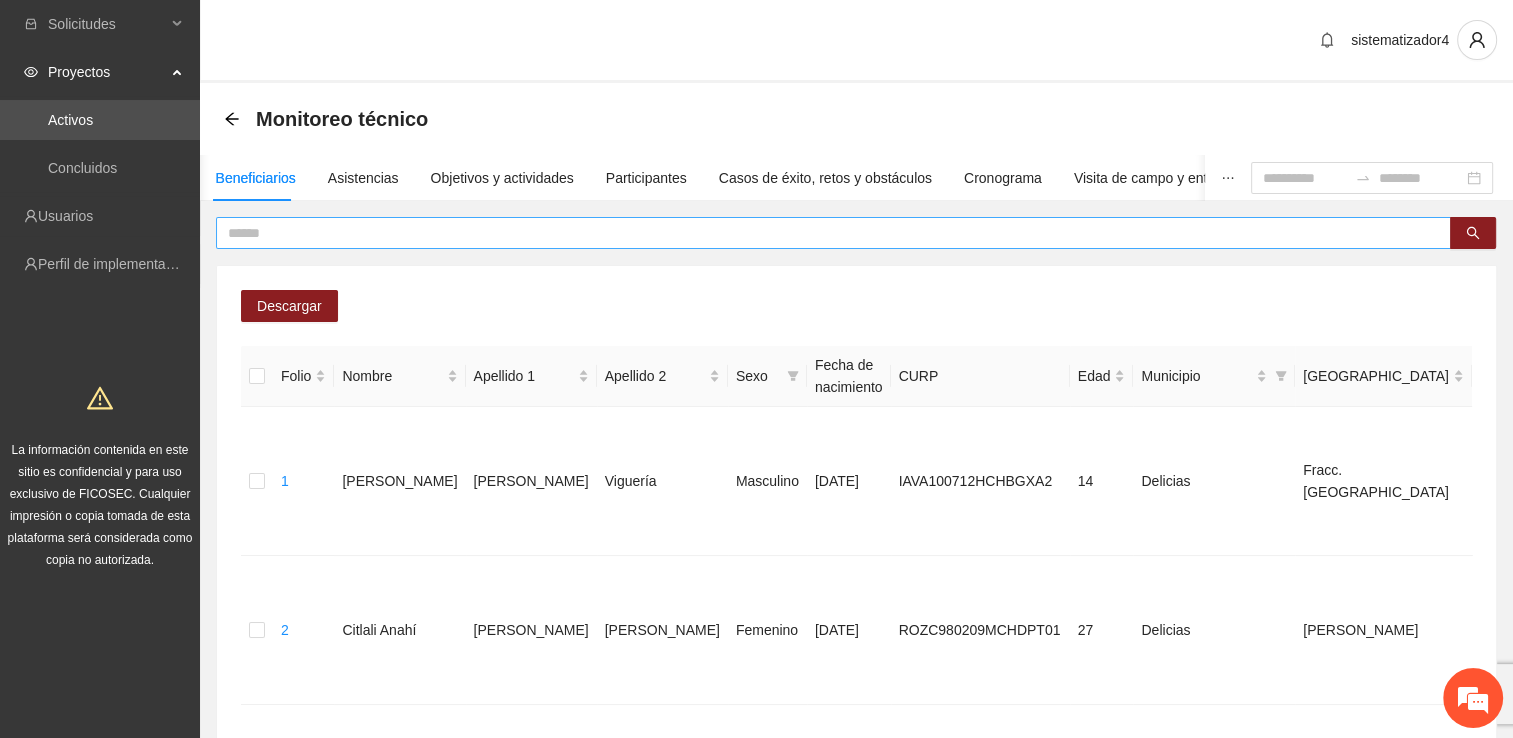 click at bounding box center [825, 233] 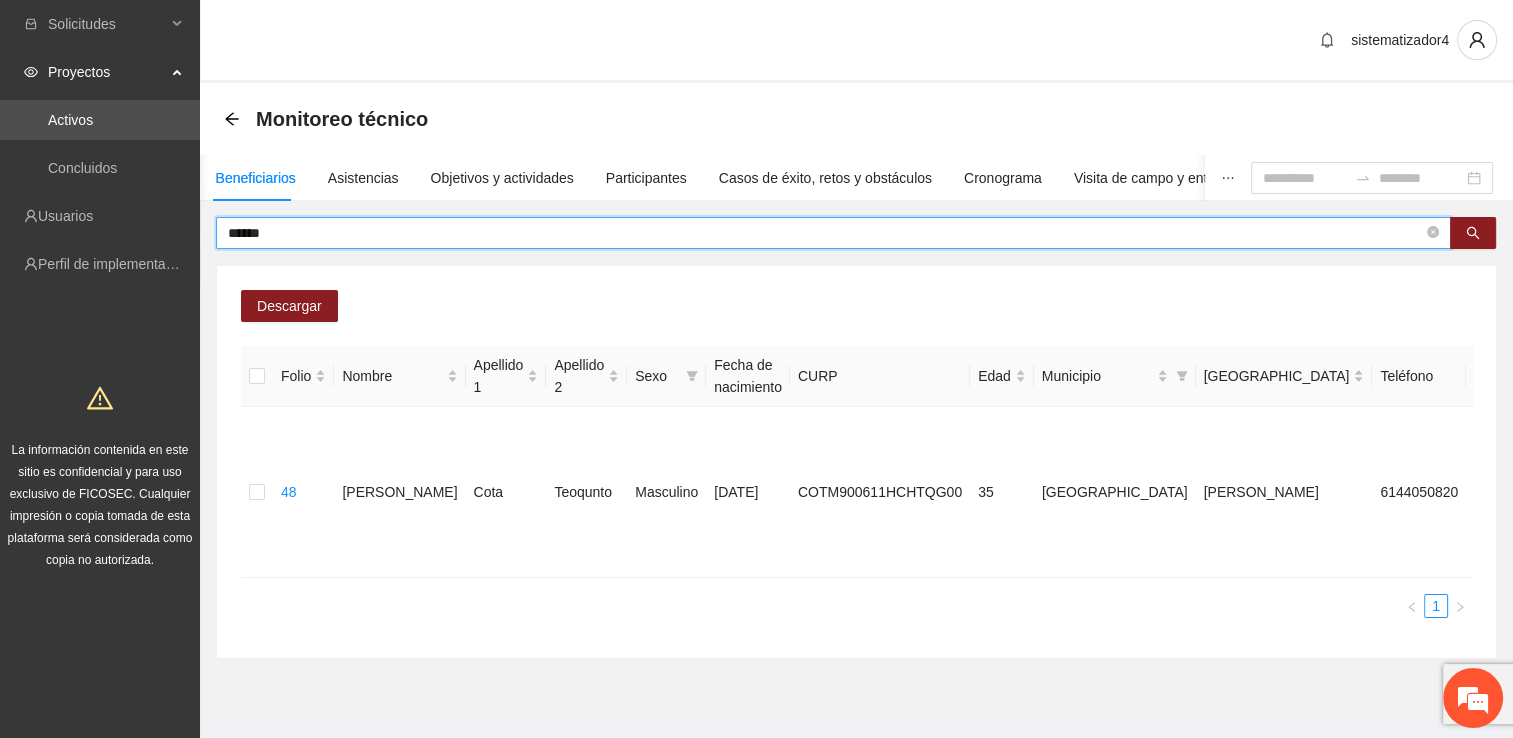 click on "******" at bounding box center (825, 233) 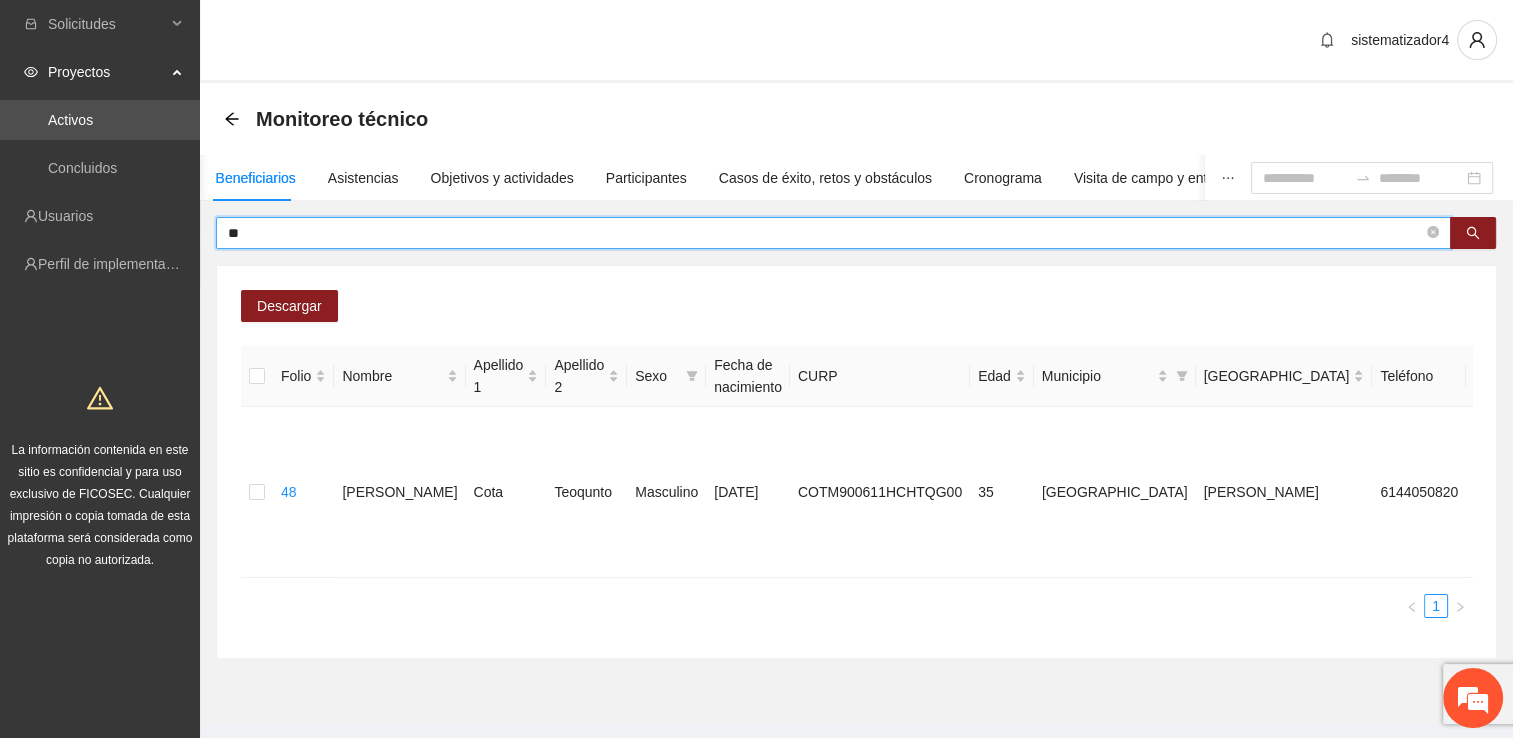 type on "*" 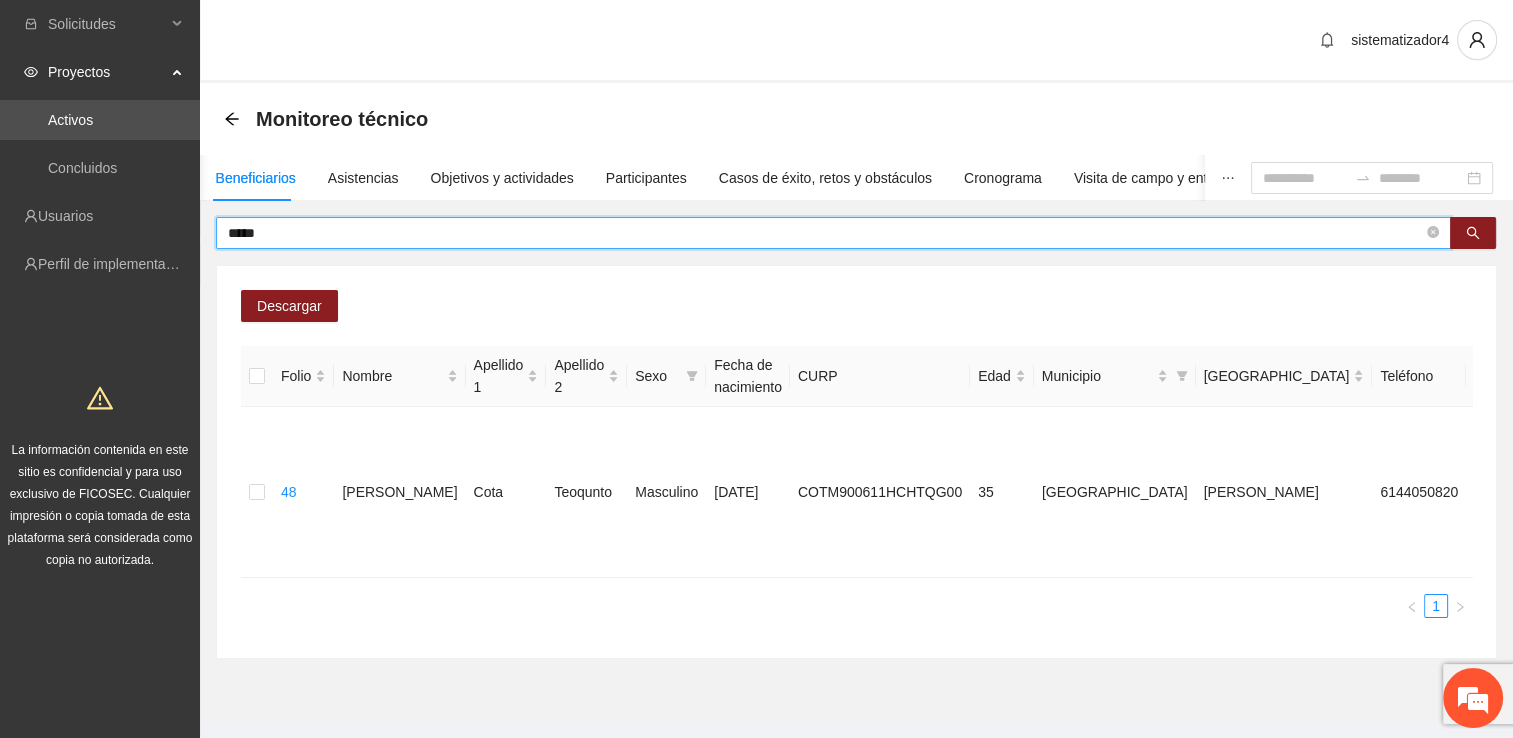 type on "******" 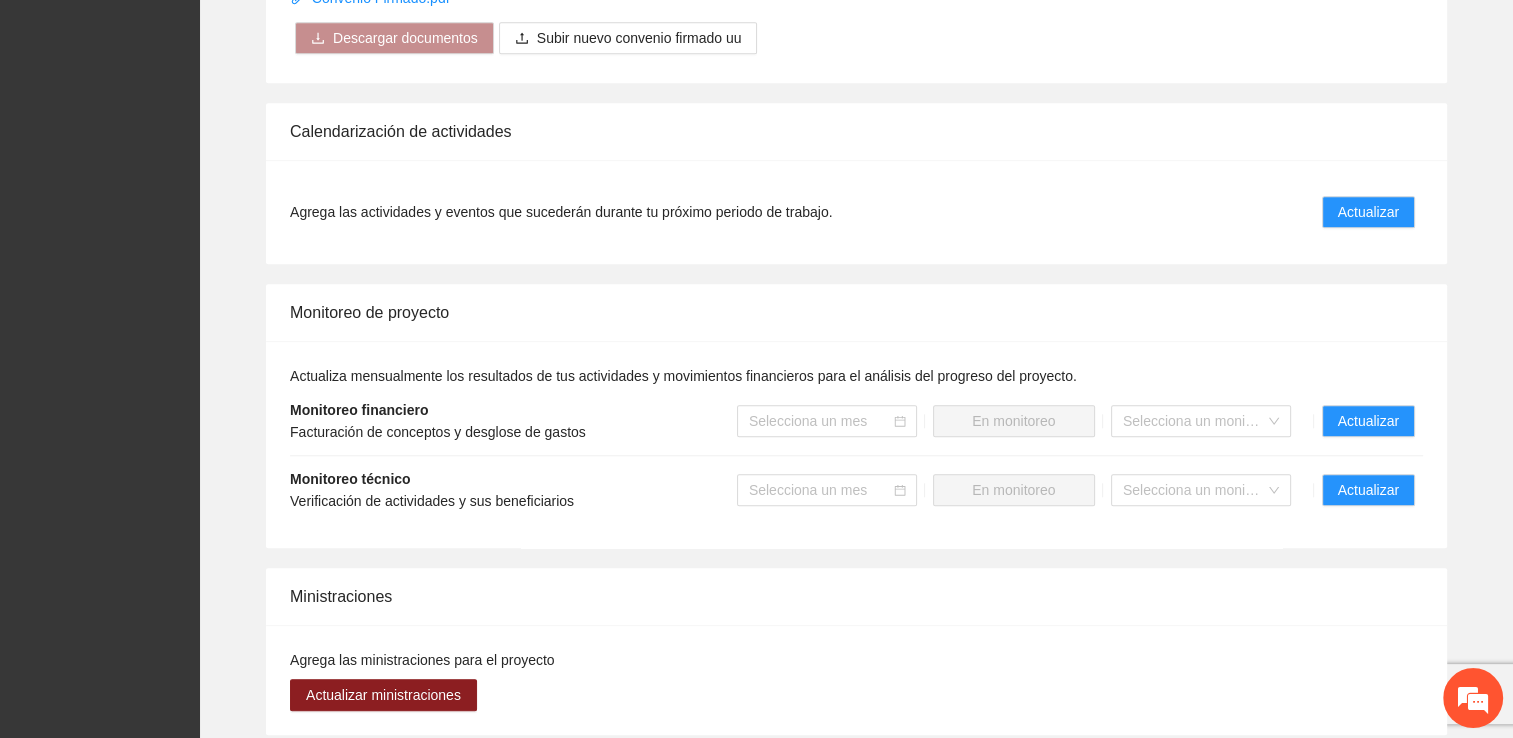 scroll, scrollTop: 1900, scrollLeft: 0, axis: vertical 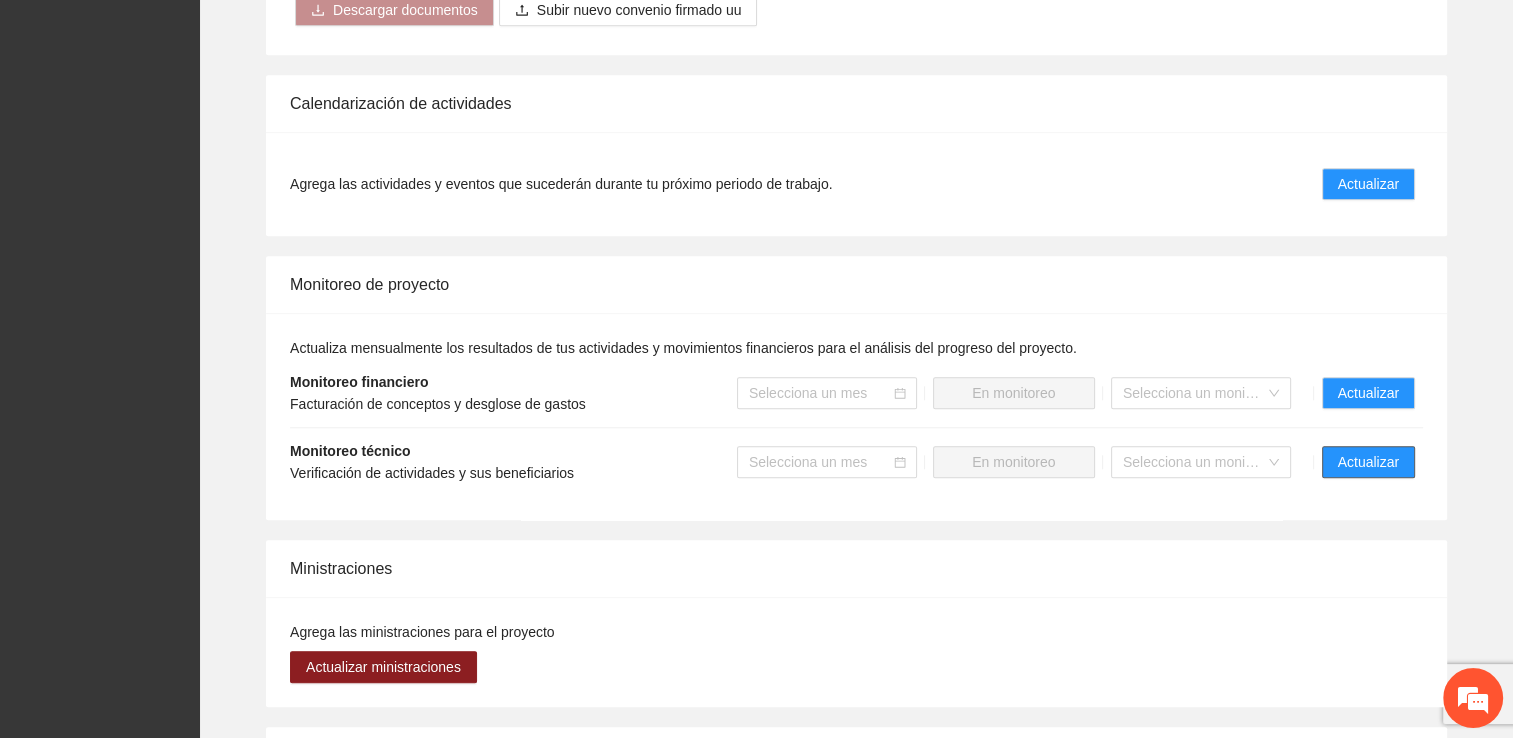 click on "Actualizar" at bounding box center [1368, 462] 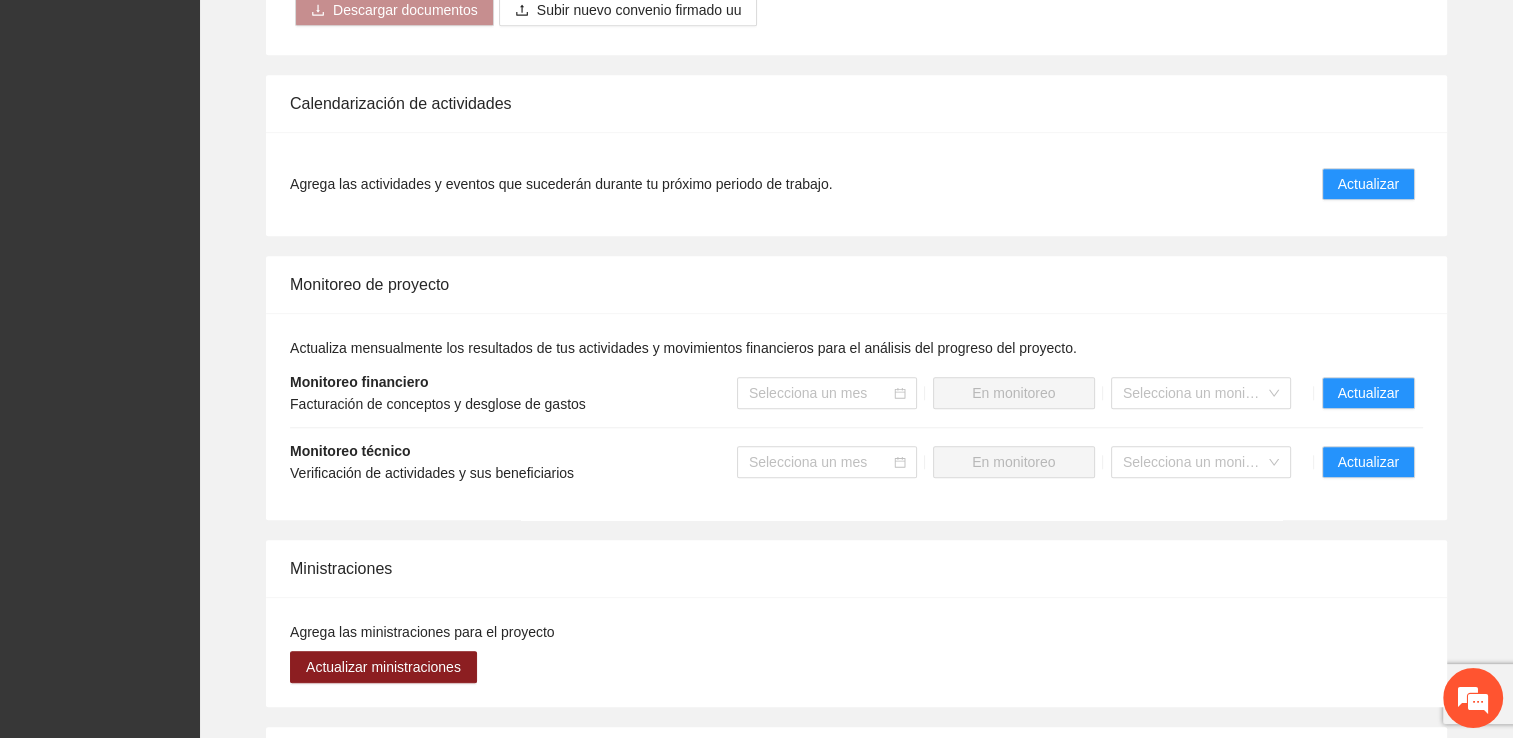 scroll, scrollTop: 0, scrollLeft: 0, axis: both 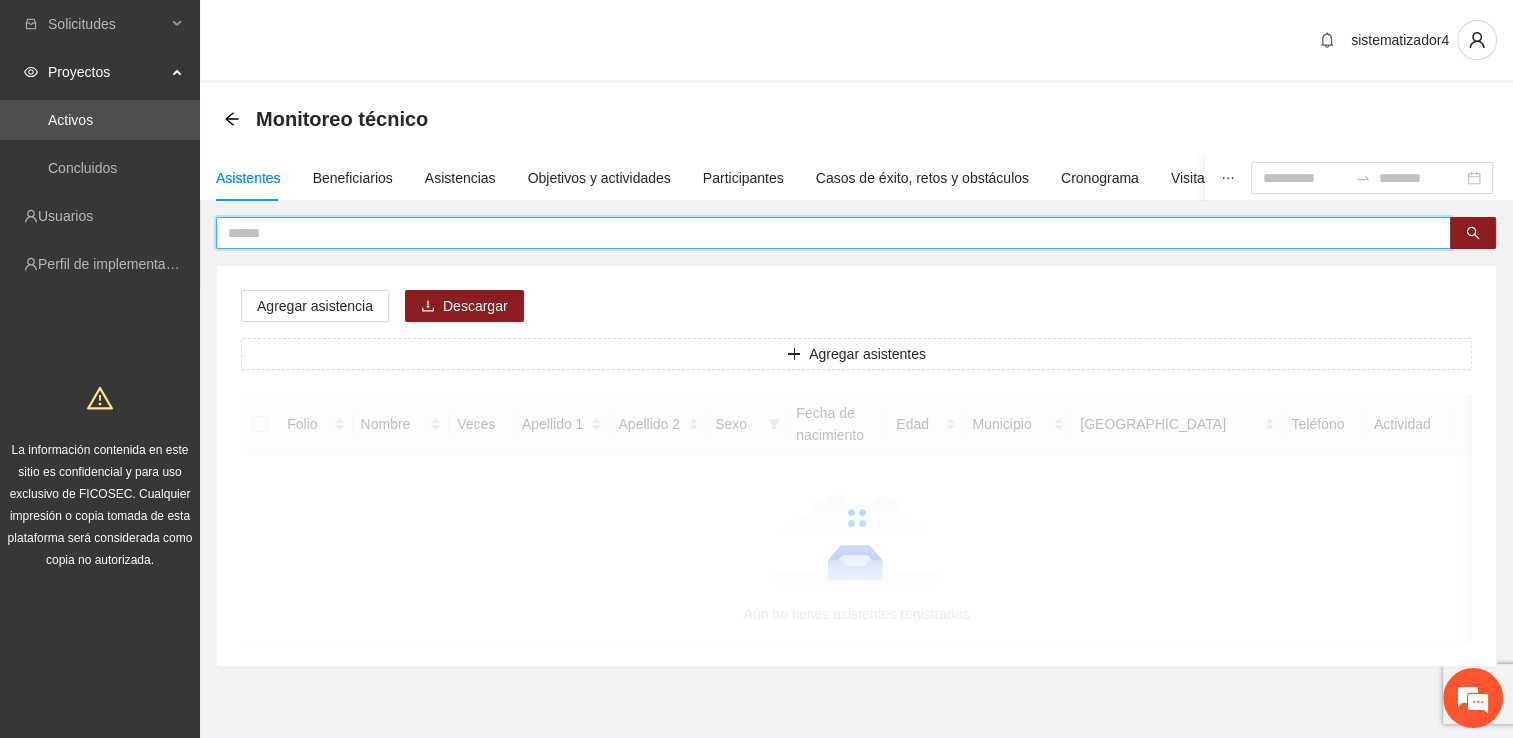 click at bounding box center [825, 233] 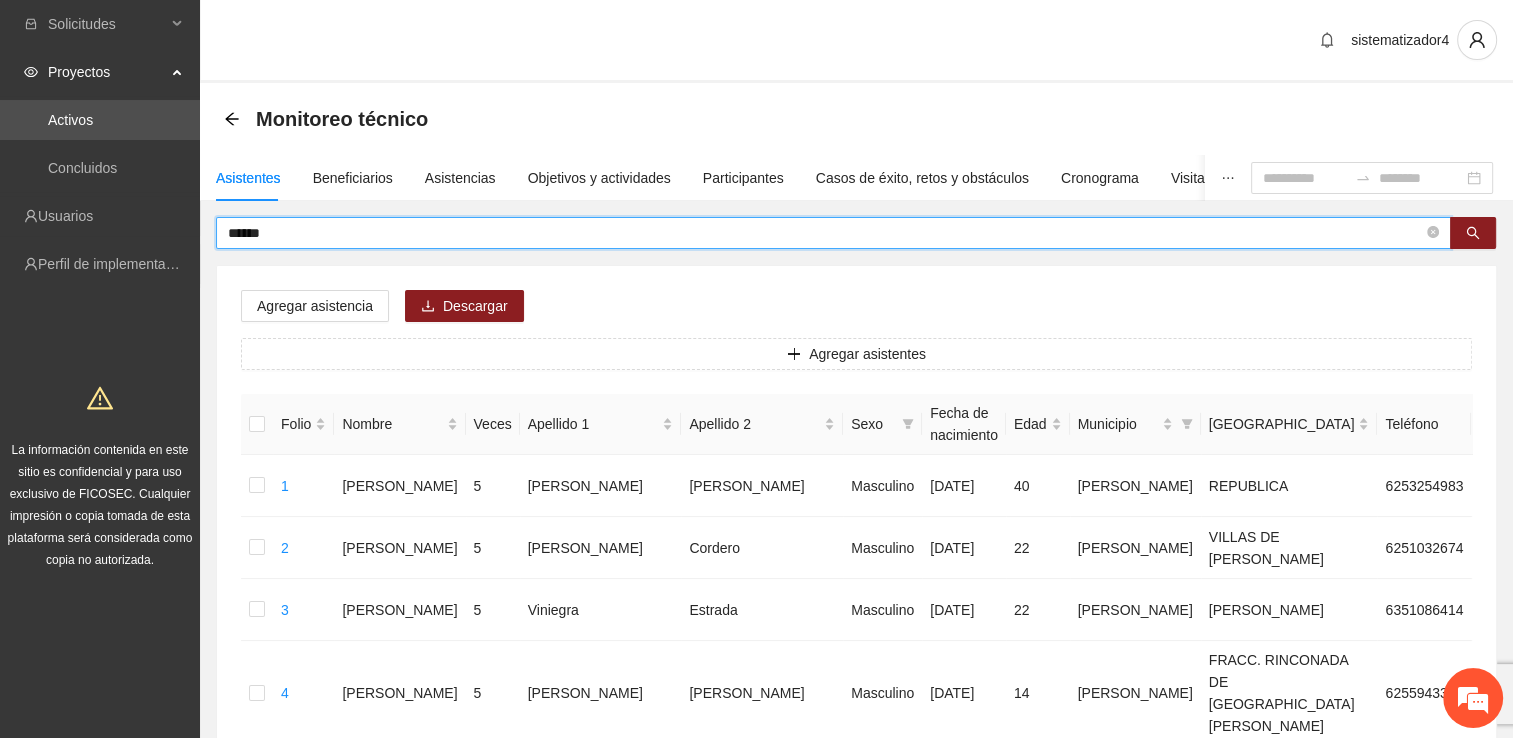 type on "******" 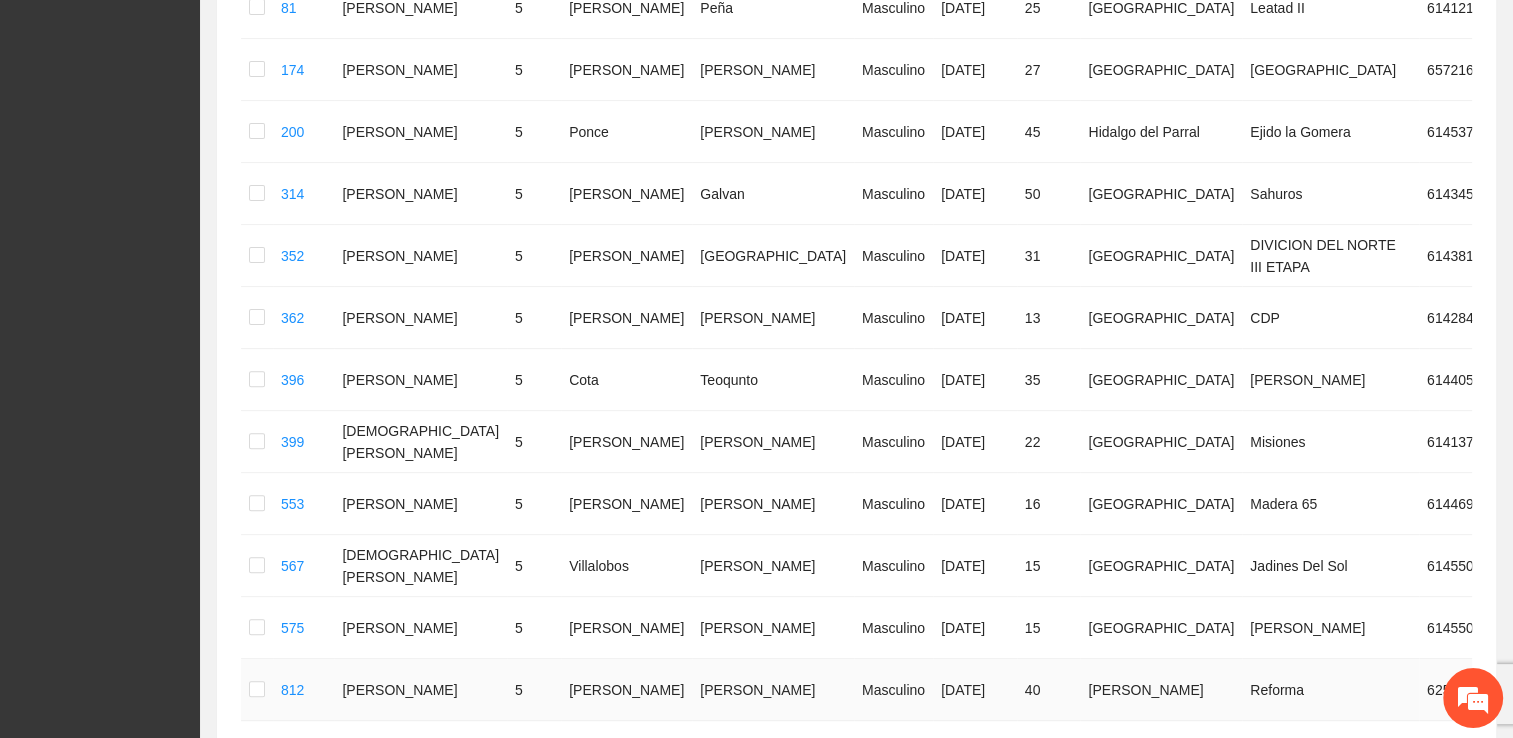 scroll, scrollTop: 600, scrollLeft: 0, axis: vertical 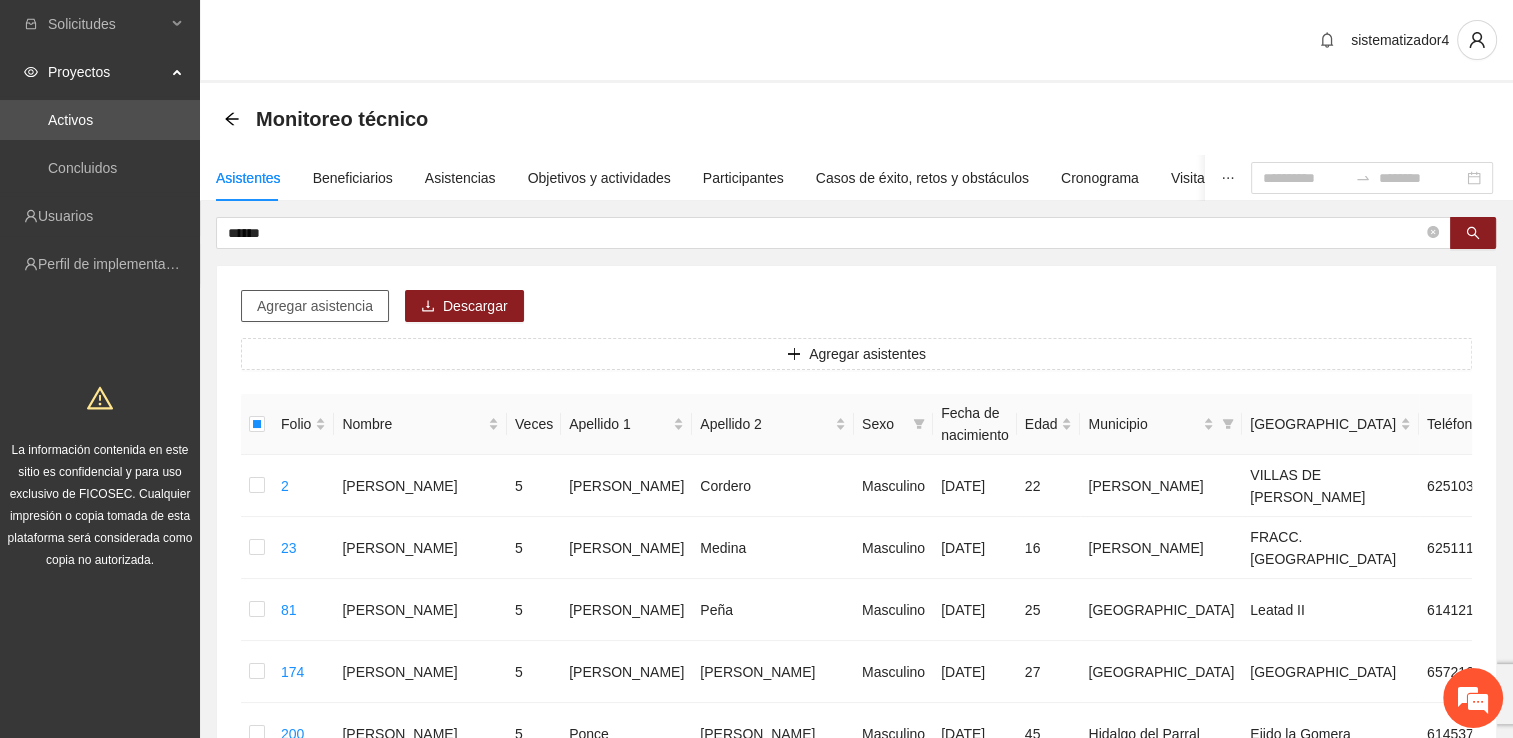 click on "Agregar asistencia" at bounding box center [315, 306] 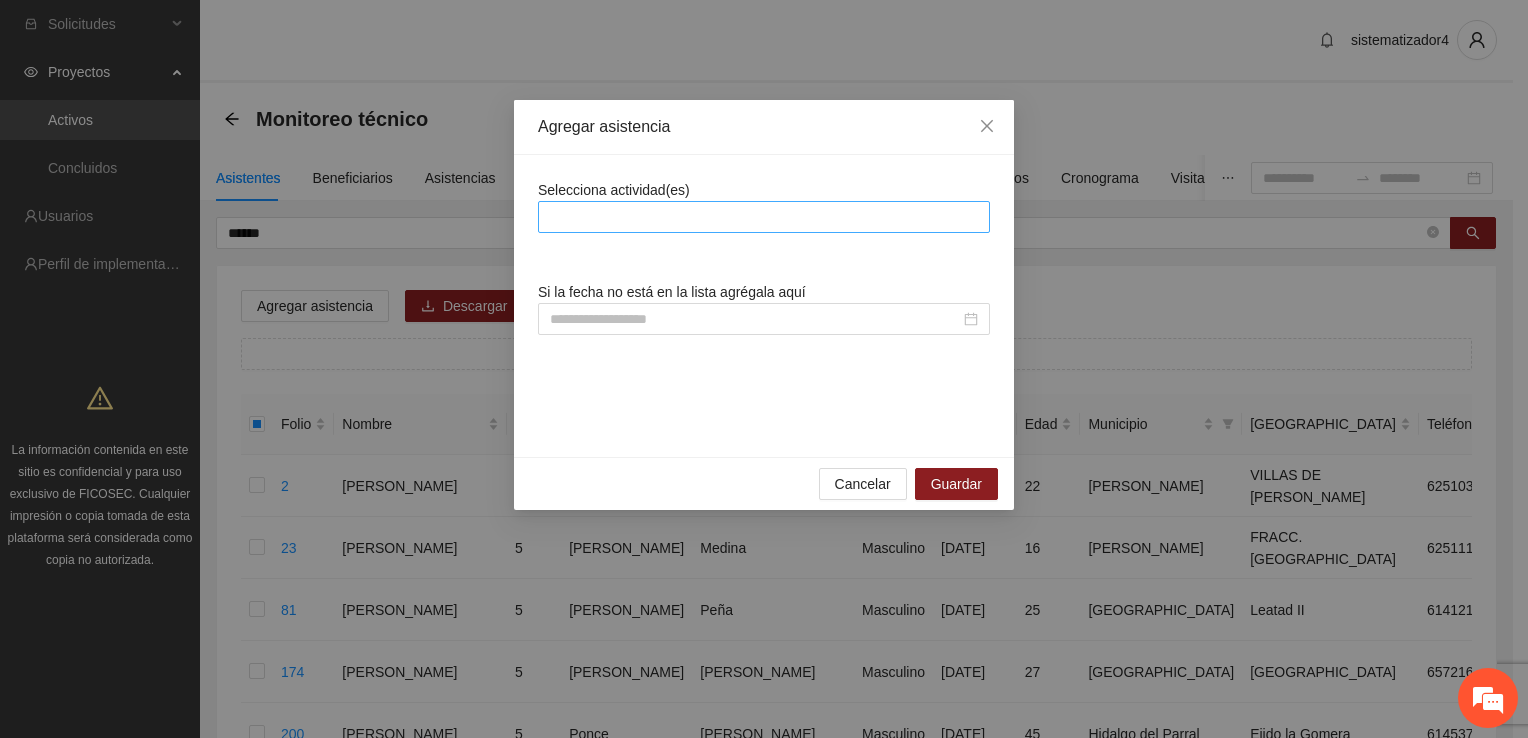 click at bounding box center [764, 217] 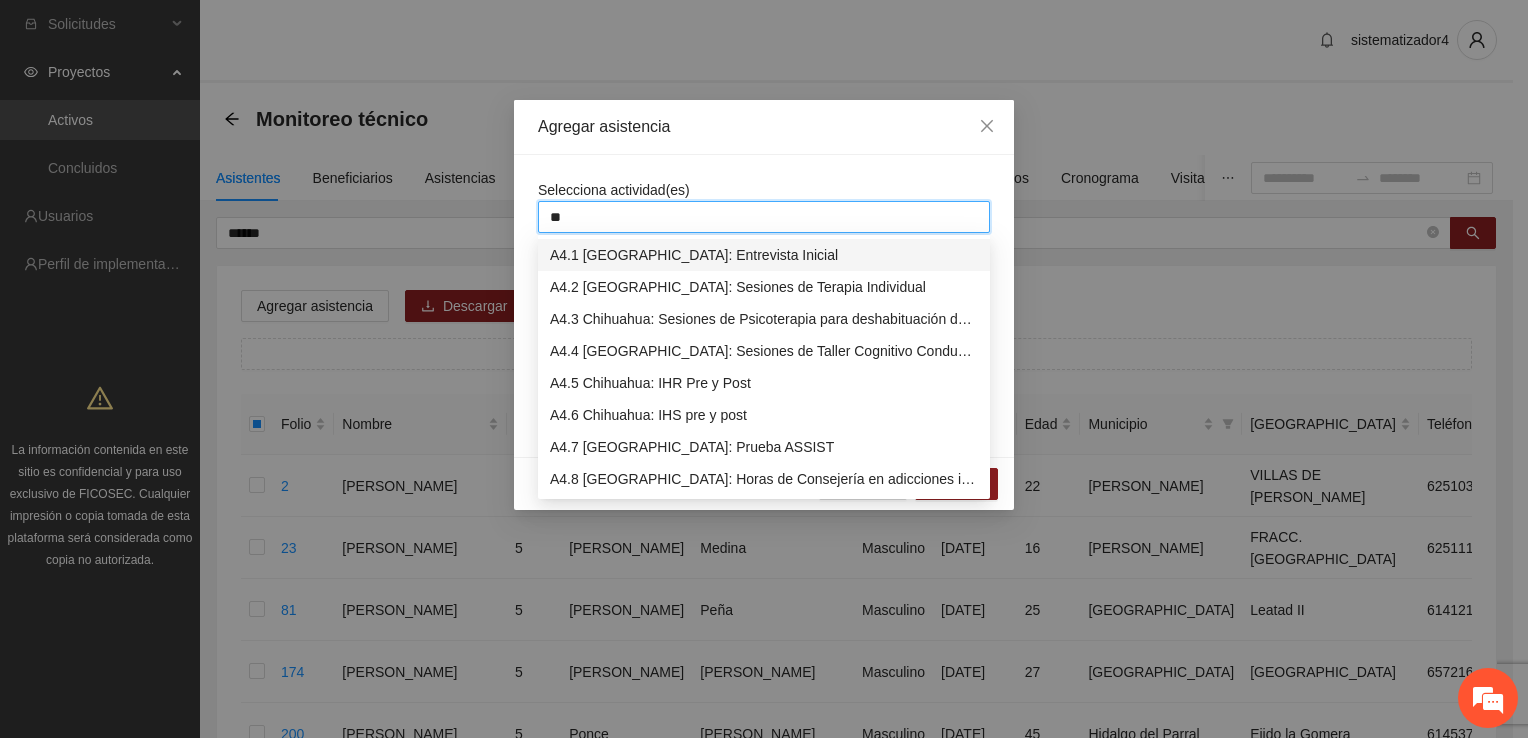 type on "***" 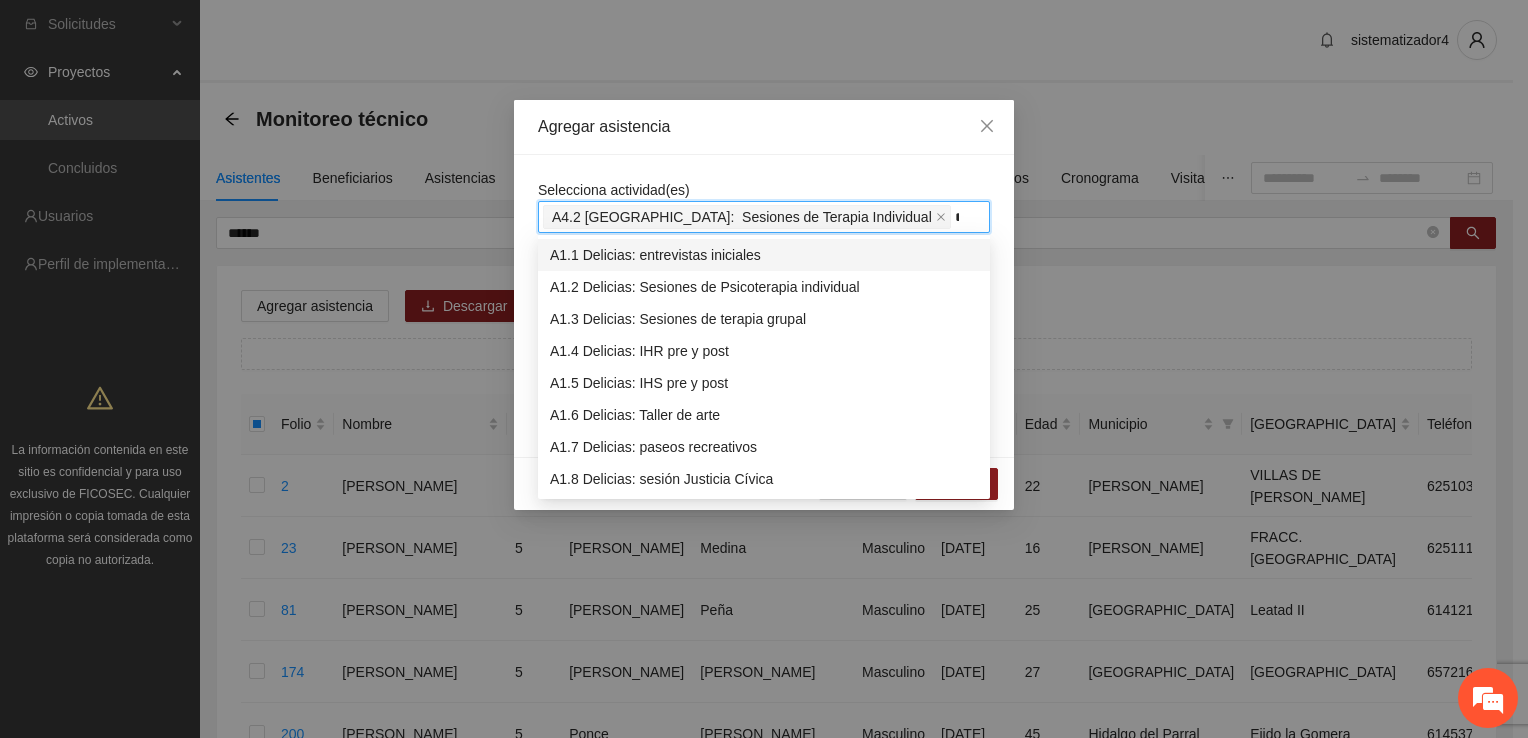 type 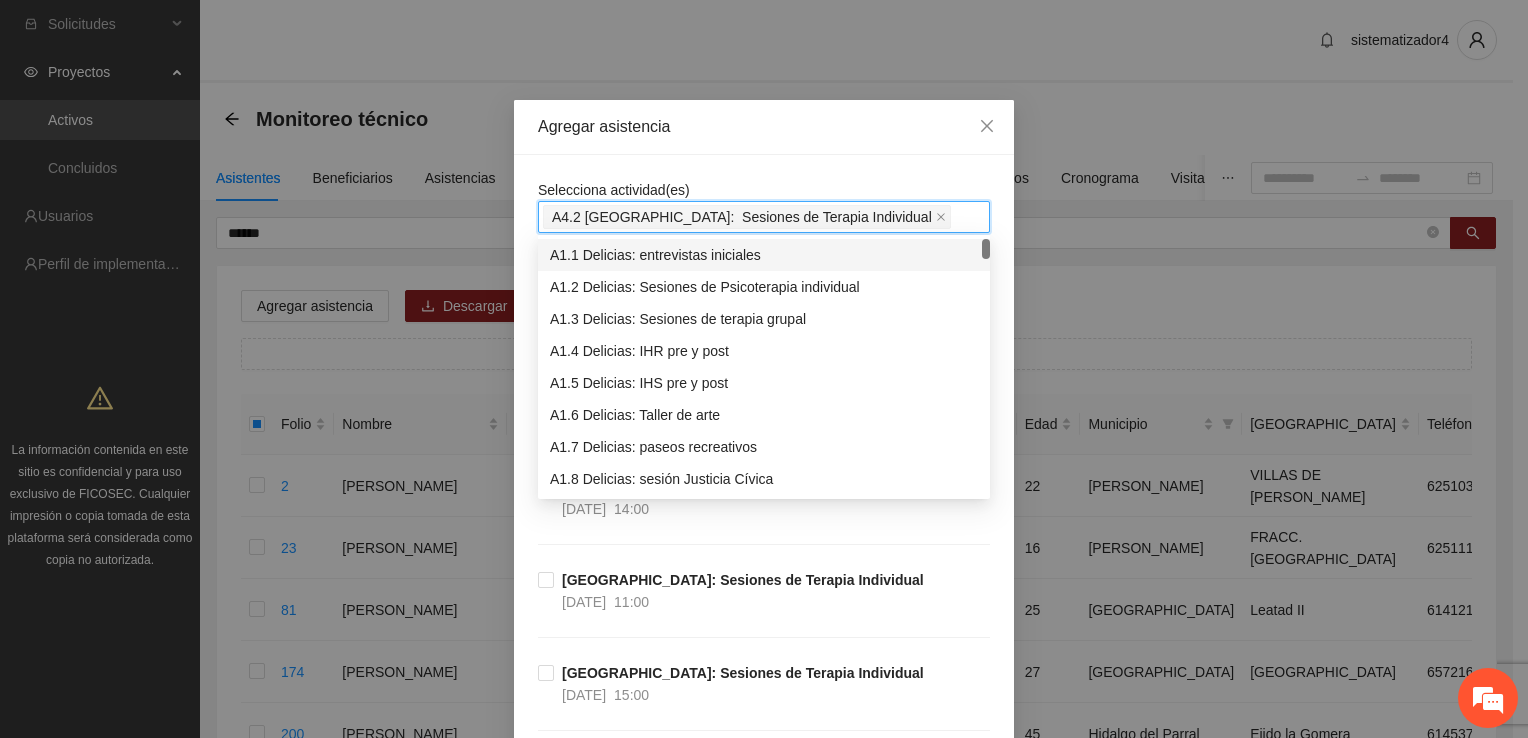 click on "Selecciona actividad(es) A4.2 [GEOGRAPHIC_DATA]:  Sesiones de Terapia Individual    Si la fecha no está en la lista agrégala aquí [GEOGRAPHIC_DATA]:  Sesiones de Terapia Individual  [DATE] 12:00 [GEOGRAPHIC_DATA]:  Sesiones de Terapia Individual  [DATE] 14:00 [GEOGRAPHIC_DATA]:  Sesiones de Terapia Individual  [DATE] 11:00 [GEOGRAPHIC_DATA]:  Sesiones de Terapia Individual  [DATE] 15:00 [GEOGRAPHIC_DATA]:  Sesiones de Terapia Individual  [DATE] 09:00 [GEOGRAPHIC_DATA]:  Sesiones de Terapia Individual  [DATE] 10:00 [GEOGRAPHIC_DATA]:  Sesiones de Terapia Individual  [DATE] 10:00 [GEOGRAPHIC_DATA]:  Sesiones de Terapia Individual  [DATE] 10:00 [GEOGRAPHIC_DATA]:  Sesiones de Terapia Individual  [DATE] 10:00 [GEOGRAPHIC_DATA]:  Sesiones de Terapia Individual  [DATE] 10:00 [GEOGRAPHIC_DATA]:  Sesiones de Terapia Individual  [DATE] 10:00 [GEOGRAPHIC_DATA]:  Sesiones de Terapia Individual  [DATE] 10:00 [GEOGRAPHIC_DATA]:  Sesiones de Terapia Individual  [DATE] 10:00 [GEOGRAPHIC_DATA]:  Sesiones de Terapia Individual  [DATE] 10:00 [GEOGRAPHIC_DATA]:  Sesiones de Terapia Individual" at bounding box center (764, 14069) 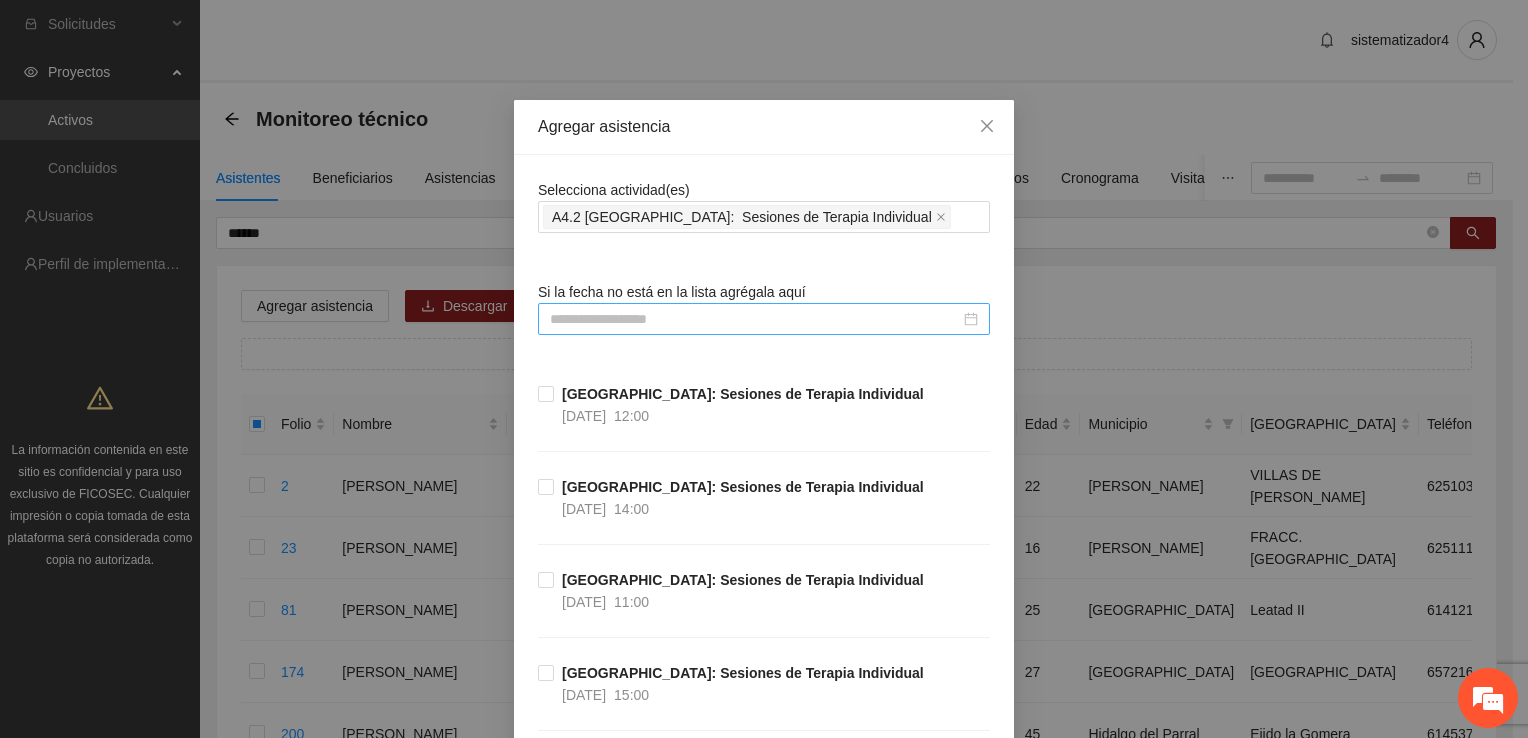 click at bounding box center (755, 319) 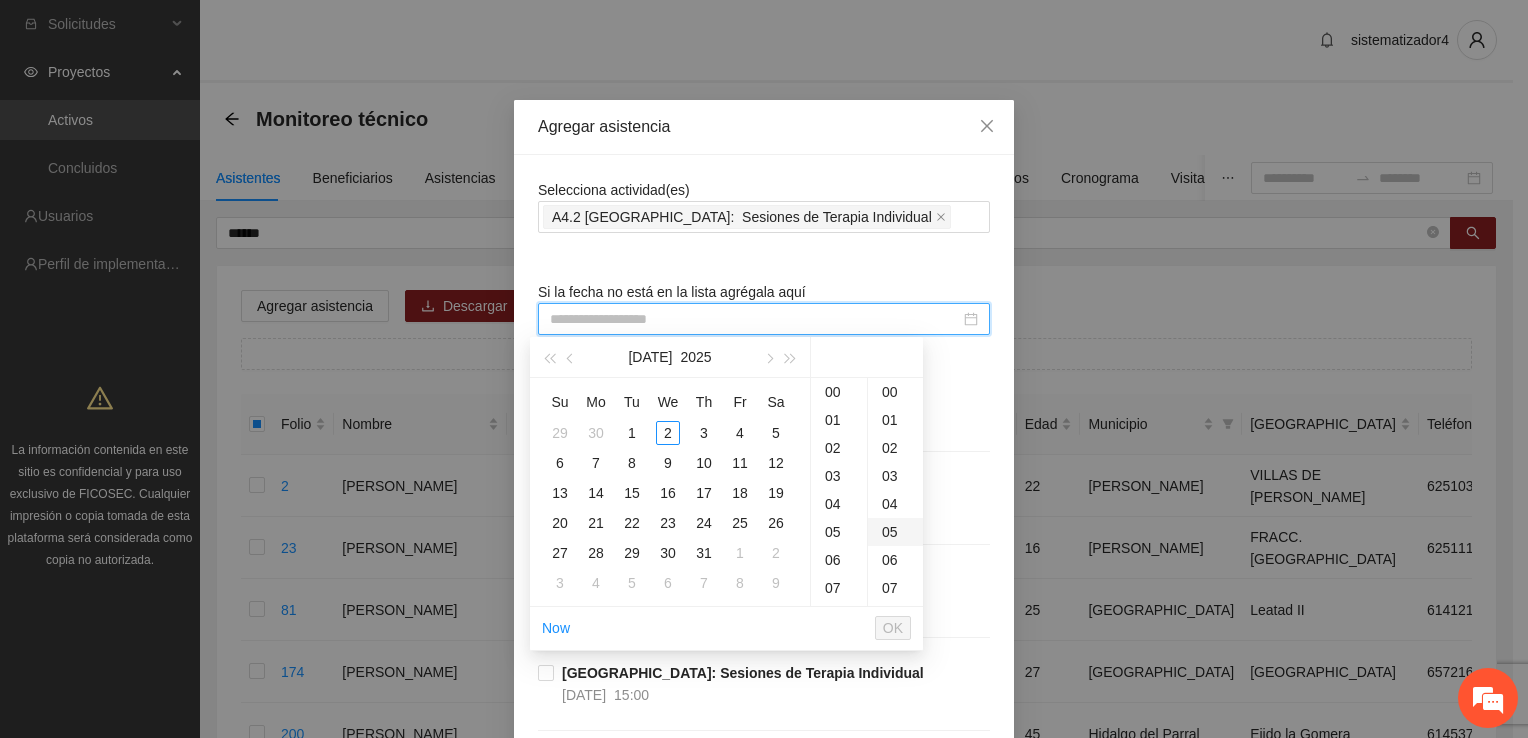 type on "**********" 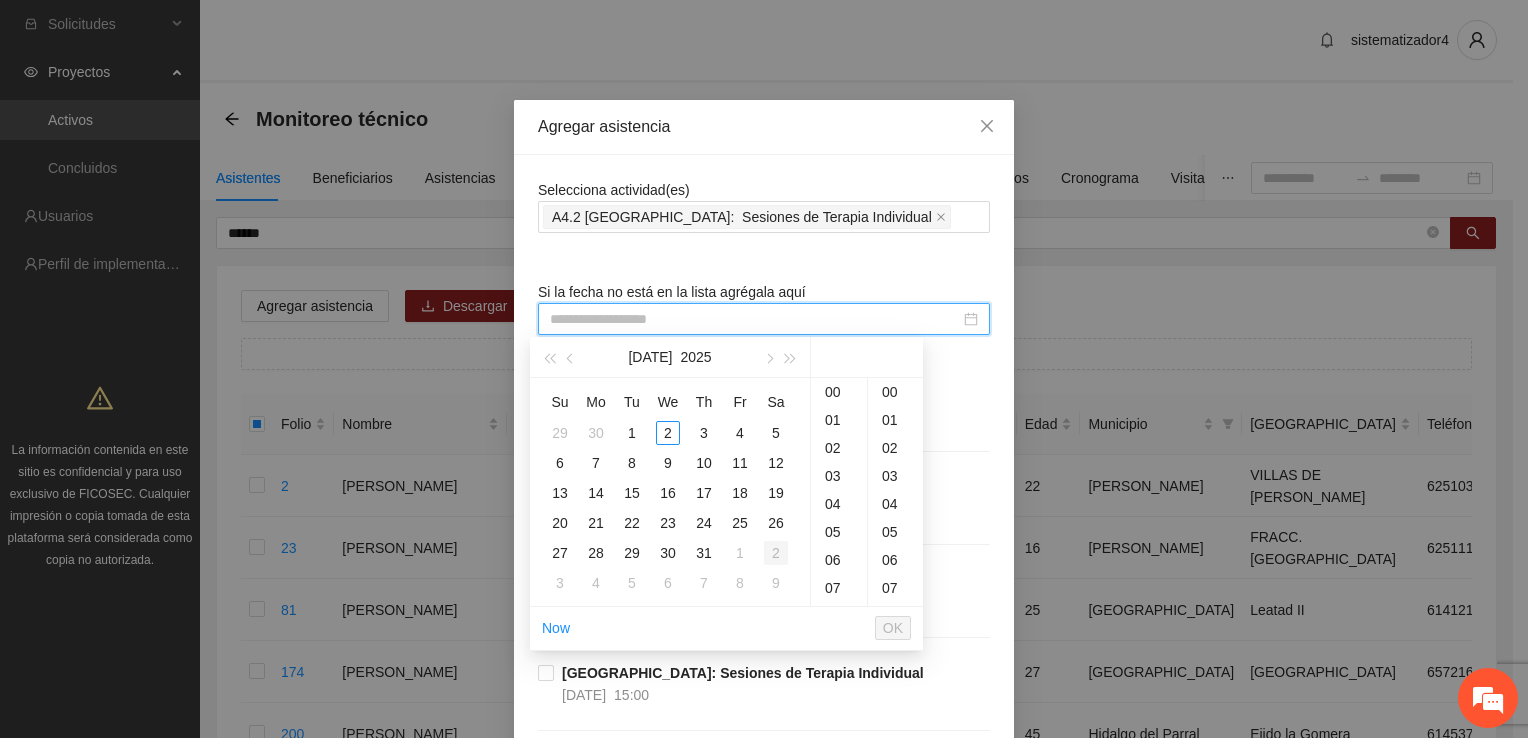 type on "**********" 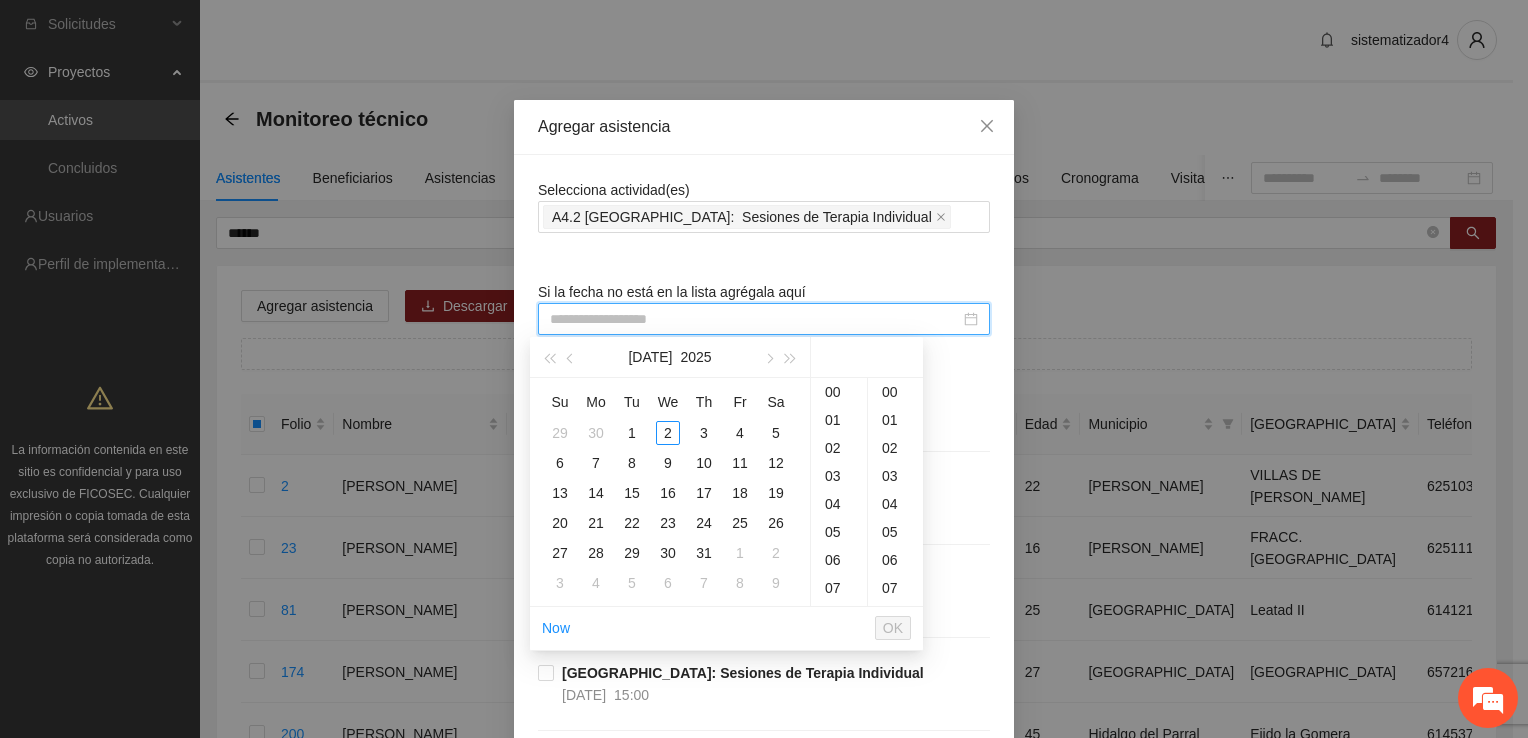 click on "Selecciona actividad(es) A4.2 [GEOGRAPHIC_DATA]:  Sesiones de Terapia Individual    Si la fecha no está en la lista agrégala aquí [GEOGRAPHIC_DATA]:  Sesiones de Terapia Individual  [DATE] 12:00 [GEOGRAPHIC_DATA]:  Sesiones de Terapia Individual  [DATE] 14:00 [GEOGRAPHIC_DATA]:  Sesiones de Terapia Individual  [DATE] 11:00 [GEOGRAPHIC_DATA]:  Sesiones de Terapia Individual  [DATE] 15:00 [GEOGRAPHIC_DATA]:  Sesiones de Terapia Individual  [DATE] 09:00 [GEOGRAPHIC_DATA]:  Sesiones de Terapia Individual  [DATE] 10:00 [GEOGRAPHIC_DATA]:  Sesiones de Terapia Individual  [DATE] 10:00 [GEOGRAPHIC_DATA]:  Sesiones de Terapia Individual  [DATE] 10:00 [GEOGRAPHIC_DATA]:  Sesiones de Terapia Individual  [DATE] 10:00 [GEOGRAPHIC_DATA]:  Sesiones de Terapia Individual  [DATE] 10:00 [GEOGRAPHIC_DATA]:  Sesiones de Terapia Individual  [DATE] 10:00 [GEOGRAPHIC_DATA]:  Sesiones de Terapia Individual  [DATE] 10:00 [GEOGRAPHIC_DATA]:  Sesiones de Terapia Individual  [DATE] 10:00 [GEOGRAPHIC_DATA]:  Sesiones de Terapia Individual  [DATE] 10:00 [GEOGRAPHIC_DATA]:  Sesiones de Terapia Individual" at bounding box center (764, 14069) 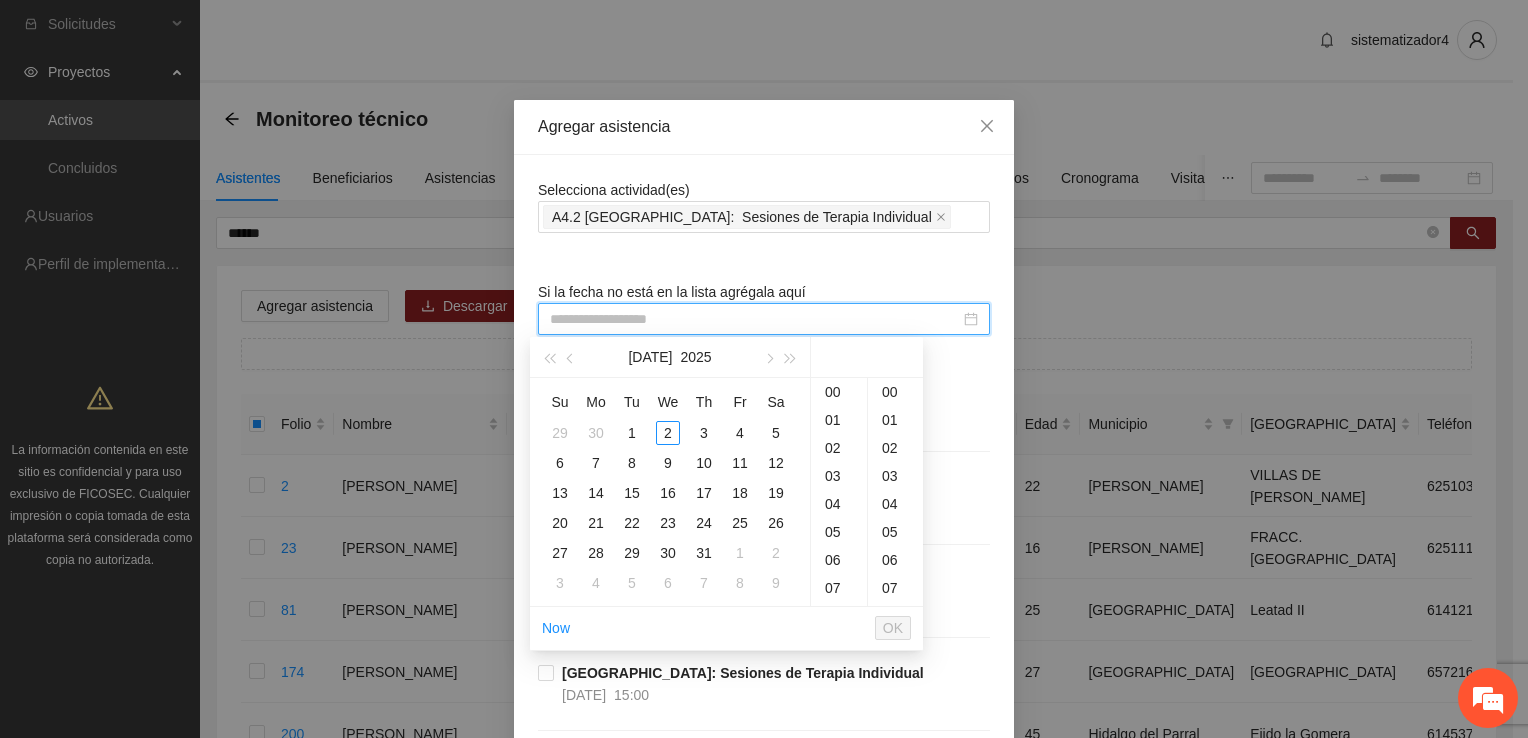 click at bounding box center [755, 319] 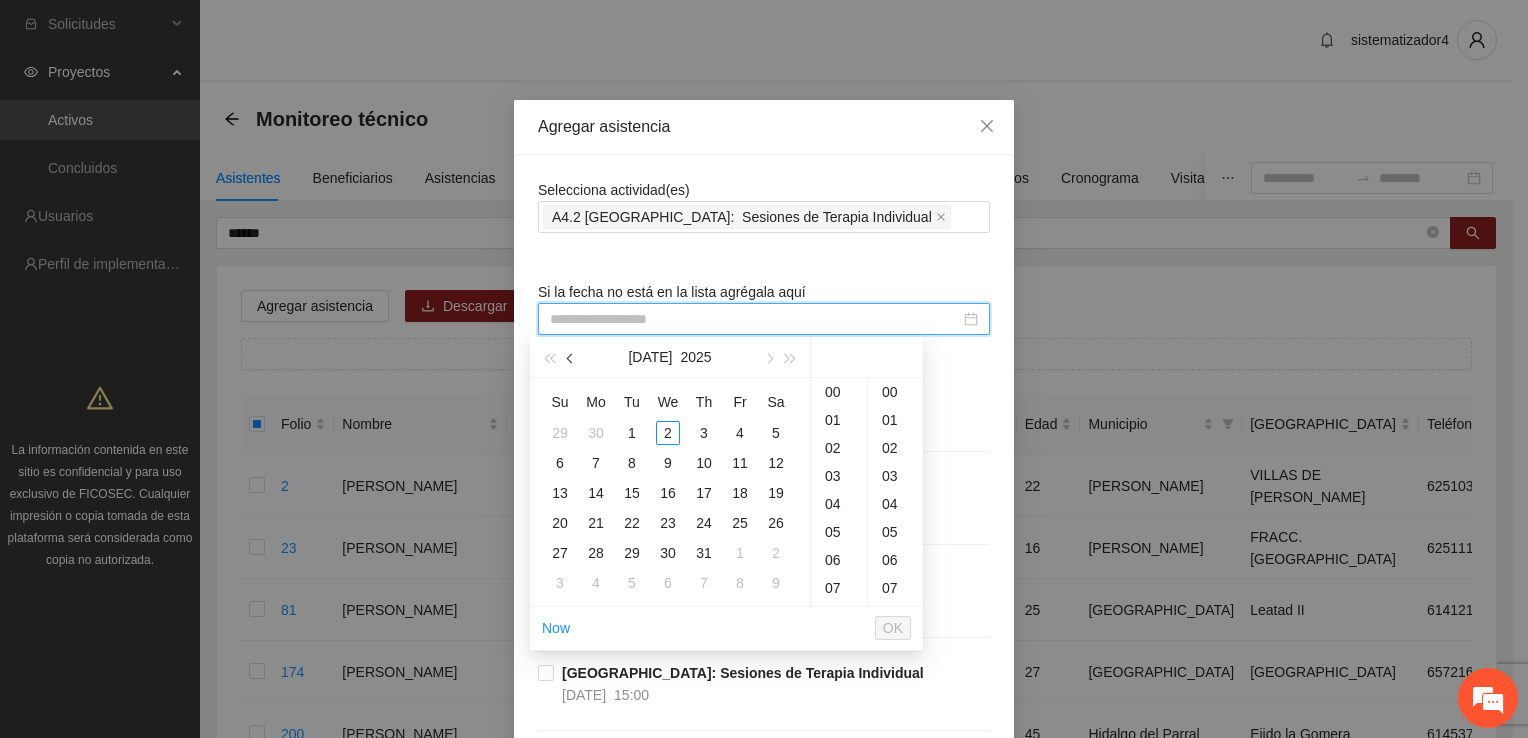click at bounding box center (571, 357) 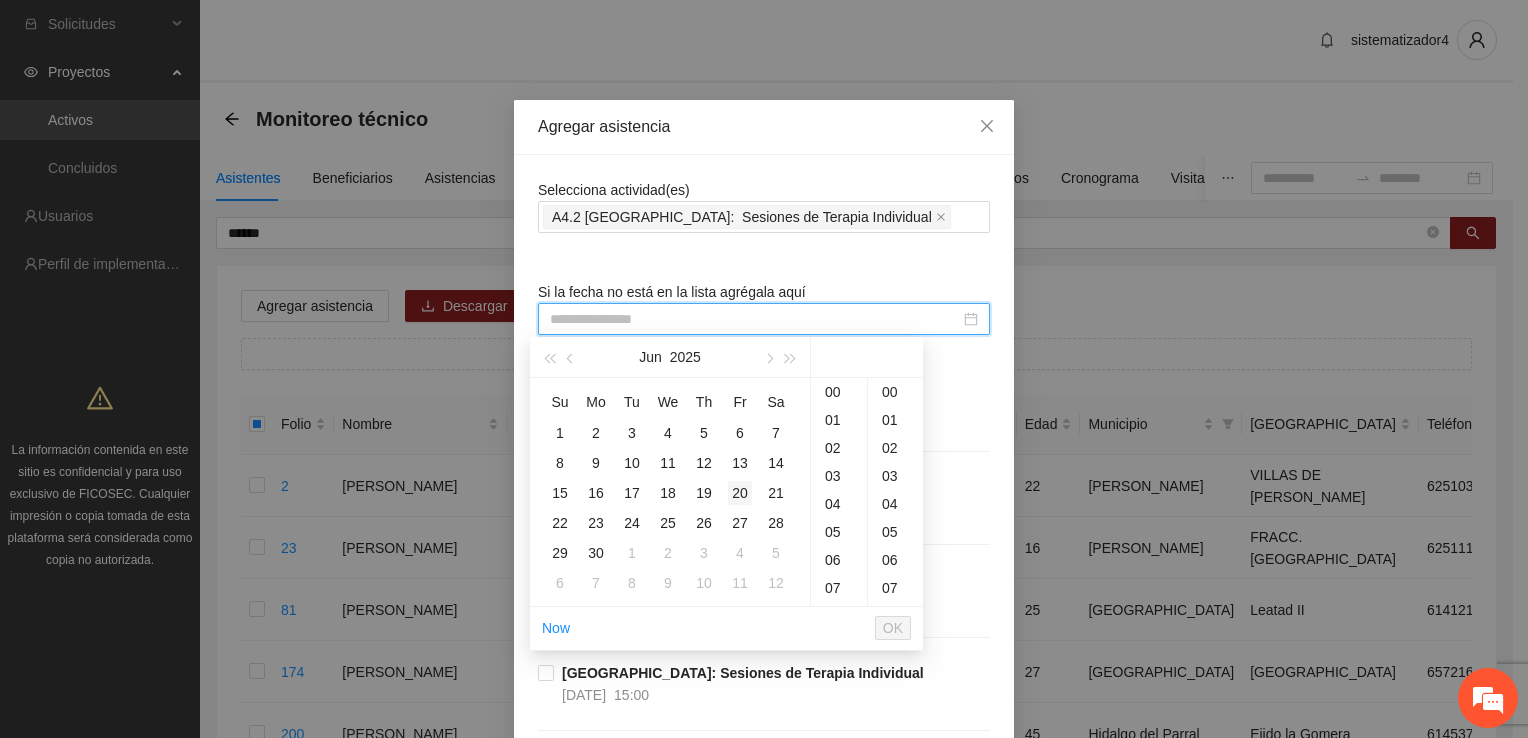 click on "20" at bounding box center [740, 493] 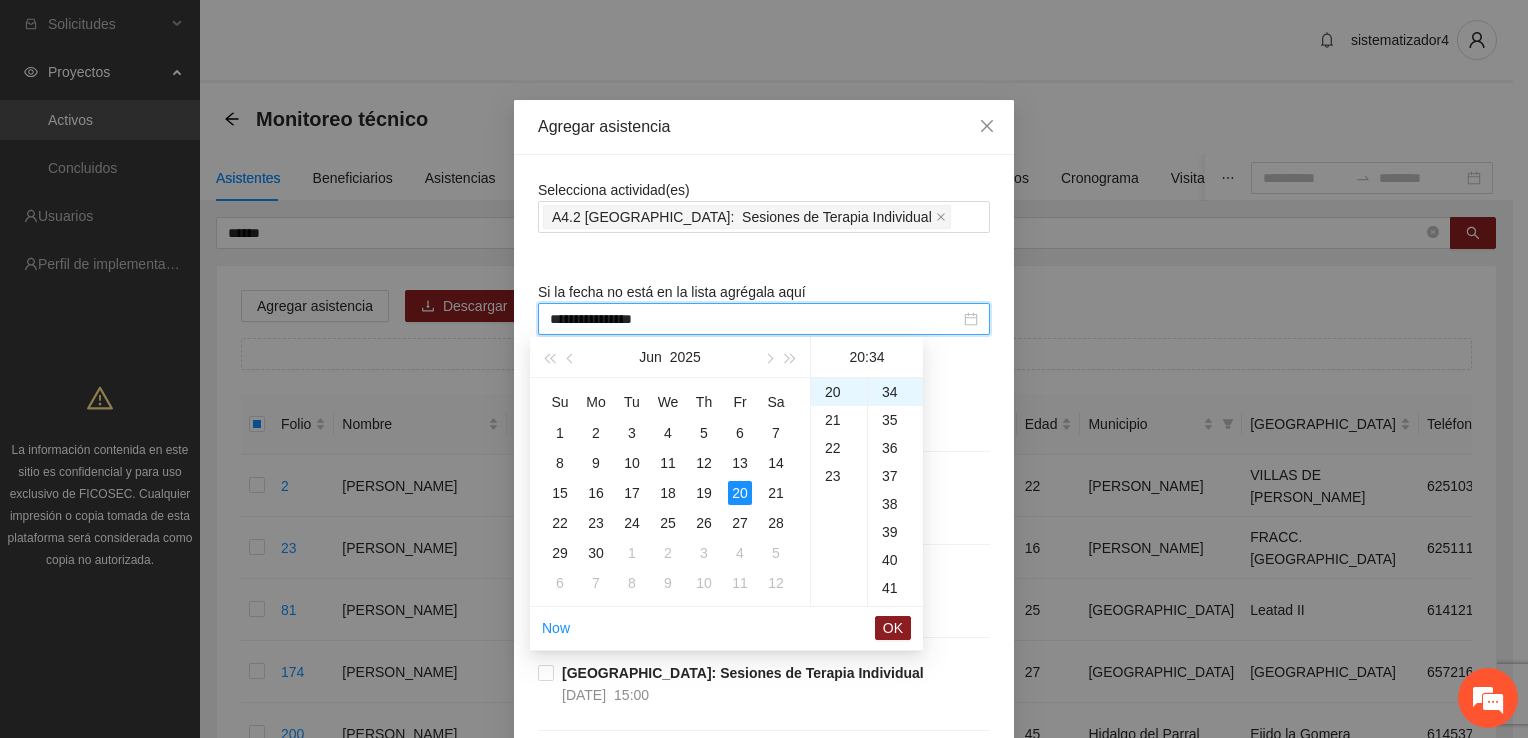 scroll, scrollTop: 560, scrollLeft: 0, axis: vertical 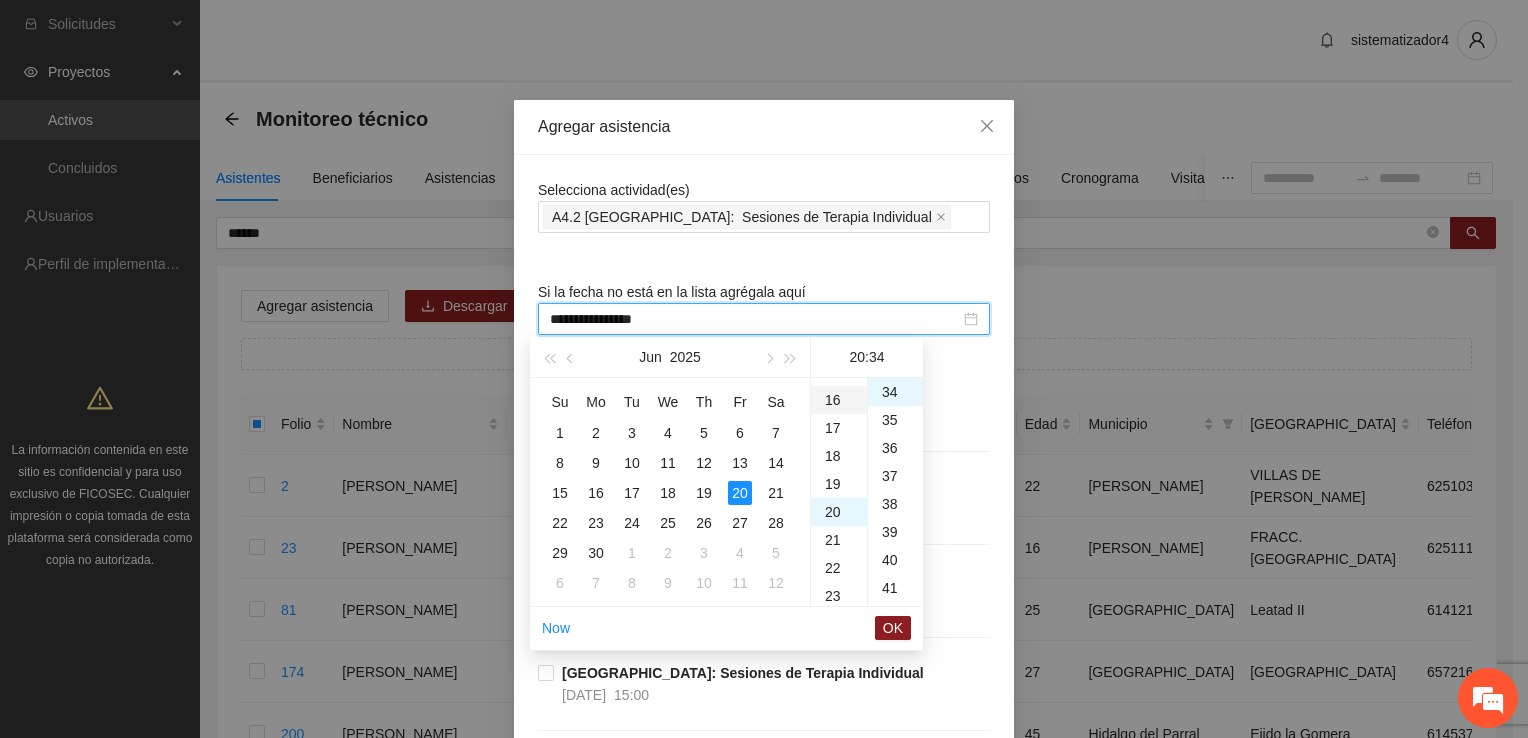 click on "16" at bounding box center [839, 400] 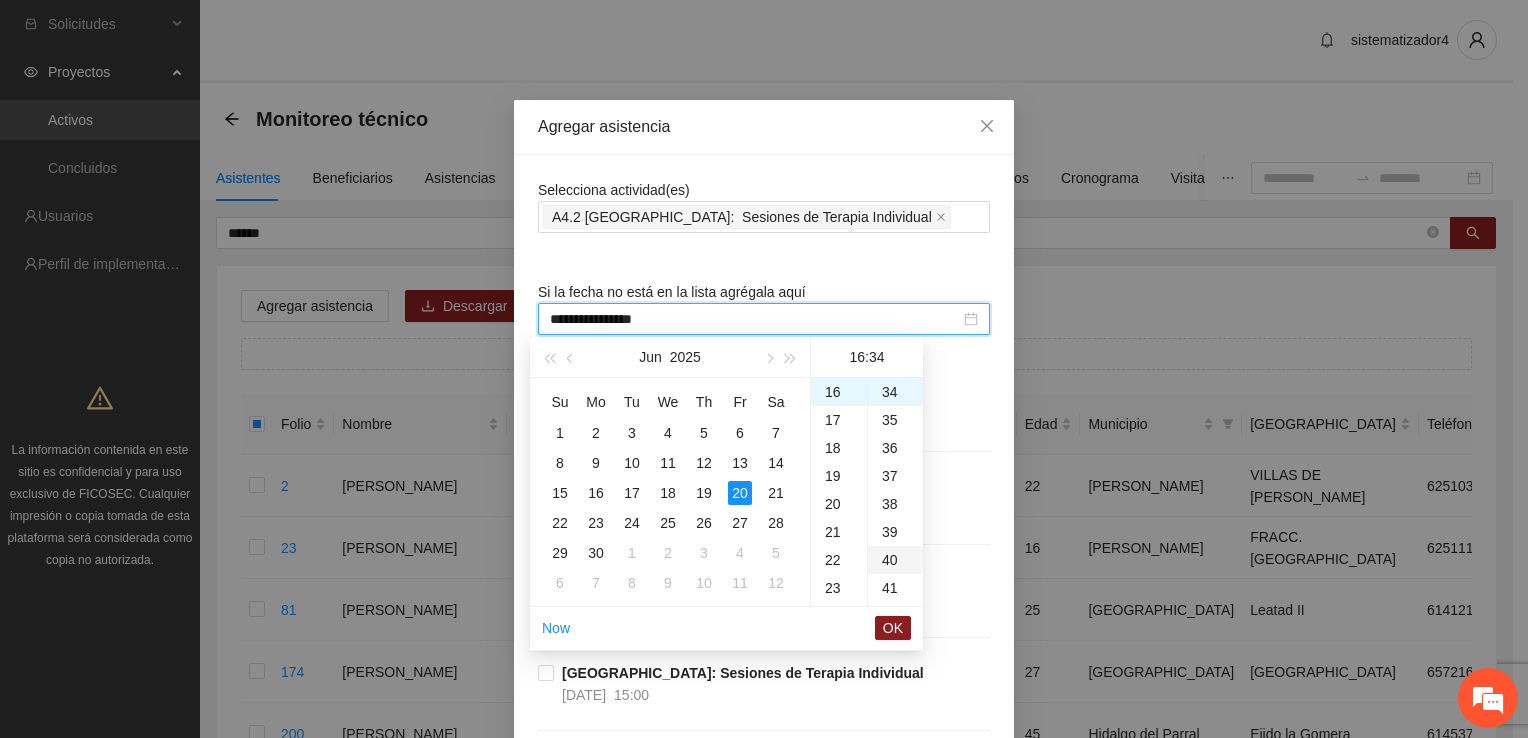 scroll, scrollTop: 448, scrollLeft: 0, axis: vertical 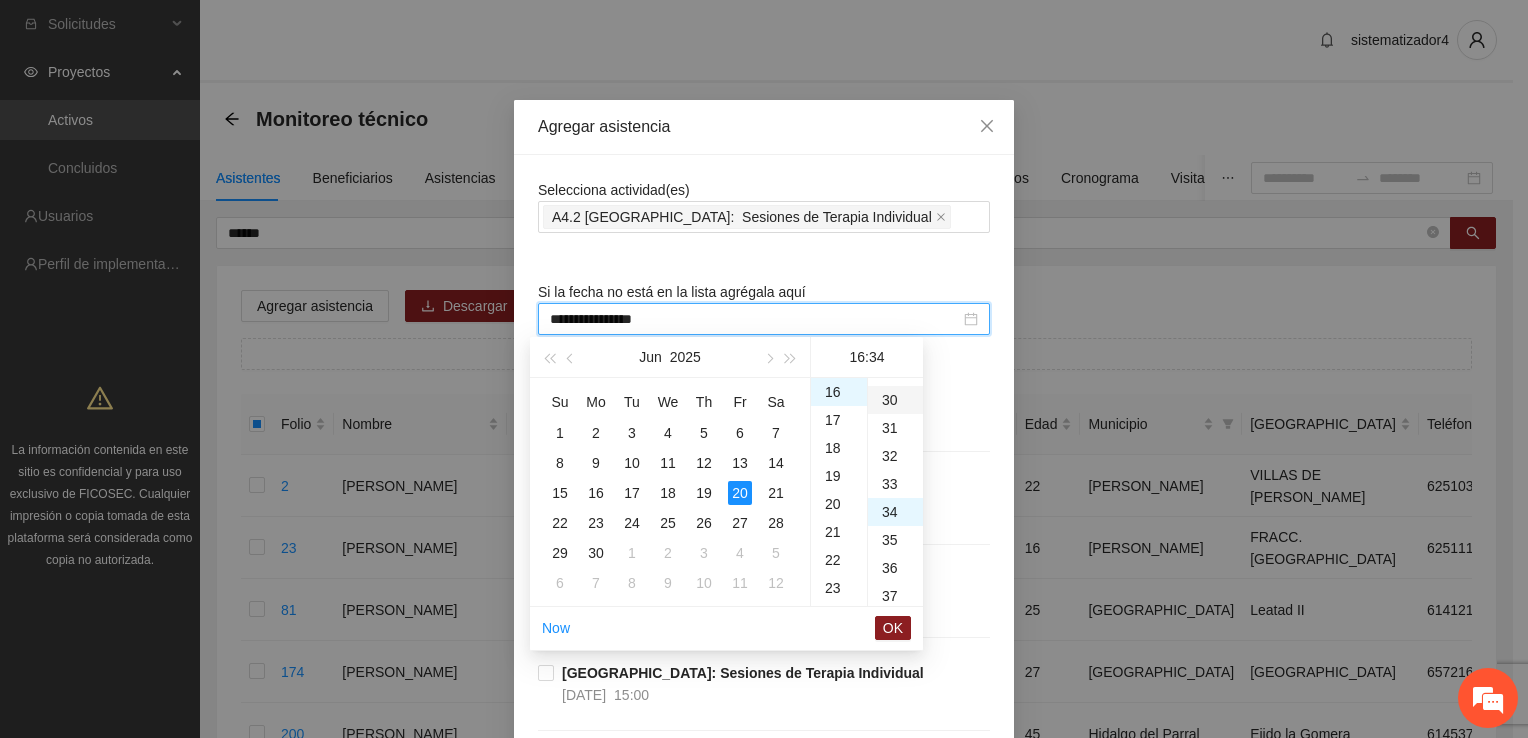 click on "30" at bounding box center (895, 400) 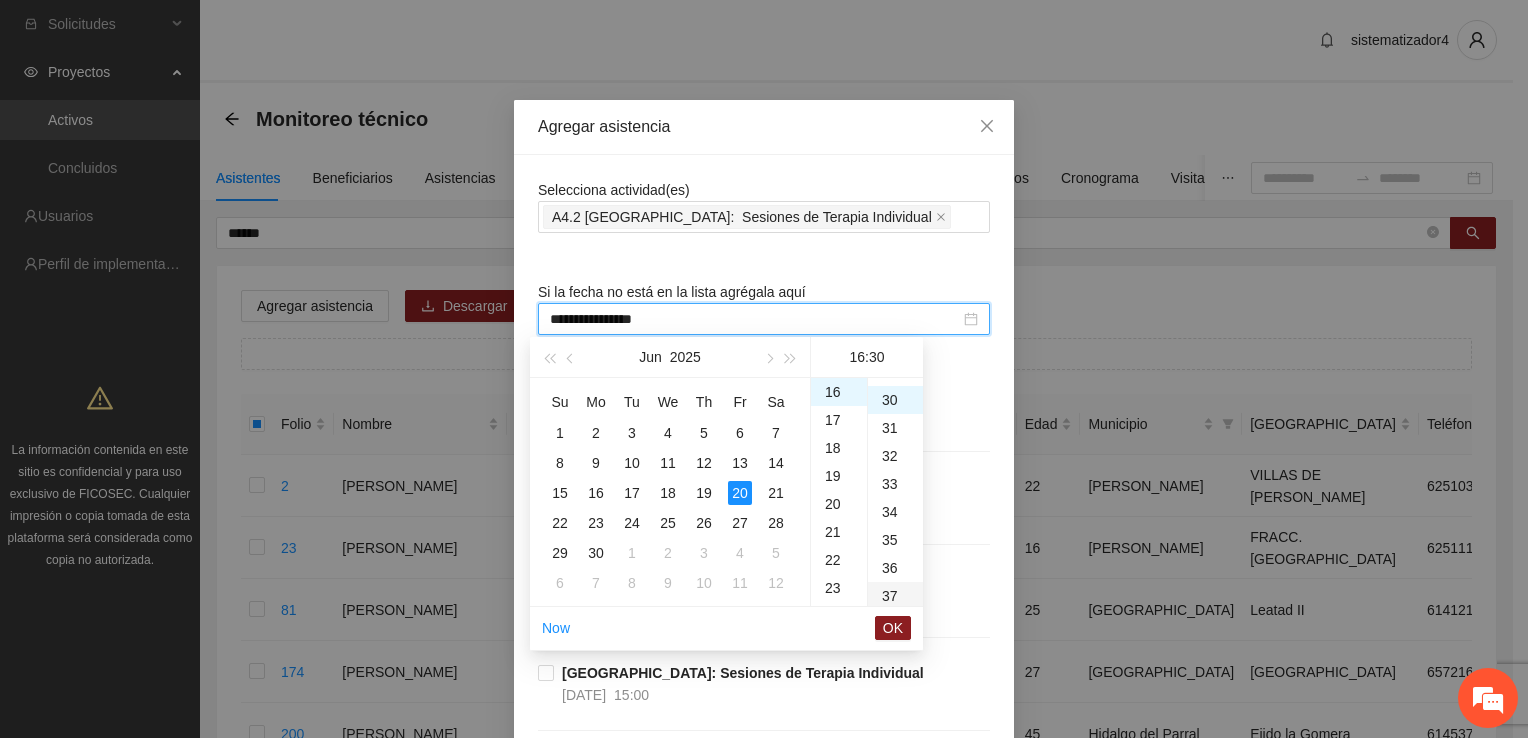 scroll, scrollTop: 840, scrollLeft: 0, axis: vertical 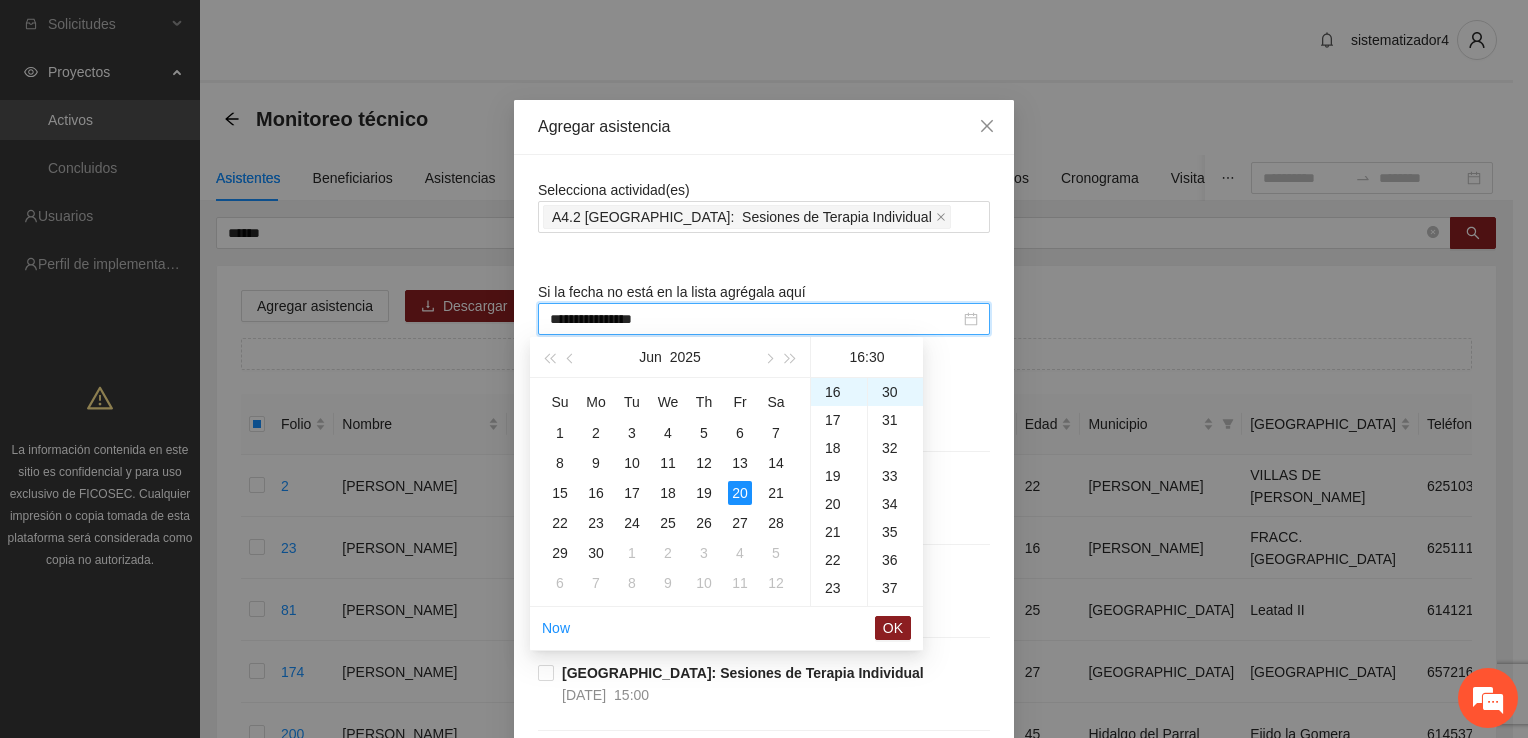 click on "OK" at bounding box center [893, 628] 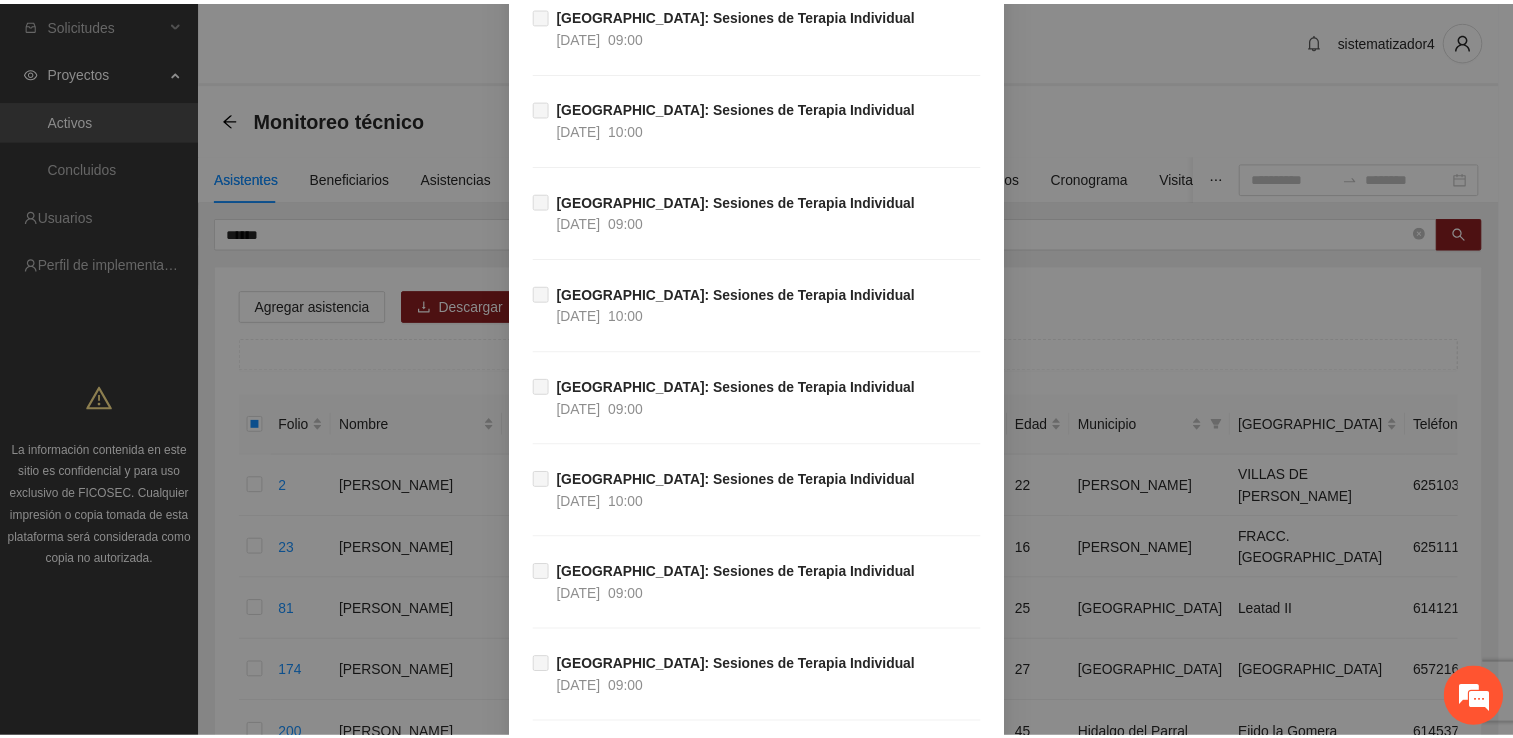 scroll, scrollTop: 27262, scrollLeft: 0, axis: vertical 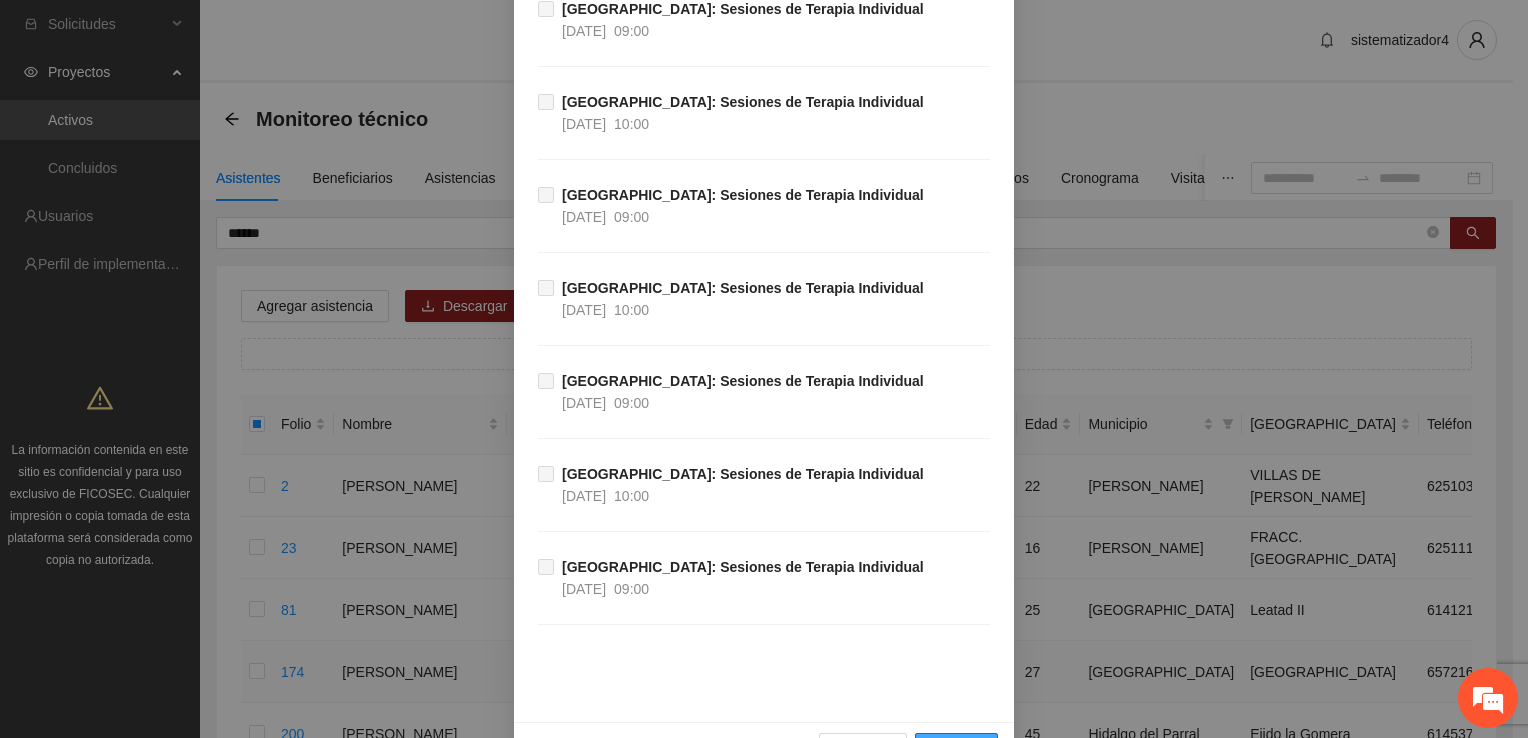 click on "Guardar" at bounding box center [956, 749] 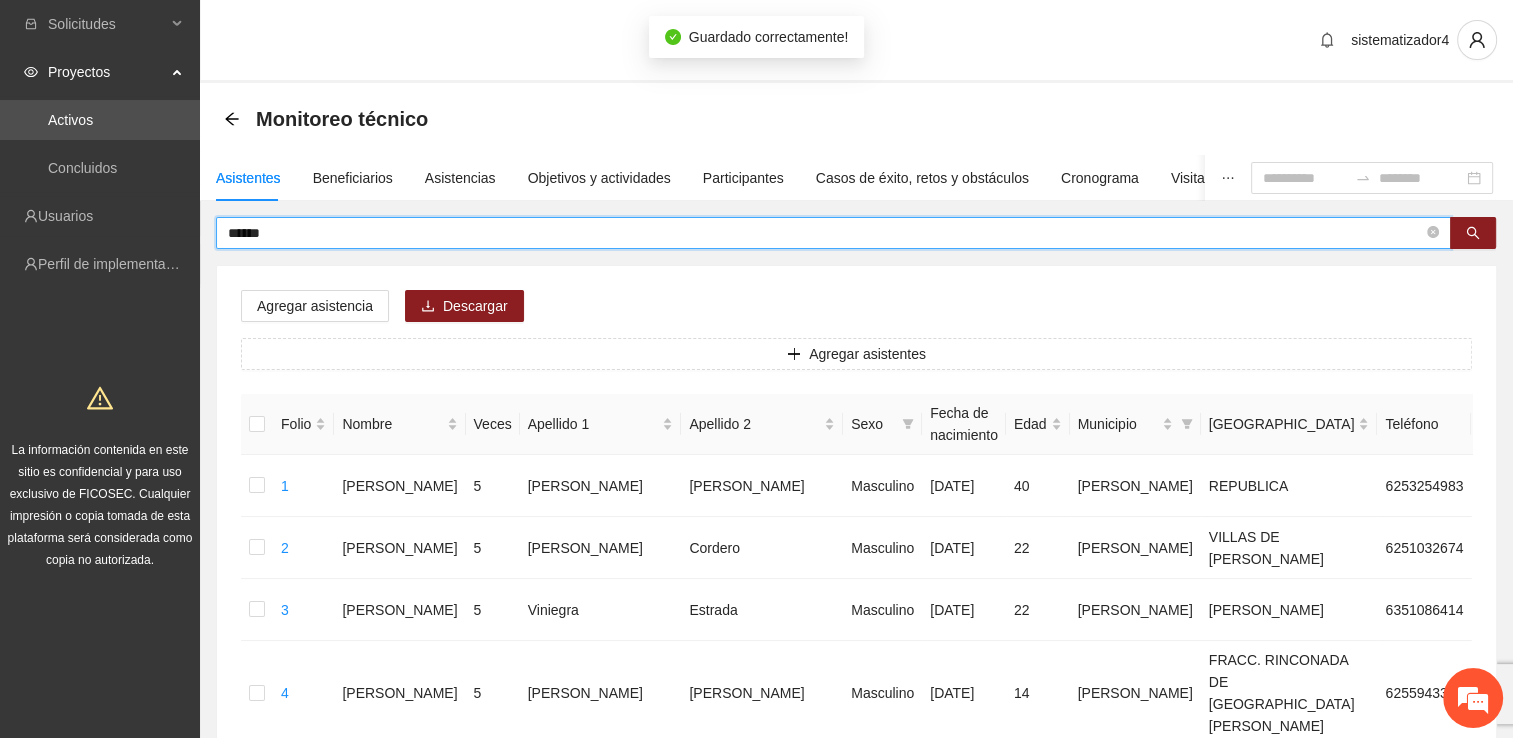 click on "******" at bounding box center [825, 233] 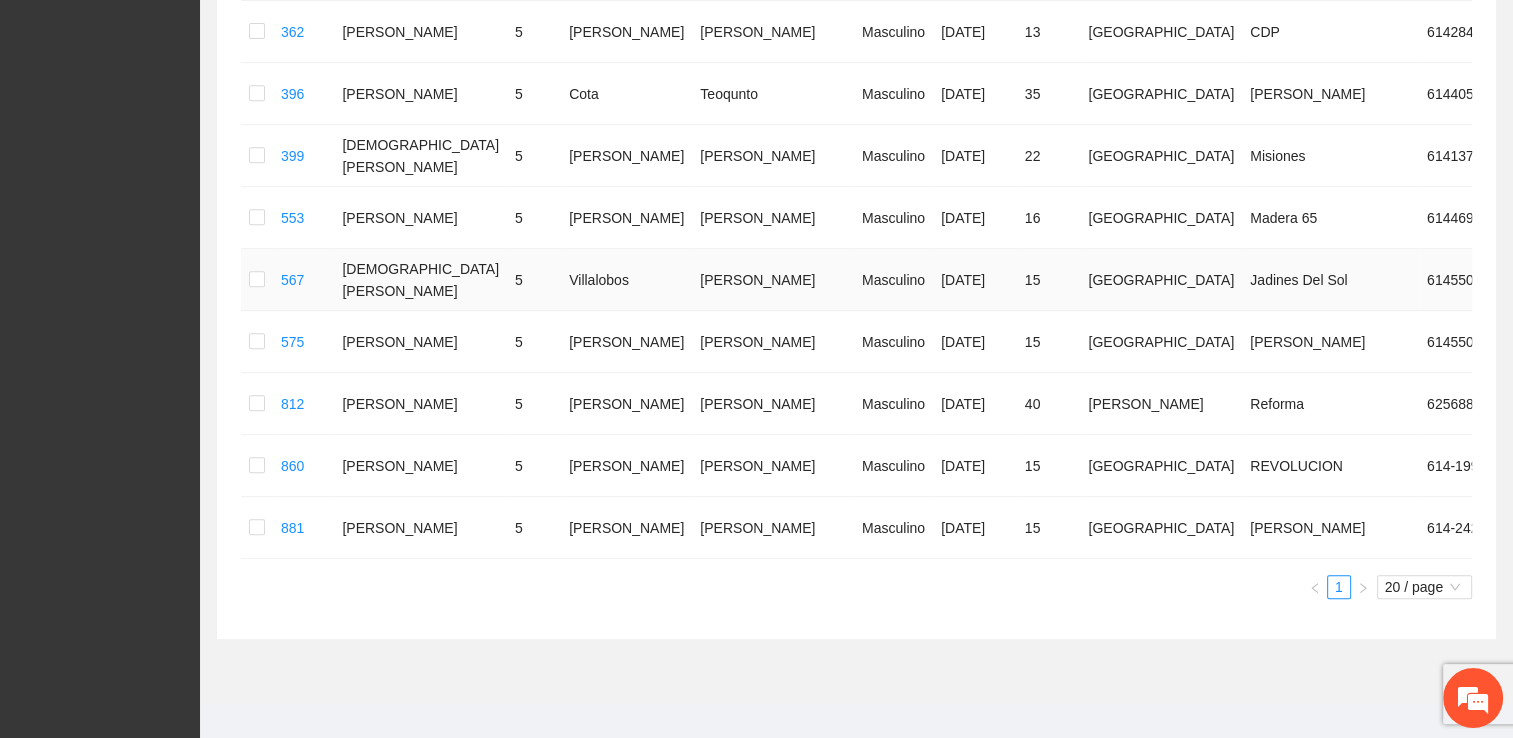 scroll, scrollTop: 900, scrollLeft: 0, axis: vertical 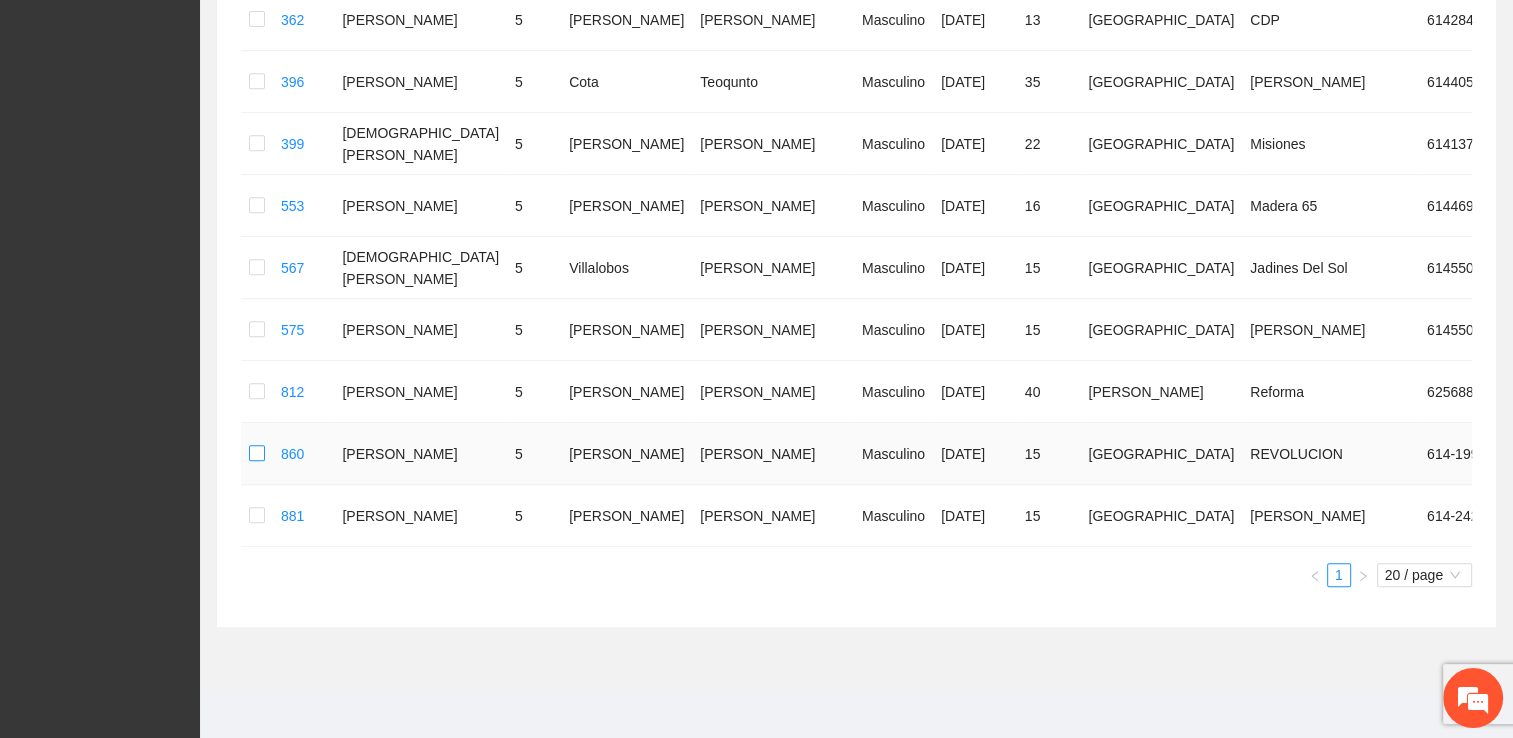 click at bounding box center [257, 454] 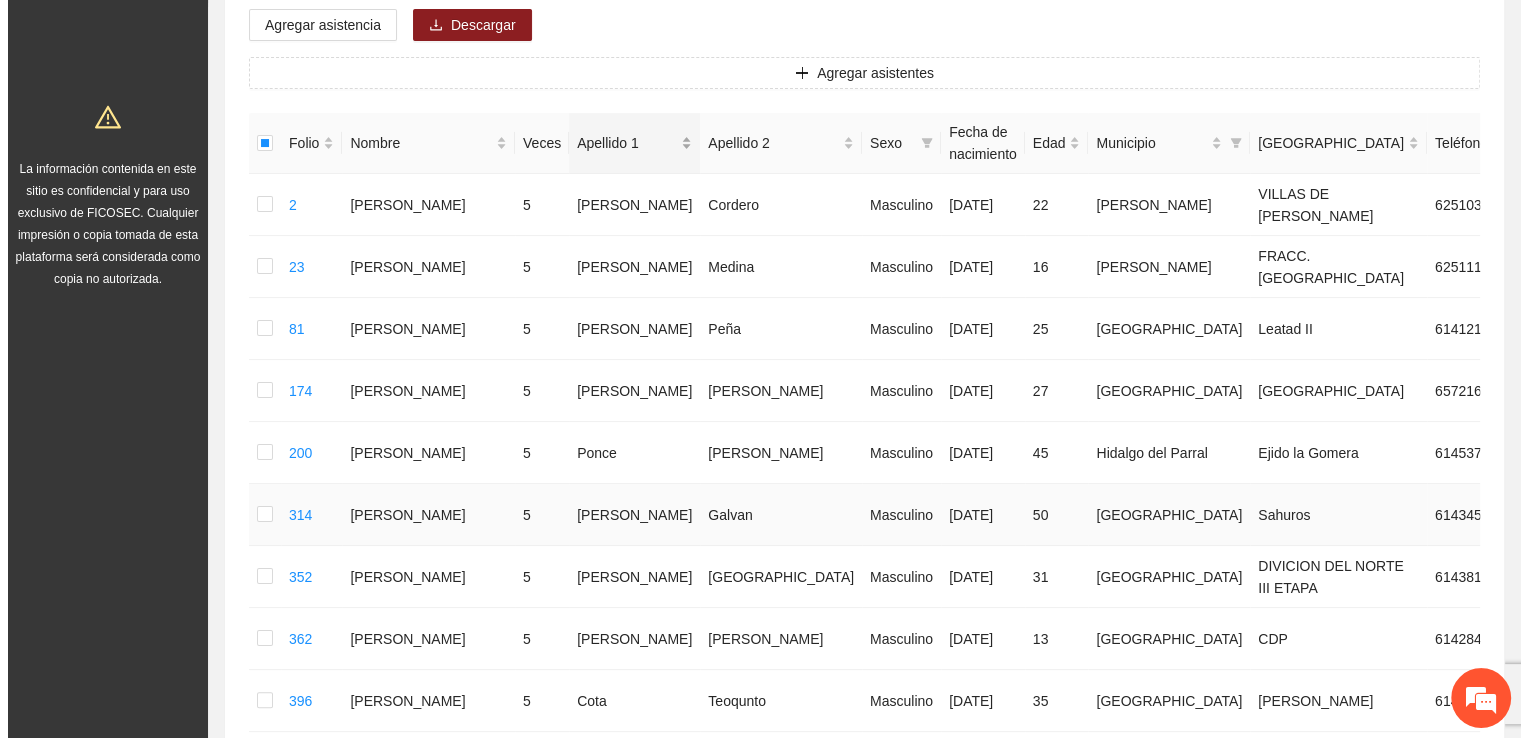 scroll, scrollTop: 0, scrollLeft: 0, axis: both 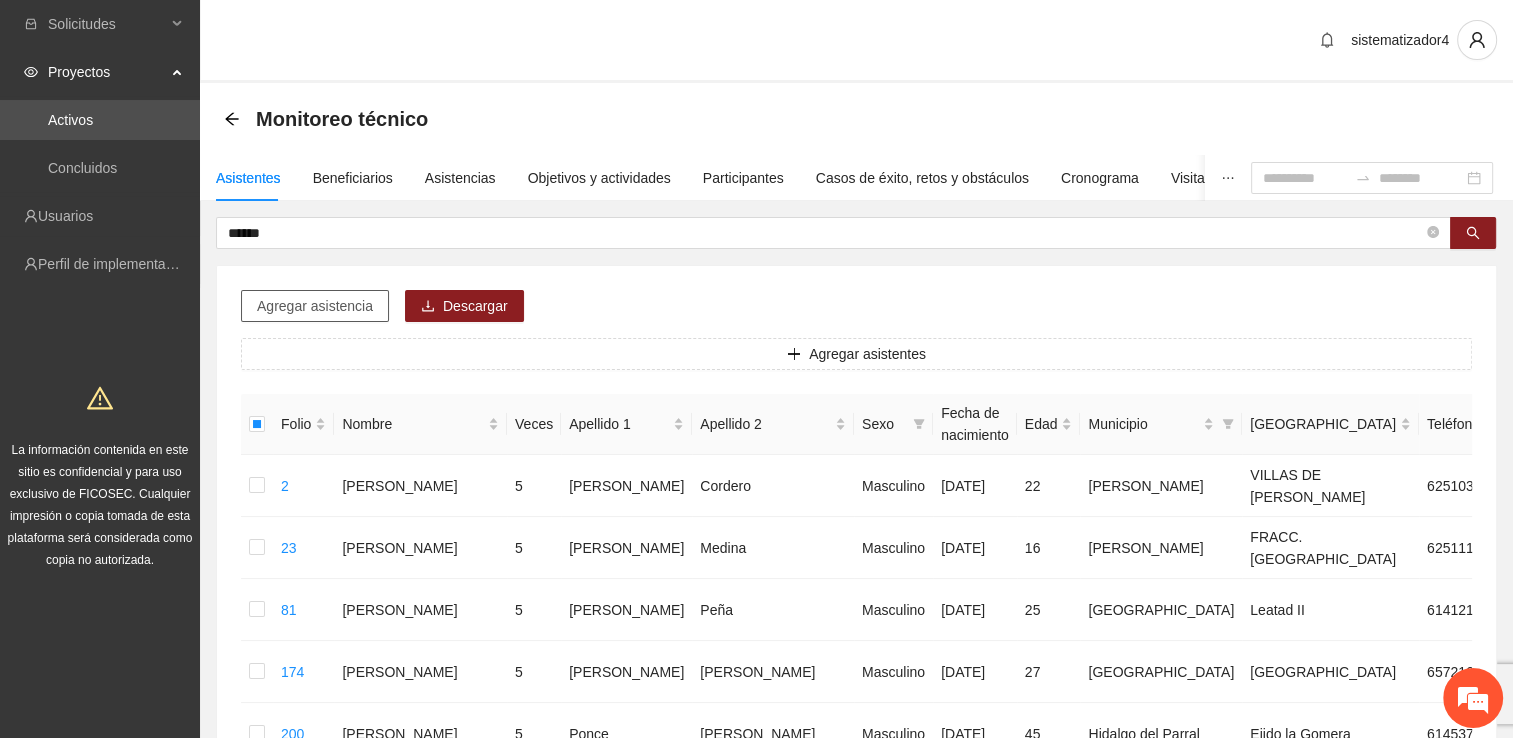 click on "Agregar asistencia" at bounding box center [315, 306] 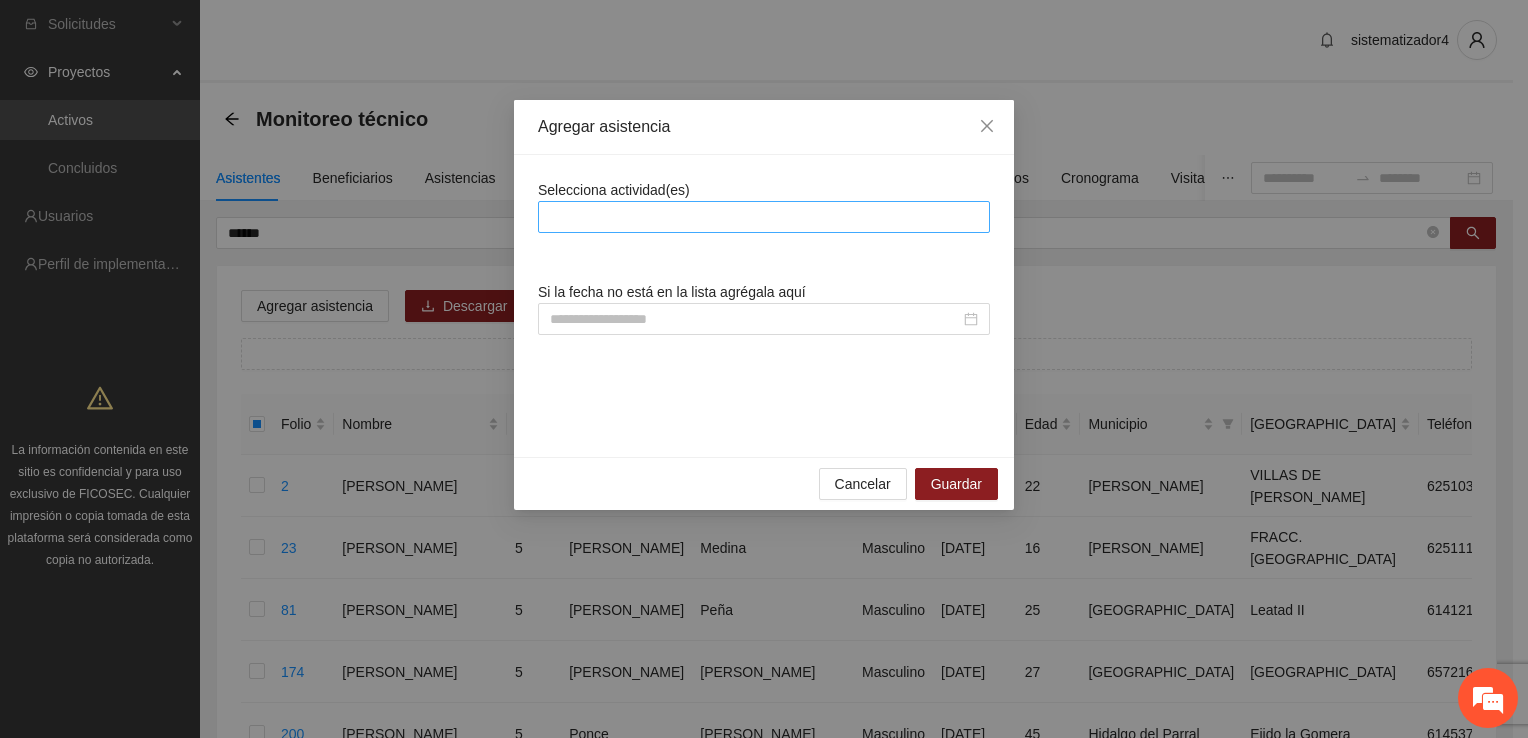 click at bounding box center [764, 217] 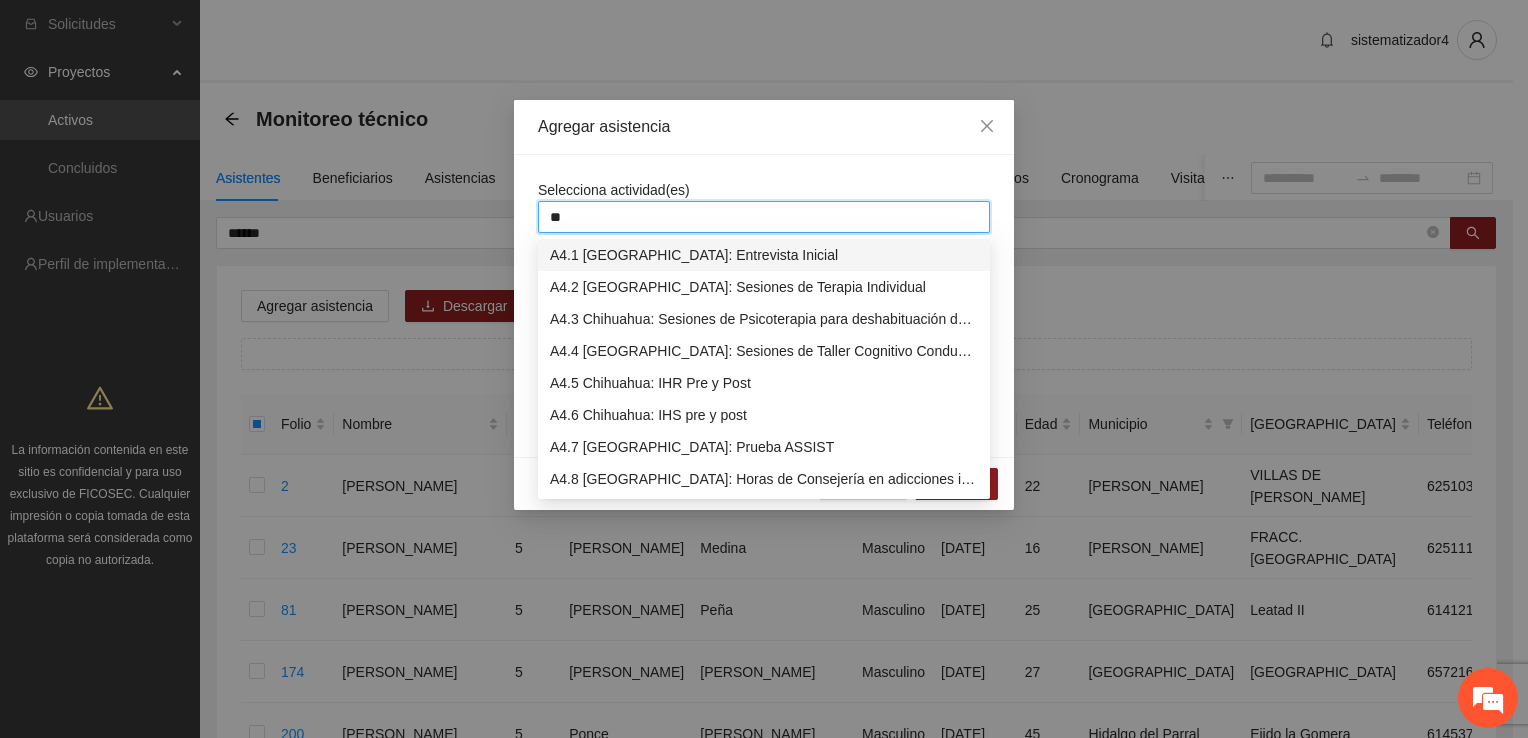type on "***" 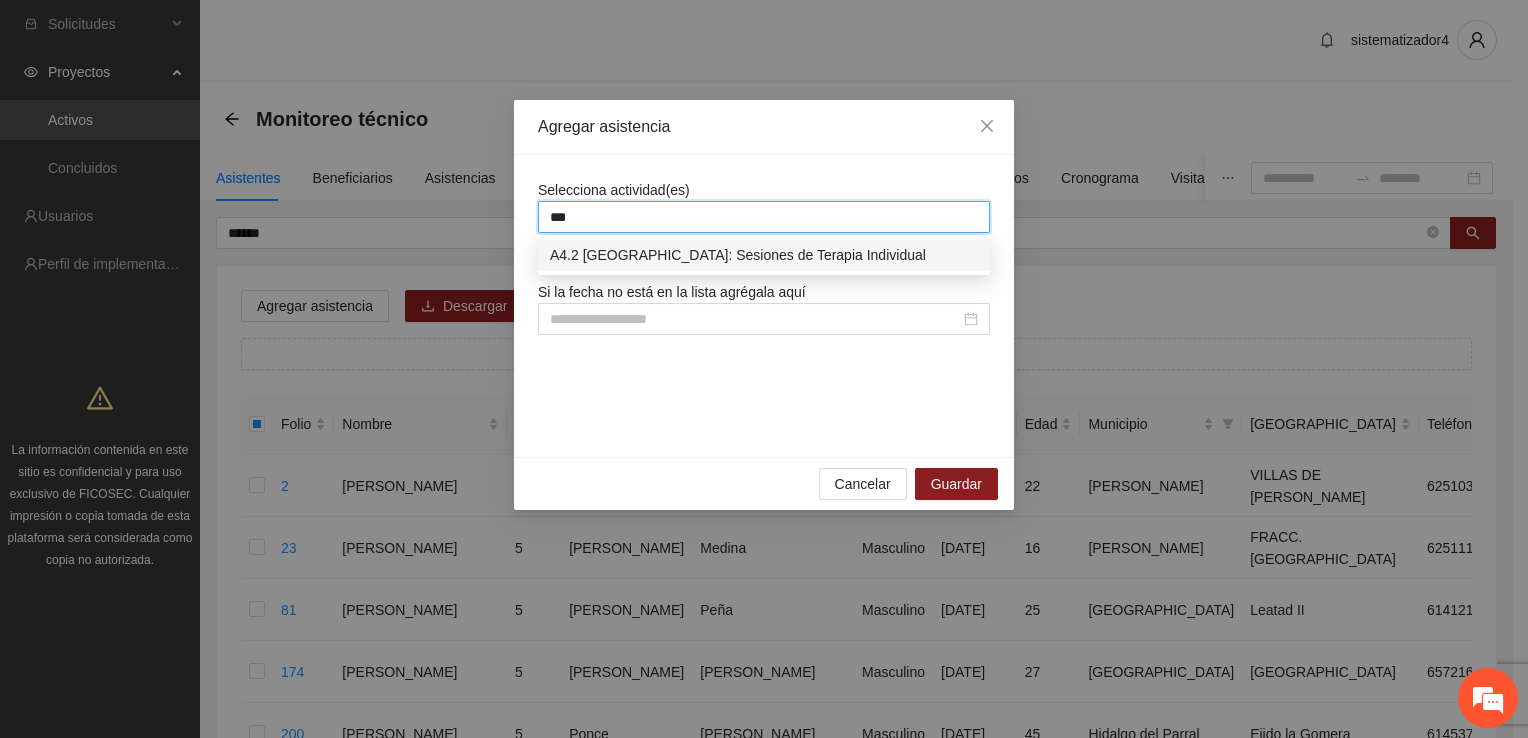 type 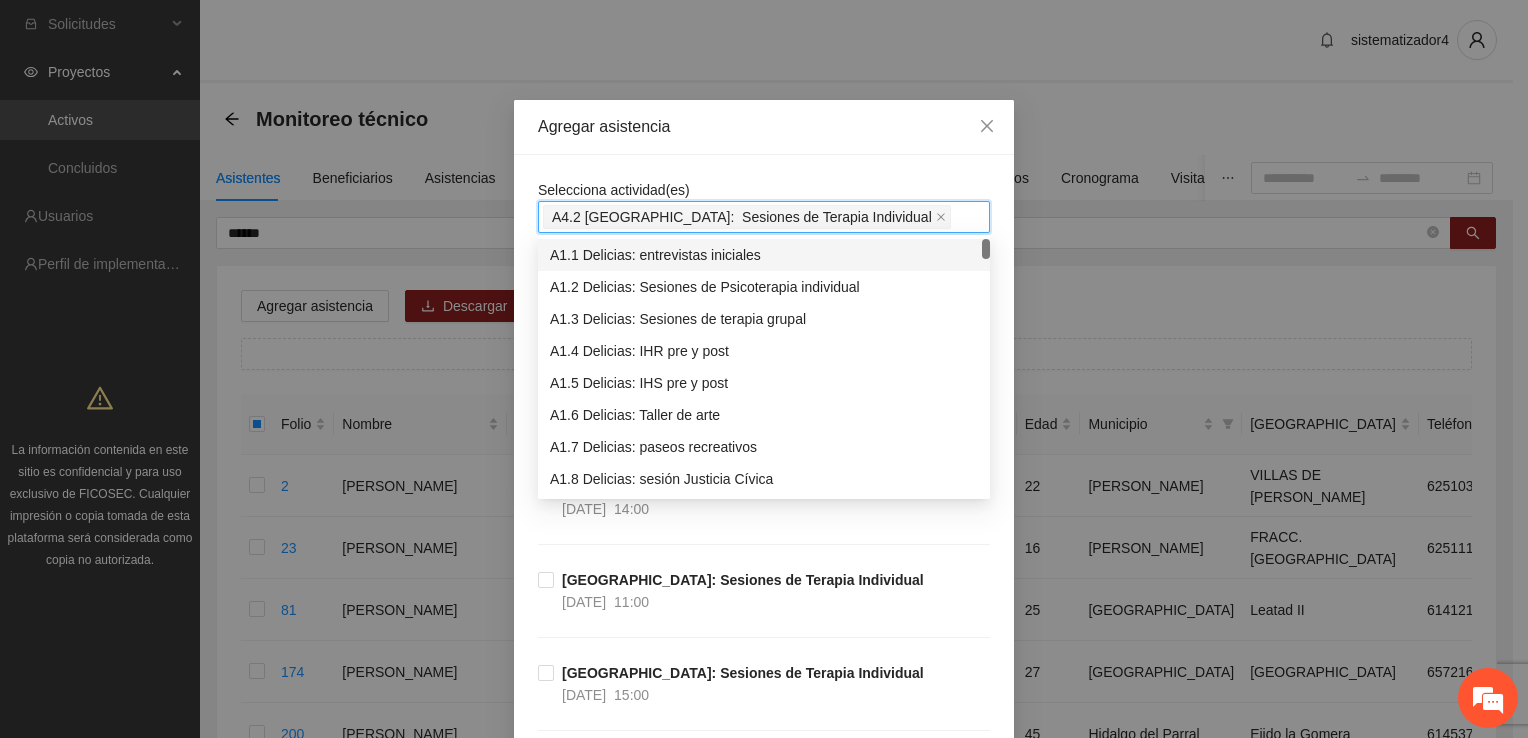 click on "Selecciona actividad(es) A4.2 [GEOGRAPHIC_DATA]:  Sesiones de Terapia Individual    Si la fecha no está en la lista agrégala aquí [GEOGRAPHIC_DATA]:  Sesiones de Terapia Individual  [DATE] 12:00 [GEOGRAPHIC_DATA]:  Sesiones de Terapia Individual  [DATE] 14:00 [GEOGRAPHIC_DATA]:  Sesiones de Terapia Individual  [DATE] 11:00 [GEOGRAPHIC_DATA]:  Sesiones de Terapia Individual  [DATE] 15:00 [GEOGRAPHIC_DATA]:  Sesiones de Terapia Individual  [DATE] 09:00 [GEOGRAPHIC_DATA]:  Sesiones de Terapia Individual  [DATE] 10:00 [GEOGRAPHIC_DATA]:  Sesiones de Terapia Individual  [DATE] 10:00 [GEOGRAPHIC_DATA]:  Sesiones de Terapia Individual  [DATE] 10:00 [GEOGRAPHIC_DATA]:  Sesiones de Terapia Individual  [DATE] 10:00 [GEOGRAPHIC_DATA]:  Sesiones de Terapia Individual  [DATE] 10:00 [GEOGRAPHIC_DATA]:  Sesiones de Terapia Individual  [DATE] 10:00 [GEOGRAPHIC_DATA]:  Sesiones de Terapia Individual  [DATE] 10:00 [GEOGRAPHIC_DATA]:  Sesiones de Terapia Individual  [DATE] 10:00 [GEOGRAPHIC_DATA]:  Sesiones de Terapia Individual  [DATE] 10:00 [GEOGRAPHIC_DATA]:  Sesiones de Terapia Individual" at bounding box center [764, 14069] 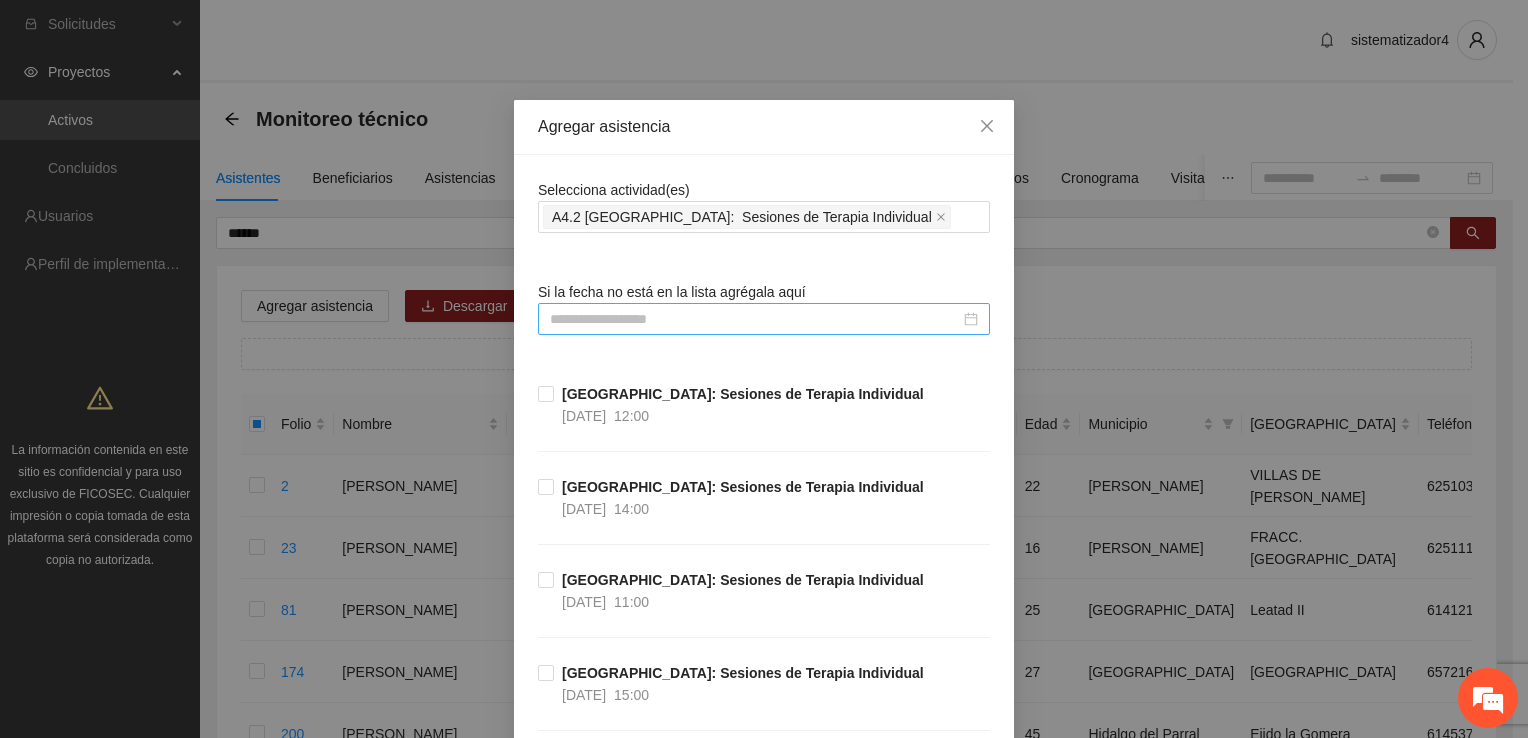 click at bounding box center [755, 319] 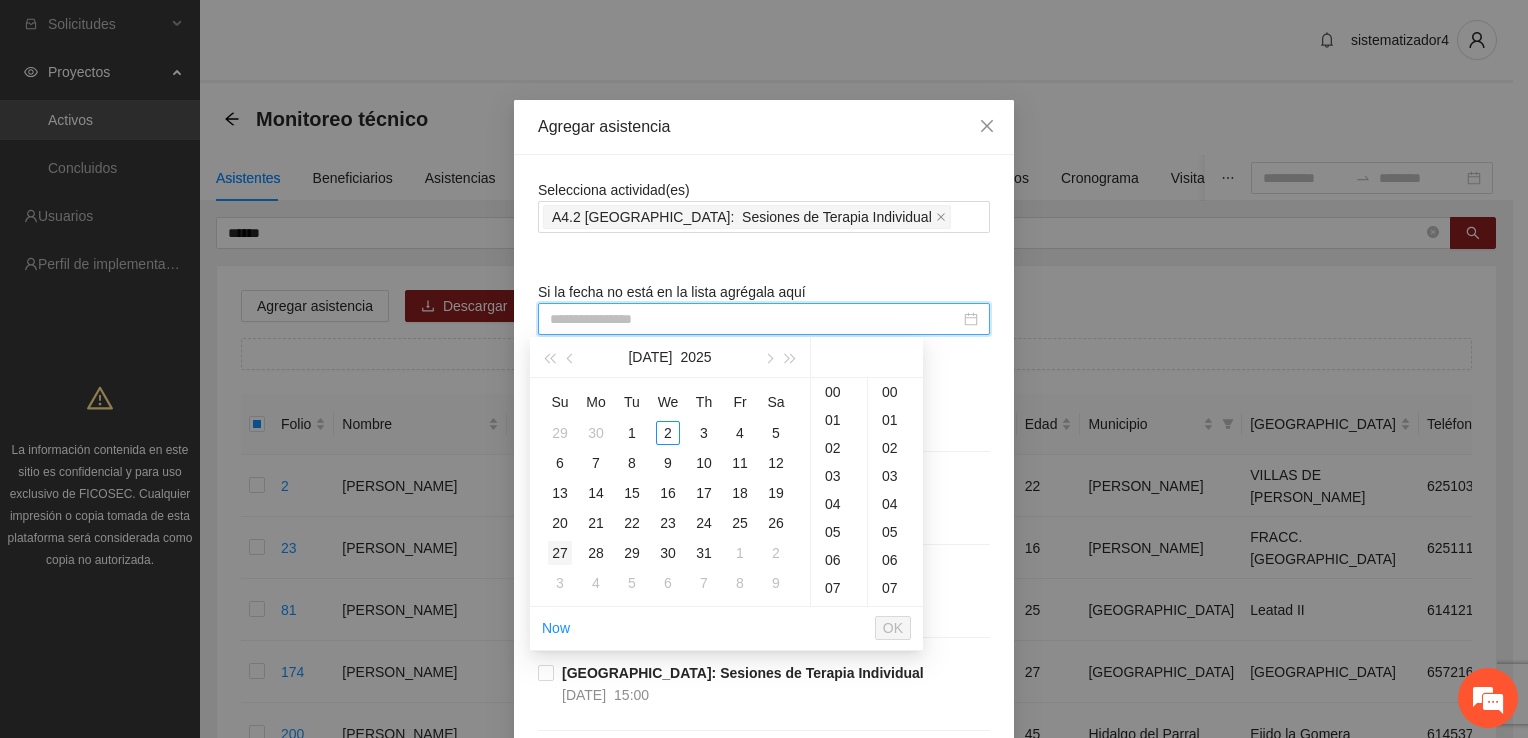 click on "27" at bounding box center [560, 553] 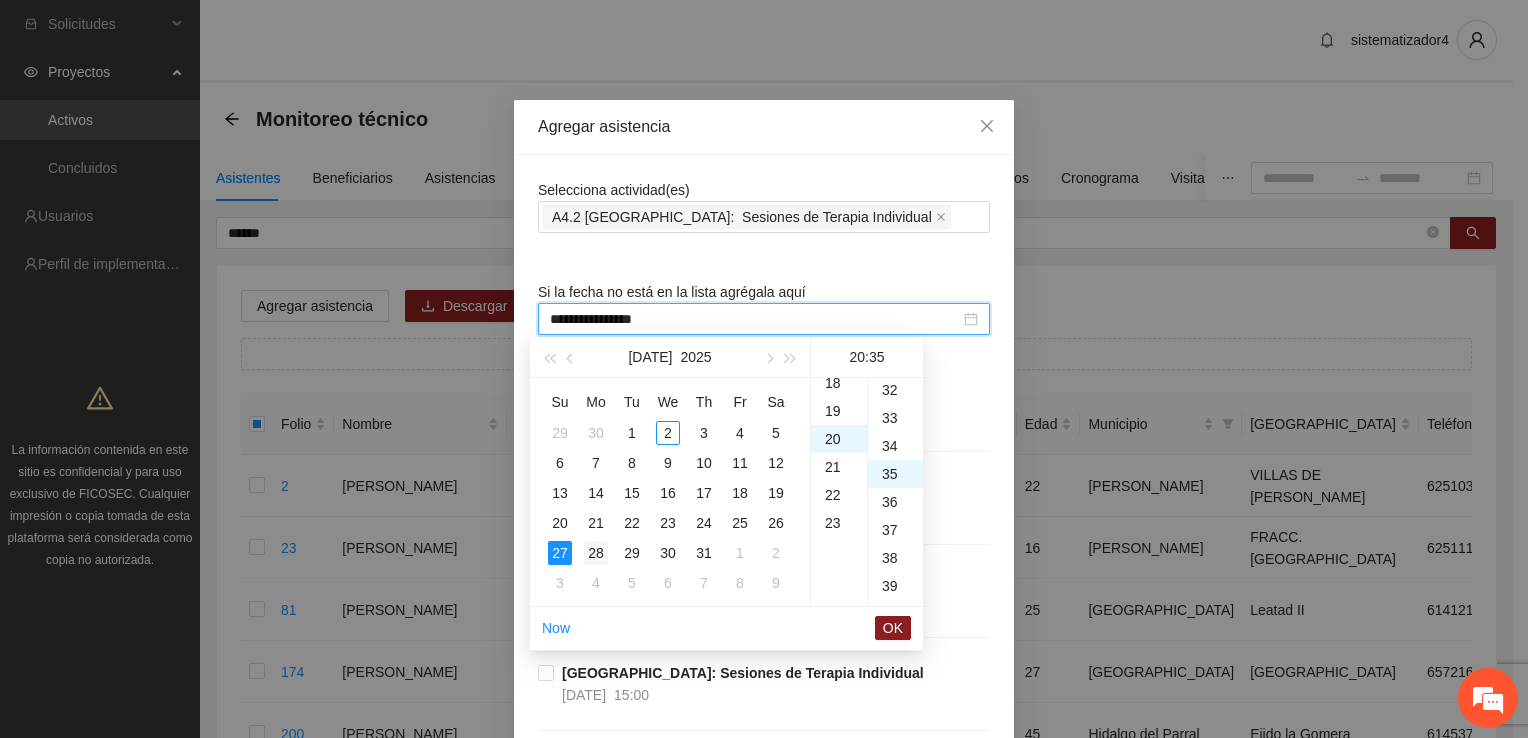 scroll, scrollTop: 560, scrollLeft: 0, axis: vertical 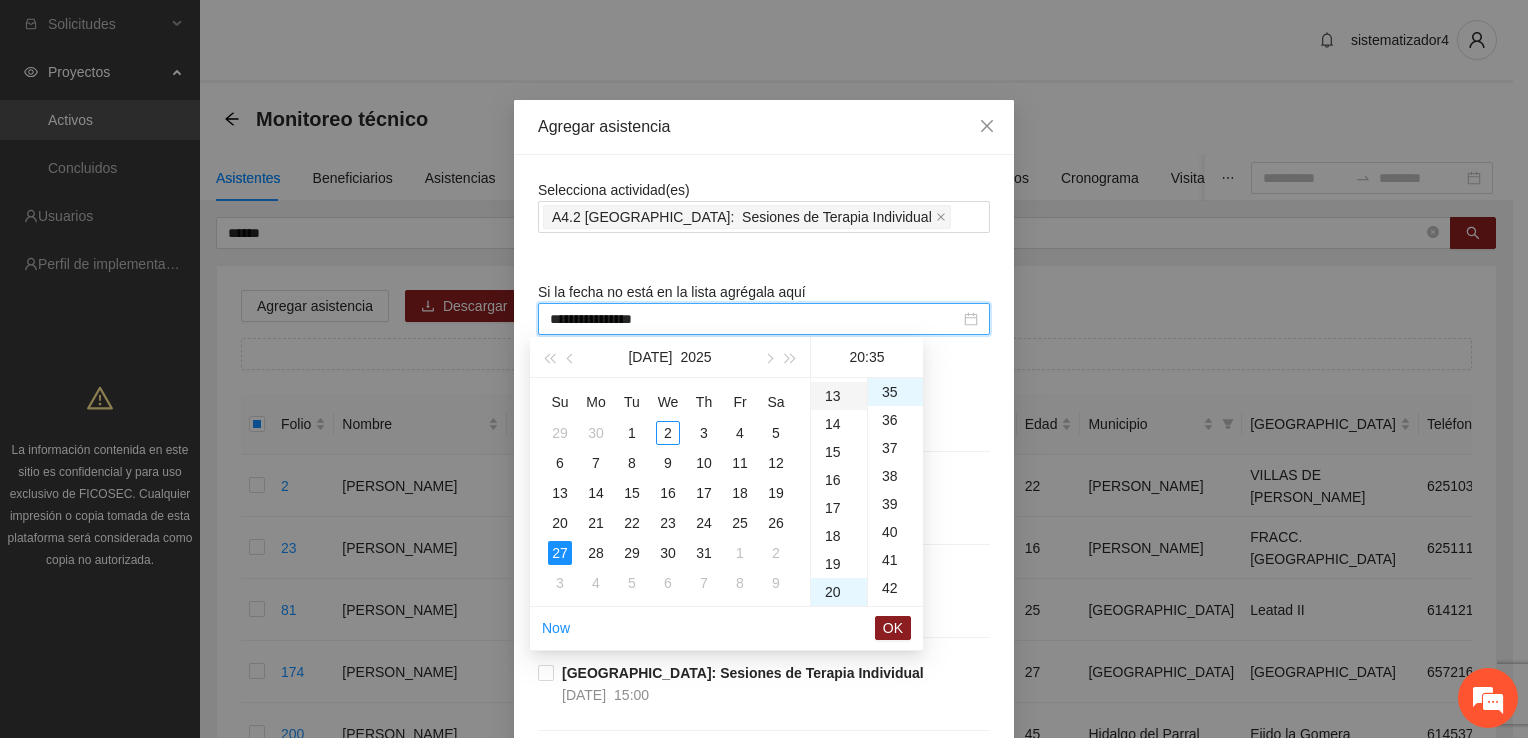click on "13" at bounding box center [839, 396] 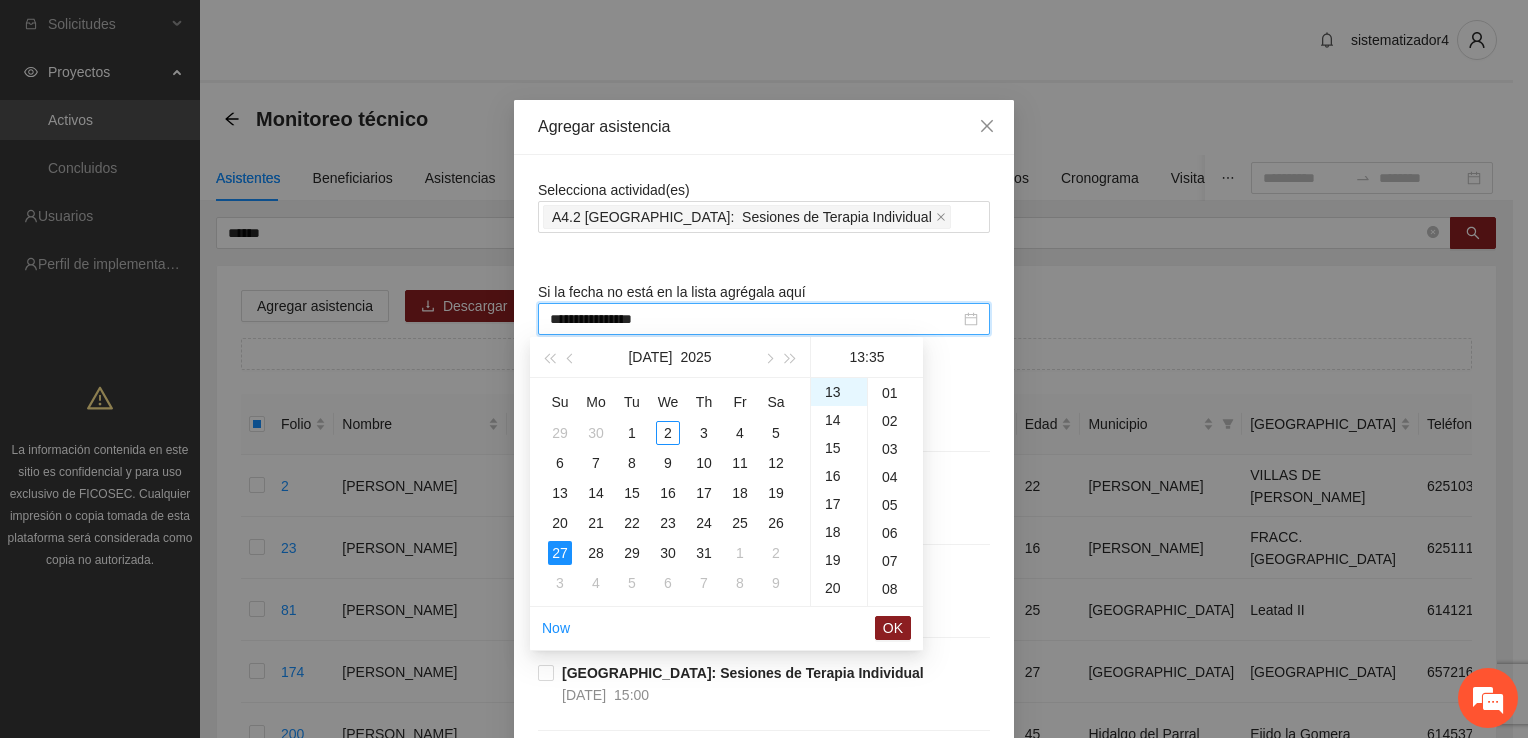 scroll, scrollTop: 0, scrollLeft: 0, axis: both 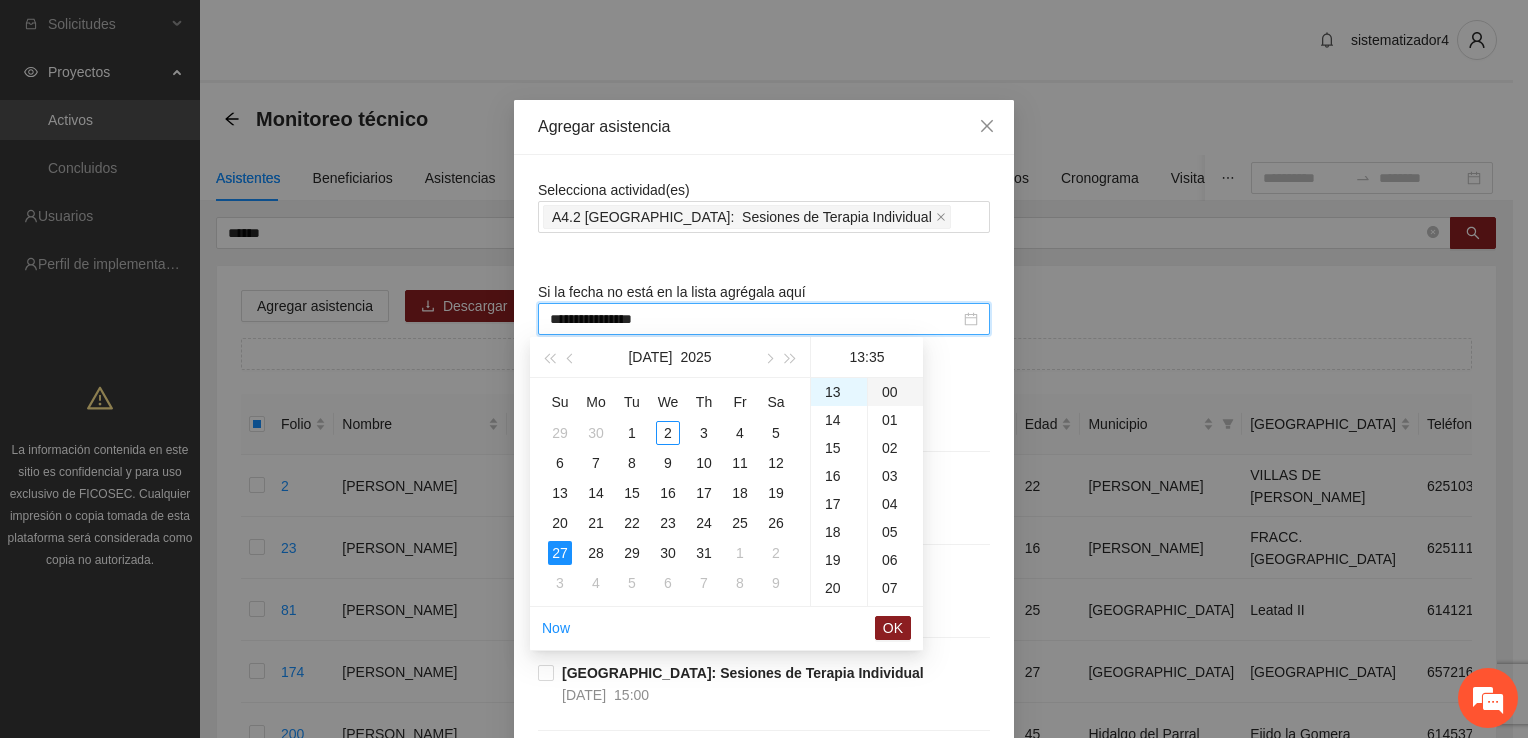 click on "00" at bounding box center (895, 392) 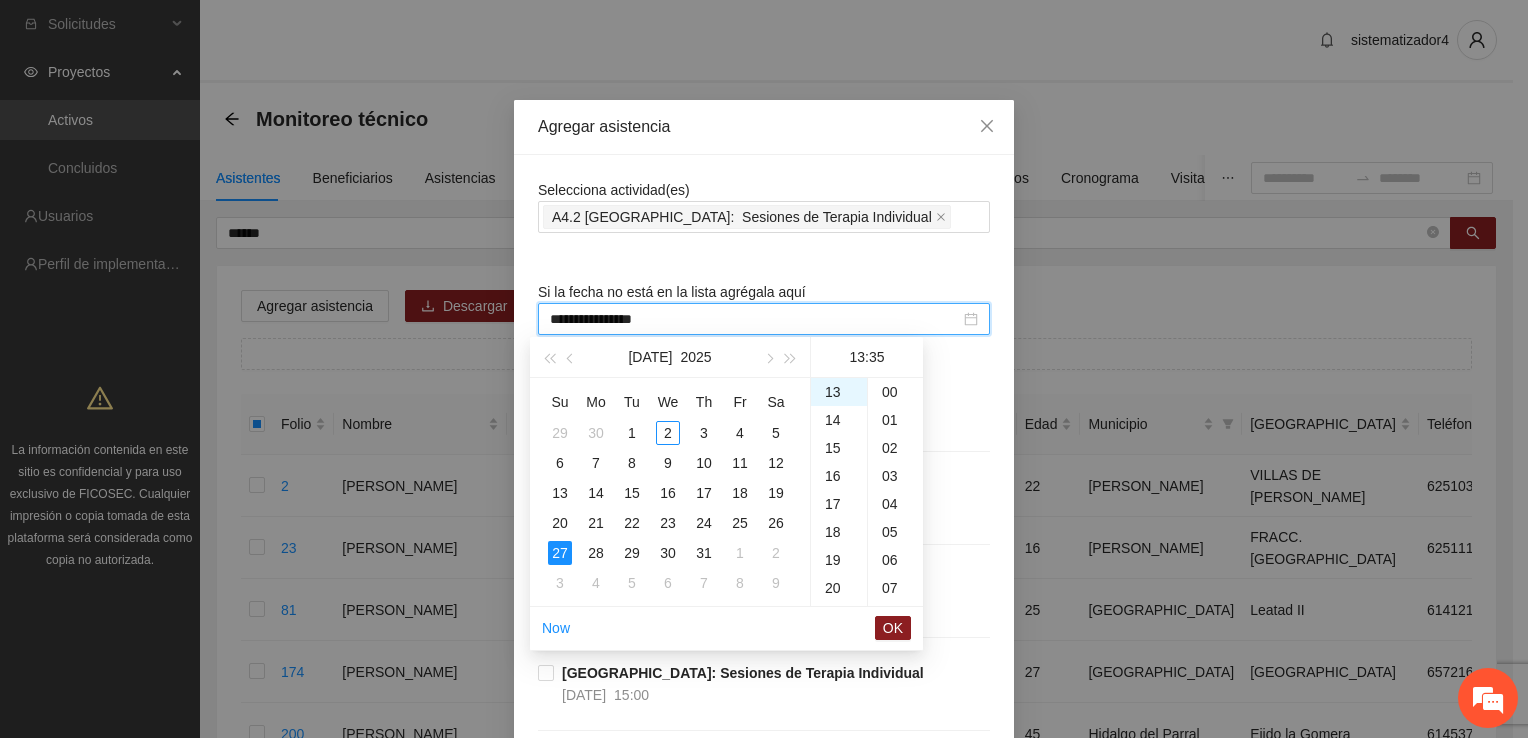 type on "**********" 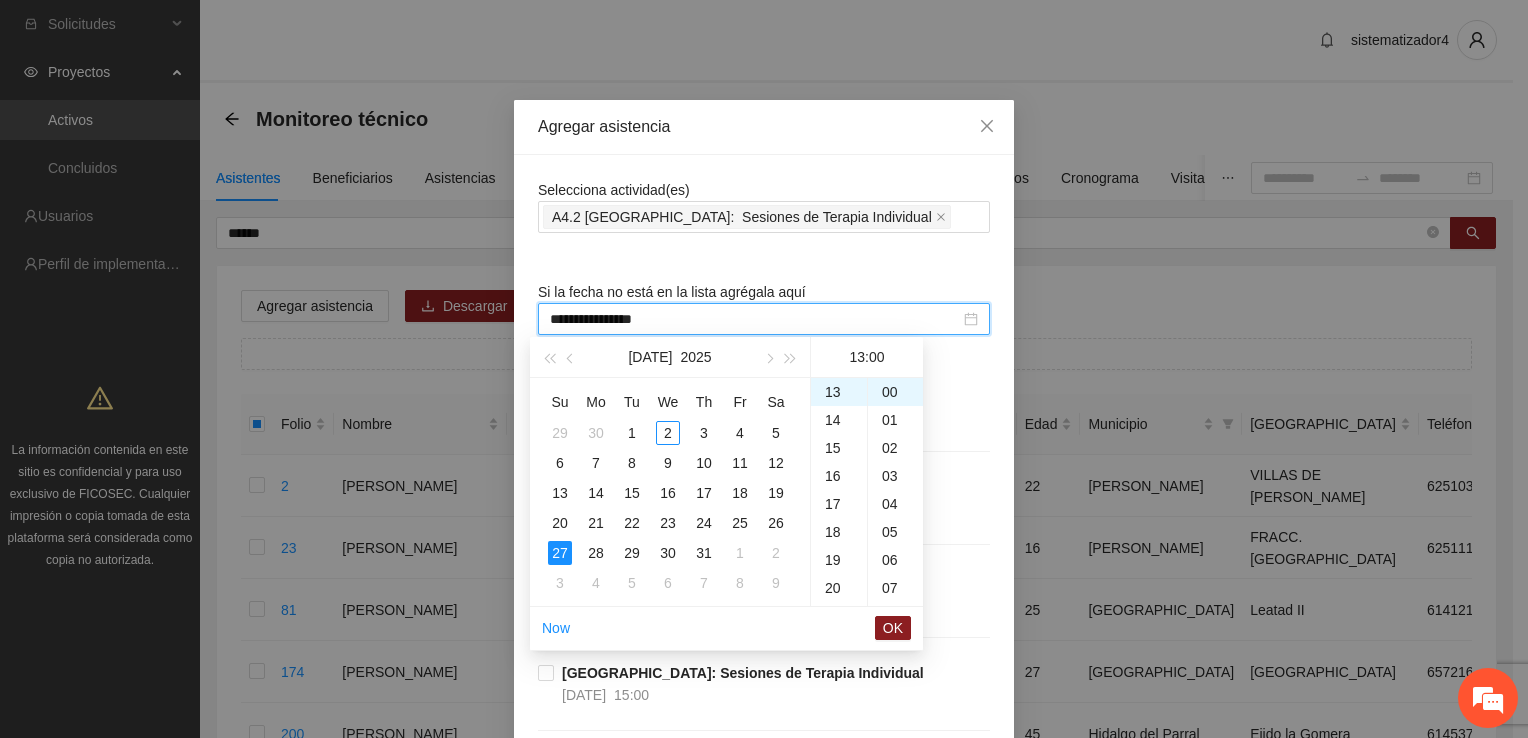 click on "OK" at bounding box center (893, 628) 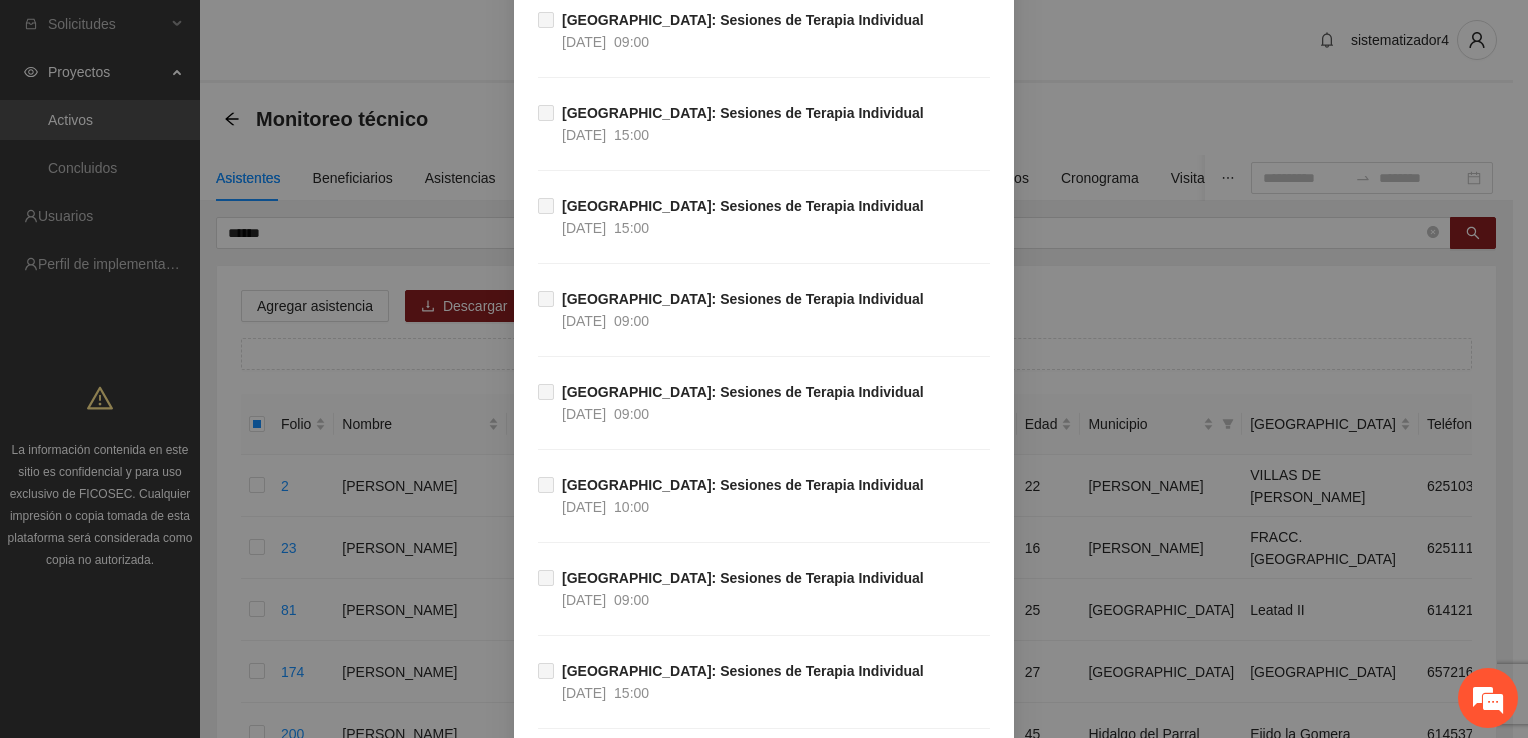 scroll, scrollTop: 27262, scrollLeft: 0, axis: vertical 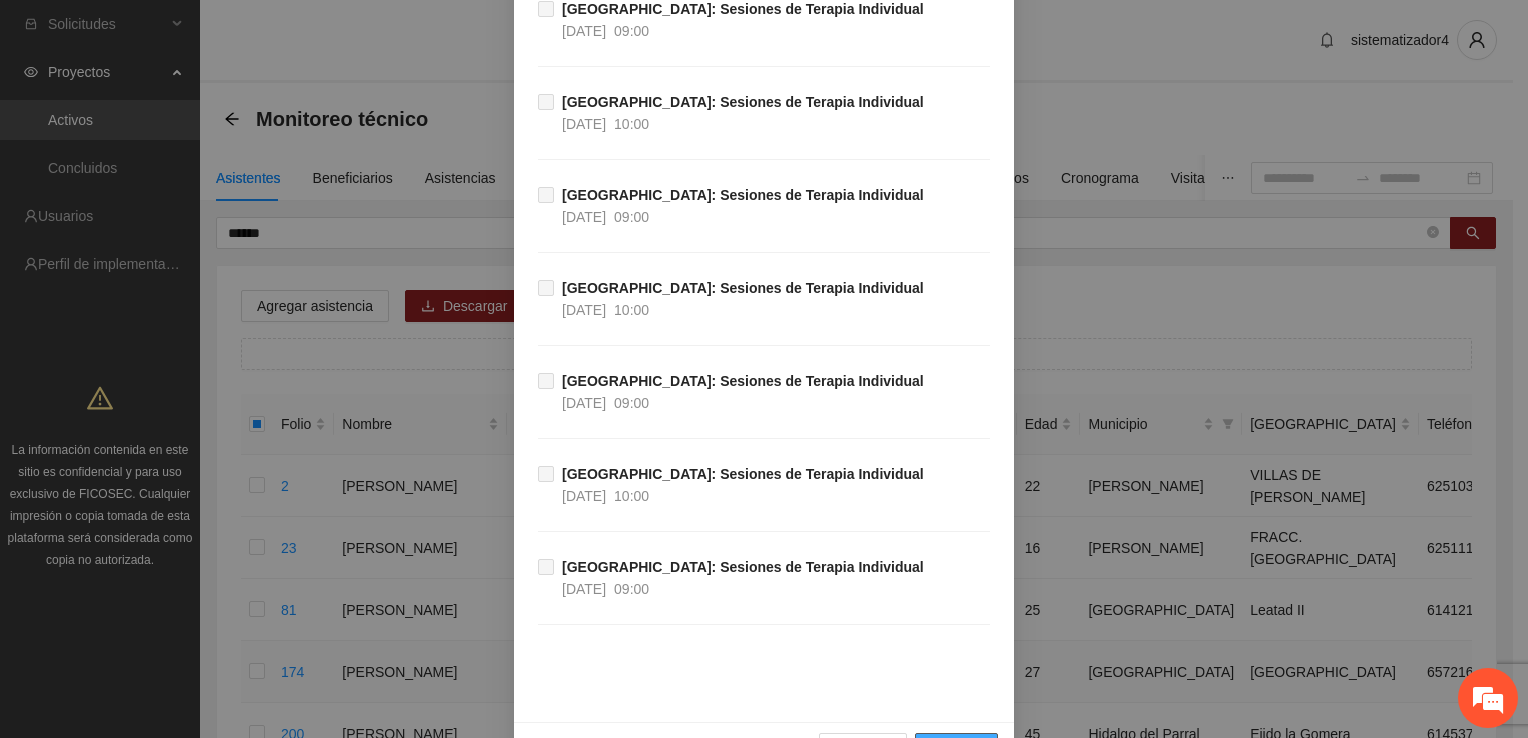 click on "Guardar" at bounding box center [956, 749] 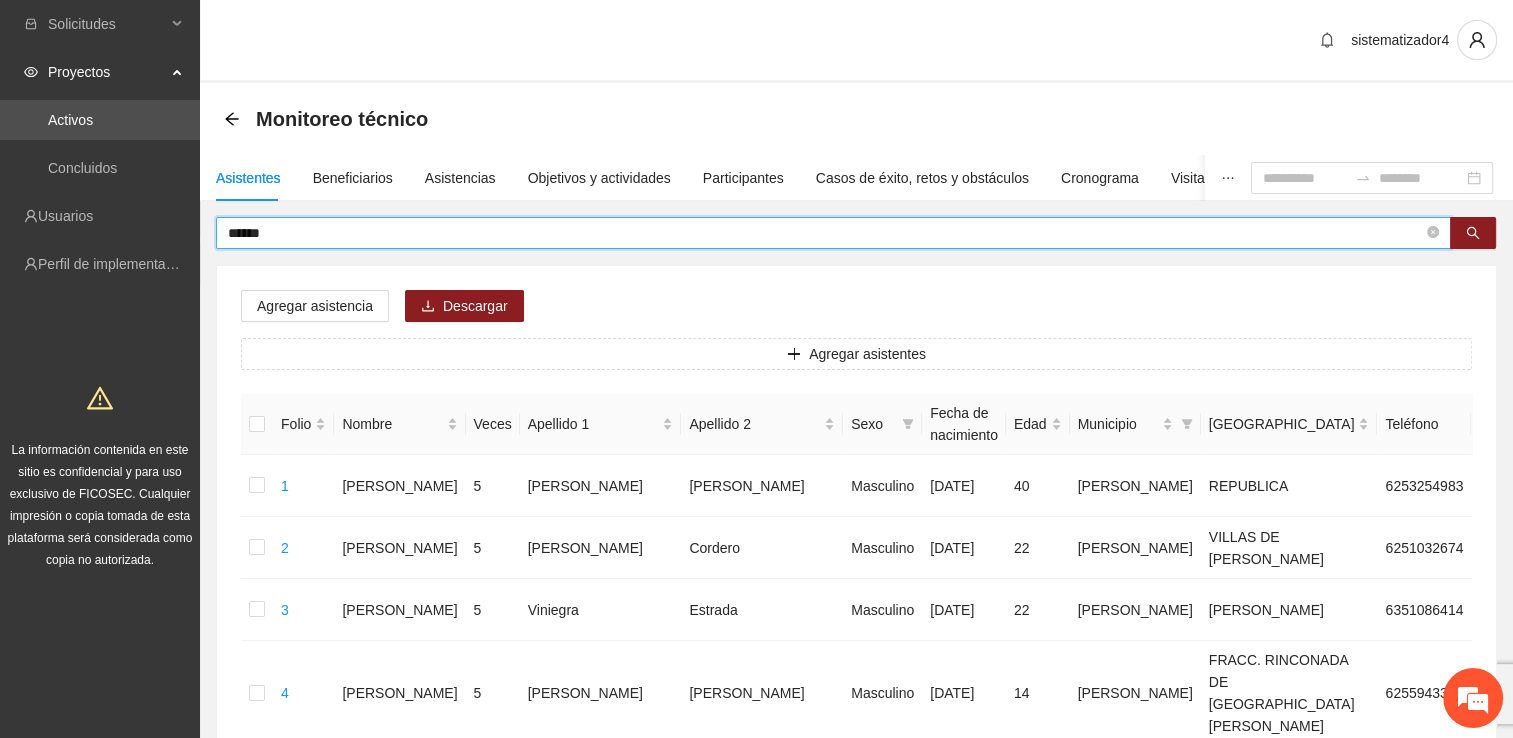 click on "******" at bounding box center (825, 233) 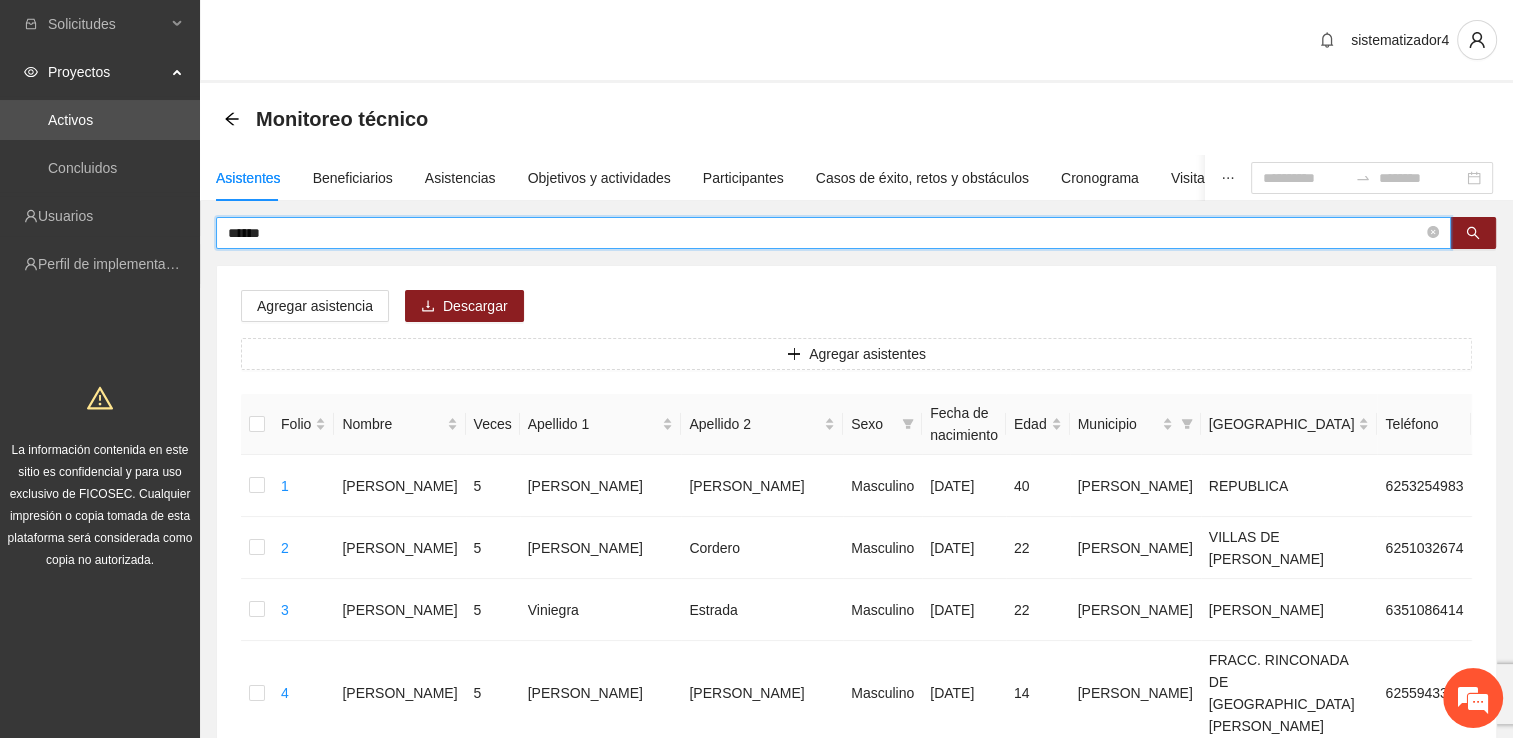 drag, startPoint x: 345, startPoint y: 224, endPoint x: 210, endPoint y: 230, distance: 135.13327 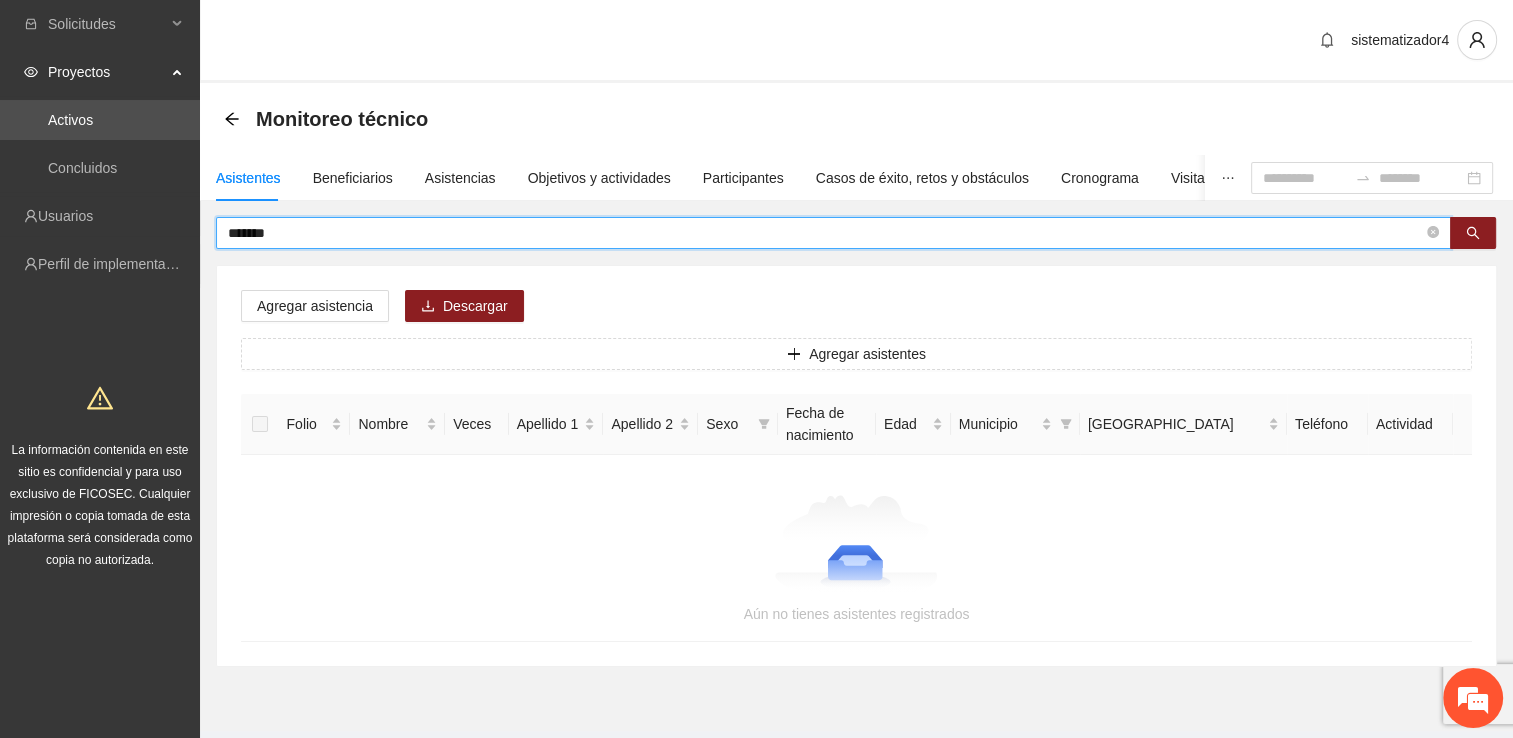 click on "*******" at bounding box center [825, 233] 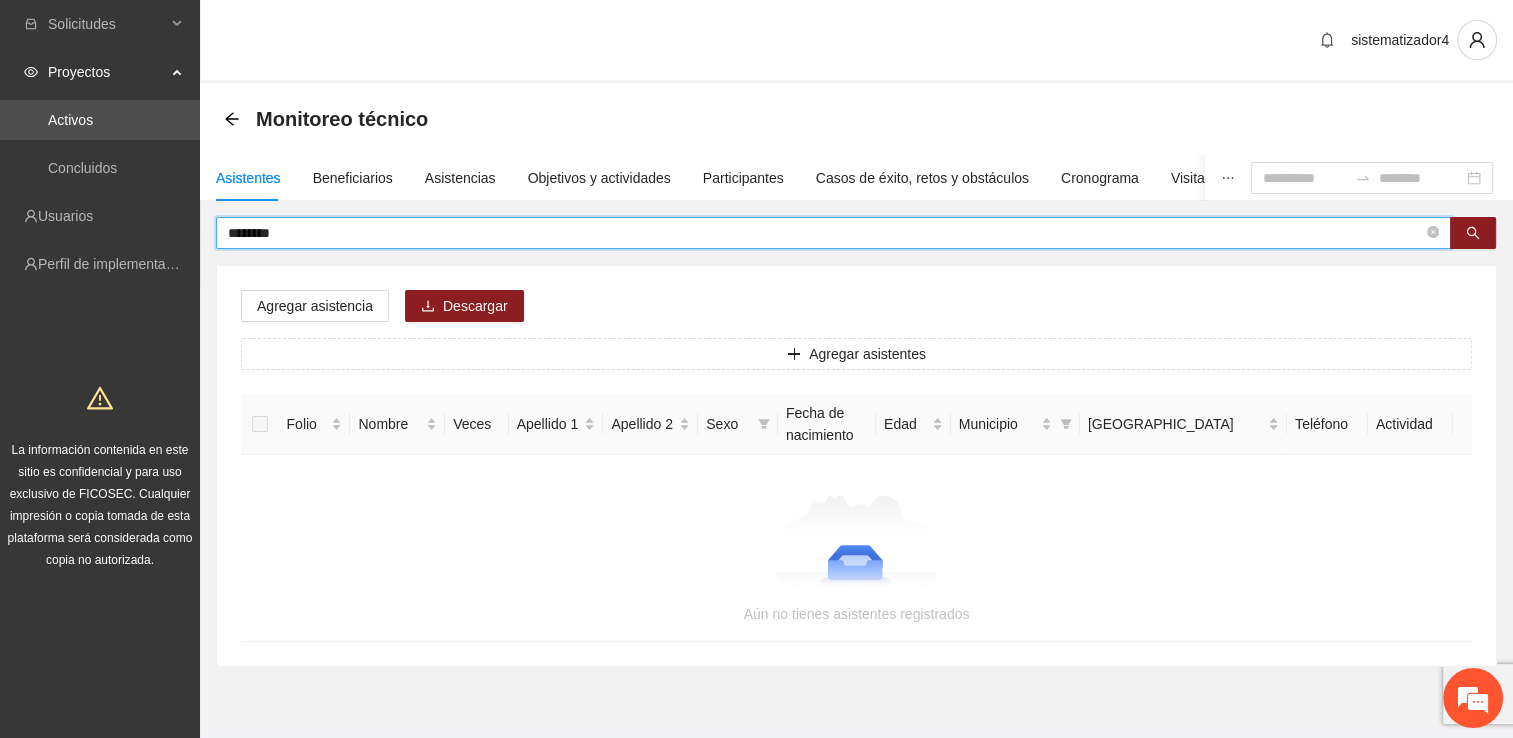 type on "********" 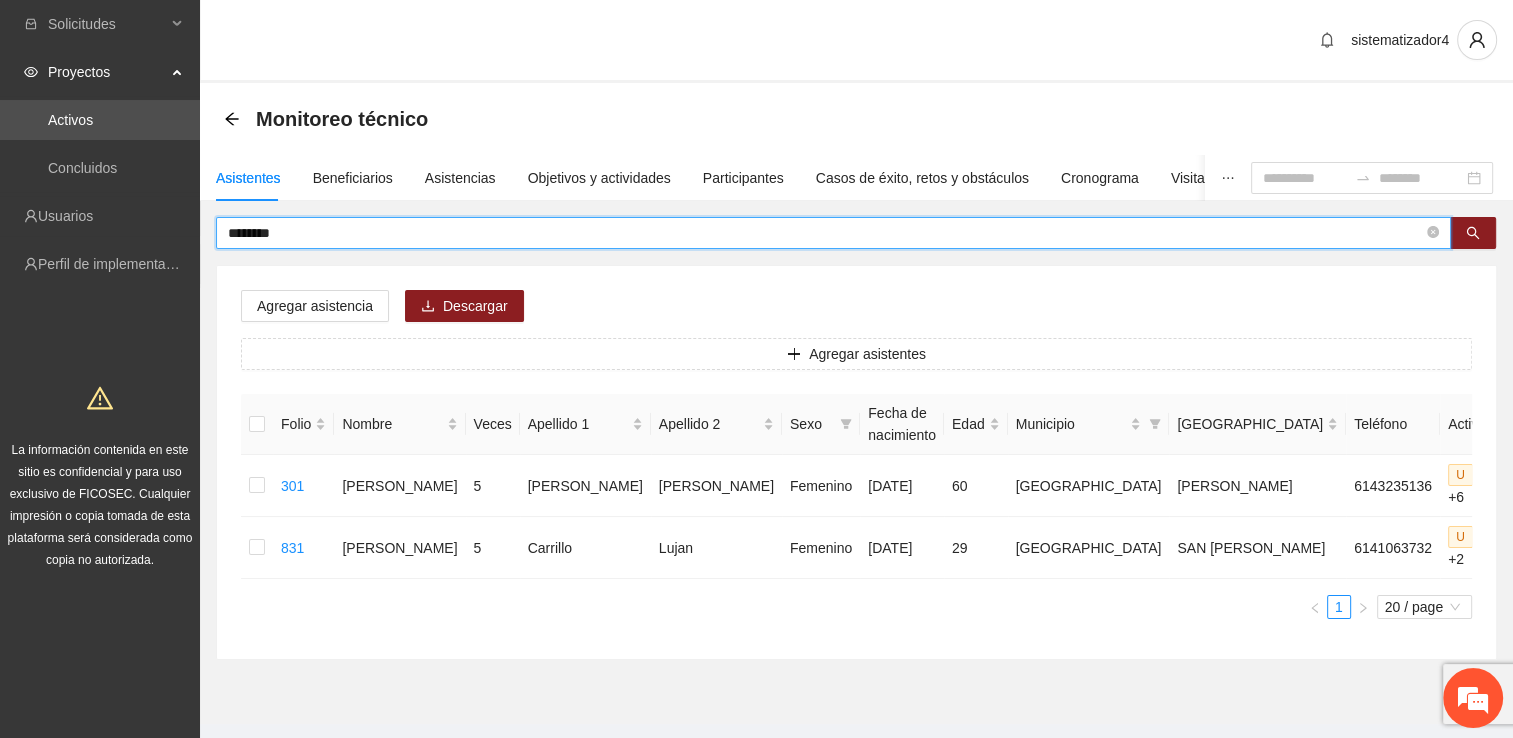 click on "1 20 / page" at bounding box center [856, 607] 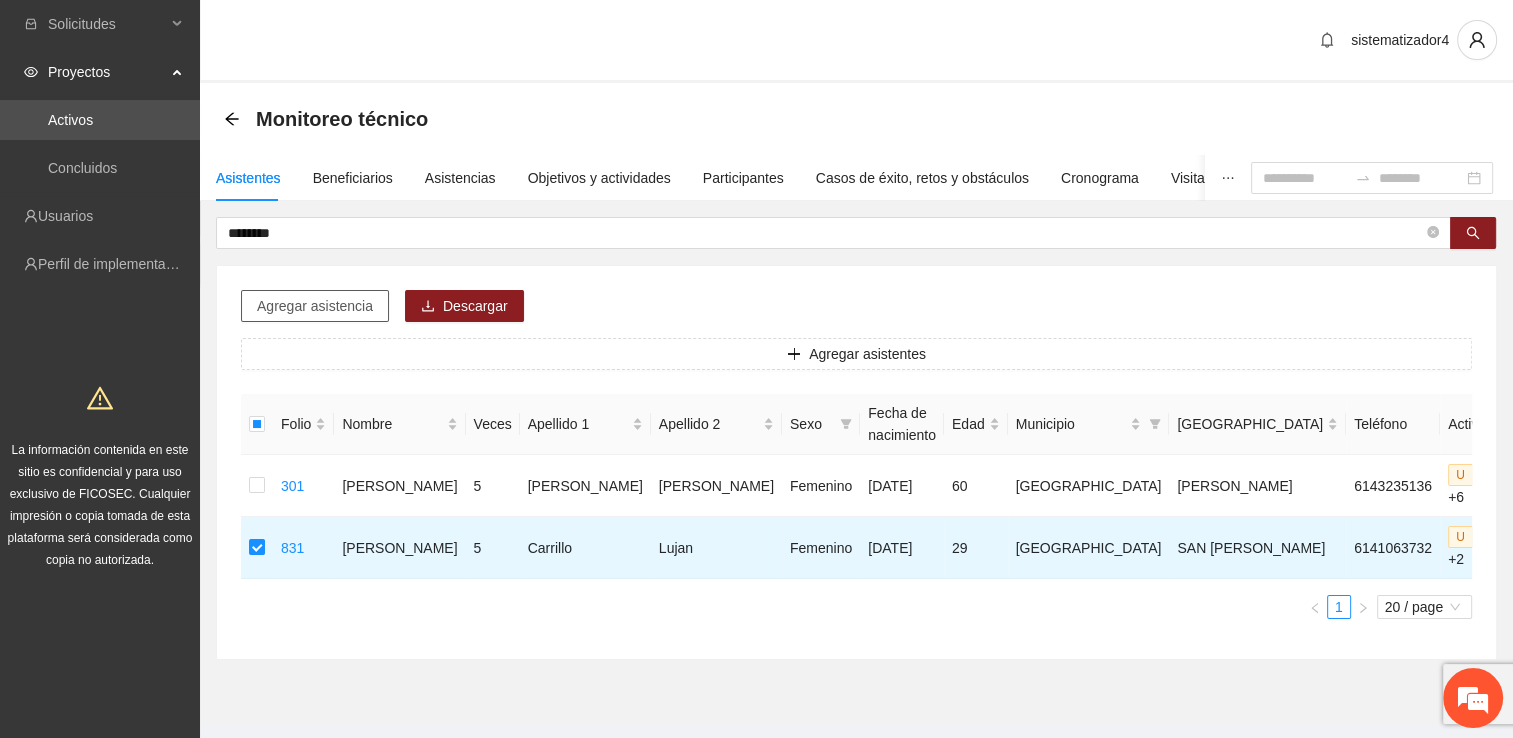 click on "Agregar asistencia" at bounding box center [315, 306] 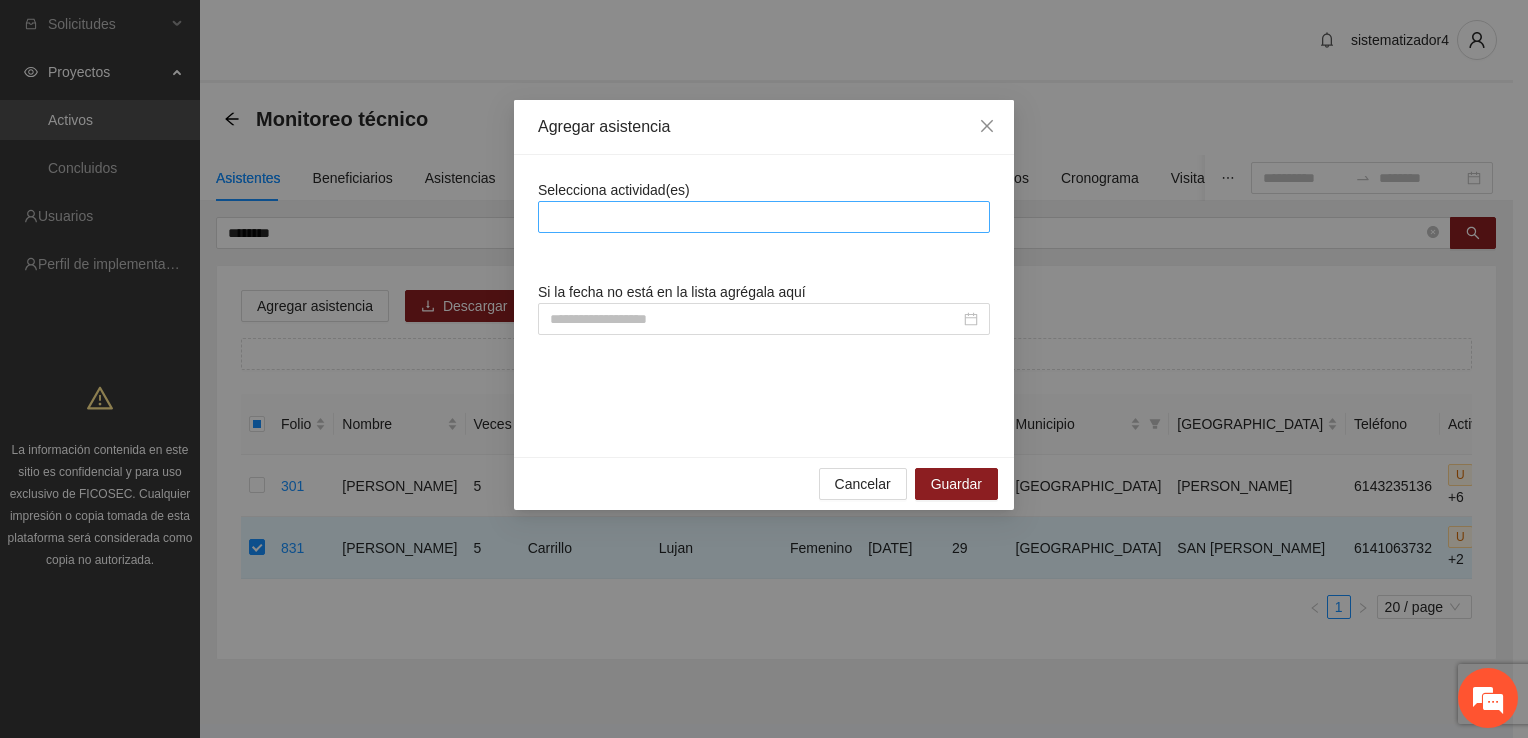 click at bounding box center [764, 217] 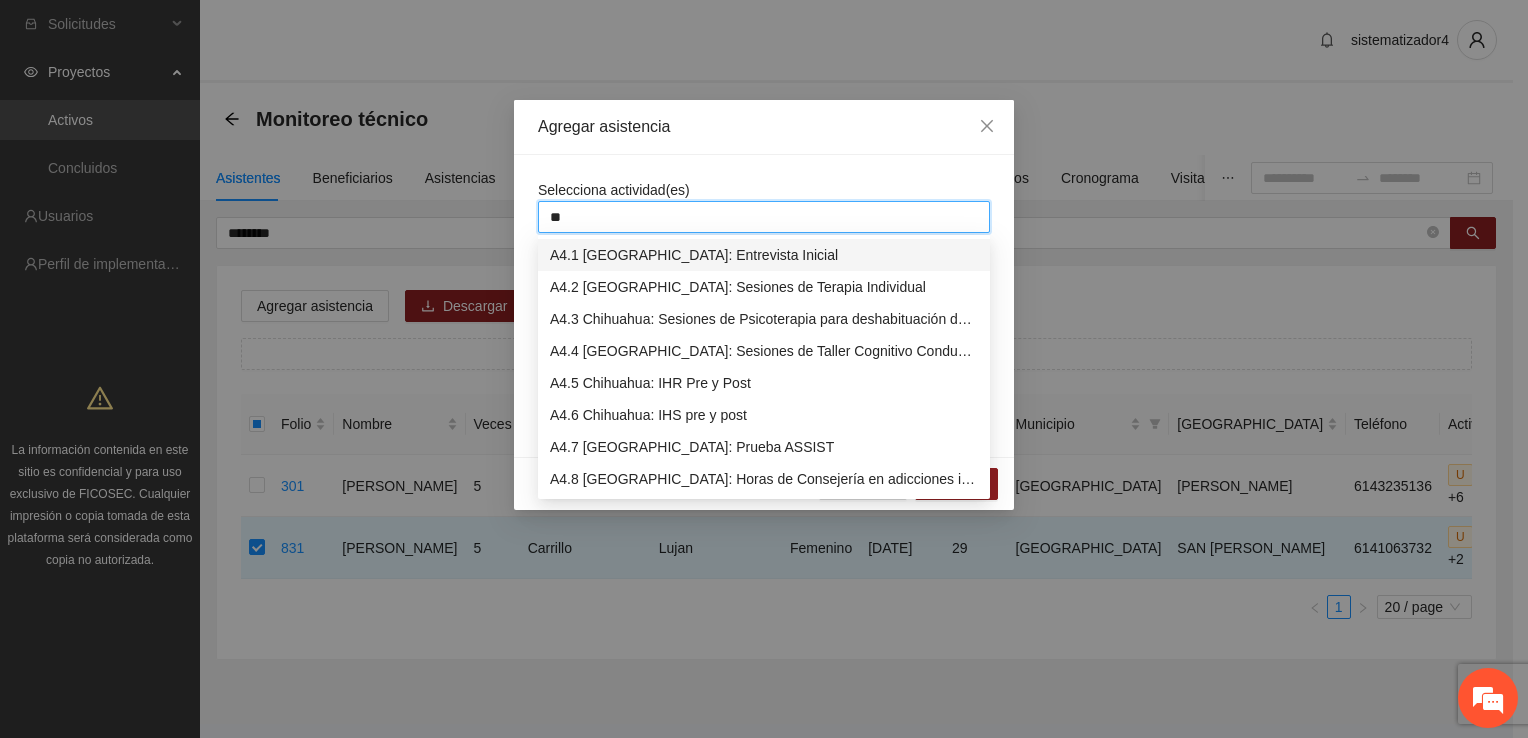 type on "***" 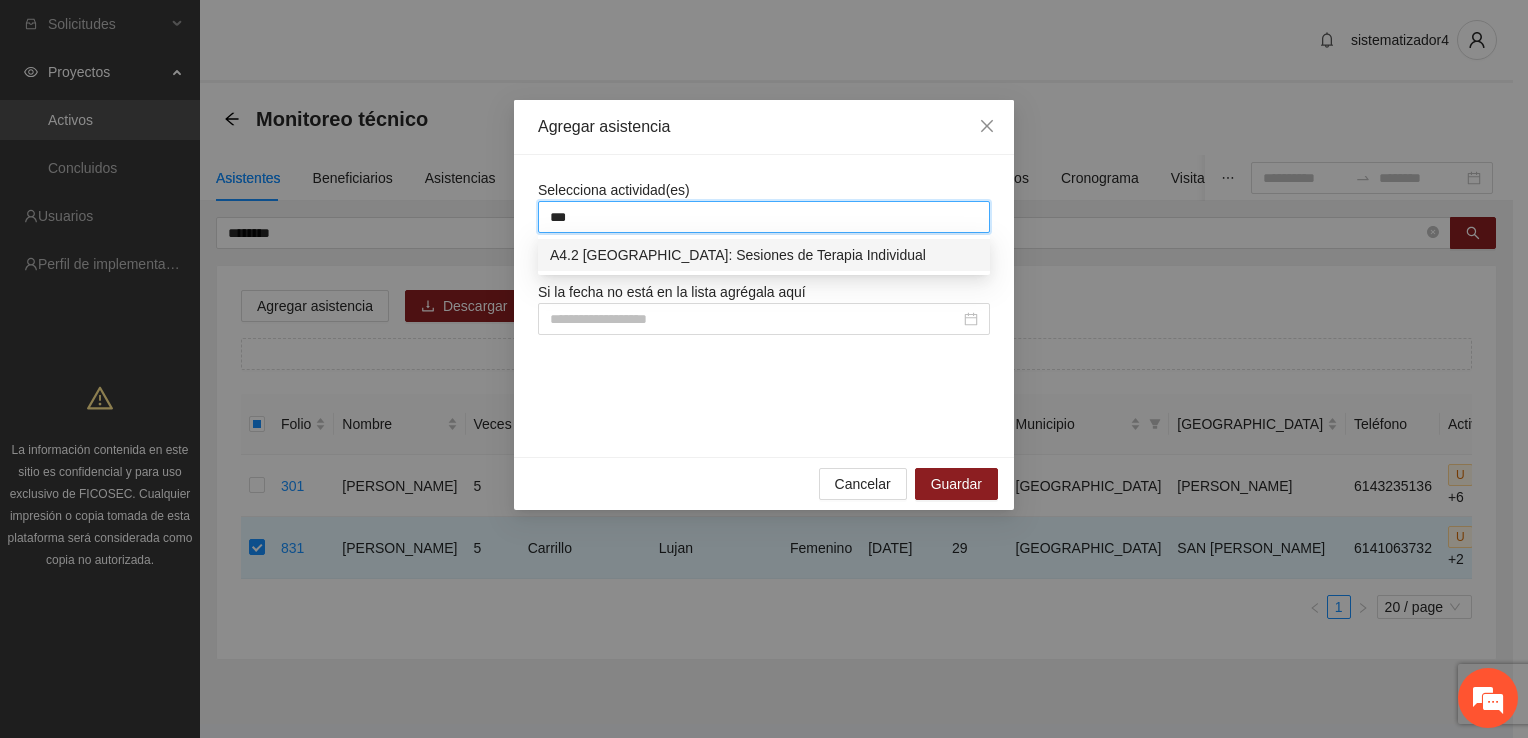 type 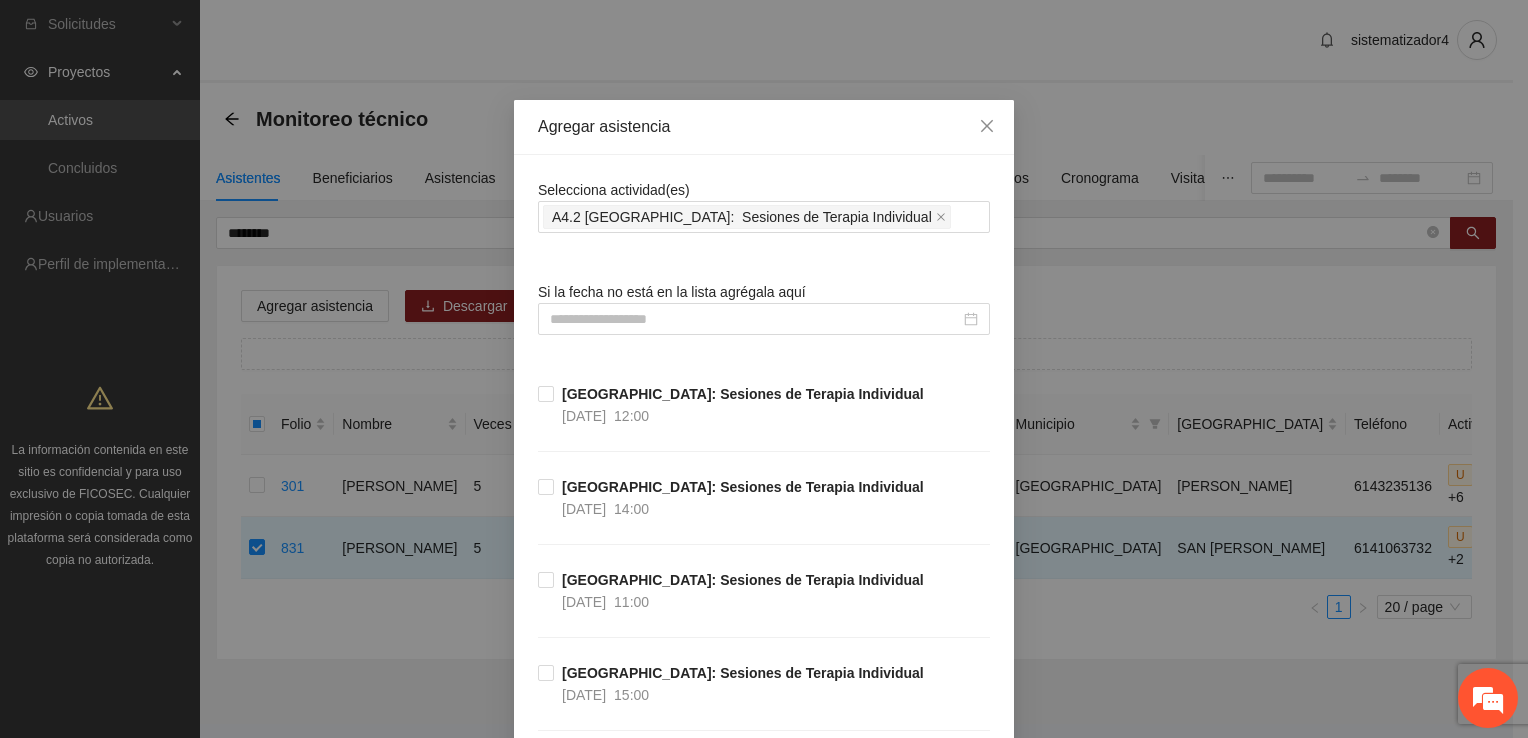 click on "Selecciona actividad(es) A4.2 [GEOGRAPHIC_DATA]:  Sesiones de Terapia Individual    Si la fecha no está en la lista agrégala aquí [GEOGRAPHIC_DATA]:  Sesiones de Terapia Individual  [DATE] 12:00 [GEOGRAPHIC_DATA]:  Sesiones de Terapia Individual  [DATE] 14:00 [GEOGRAPHIC_DATA]:  Sesiones de Terapia Individual  [DATE] 11:00 [GEOGRAPHIC_DATA]:  Sesiones de Terapia Individual  [DATE] 15:00 [GEOGRAPHIC_DATA]:  Sesiones de Terapia Individual  [DATE] 09:00 [GEOGRAPHIC_DATA]:  Sesiones de Terapia Individual  [DATE] 10:00 [GEOGRAPHIC_DATA]:  Sesiones de Terapia Individual  [DATE] 10:00 [GEOGRAPHIC_DATA]:  Sesiones de Terapia Individual  [DATE] 10:00 [GEOGRAPHIC_DATA]:  Sesiones de Terapia Individual  [DATE] 10:00 [GEOGRAPHIC_DATA]:  Sesiones de Terapia Individual  [DATE] 10:00 [GEOGRAPHIC_DATA]:  Sesiones de Terapia Individual  [DATE] 10:00 [GEOGRAPHIC_DATA]:  Sesiones de Terapia Individual  [DATE] 10:00 [GEOGRAPHIC_DATA]:  Sesiones de Terapia Individual  [DATE] 10:00 [GEOGRAPHIC_DATA]:  Sesiones de Terapia Individual  [DATE] 10:00 [GEOGRAPHIC_DATA]:  Sesiones de Terapia Individual" at bounding box center (764, 14069) 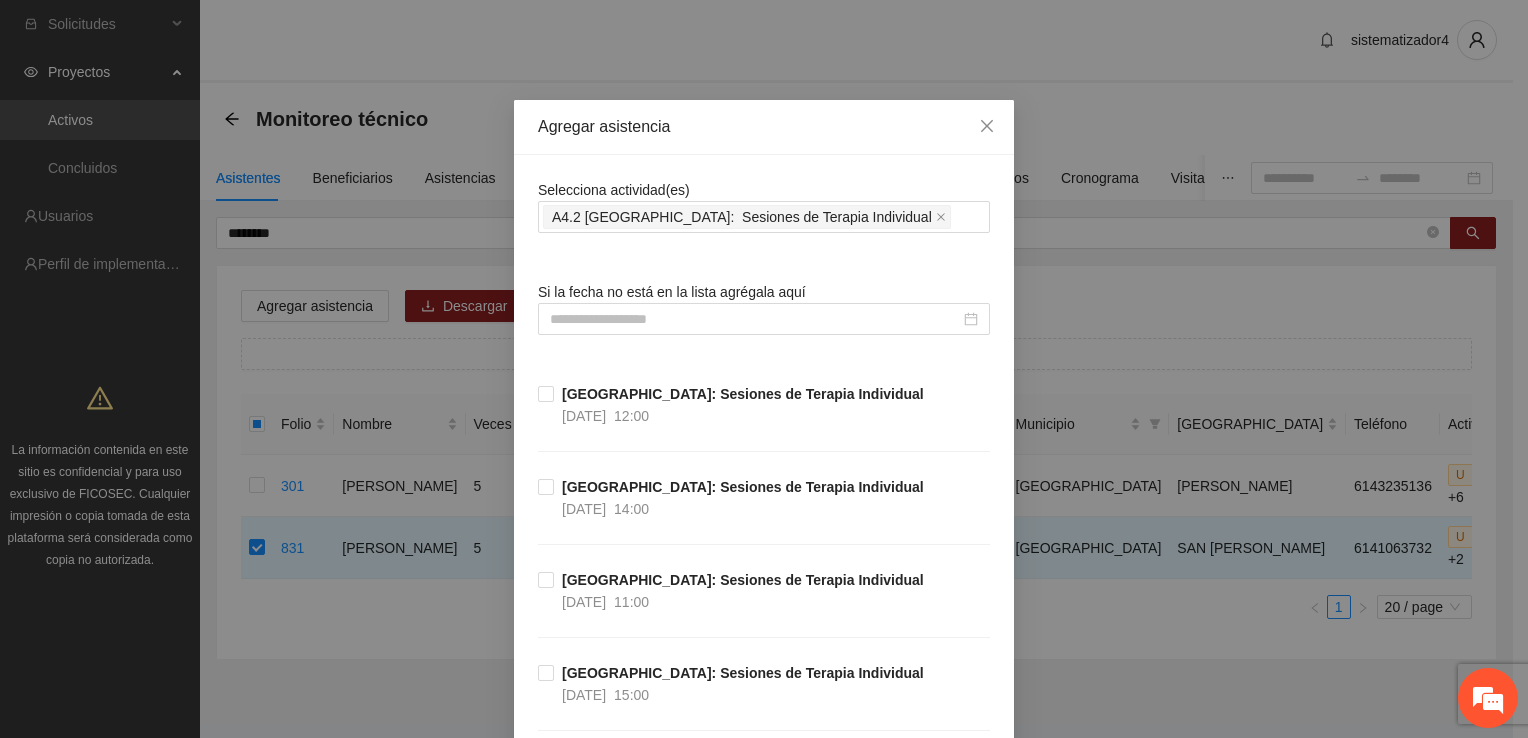 click on "Selecciona actividad(es) A4.2 [GEOGRAPHIC_DATA]:  Sesiones de Terapia Individual    Si la fecha no está en la lista agrégala aquí [GEOGRAPHIC_DATA]:  Sesiones de Terapia Individual  [DATE] 12:00 [GEOGRAPHIC_DATA]:  Sesiones de Terapia Individual  [DATE] 14:00 [GEOGRAPHIC_DATA]:  Sesiones de Terapia Individual  [DATE] 11:00 [GEOGRAPHIC_DATA]:  Sesiones de Terapia Individual  [DATE] 15:00 [GEOGRAPHIC_DATA]:  Sesiones de Terapia Individual  [DATE] 09:00 [GEOGRAPHIC_DATA]:  Sesiones de Terapia Individual  [DATE] 10:00 [GEOGRAPHIC_DATA]:  Sesiones de Terapia Individual  [DATE] 10:00 [GEOGRAPHIC_DATA]:  Sesiones de Terapia Individual  [DATE] 10:00 [GEOGRAPHIC_DATA]:  Sesiones de Terapia Individual  [DATE] 10:00 [GEOGRAPHIC_DATA]:  Sesiones de Terapia Individual  [DATE] 10:00 [GEOGRAPHIC_DATA]:  Sesiones de Terapia Individual  [DATE] 10:00 [GEOGRAPHIC_DATA]:  Sesiones de Terapia Individual  [DATE] 10:00 [GEOGRAPHIC_DATA]:  Sesiones de Terapia Individual  [DATE] 10:00 [GEOGRAPHIC_DATA]:  Sesiones de Terapia Individual  [DATE] 10:00 [GEOGRAPHIC_DATA]:  Sesiones de Terapia Individual" at bounding box center [764, 14069] 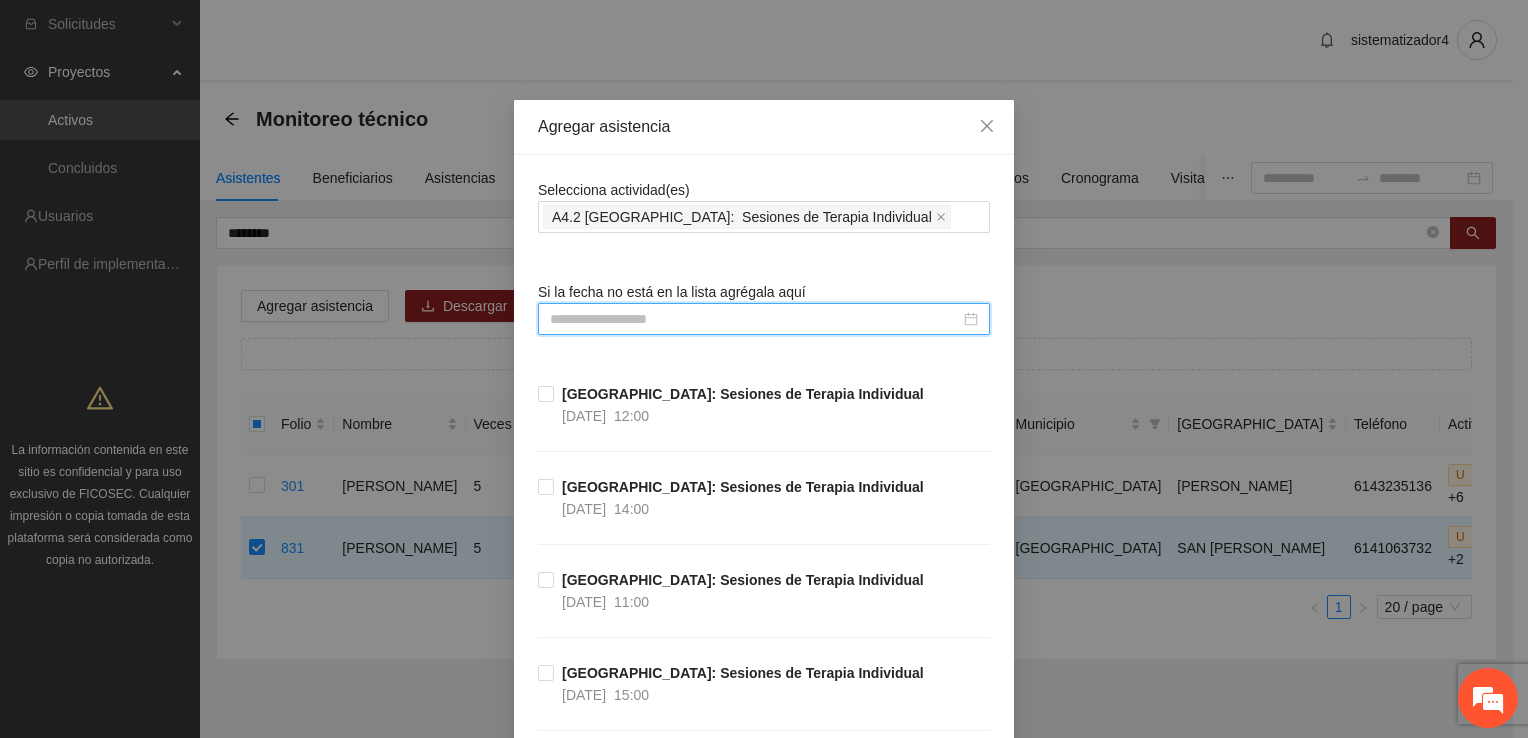 click at bounding box center [755, 319] 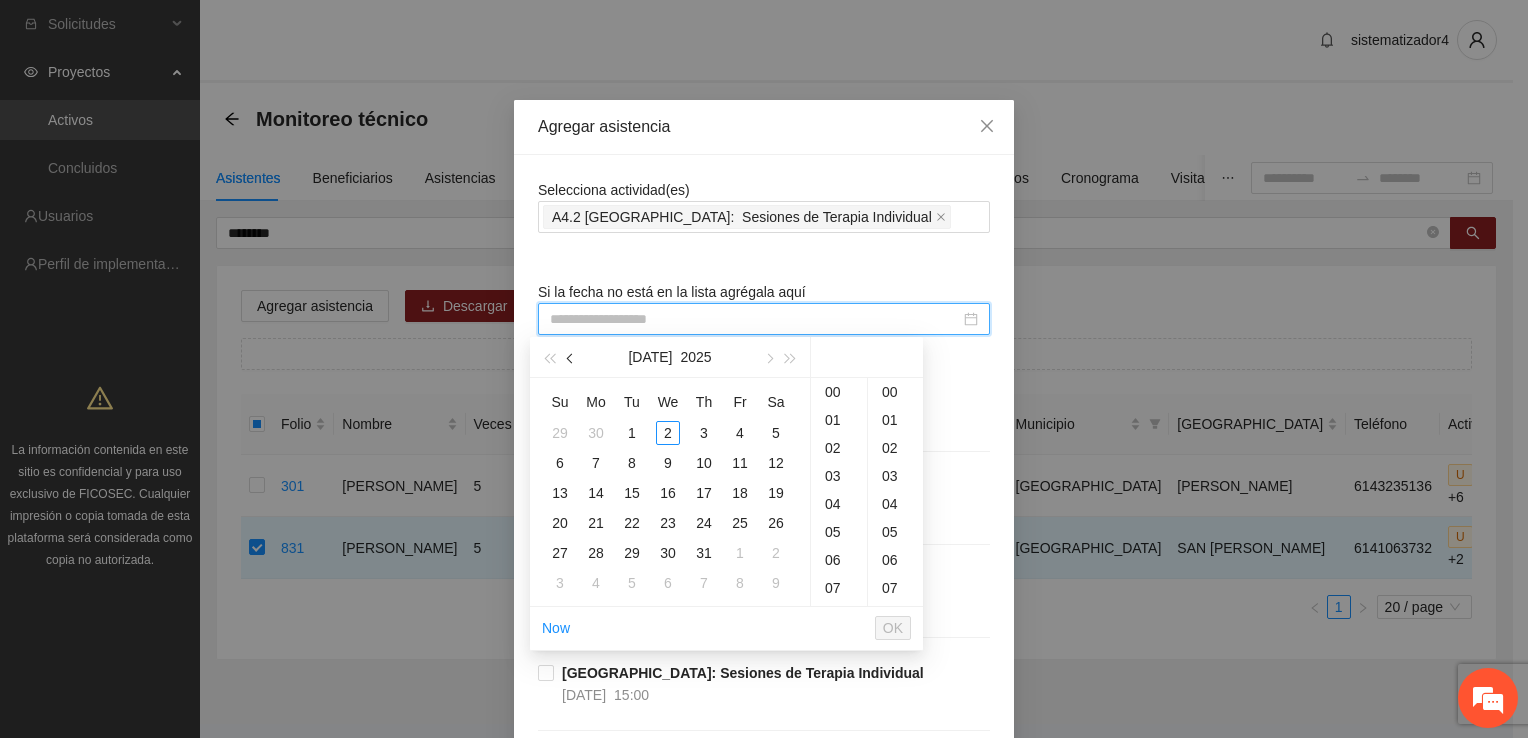 click at bounding box center [572, 359] 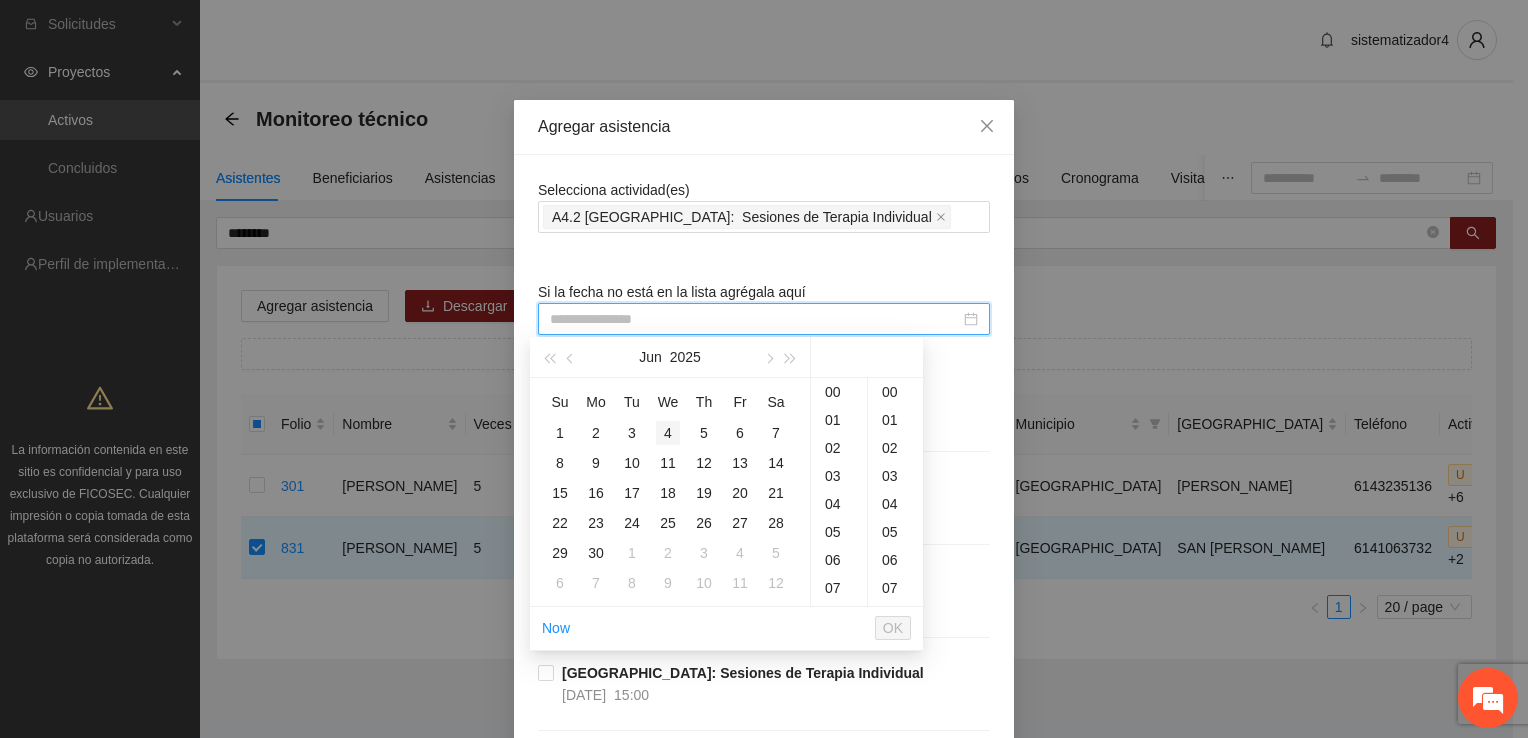 click on "4" at bounding box center (668, 433) 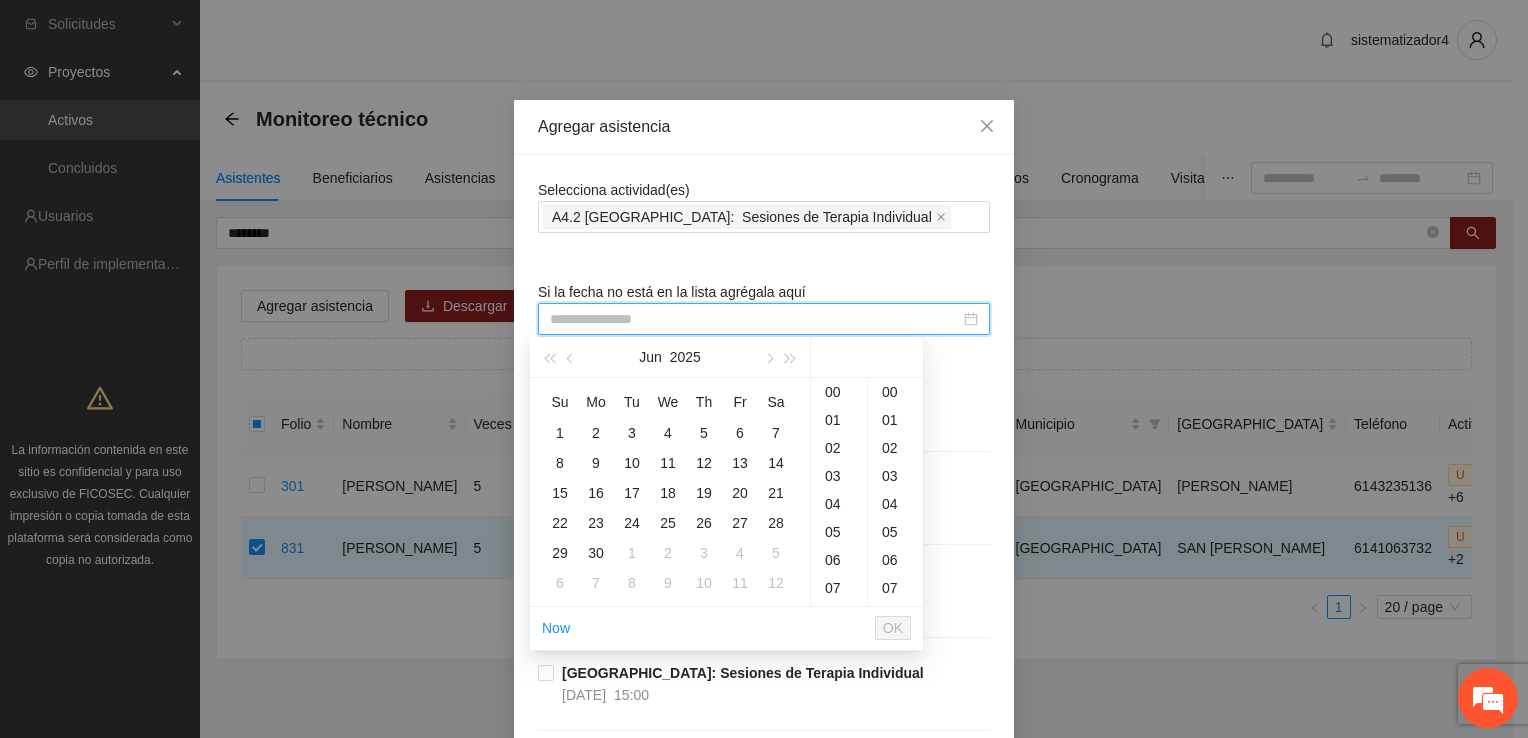 scroll, scrollTop: 560, scrollLeft: 0, axis: vertical 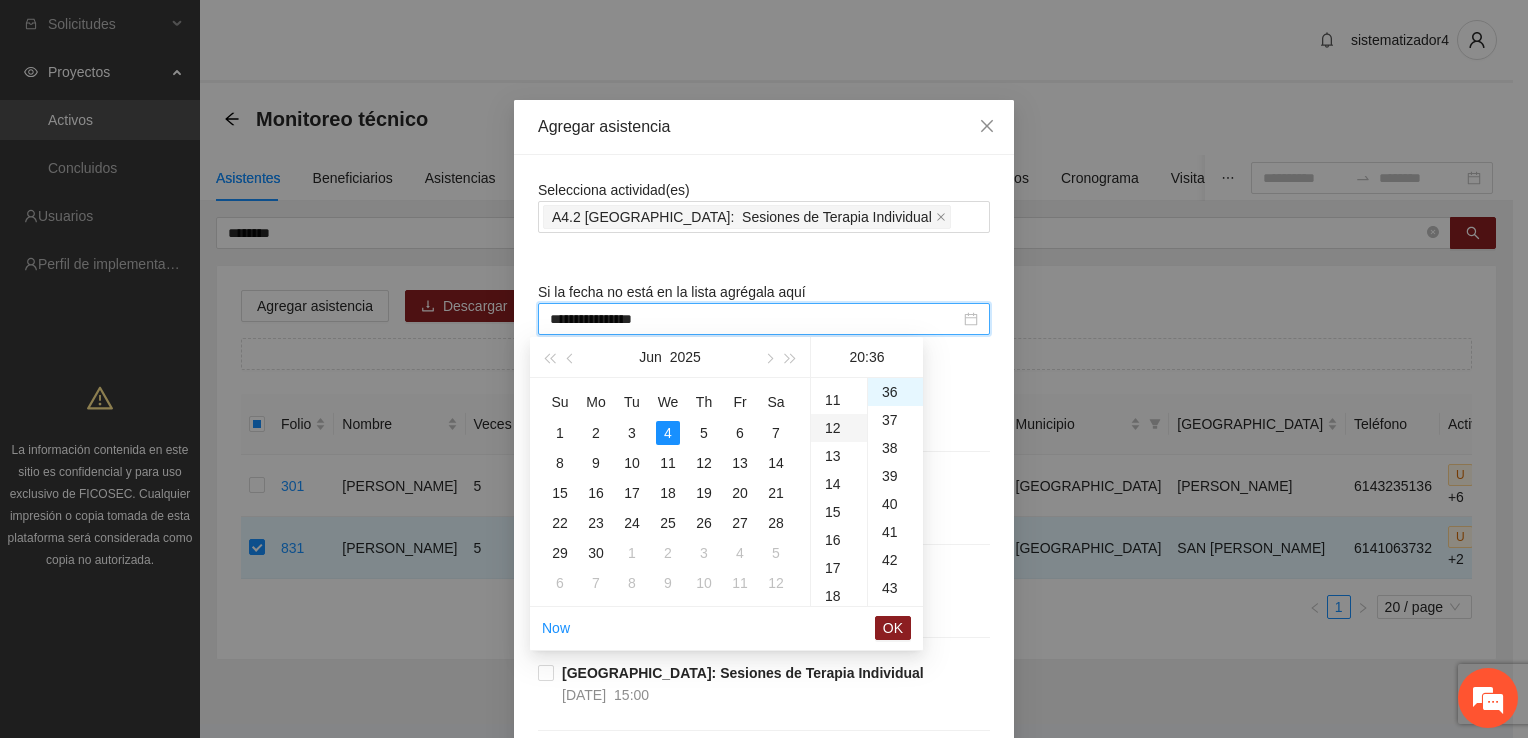 click on "12" at bounding box center (839, 428) 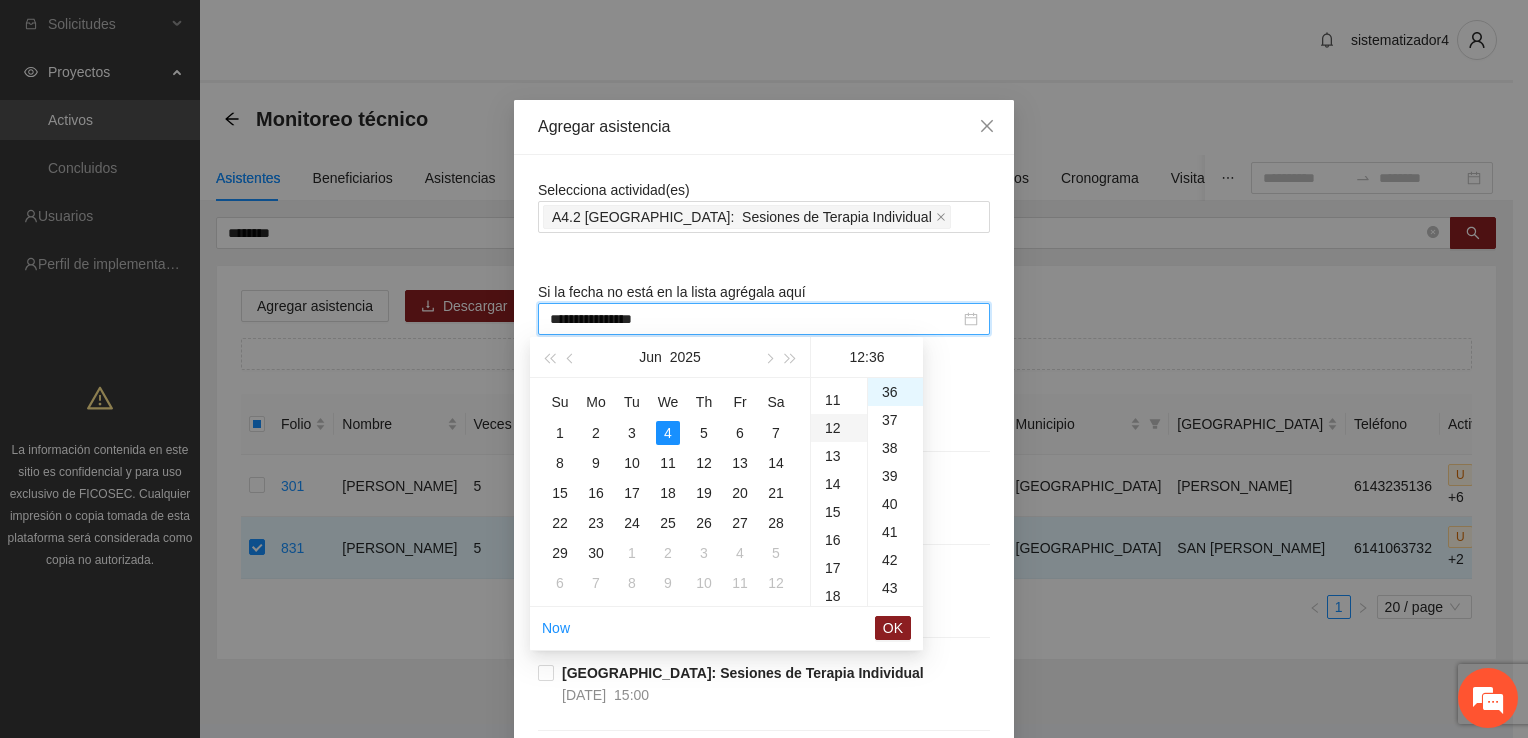 type on "**********" 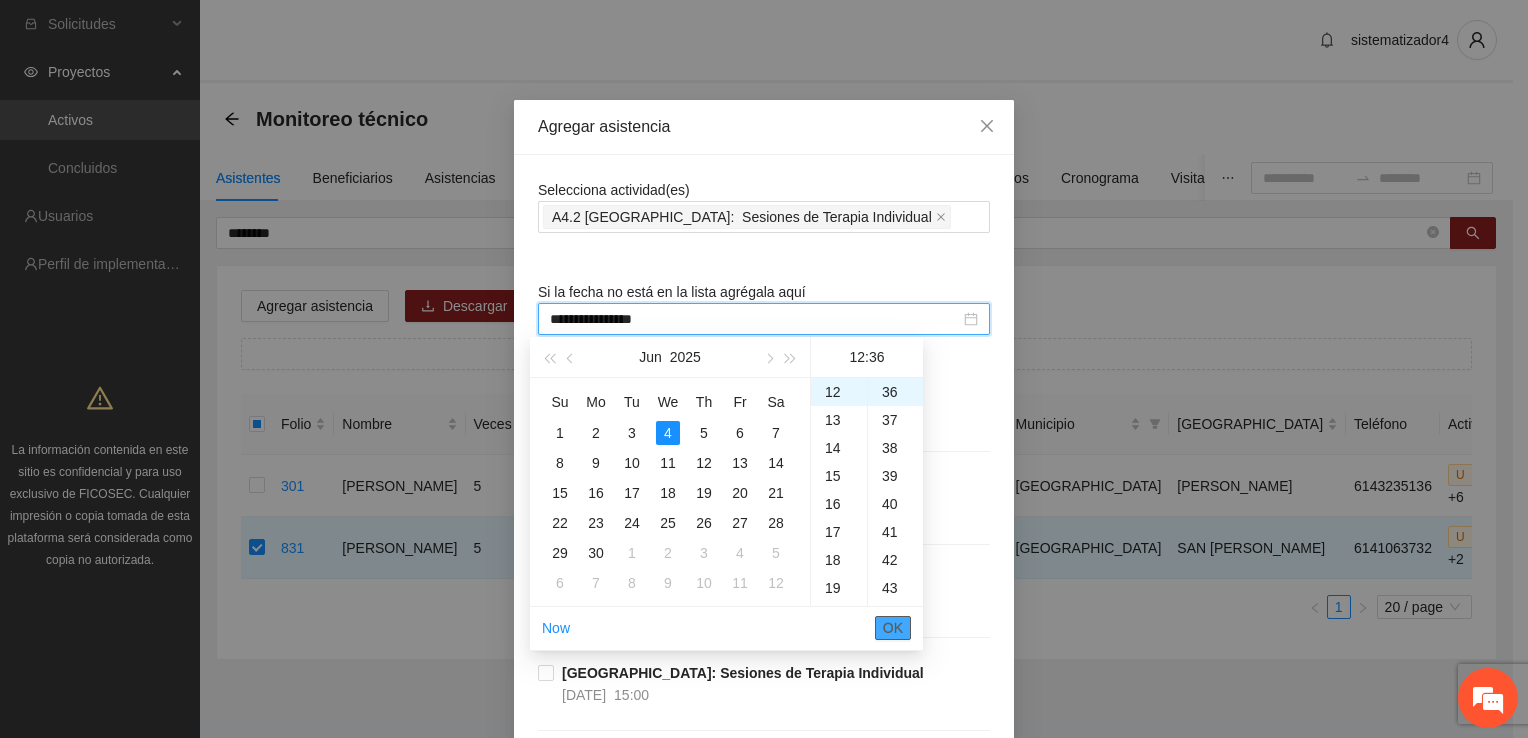 click on "OK" at bounding box center (893, 628) 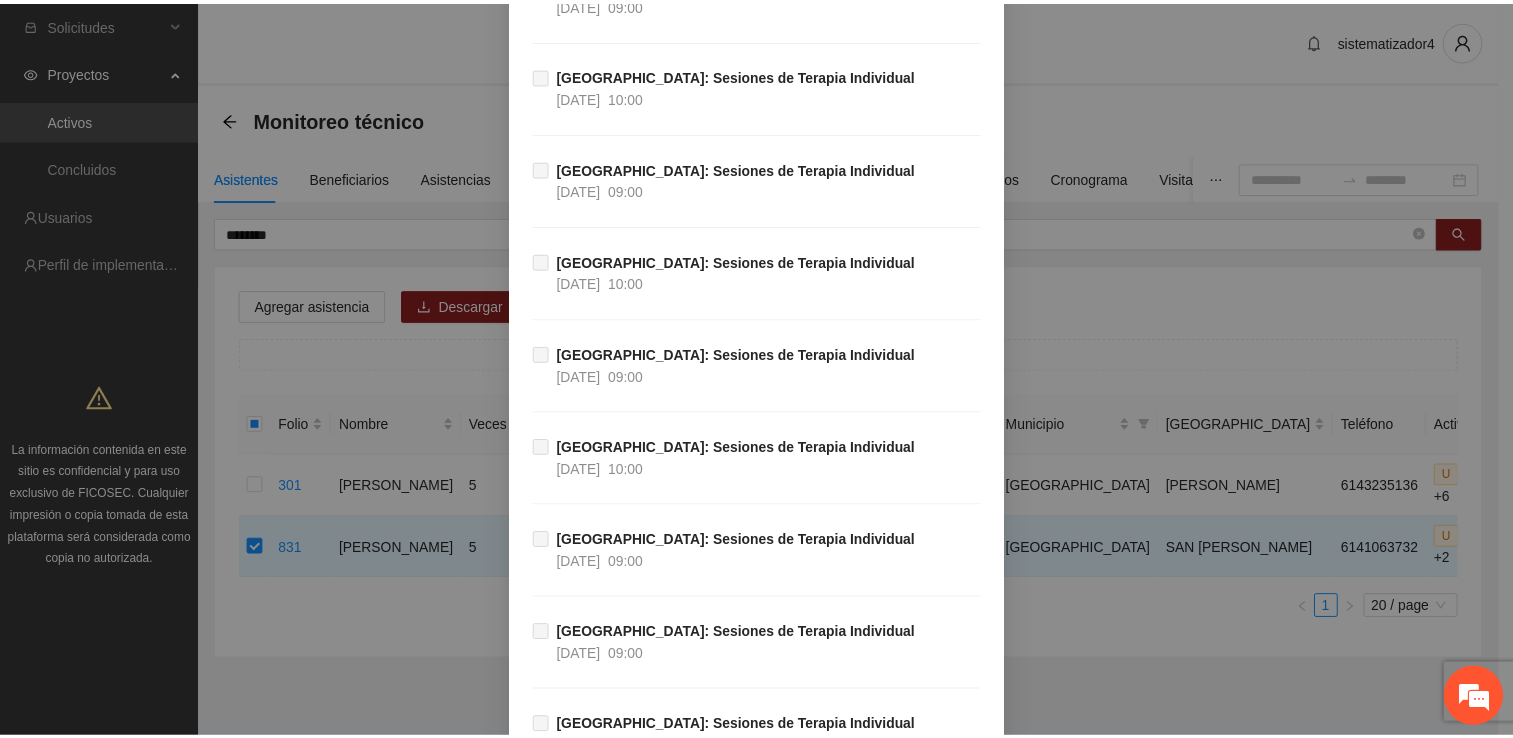 scroll, scrollTop: 27262, scrollLeft: 0, axis: vertical 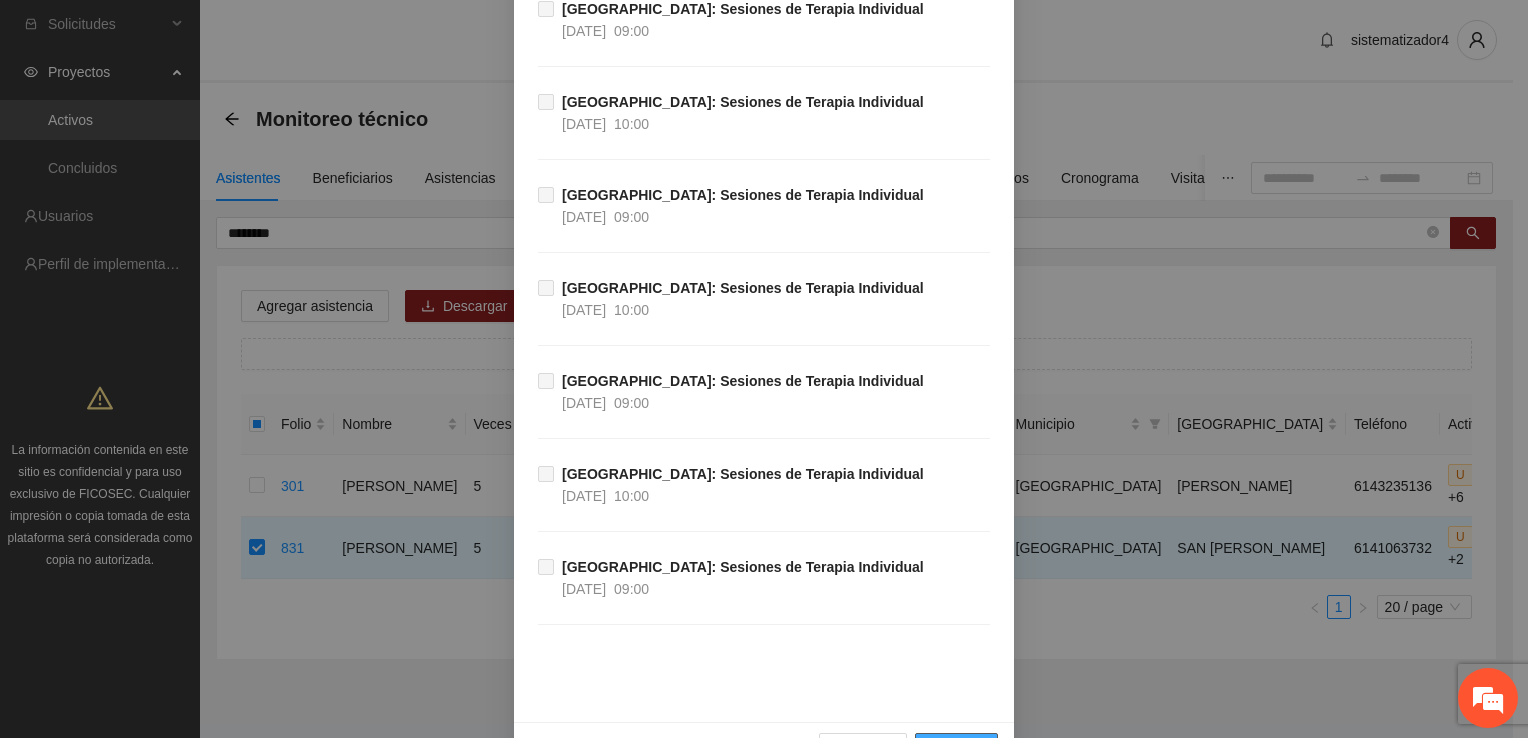 click on "Guardar" at bounding box center (956, 749) 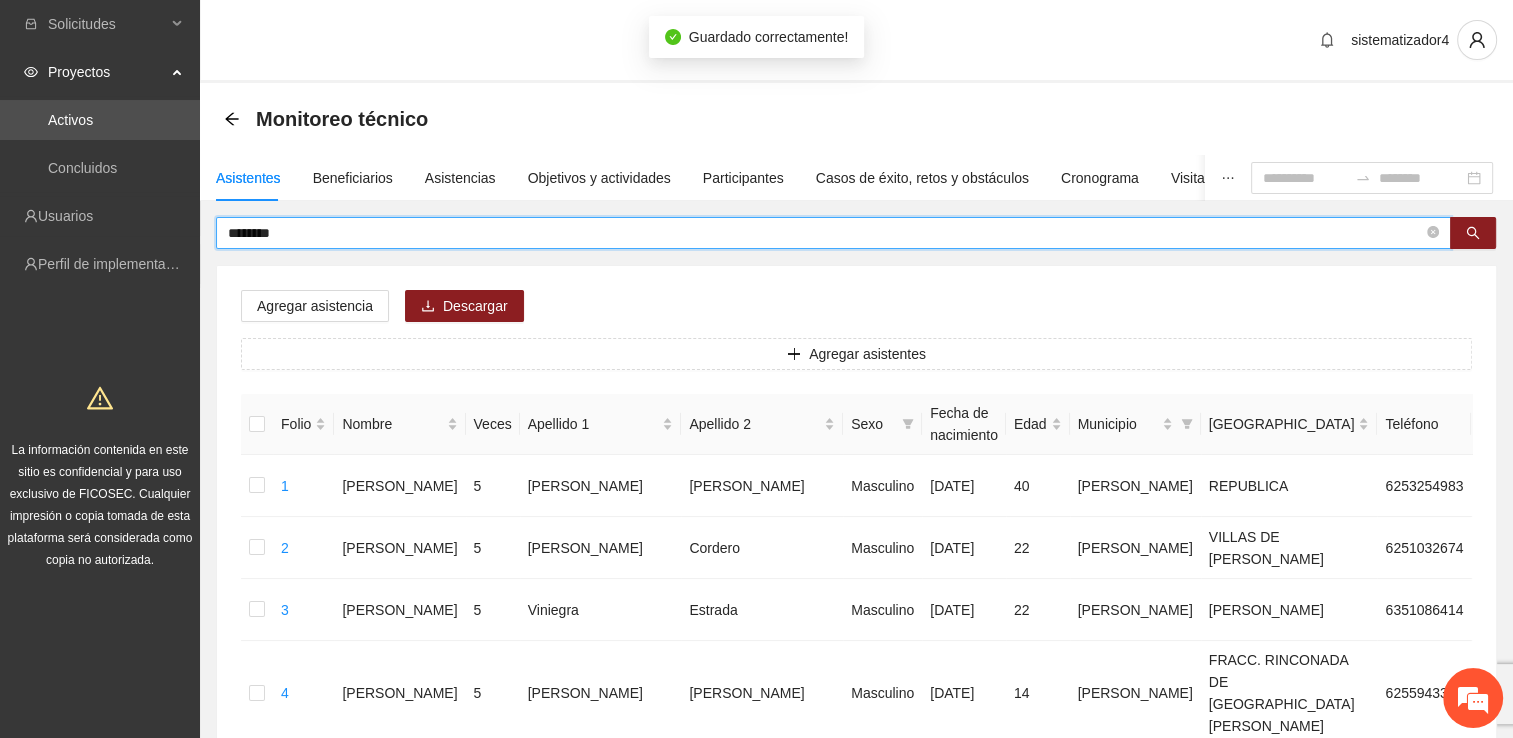 click on "********" at bounding box center (825, 233) 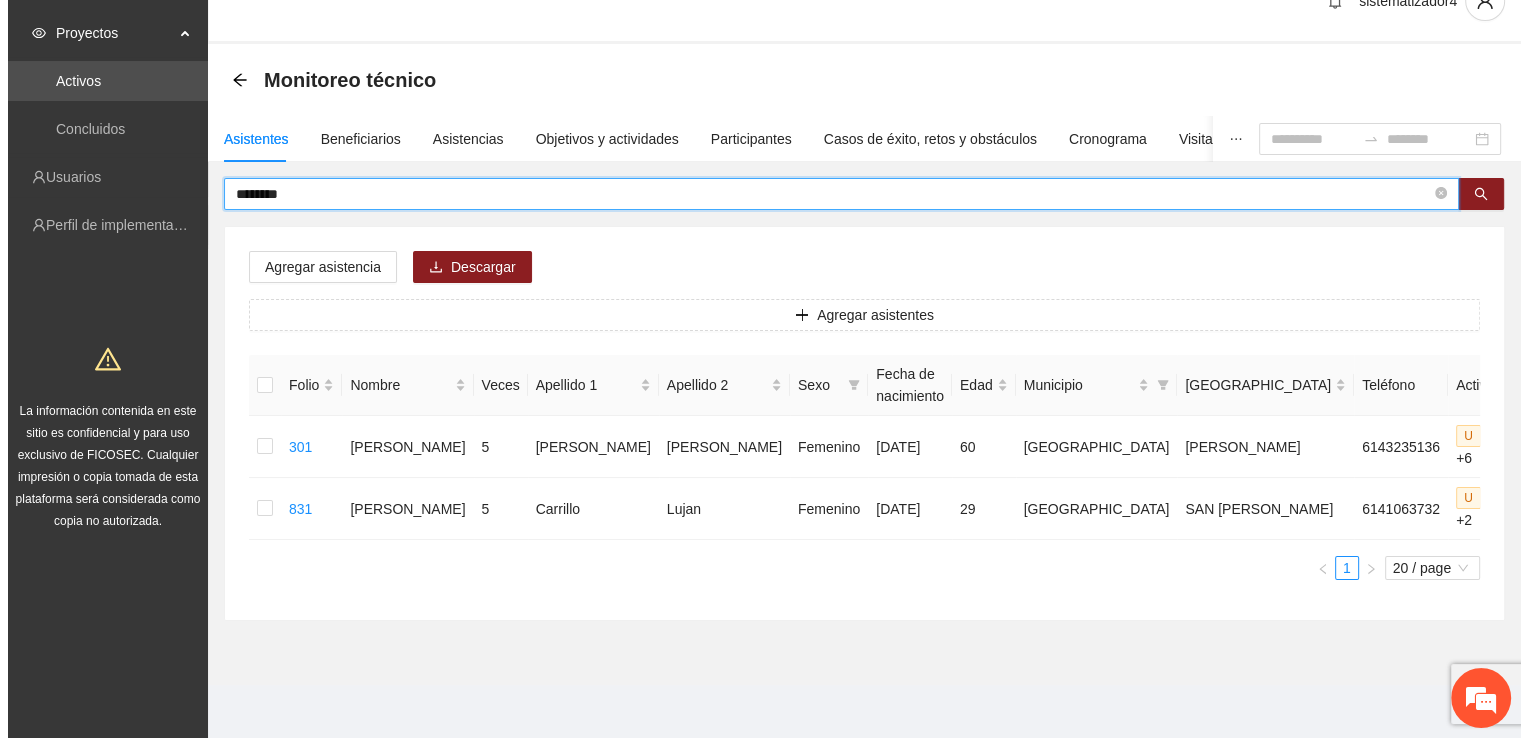 scroll, scrollTop: 40, scrollLeft: 0, axis: vertical 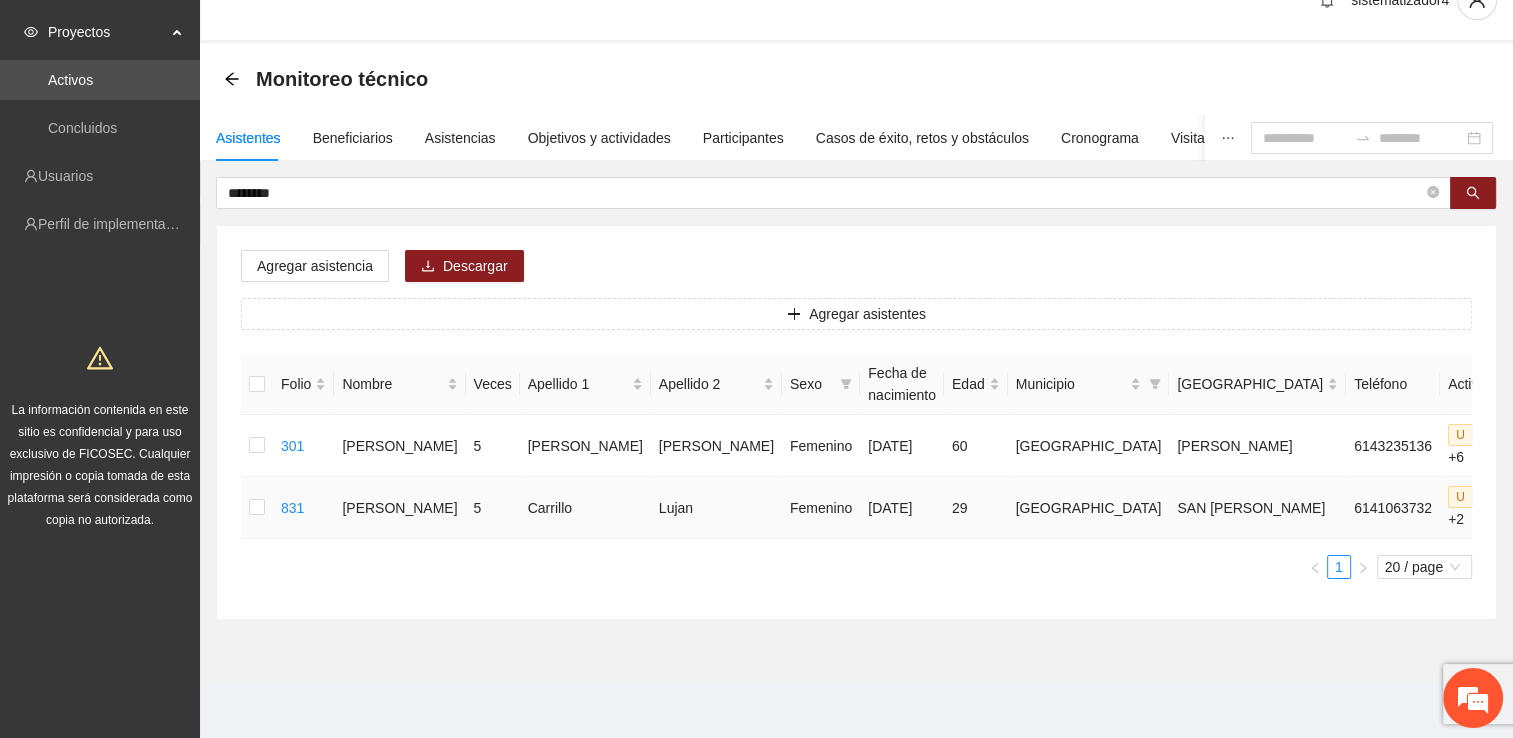 click at bounding box center (257, 508) 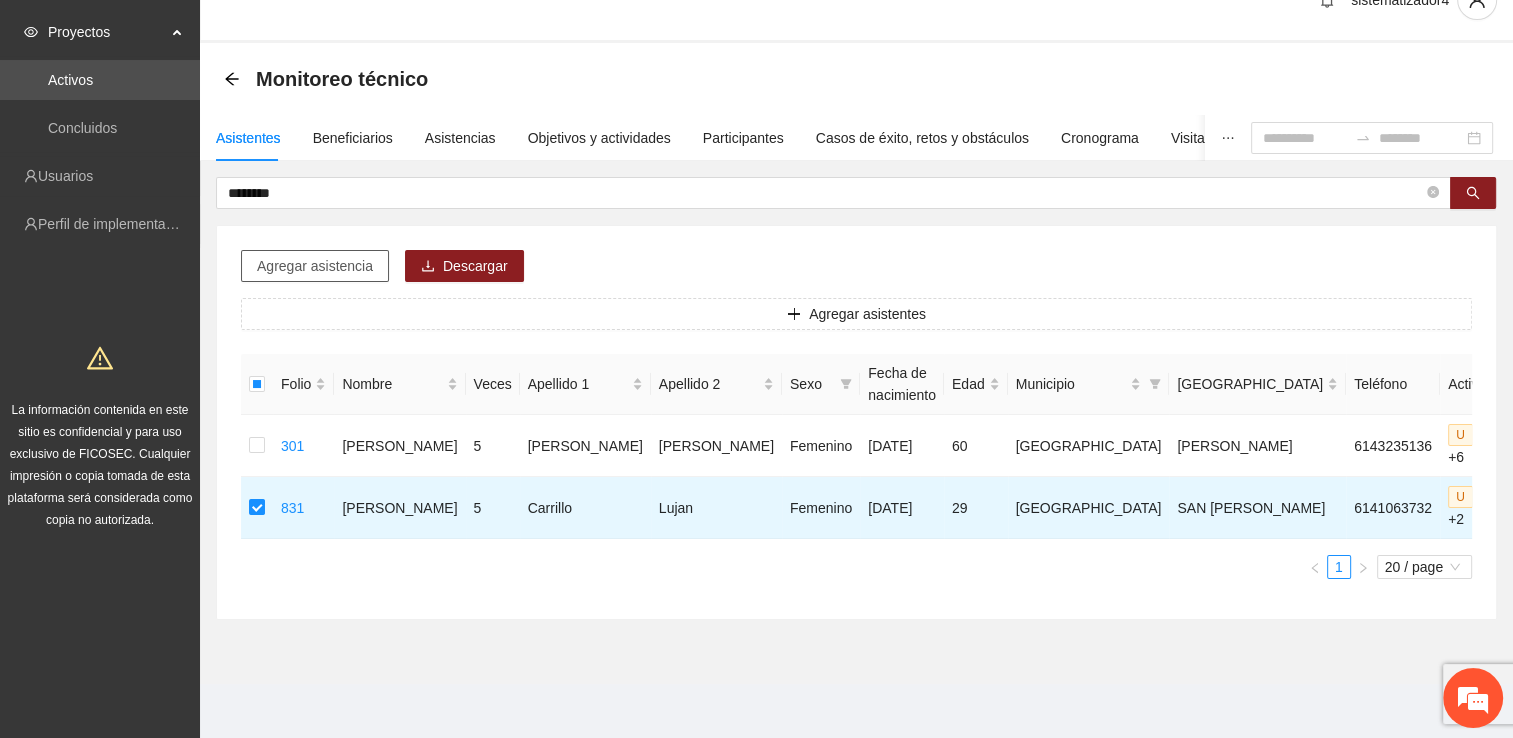 click on "Agregar asistencia" at bounding box center (315, 266) 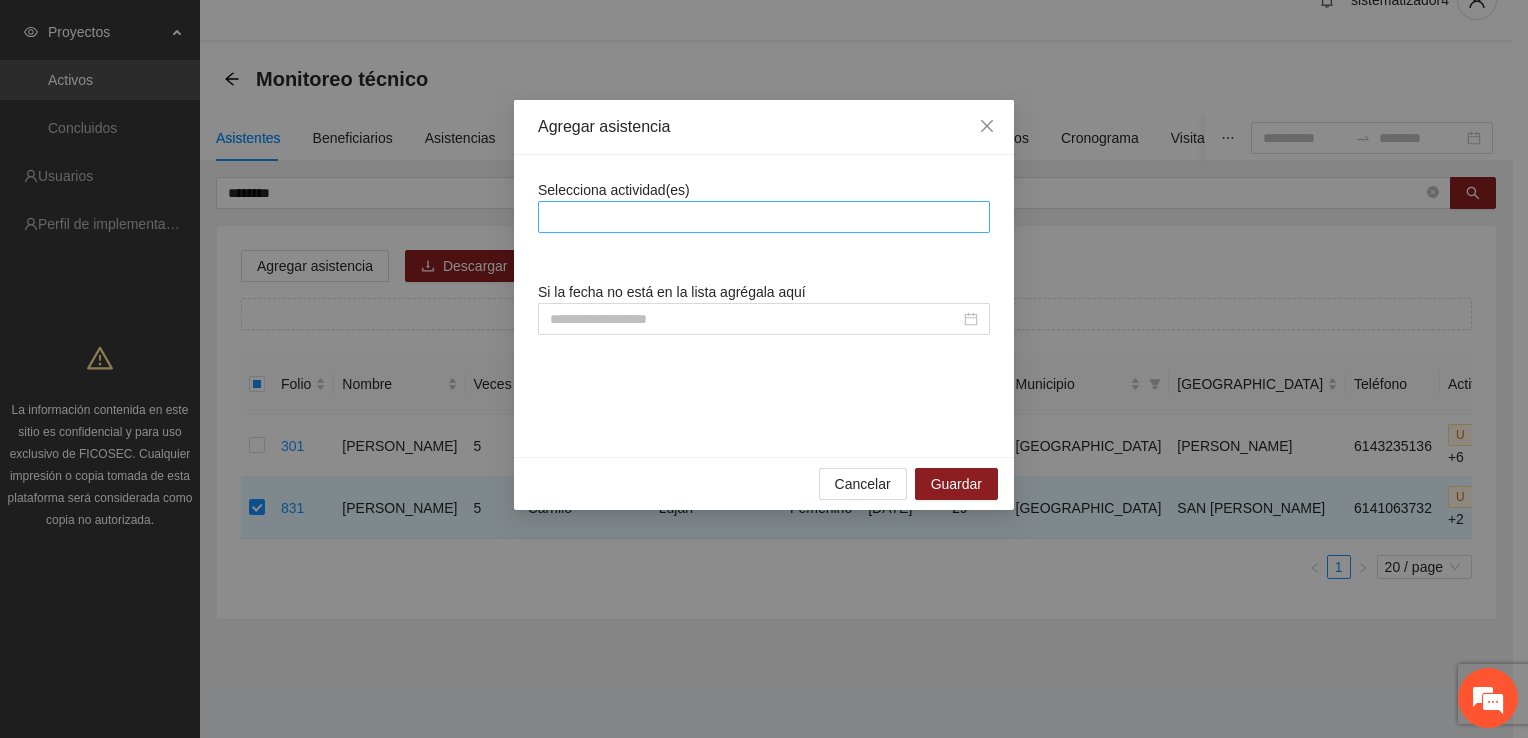 click at bounding box center (764, 217) 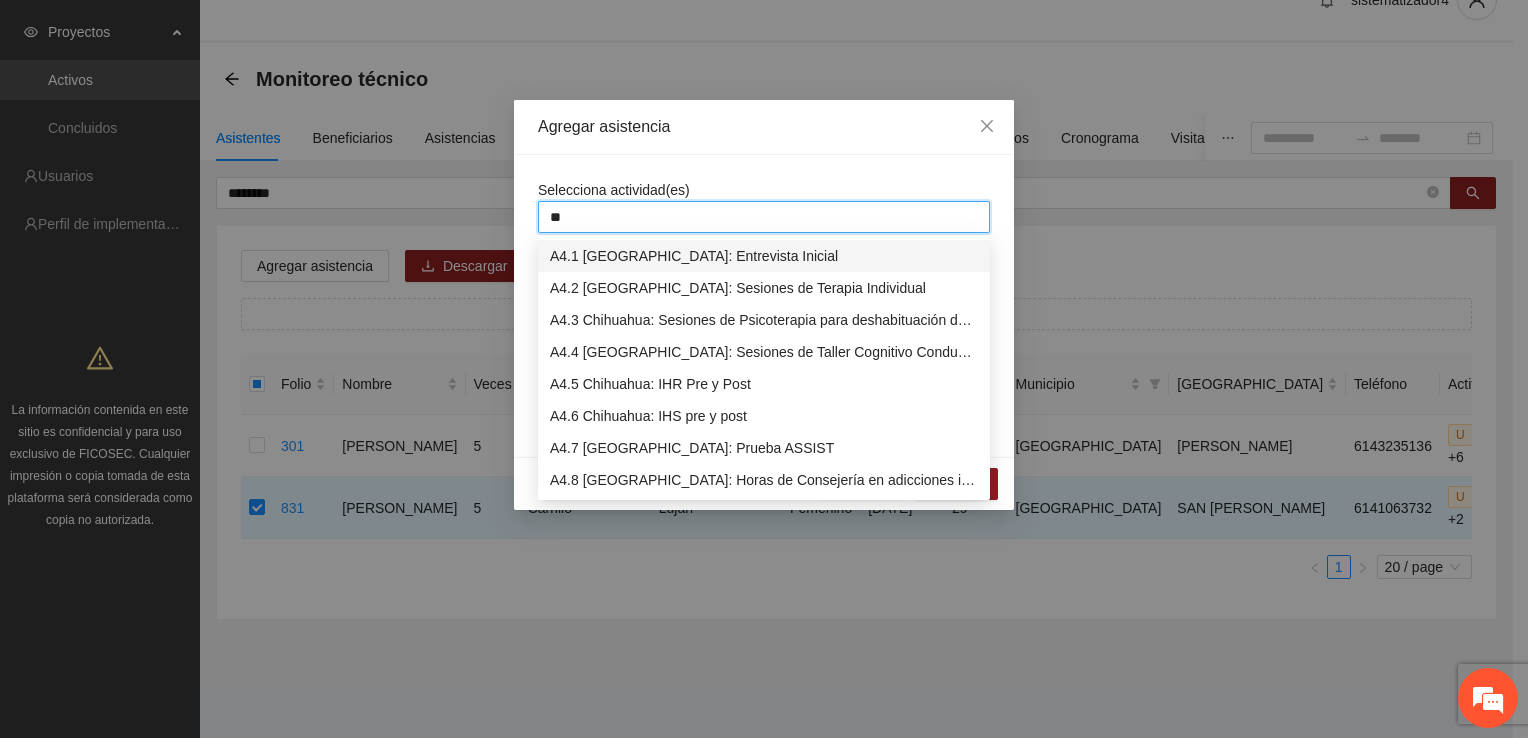 type on "***" 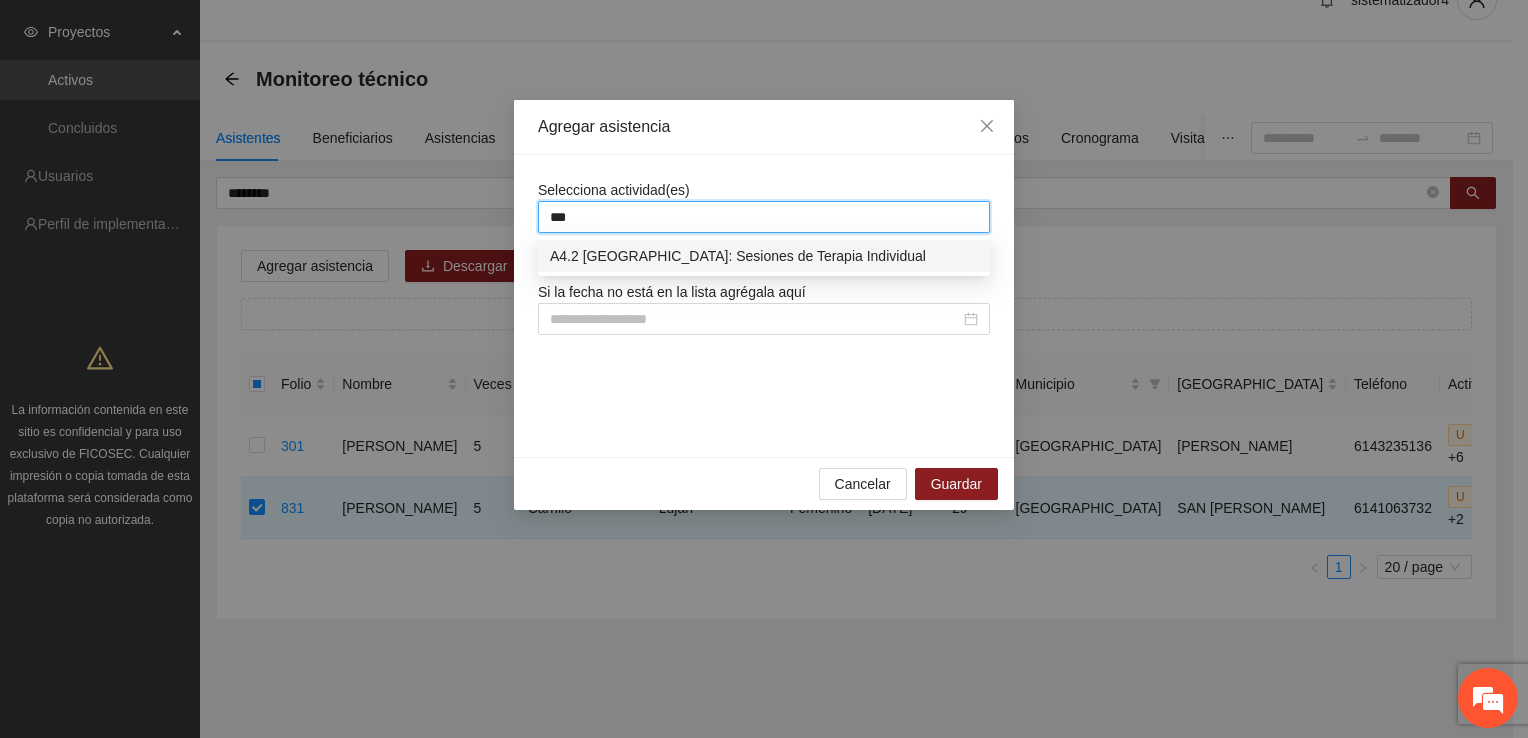 type 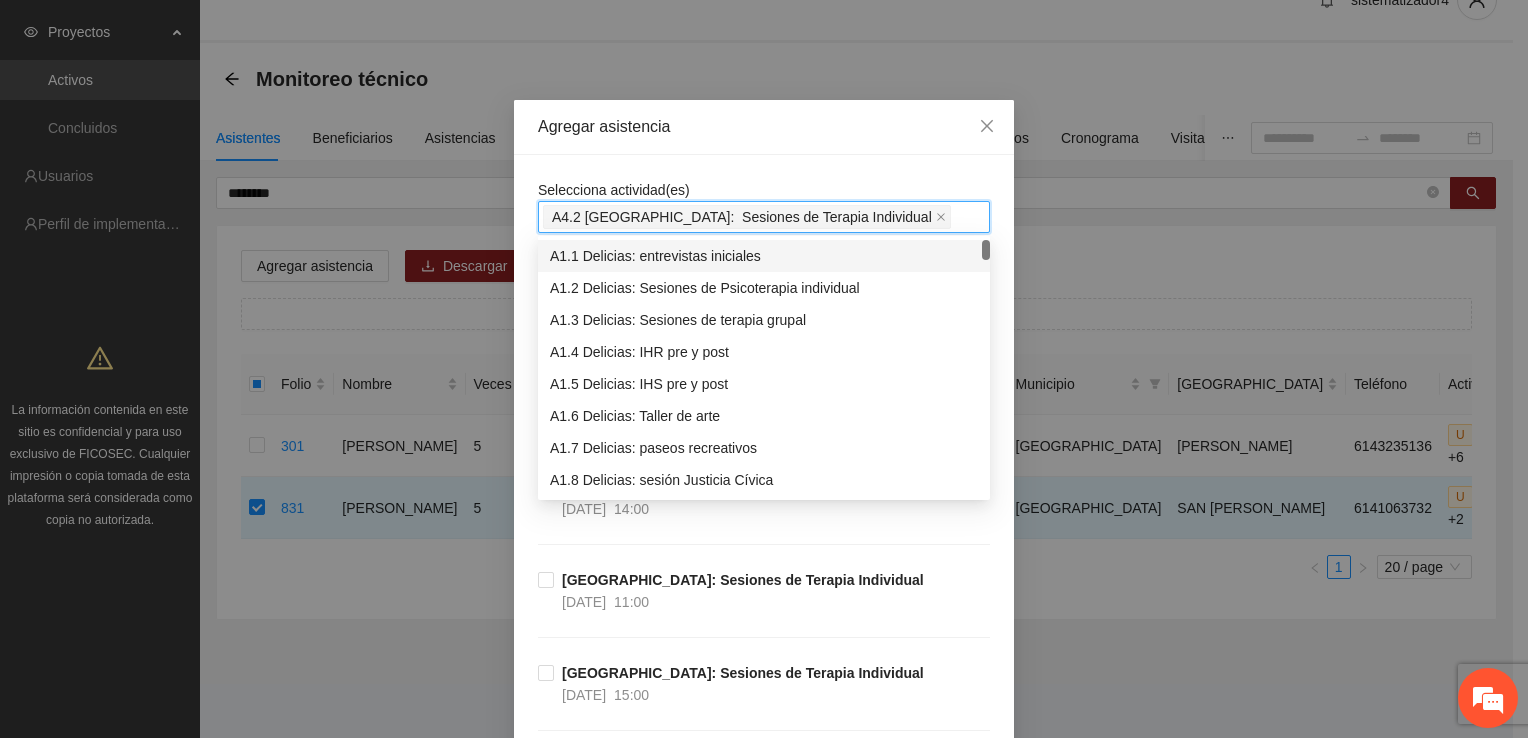 click on "Selecciona actividad(es) A4.2 [GEOGRAPHIC_DATA]:  Sesiones de Terapia Individual    Si la fecha no está en la lista agrégala aquí [GEOGRAPHIC_DATA]:  Sesiones de Terapia Individual  [DATE] 12:00 [GEOGRAPHIC_DATA]:  Sesiones de Terapia Individual  [DATE] 14:00 [GEOGRAPHIC_DATA]:  Sesiones de Terapia Individual  [DATE] 11:00 [GEOGRAPHIC_DATA]:  Sesiones de Terapia Individual  [DATE] 15:00 [GEOGRAPHIC_DATA]:  Sesiones de Terapia Individual  [DATE] 09:00 [GEOGRAPHIC_DATA]:  Sesiones de Terapia Individual  [DATE] 10:00 [GEOGRAPHIC_DATA]:  Sesiones de Terapia Individual  [DATE] 10:00 [GEOGRAPHIC_DATA]:  Sesiones de Terapia Individual  [DATE] 10:00 [GEOGRAPHIC_DATA]:  Sesiones de Terapia Individual  [DATE] 10:00 [GEOGRAPHIC_DATA]:  Sesiones de Terapia Individual  [DATE] 10:00 [GEOGRAPHIC_DATA]:  Sesiones de Terapia Individual  [DATE] 10:00 [GEOGRAPHIC_DATA]:  Sesiones de Terapia Individual  [DATE] 10:00 [GEOGRAPHIC_DATA]:  Sesiones de Terapia Individual  [DATE] 10:00 [GEOGRAPHIC_DATA]:  Sesiones de Terapia Individual  [DATE] 10:00 [GEOGRAPHIC_DATA]:  Sesiones de Terapia Individual" at bounding box center [764, 14069] 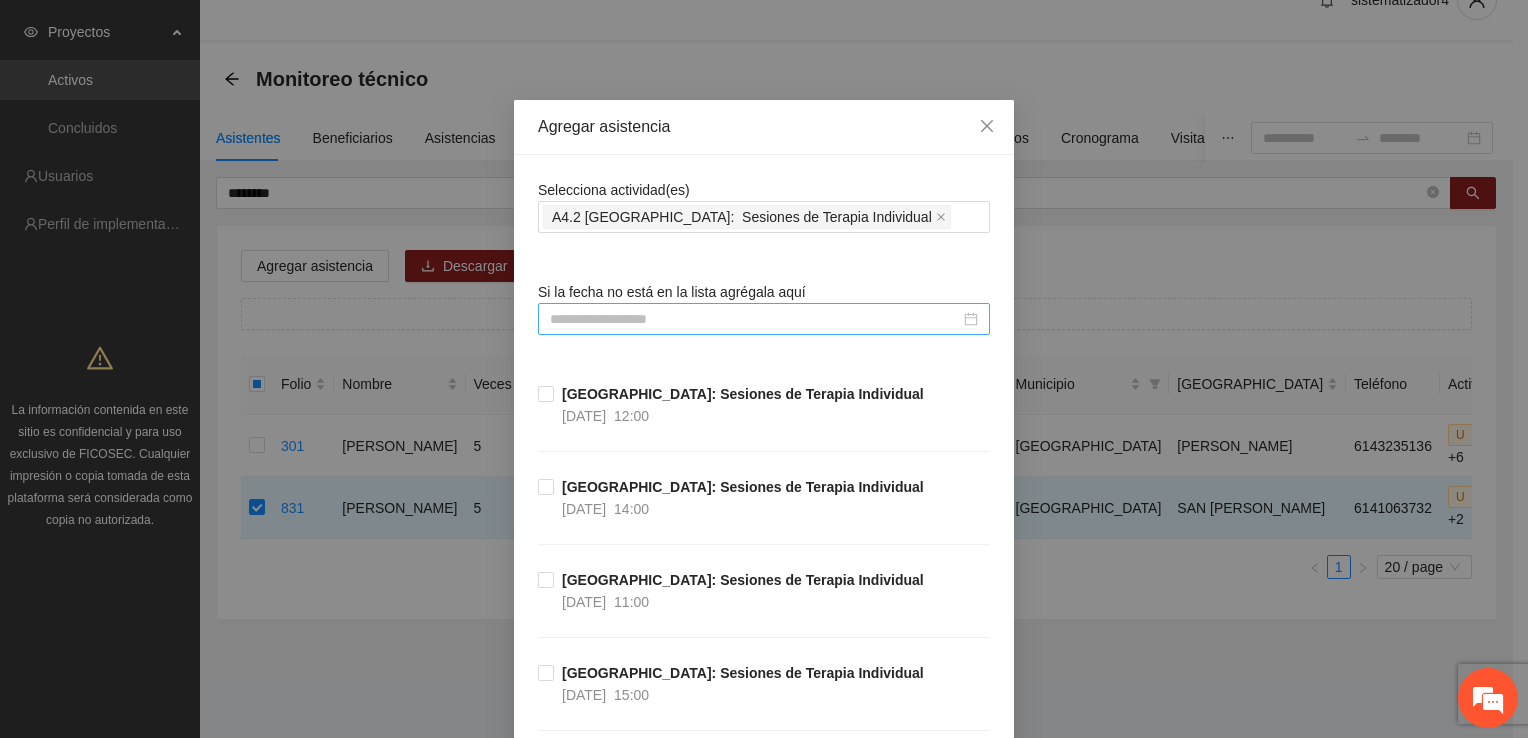 click at bounding box center [755, 319] 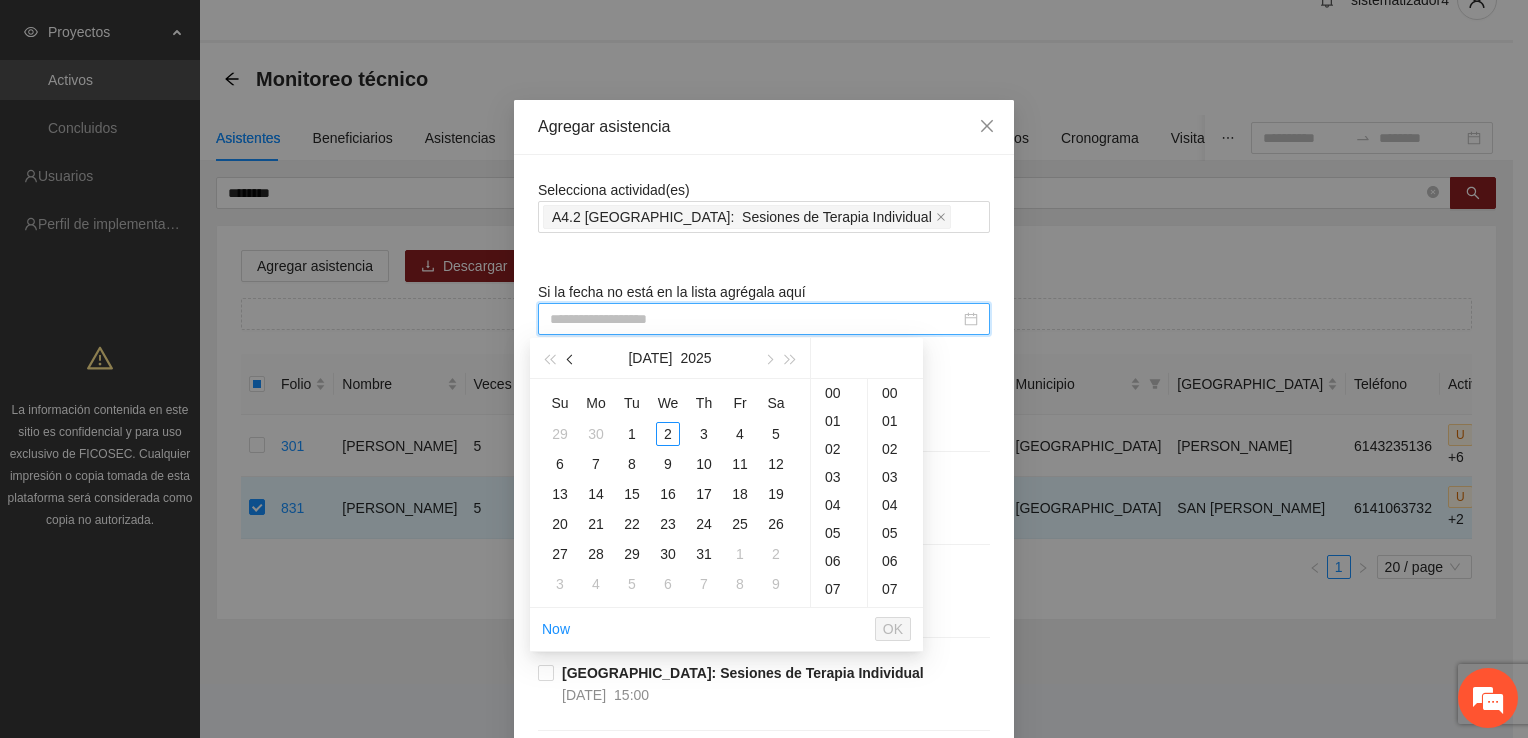click at bounding box center (572, 360) 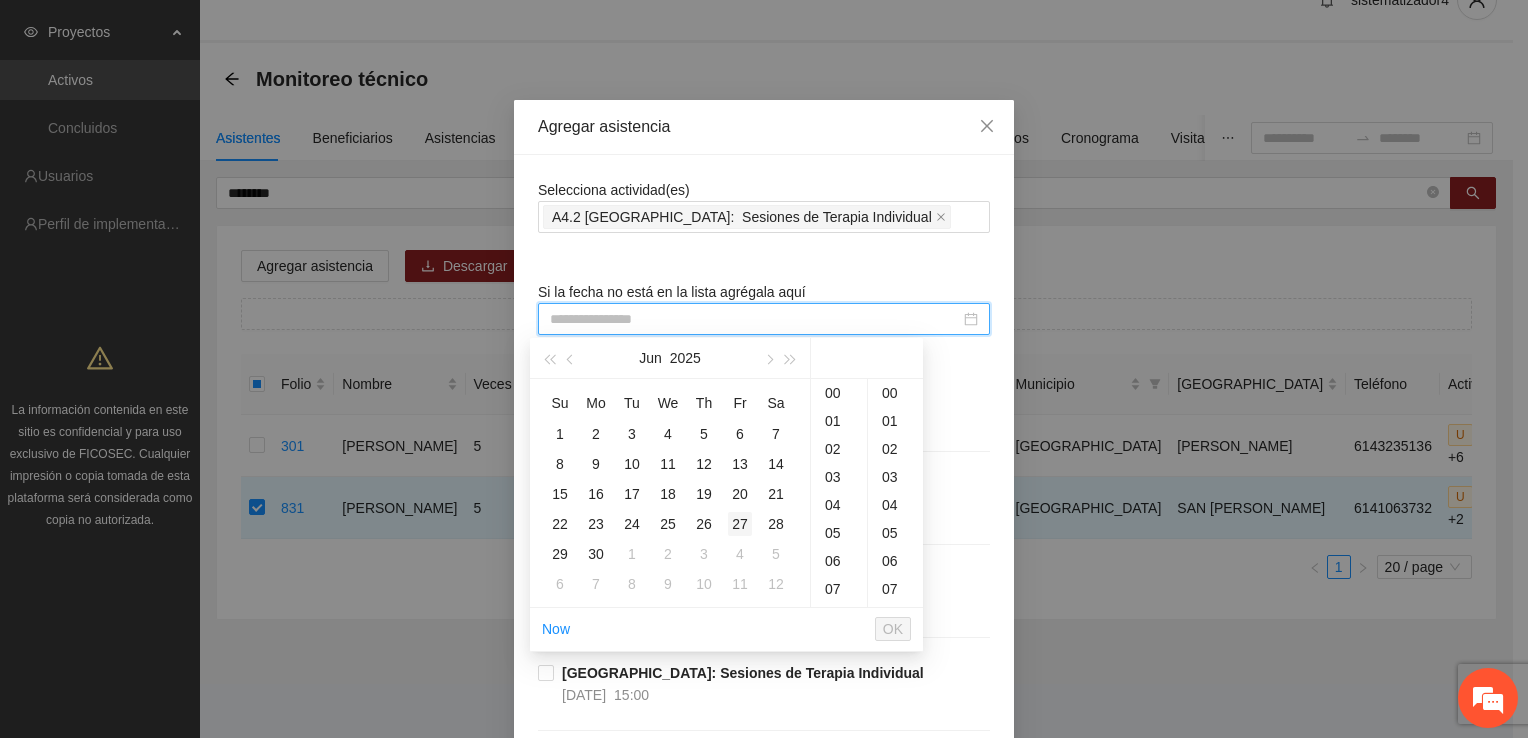 click on "27" at bounding box center [740, 524] 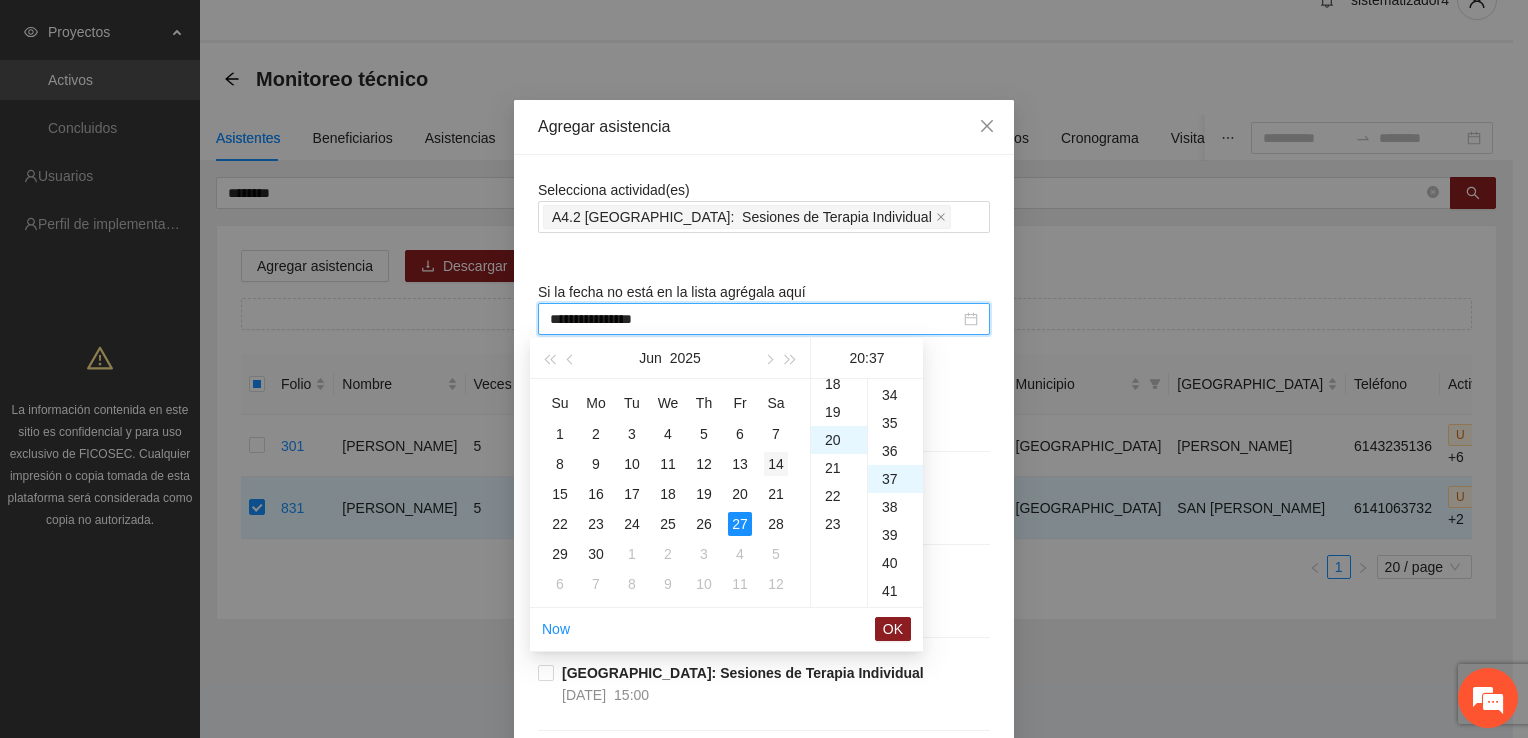scroll, scrollTop: 560, scrollLeft: 0, axis: vertical 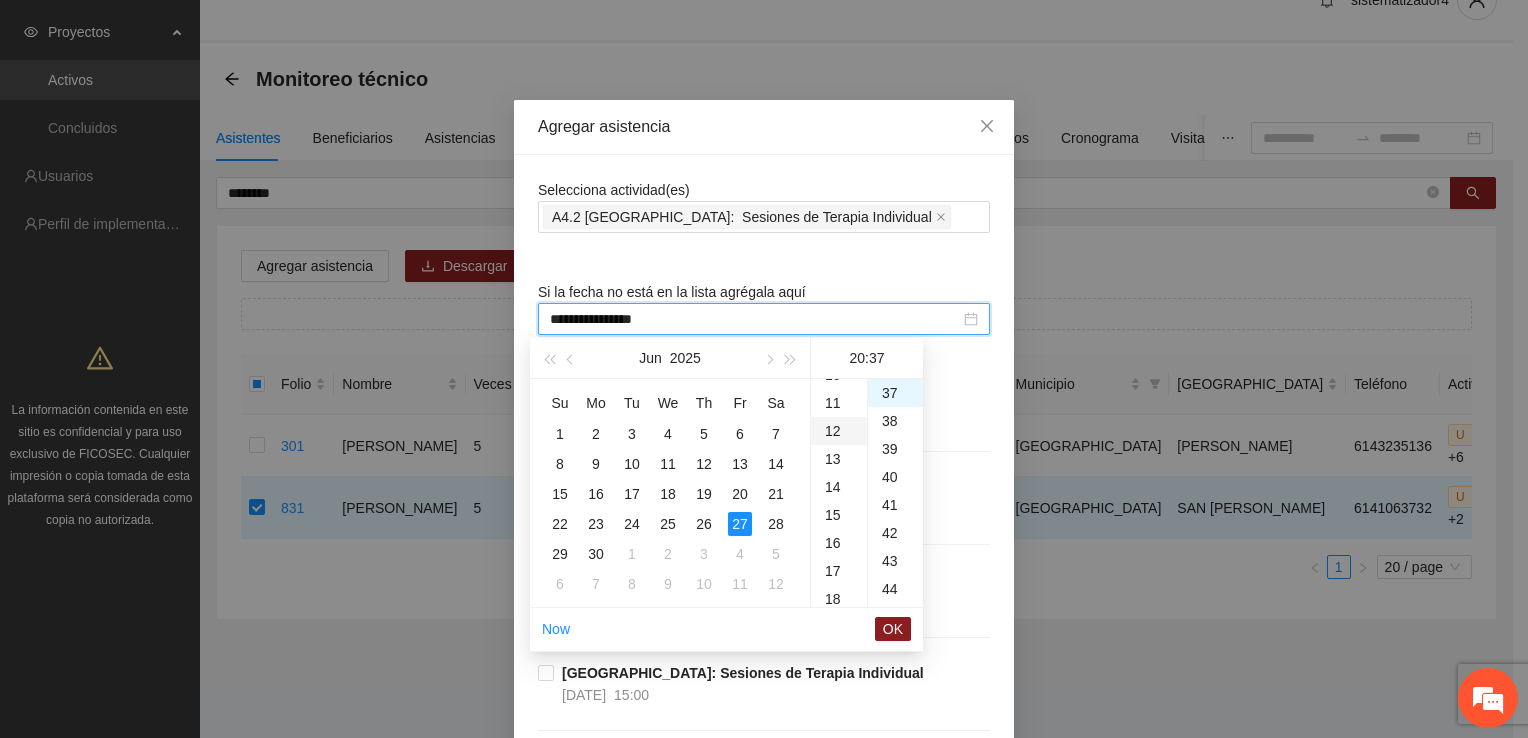 click on "12" at bounding box center (839, 431) 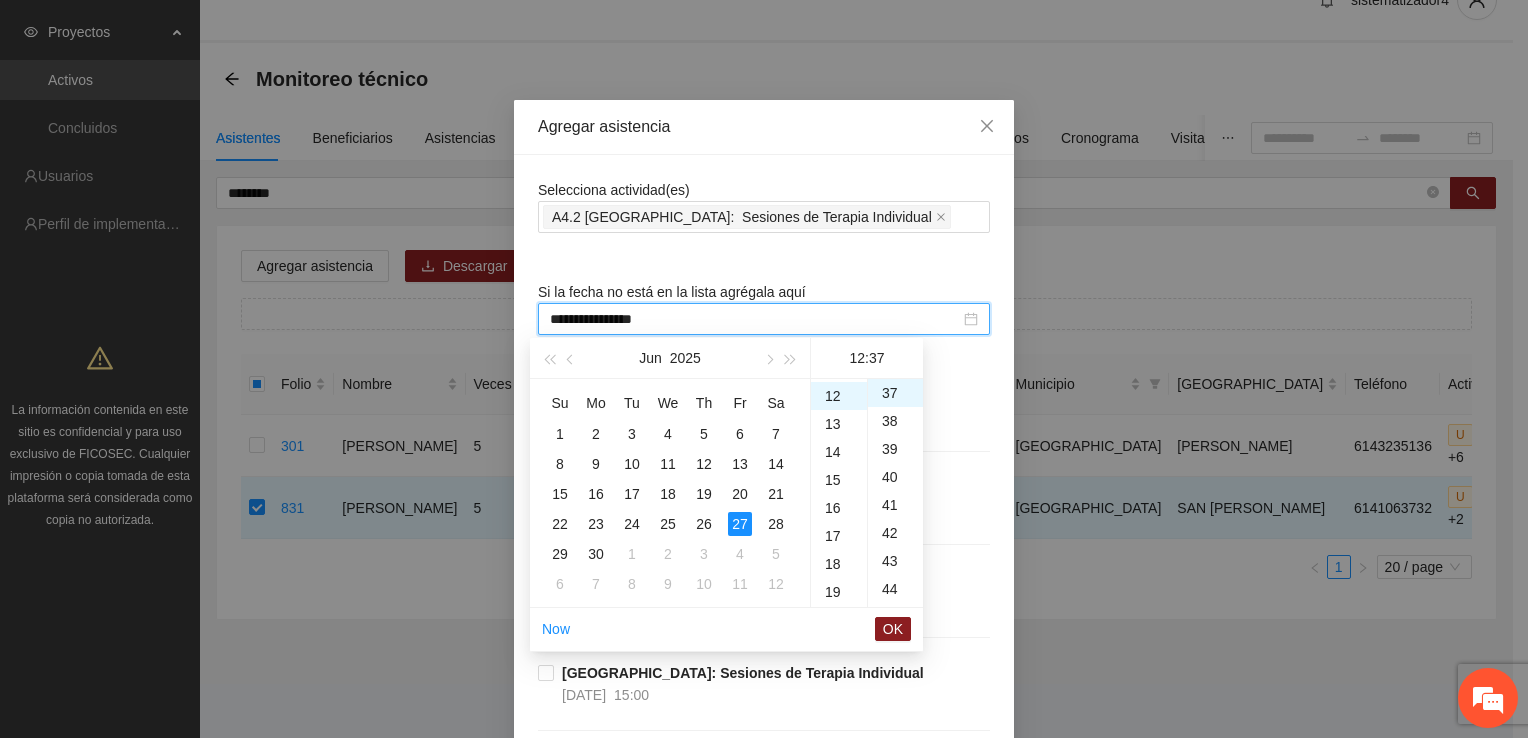 scroll, scrollTop: 336, scrollLeft: 0, axis: vertical 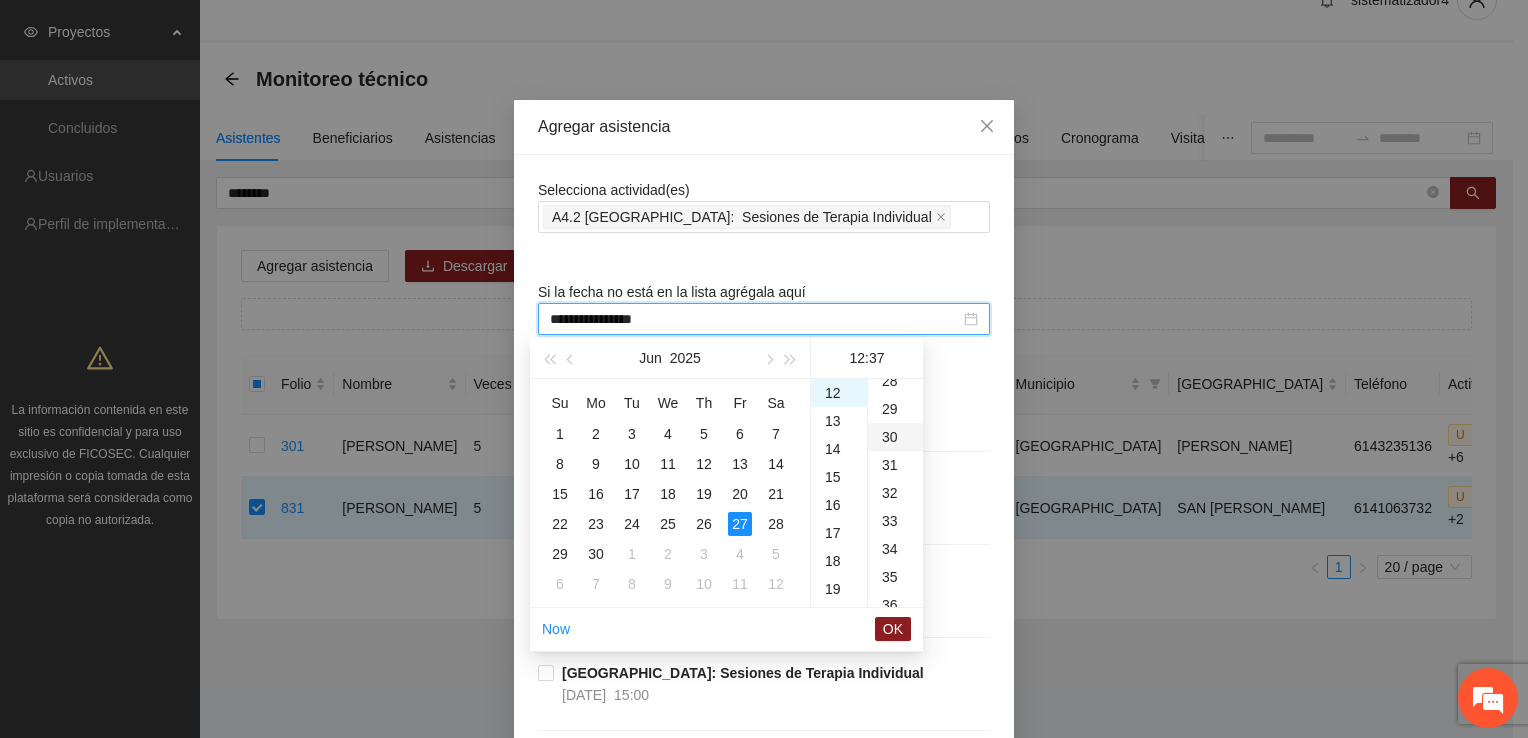 click on "30" at bounding box center [895, 437] 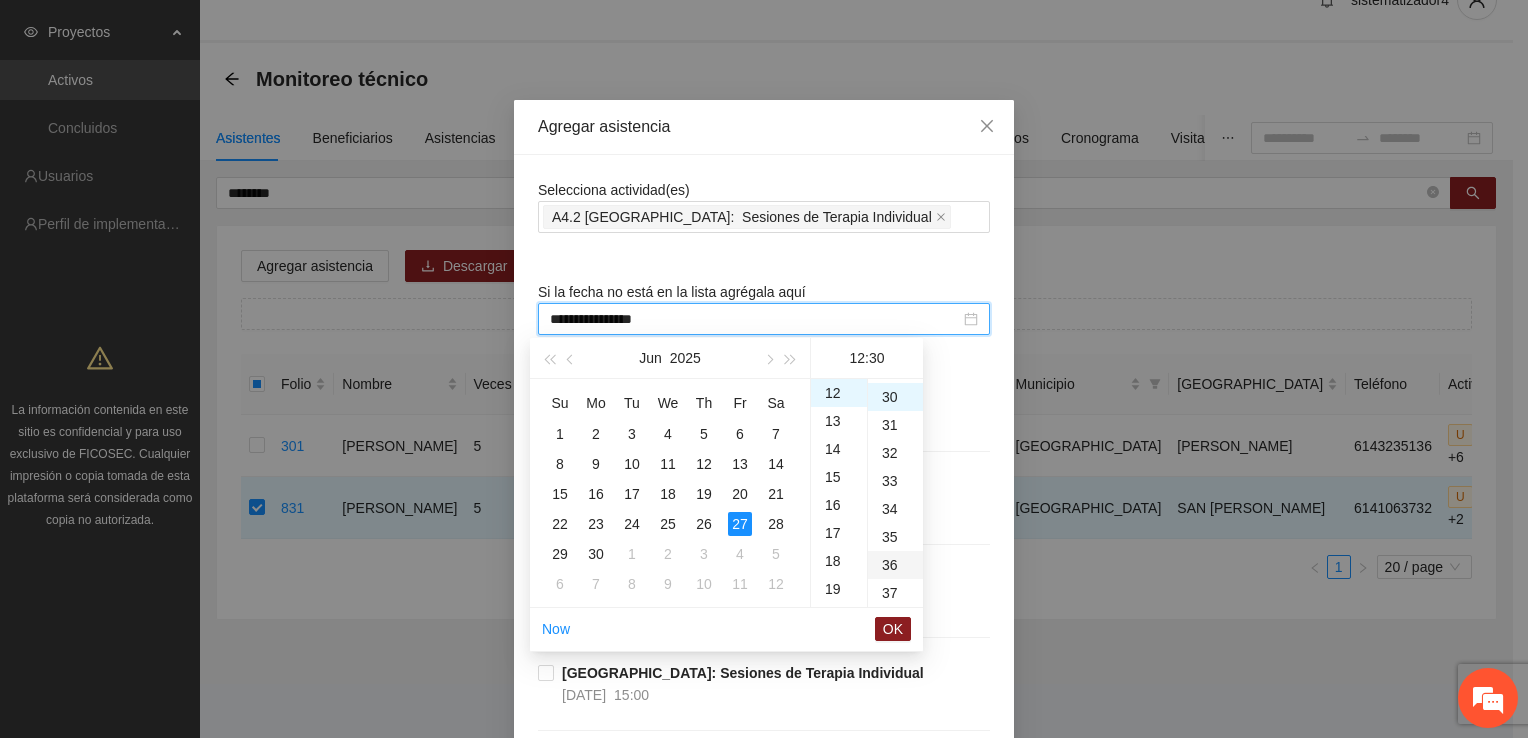 scroll, scrollTop: 840, scrollLeft: 0, axis: vertical 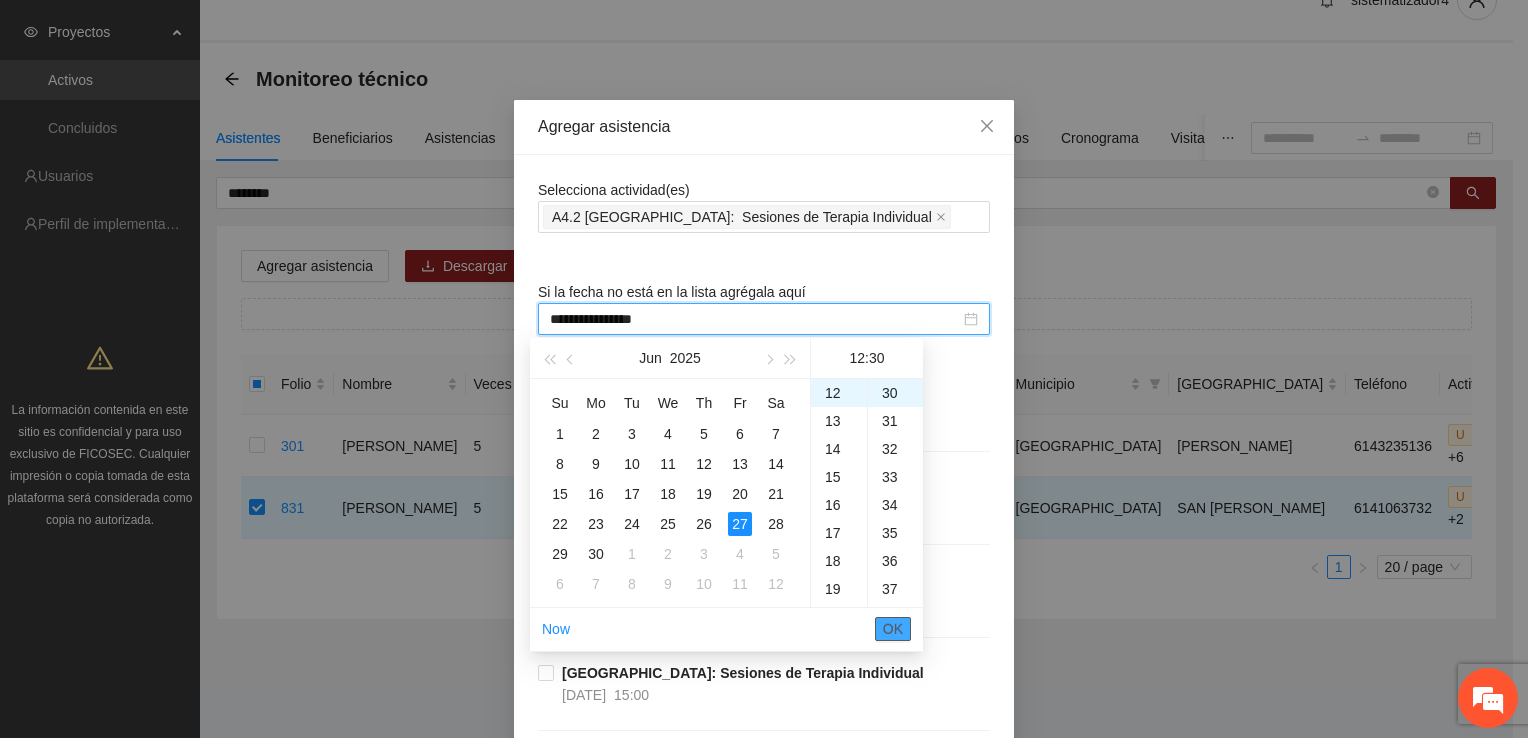 click on "OK" at bounding box center [893, 629] 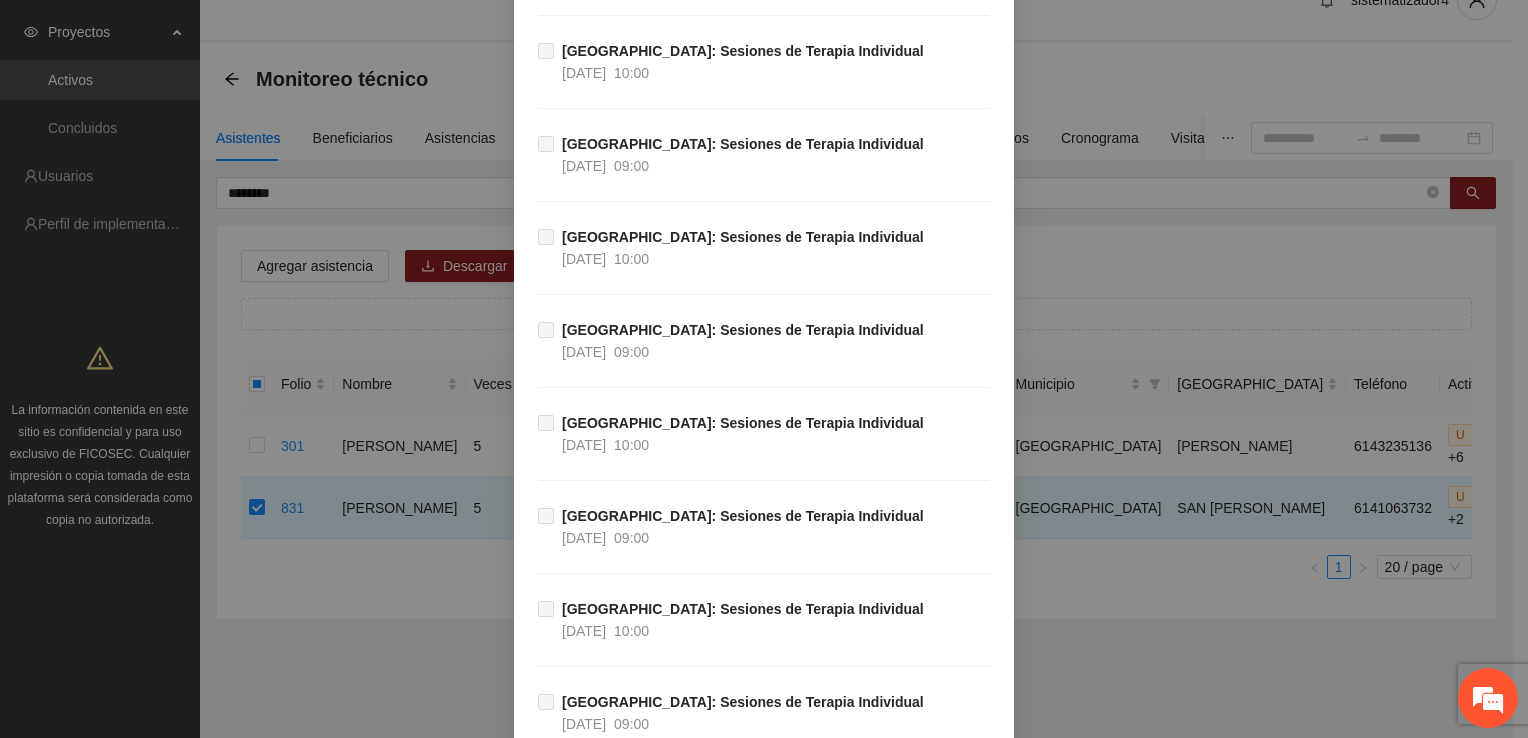 scroll, scrollTop: 27262, scrollLeft: 0, axis: vertical 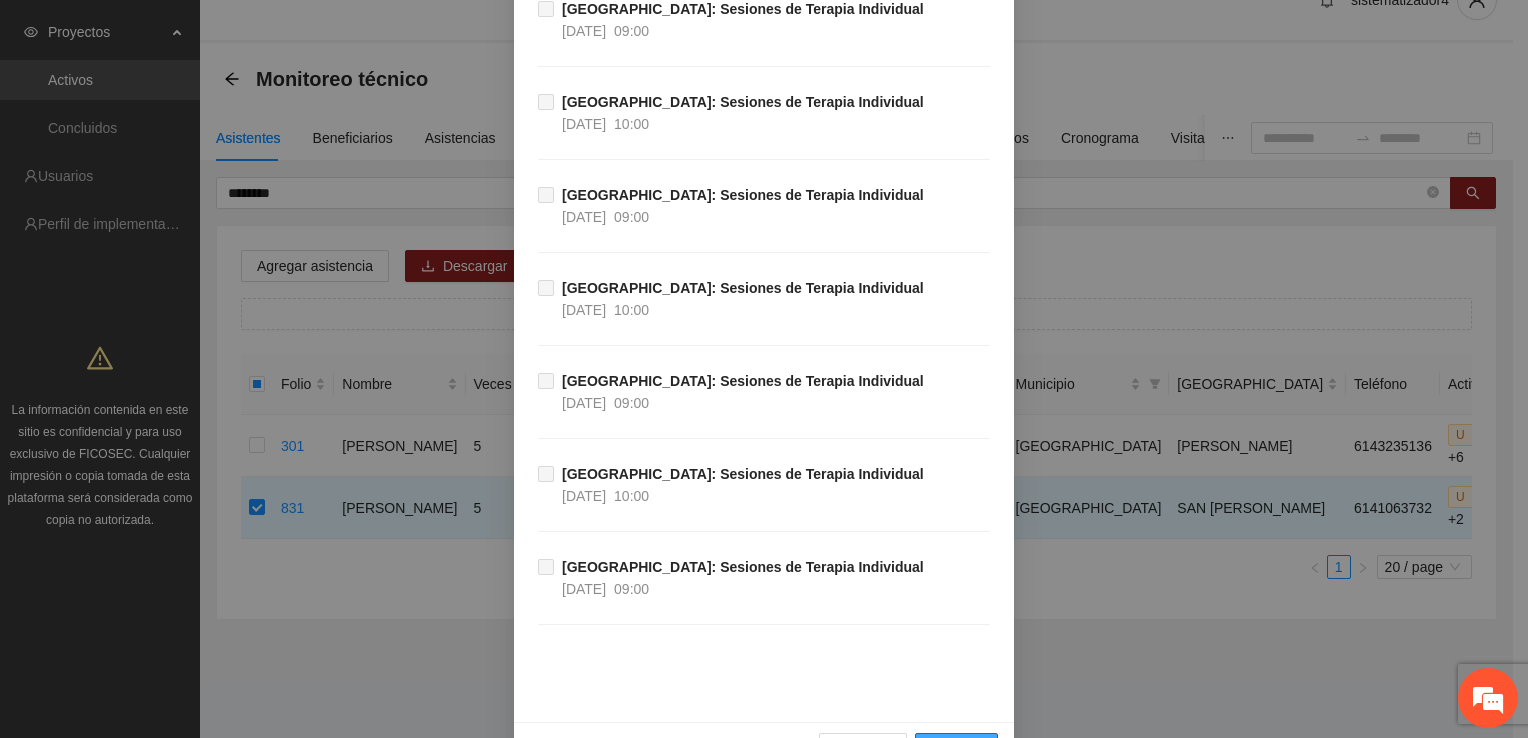 click on "Guardar" at bounding box center [956, 749] 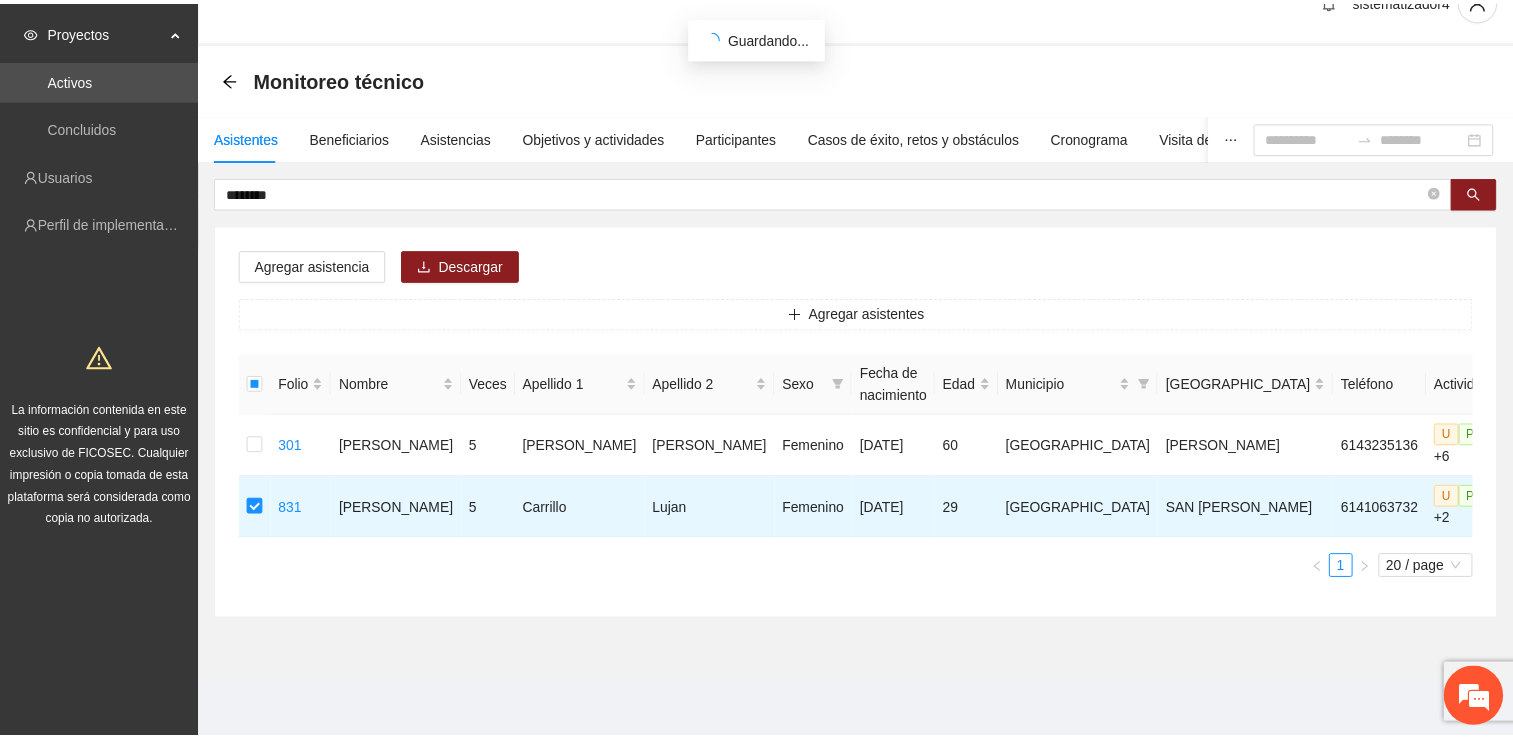 scroll, scrollTop: 14, scrollLeft: 0, axis: vertical 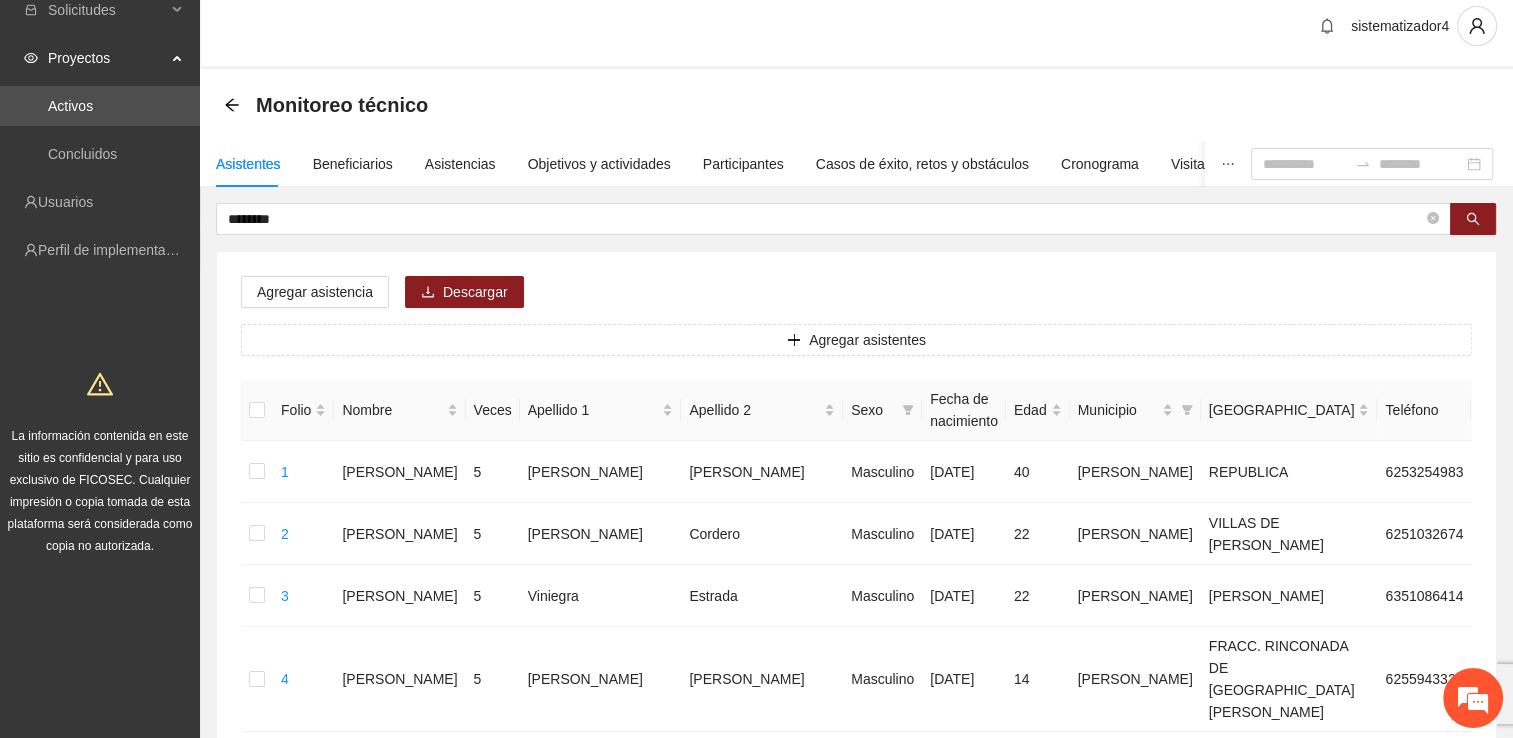 click on "Agregar asistencia Descargar Agregar asistentes Folio Nombre Veces Apellido 1 Apellido 2 Sexo Fecha de nacimiento Edad Municipio Colonia Teléfono Actividad                             1 [PERSON_NAME]  5 [PERSON_NAME] Masculino [DATE] 40 [PERSON_NAME] REPUBLICA 6253254983 U P +7 2 [PERSON_NAME] 5 [PERSON_NAME] Masculino [DATE] 22 [PERSON_NAME] VILLAS DE SANA [PERSON_NAME] 6251032674 U P +7 3 [PERSON_NAME] 5 [PERSON_NAME] Masculino [DATE] 22 [PERSON_NAME] [PERSON_NAME] 6351086414 U P +7 4 [PERSON_NAME] 5 [PERSON_NAME] Masculino [DATE] 14 [PERSON_NAME] FRACC. RINCONADA DE SAN [PERSON_NAME] 6255943323 U P +2 5 [PERSON_NAME] 5 [PERSON_NAME] Masculino [DATE] 53 [PERSON_NAME] COL. LOS HUERTOS 6251026725 U P +7 6 [PERSON_NAME] 5 [PERSON_NAME] [DATE] 45 [PERSON_NAME] FRACC. INDEPENDENCIA 6251472149 U P +6 7 [PERSON_NAME] 5 Sinaloa [PERSON_NAME] Masculino [DATE] 46 [PERSON_NAME] COL. REFORMA 6251244972 U P +8 8 [PERSON_NAME] 5 [PERSON_NAME] Femenino [DATE] 21 [PERSON_NAME] COL. REFORMA 6673218849 U P +6" at bounding box center [856, 1028] 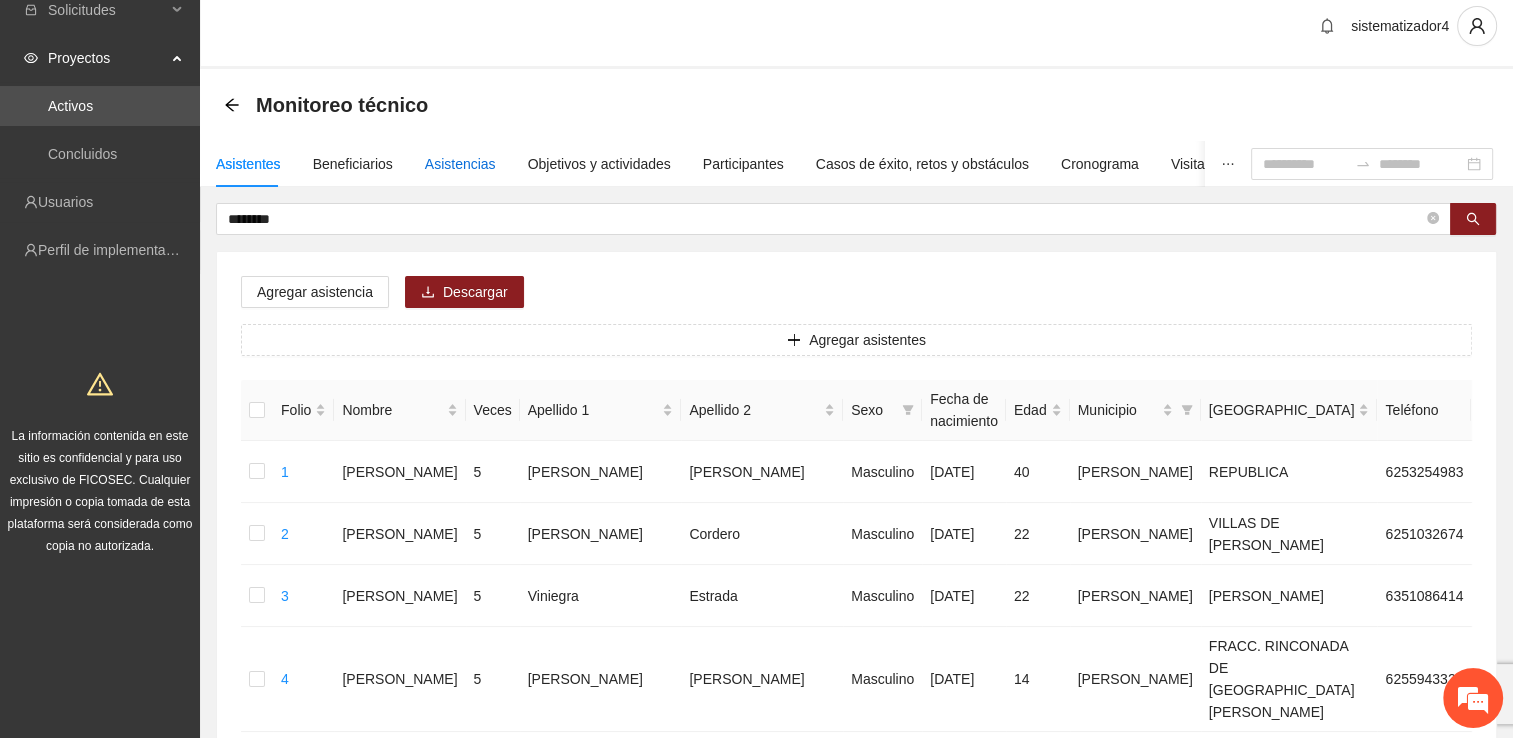 click on "Asistencias" at bounding box center [460, 164] 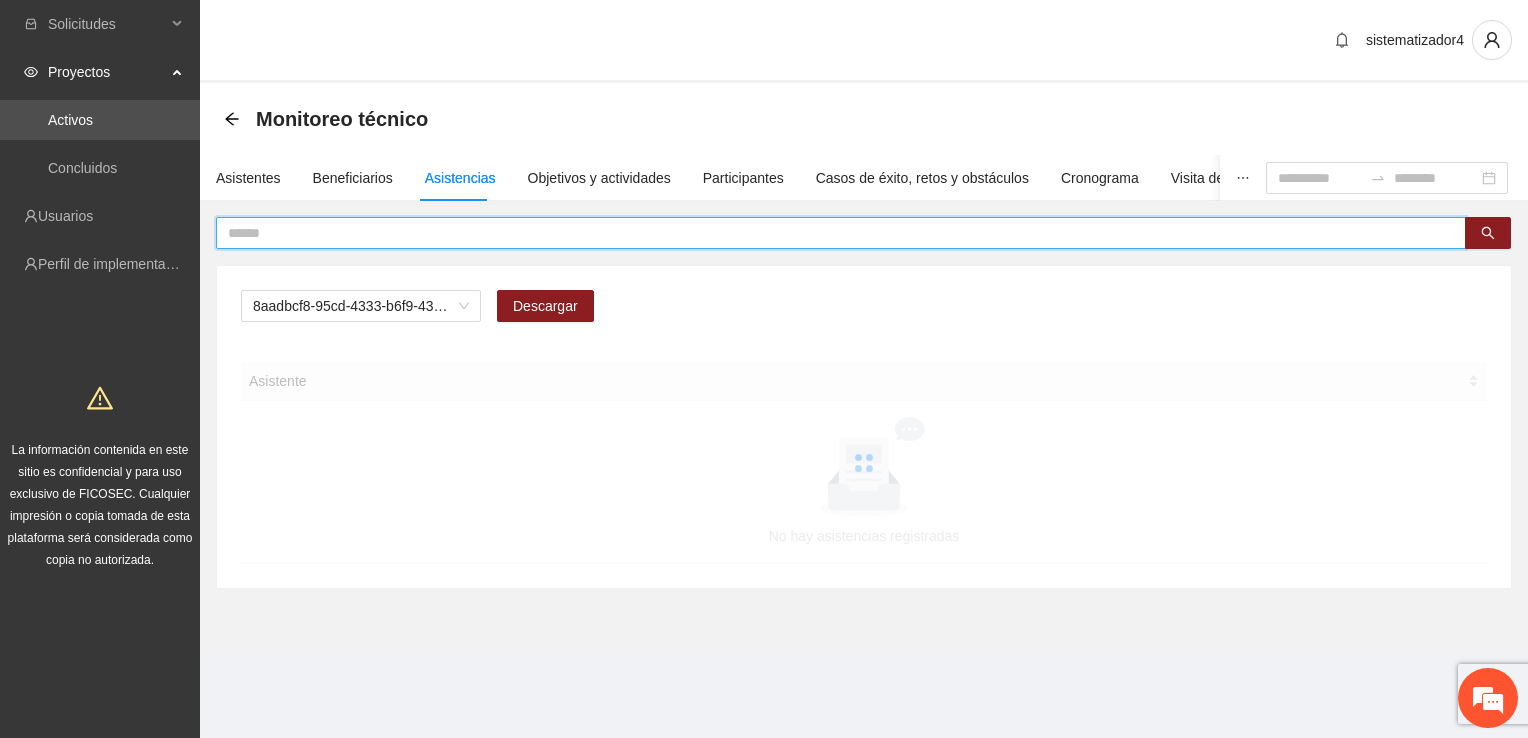 click at bounding box center (833, 233) 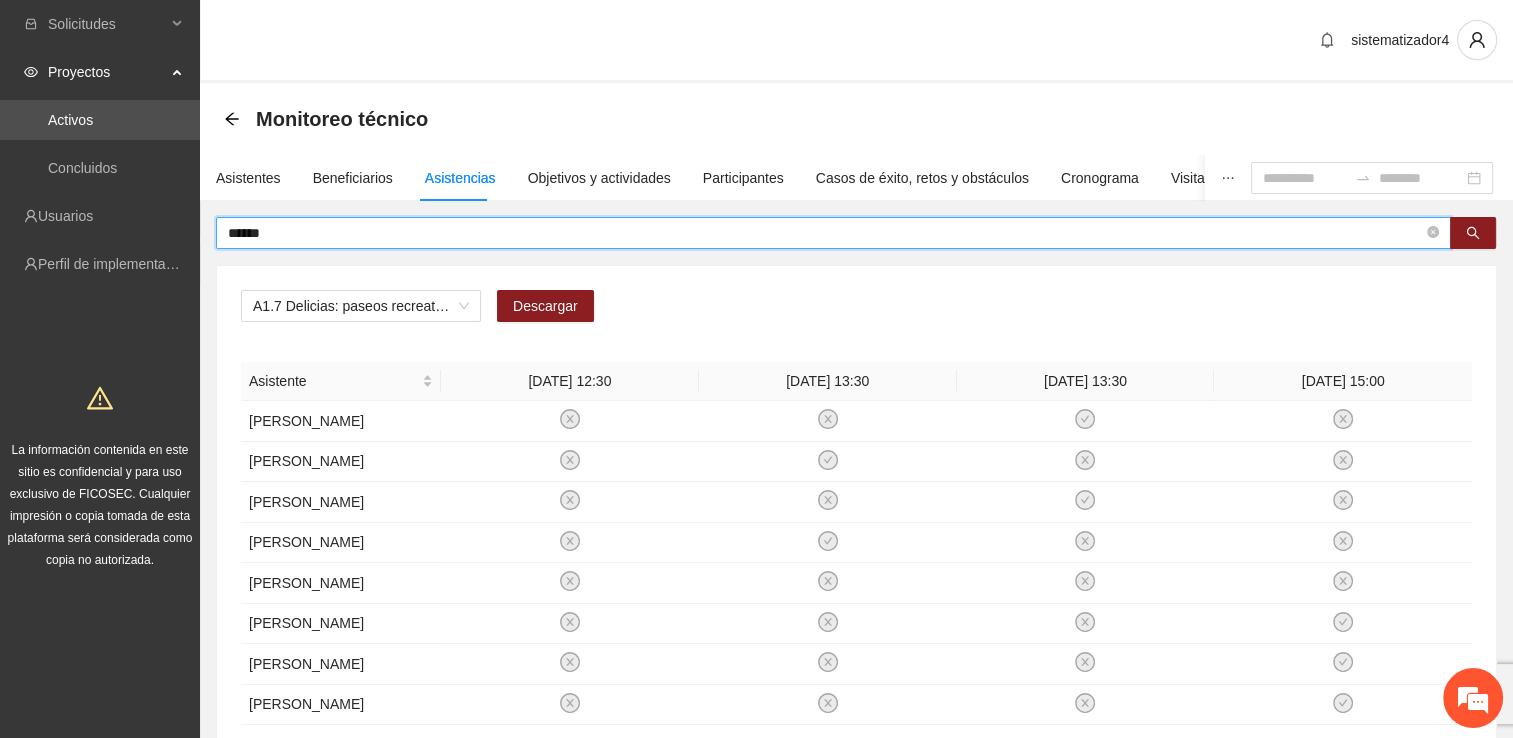 type on "******" 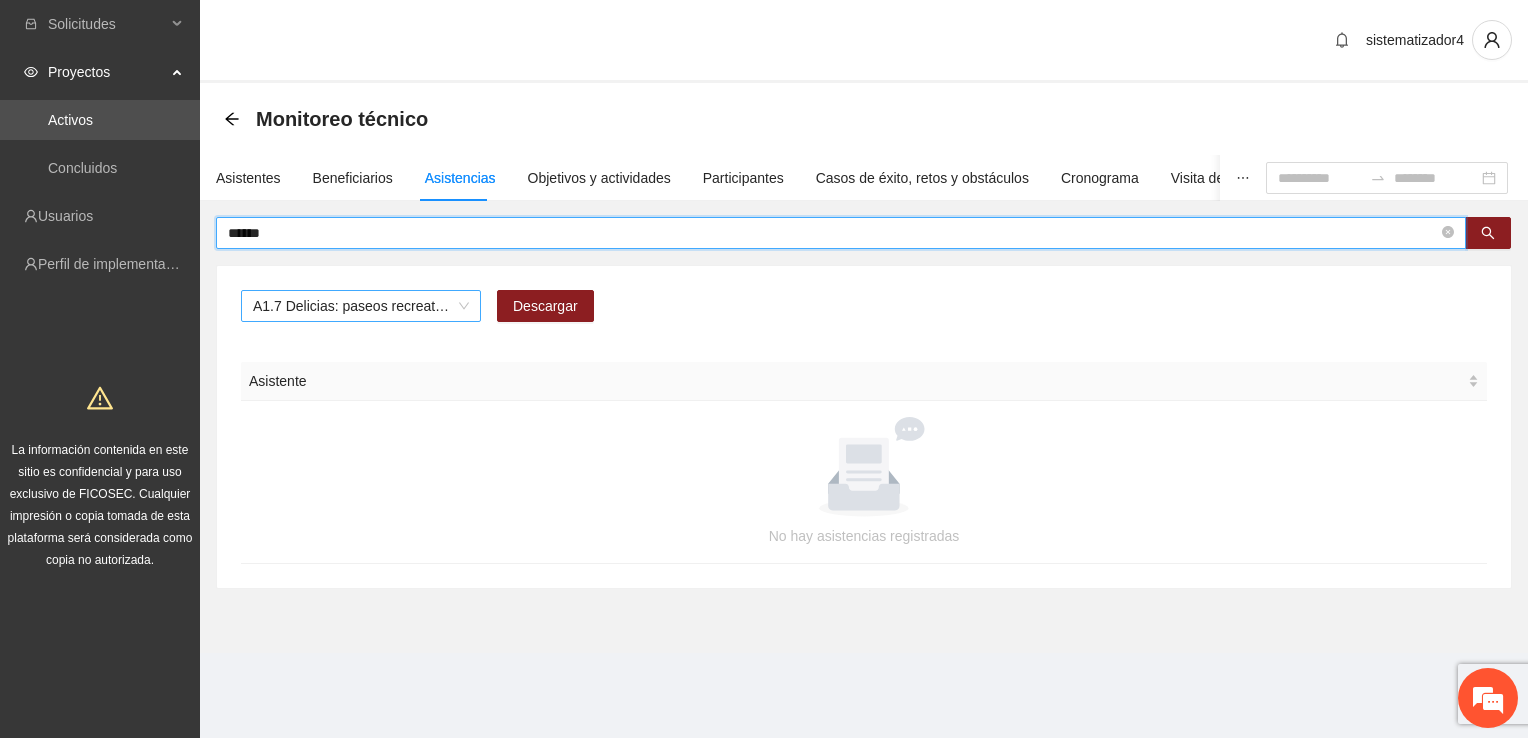 click on "A1.7 Delicias: paseos recreativos" at bounding box center [361, 306] 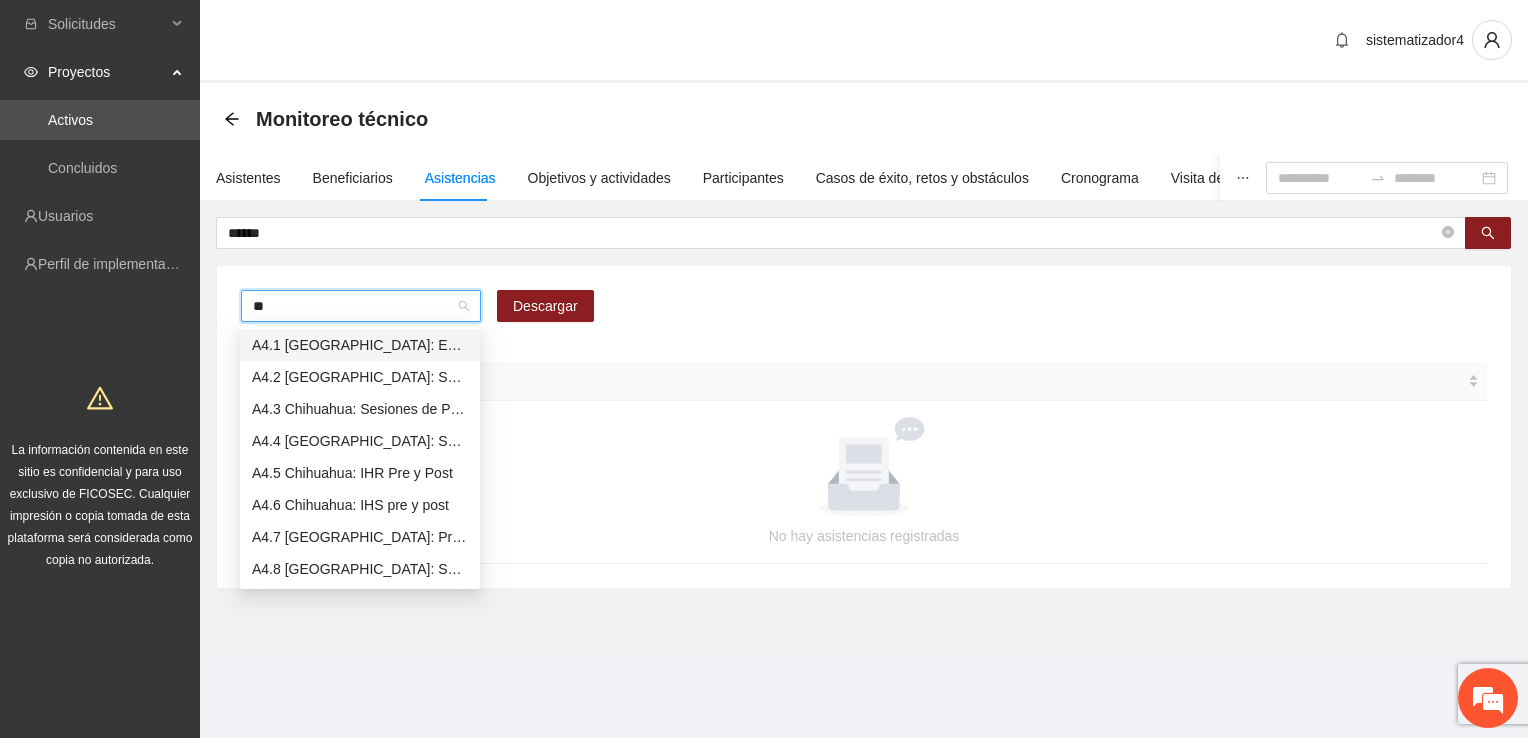 type on "***" 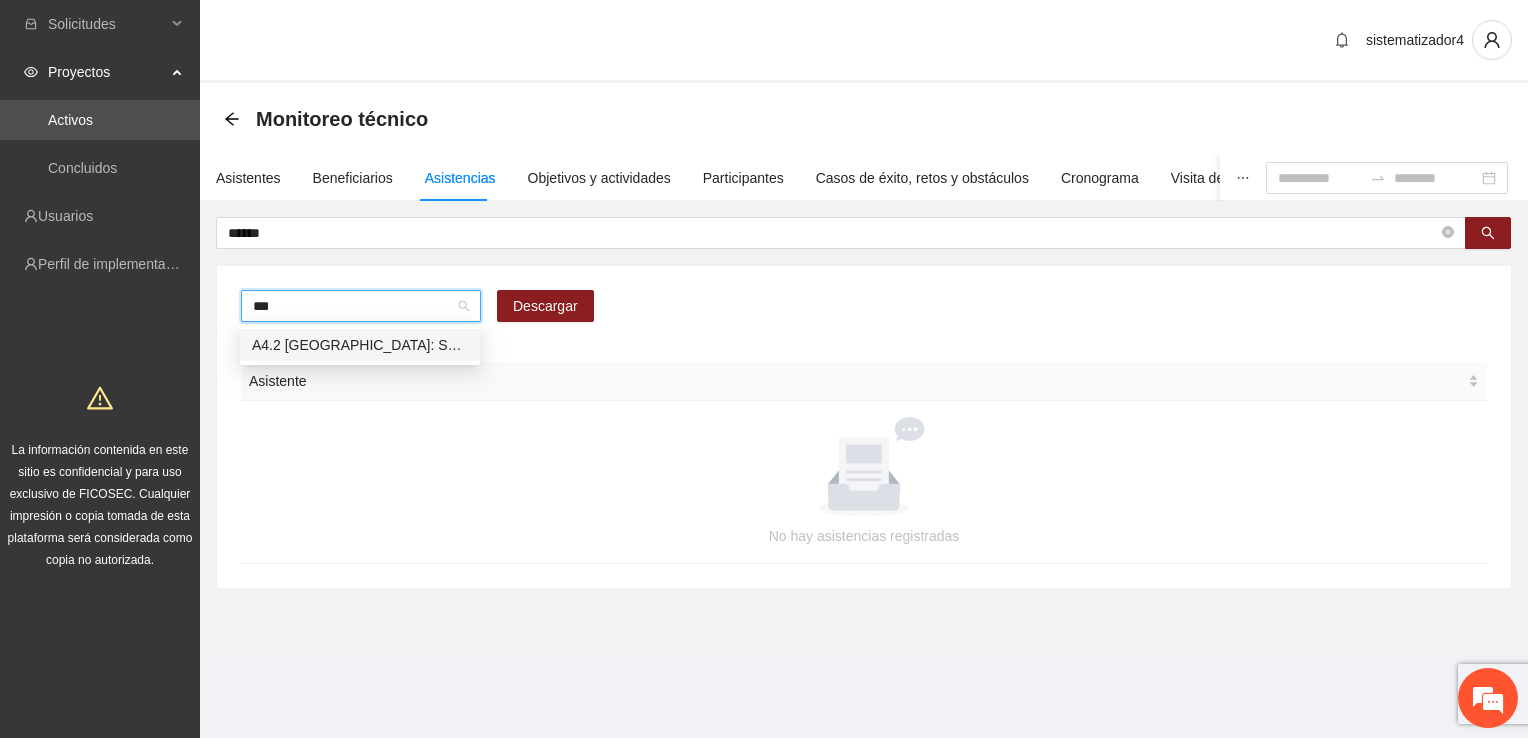 type 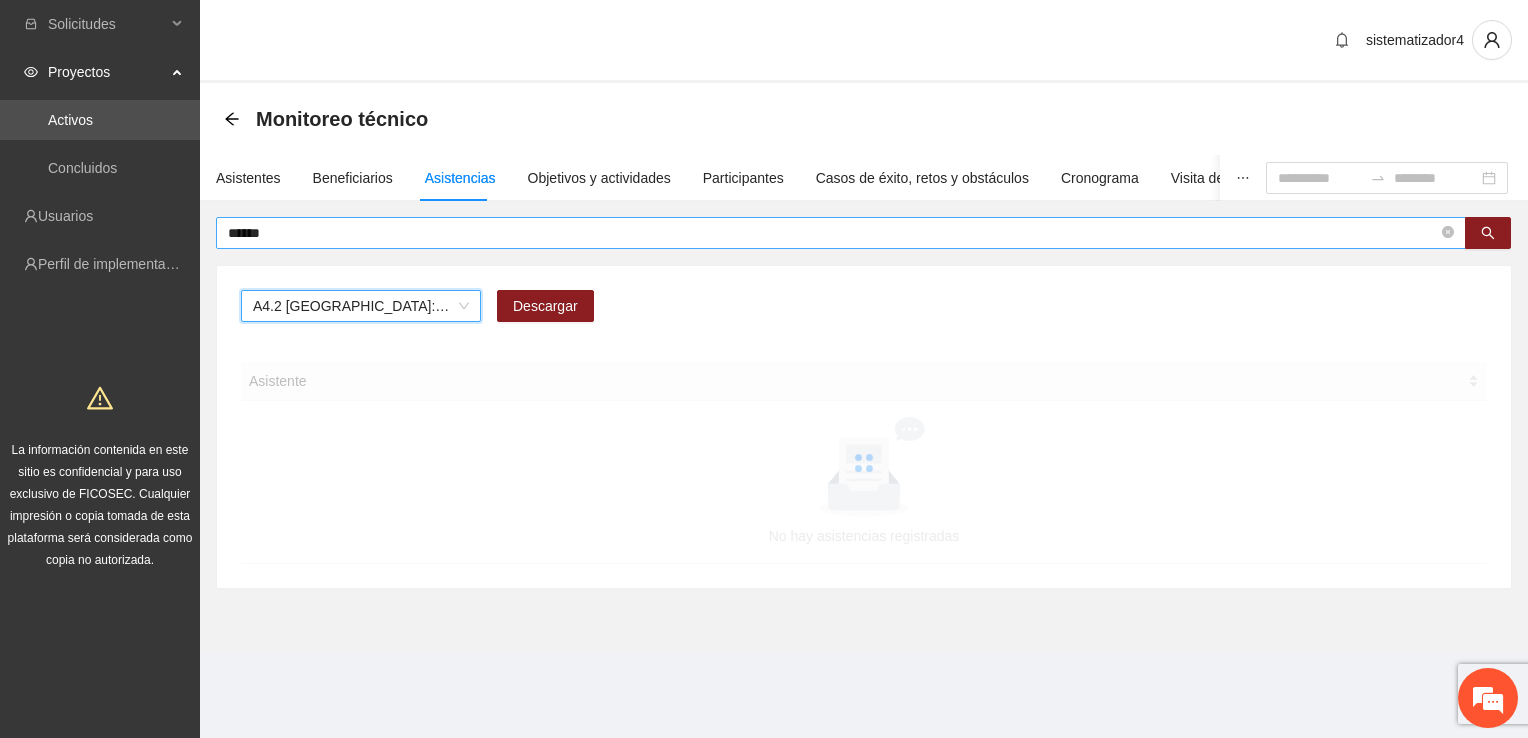 click on "******" at bounding box center [833, 233] 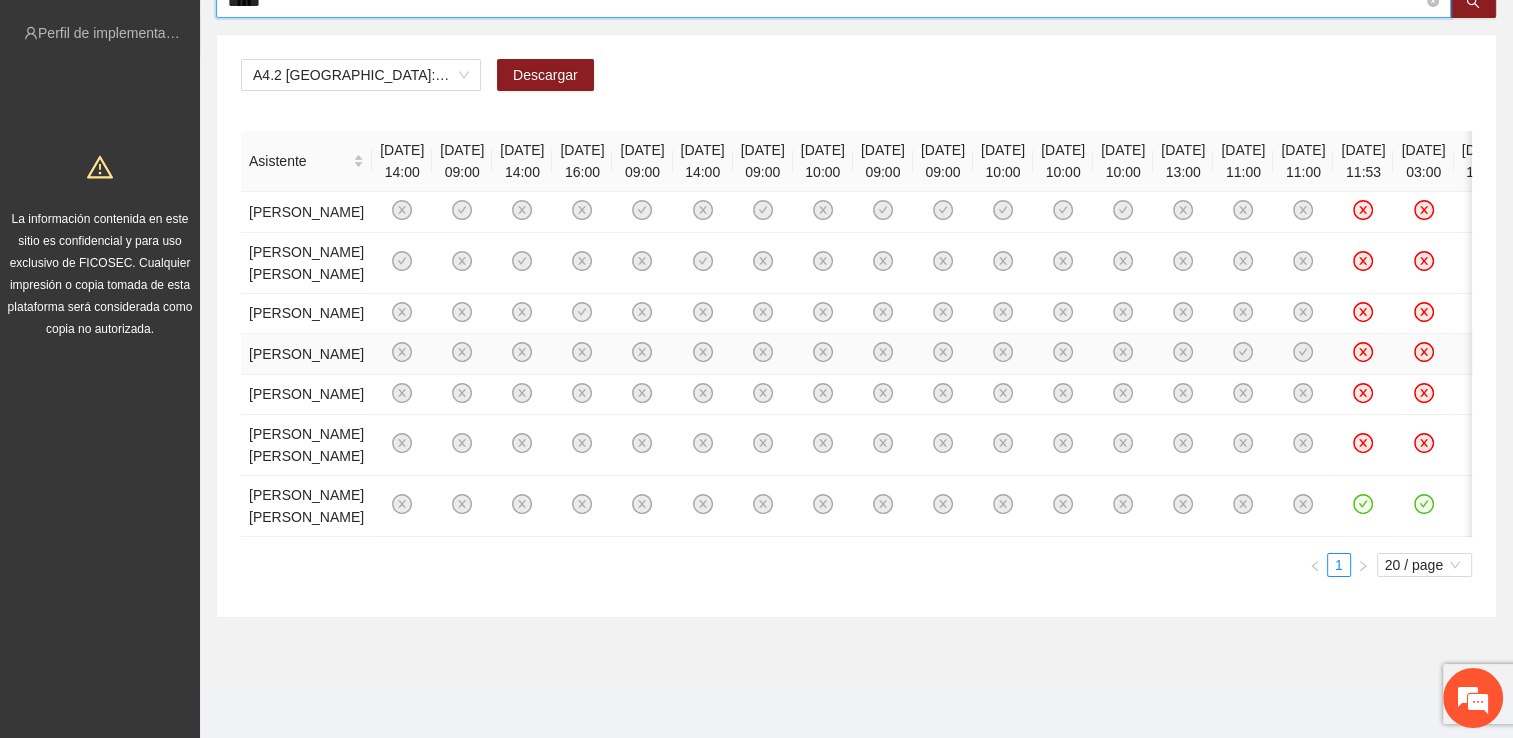 scroll, scrollTop: 600, scrollLeft: 0, axis: vertical 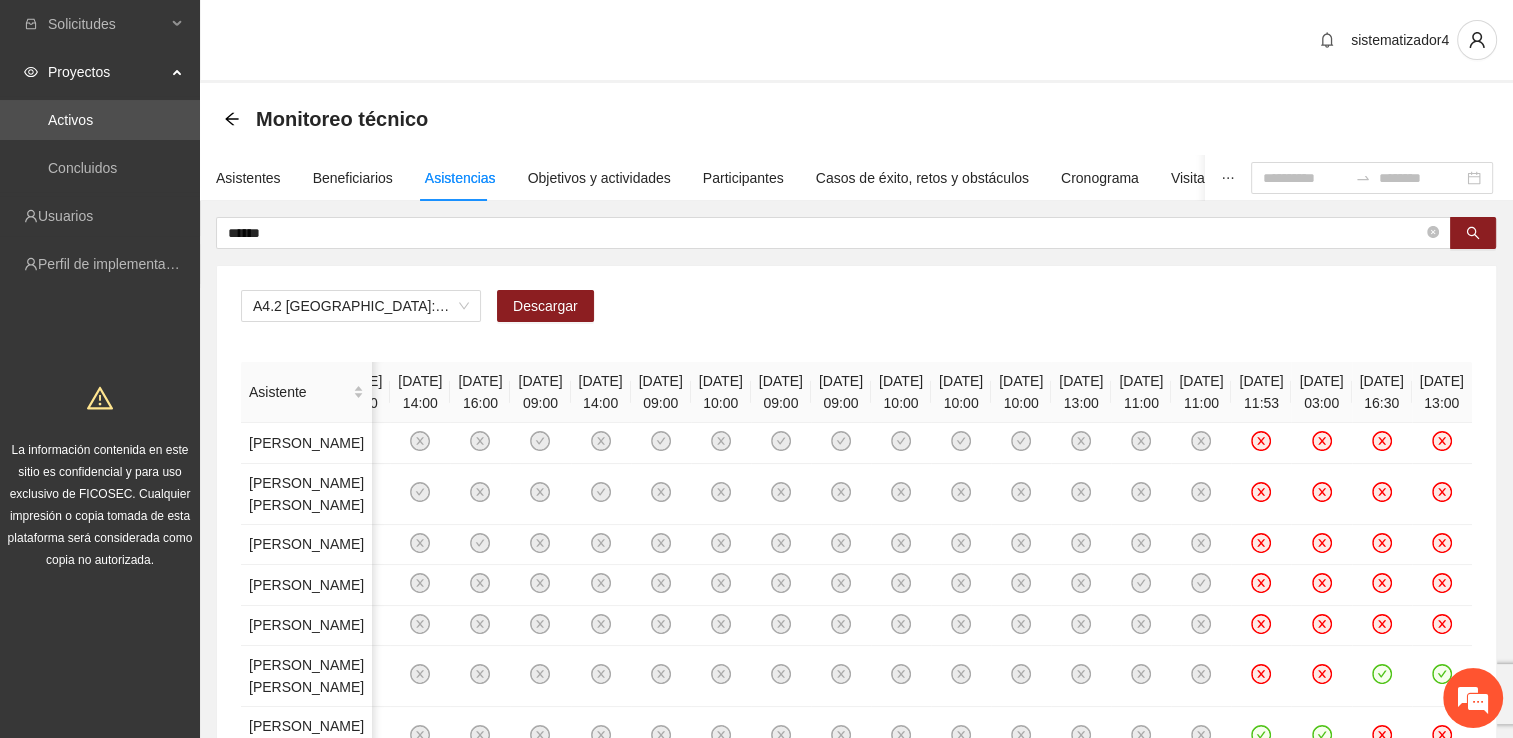 click on "A4.2 [GEOGRAPHIC_DATA]:  Sesiones de Terapia Individual  Descargar" at bounding box center [856, 314] 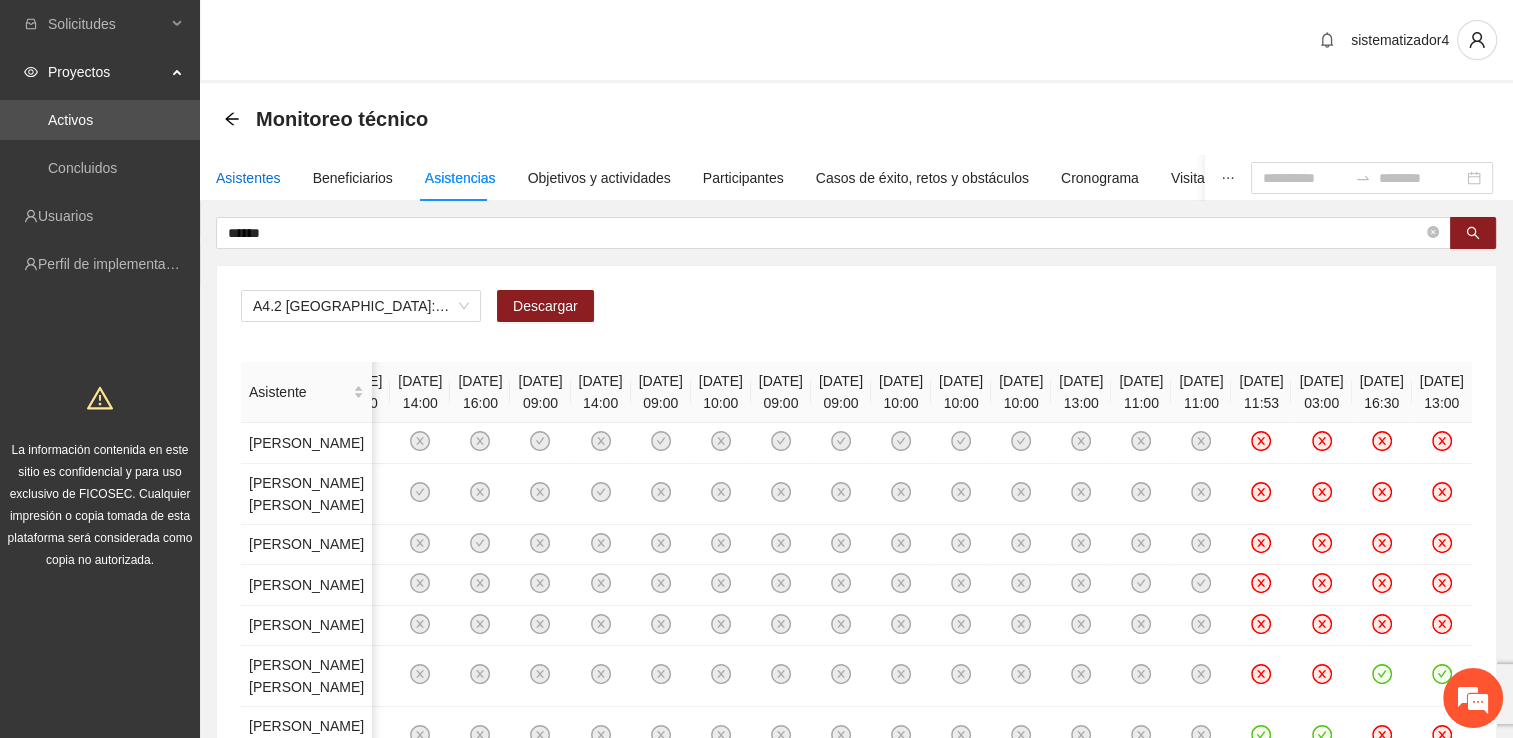 click on "Asistentes" at bounding box center (248, 178) 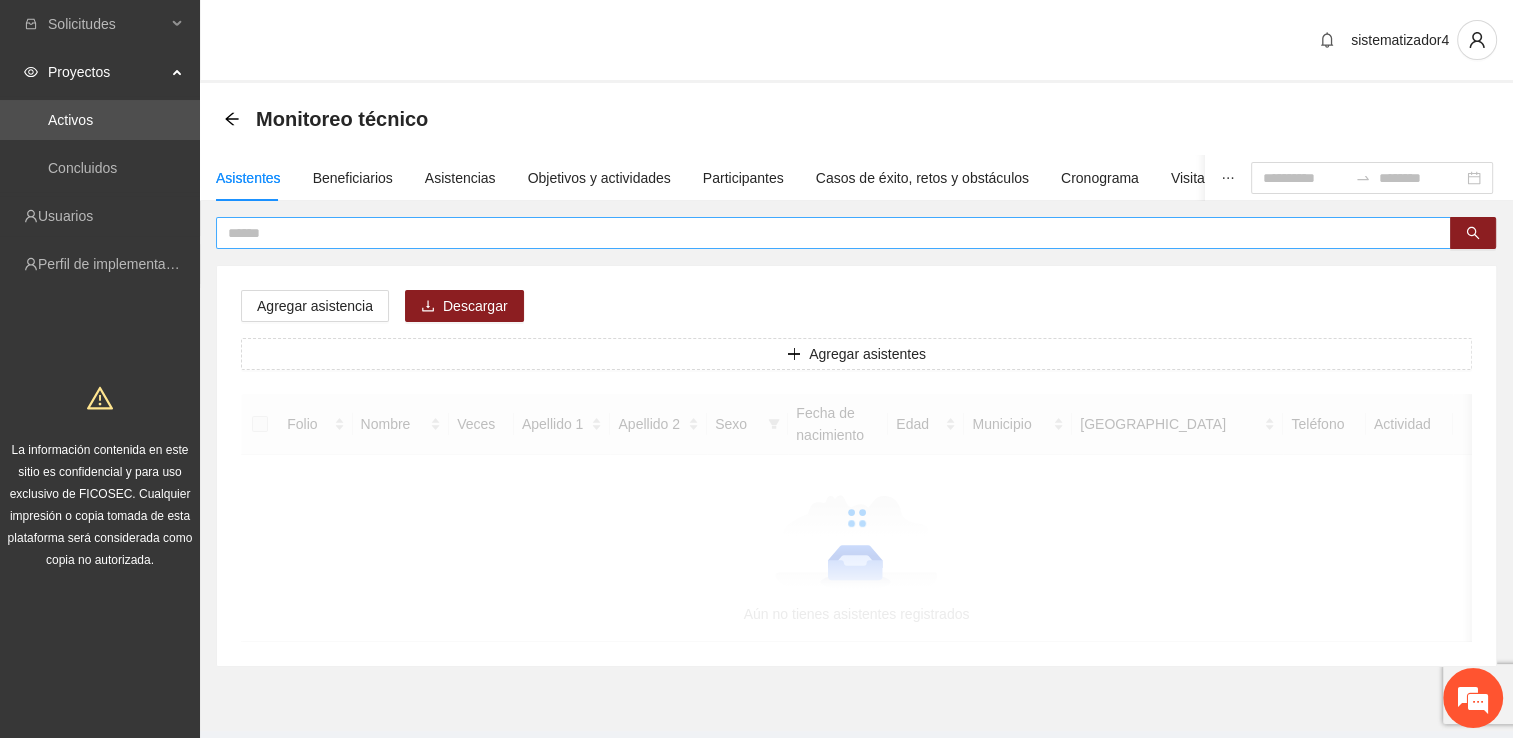 click at bounding box center [825, 233] 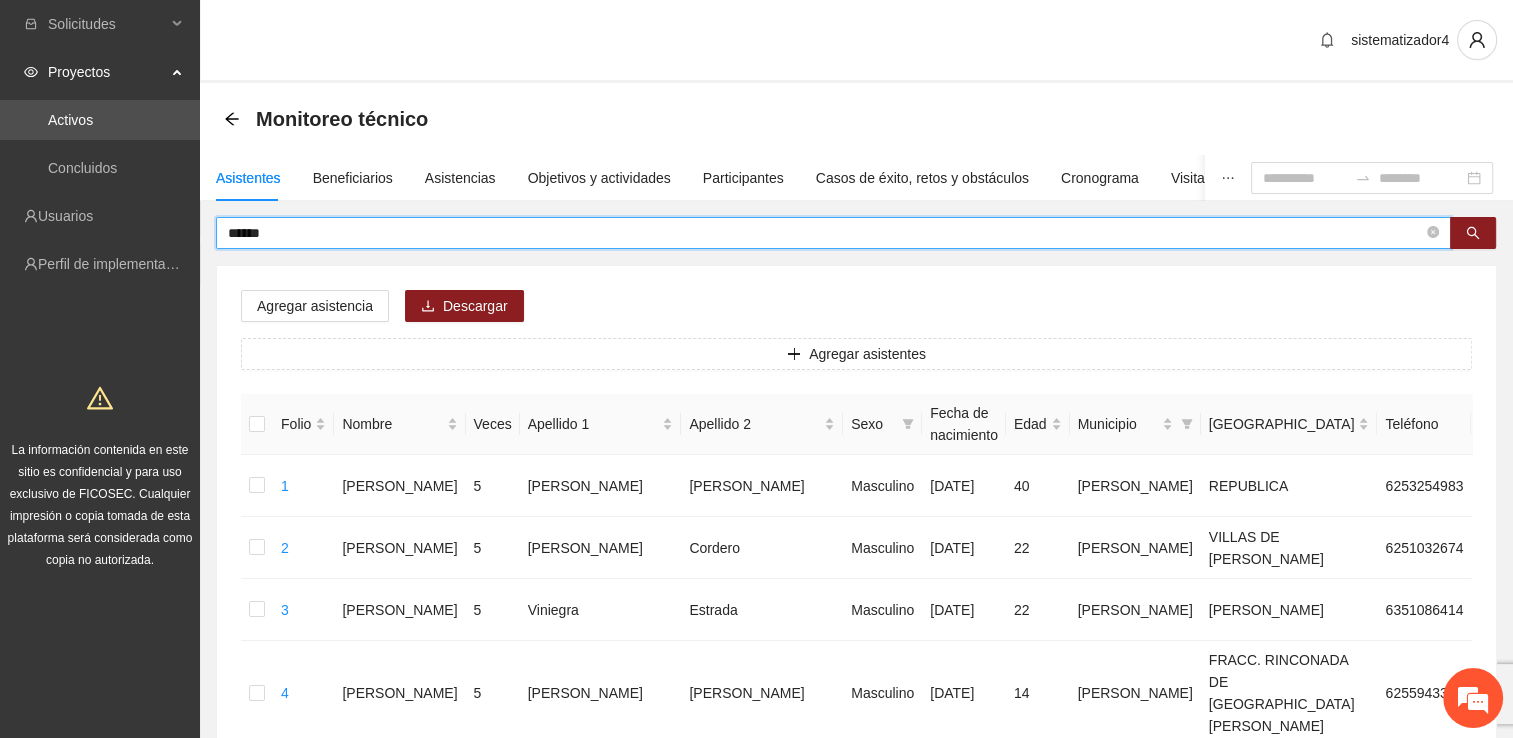 type on "******" 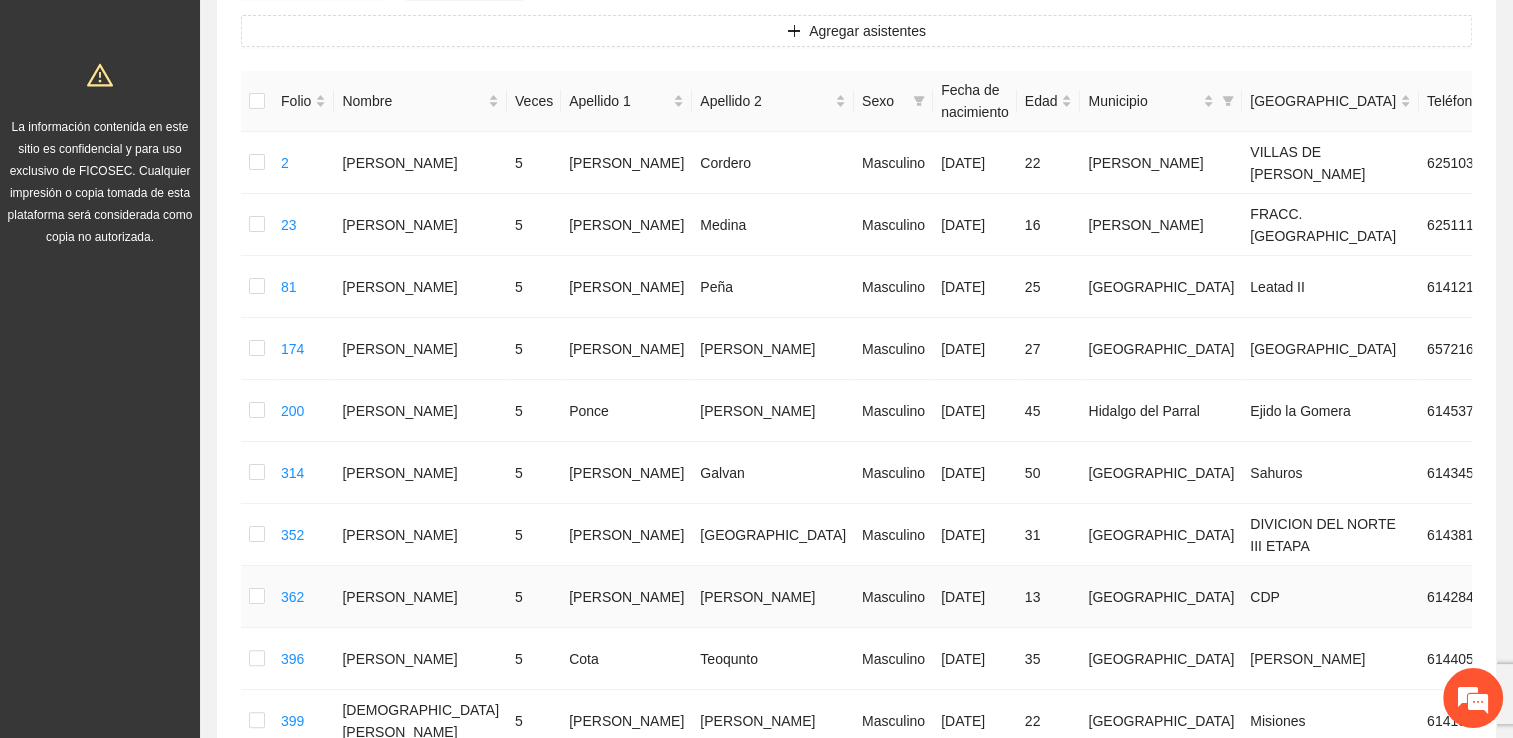 scroll, scrollTop: 300, scrollLeft: 0, axis: vertical 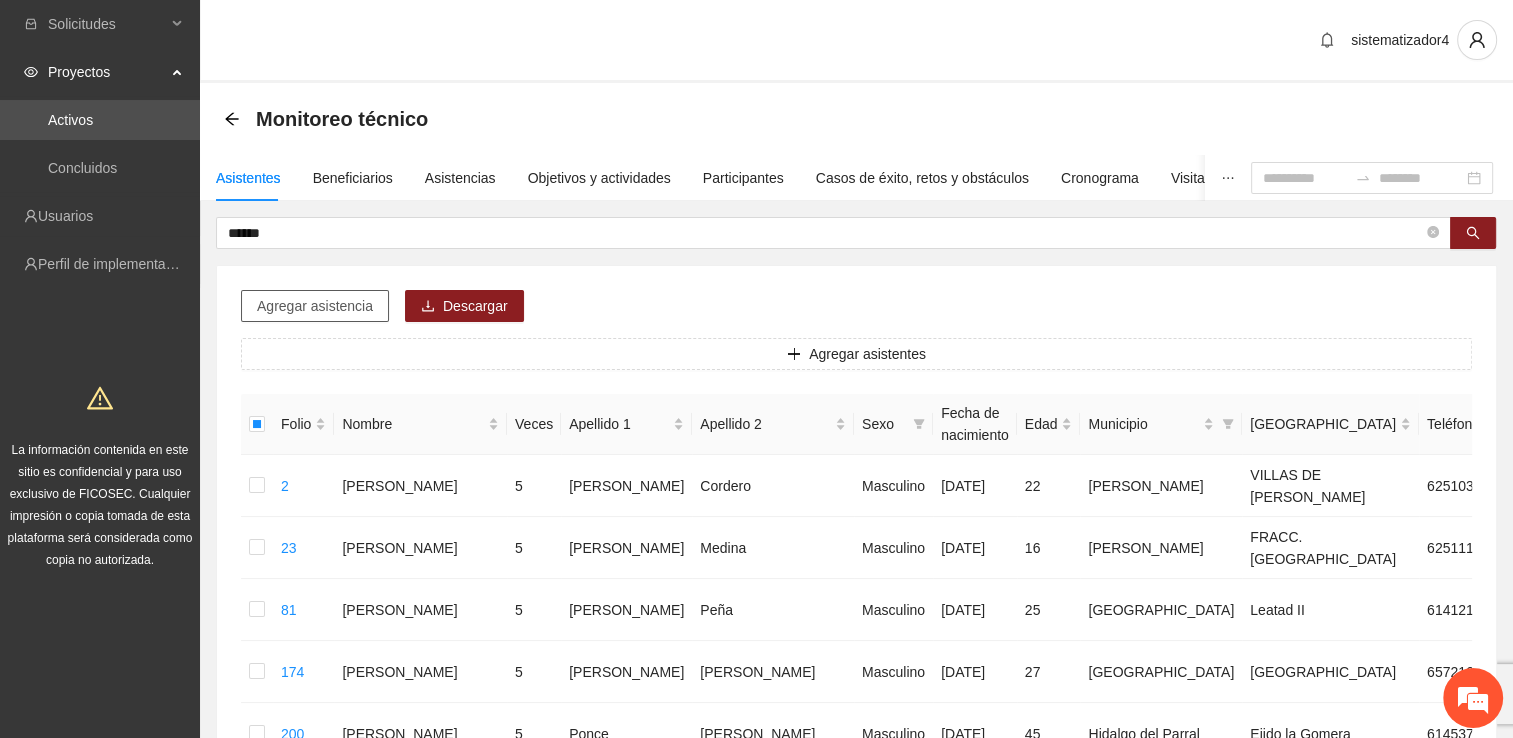 click on "Agregar asistencia" at bounding box center (315, 306) 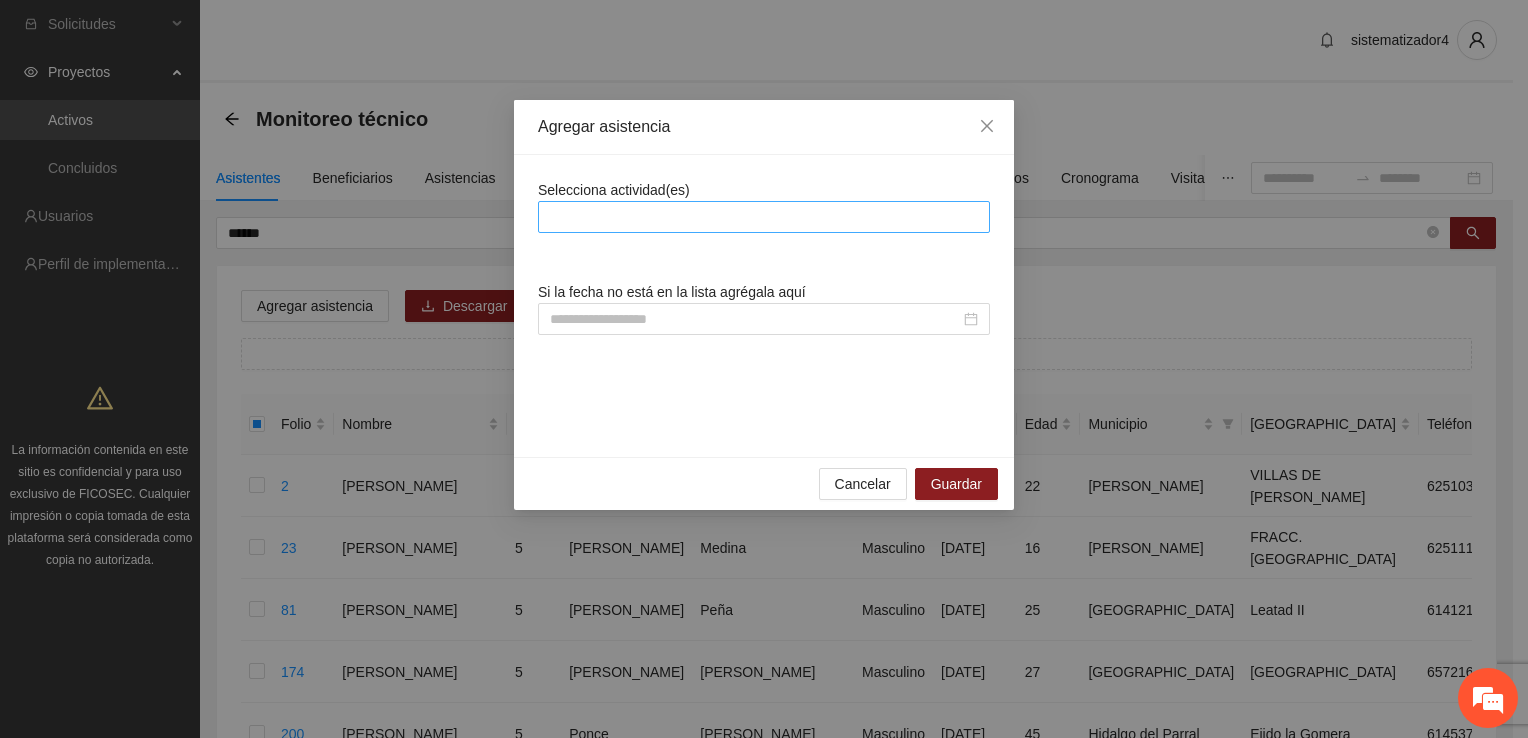 click at bounding box center [764, 217] 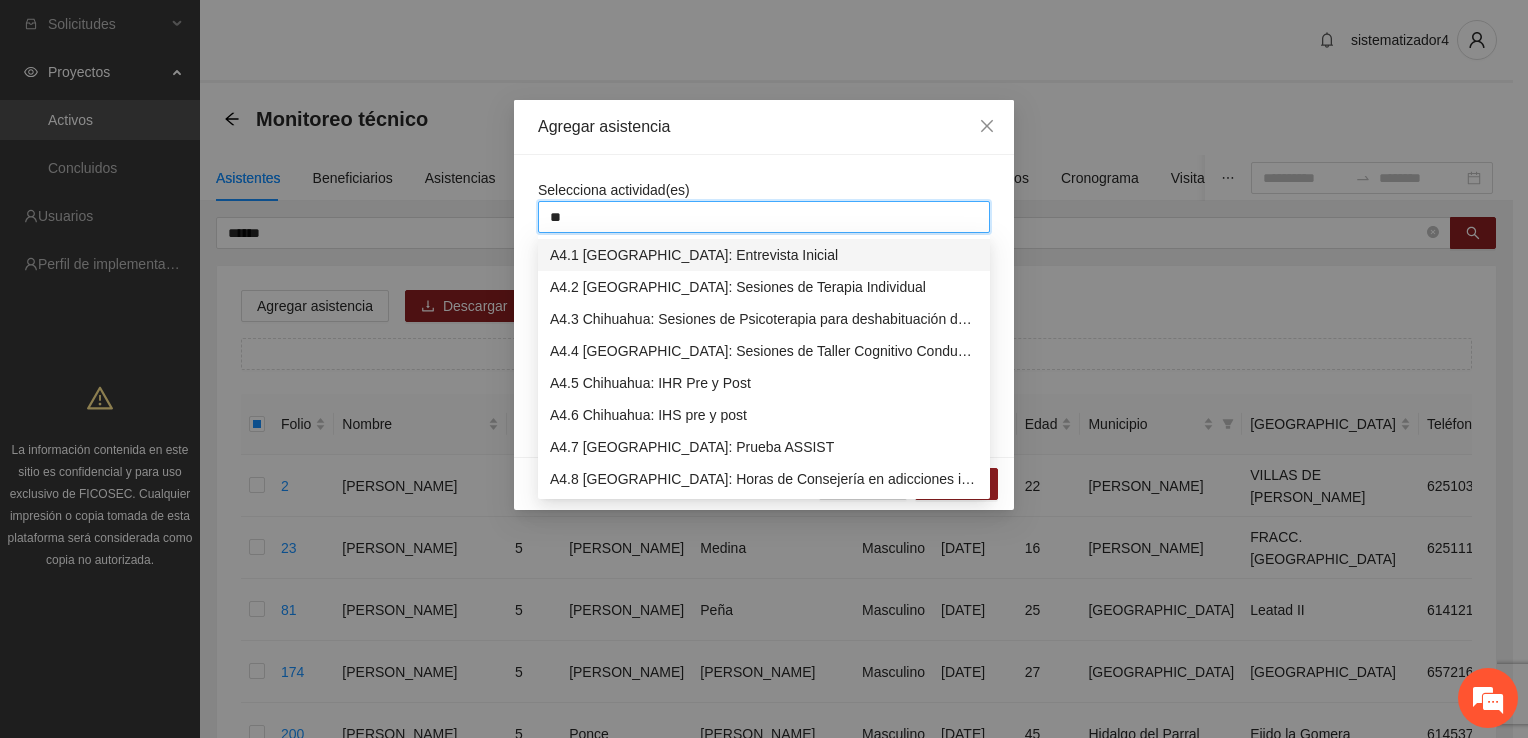 type on "***" 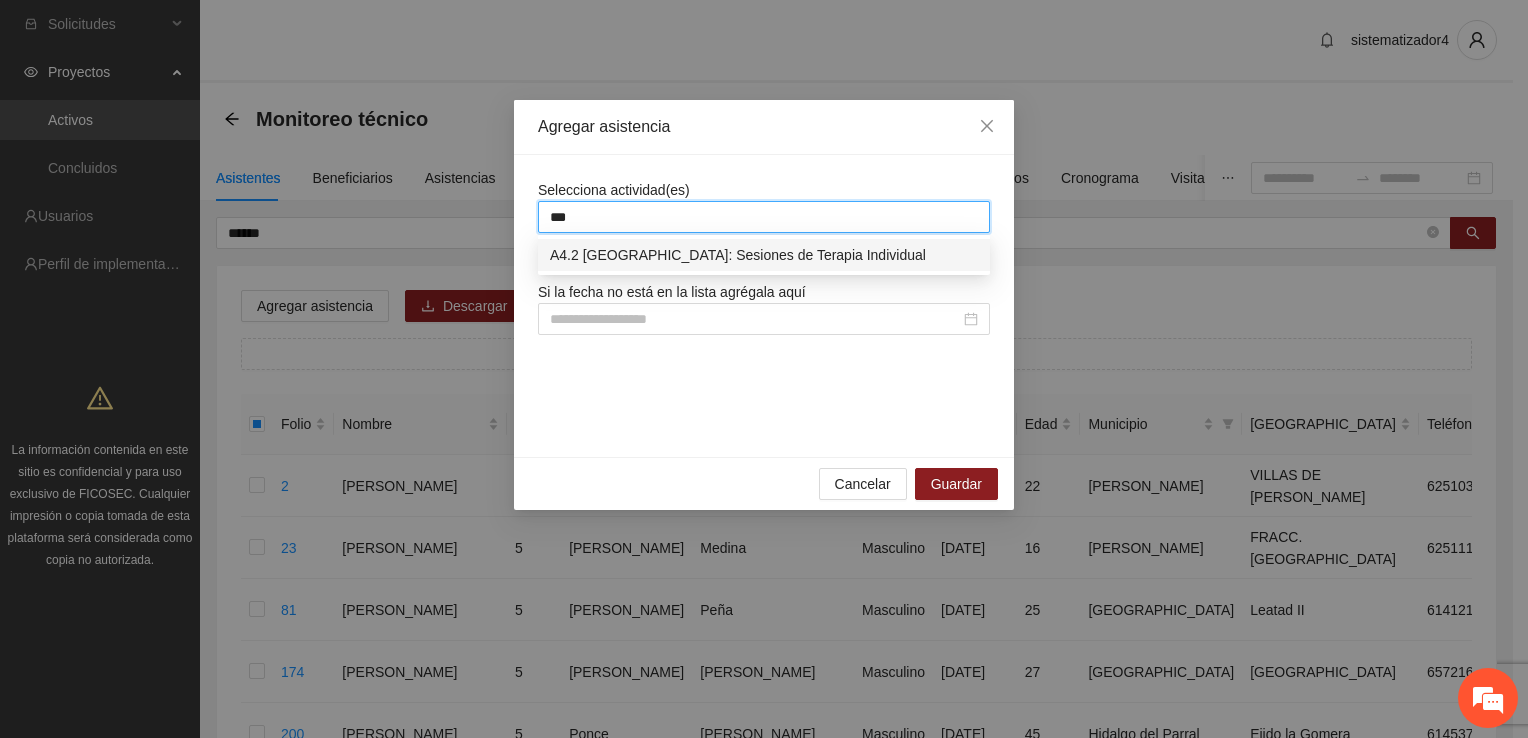 type 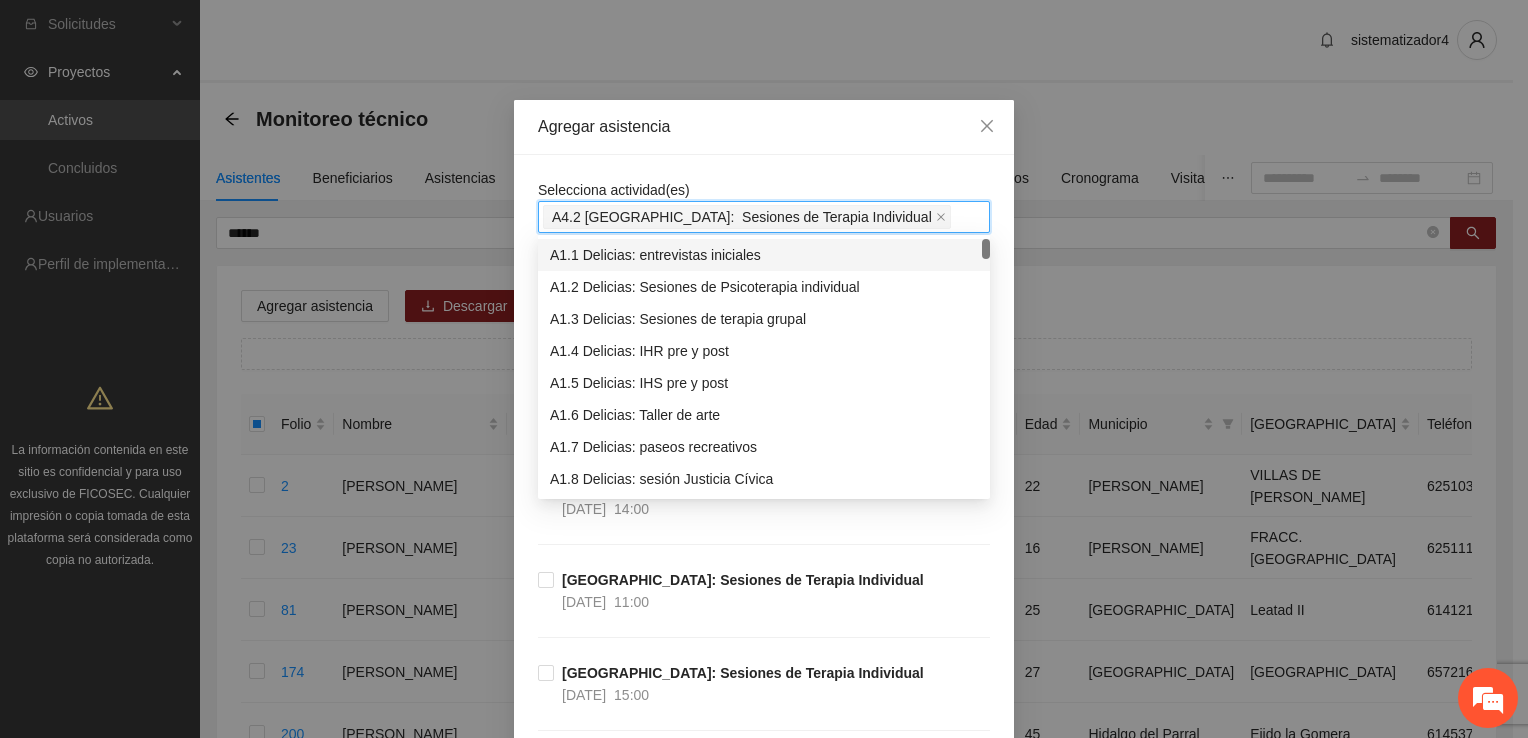 click on "Selecciona actividad(es) A4.2 [GEOGRAPHIC_DATA]:  Sesiones de Terapia Individual  A4.2 [GEOGRAPHIC_DATA]:  Sesiones de Terapia Individual    Si la fecha no está en la lista agrégala aquí [GEOGRAPHIC_DATA]:  Sesiones de Terapia Individual  [DATE] 12:00 [GEOGRAPHIC_DATA]:  Sesiones de Terapia Individual  [DATE] 14:00 [GEOGRAPHIC_DATA]:  Sesiones de Terapia Individual  [DATE] 11:00 [GEOGRAPHIC_DATA]:  Sesiones de Terapia Individual  [DATE] 15:00 [GEOGRAPHIC_DATA]:  Sesiones de Terapia Individual  [DATE] 09:00 [GEOGRAPHIC_DATA]:  Sesiones de Terapia Individual  [DATE] 10:00 [GEOGRAPHIC_DATA]:  Sesiones de Terapia Individual  [DATE] 10:00 [GEOGRAPHIC_DATA]:  Sesiones de Terapia Individual  [DATE] 10:00 [GEOGRAPHIC_DATA]:  Sesiones de Terapia Individual  [DATE] 10:00 [GEOGRAPHIC_DATA]:  Sesiones de Terapia Individual  [DATE] 10:00 [GEOGRAPHIC_DATA]:  Sesiones de Terapia Individual  [DATE] 10:00 [GEOGRAPHIC_DATA]:  Sesiones de Terapia Individual  [DATE] 10:00 [GEOGRAPHIC_DATA]:  Sesiones de Terapia Individual  [DATE] 10:00 [GEOGRAPHIC_DATA]:  Sesiones de Terapia Individual  [DATE]" at bounding box center (764, 14069) 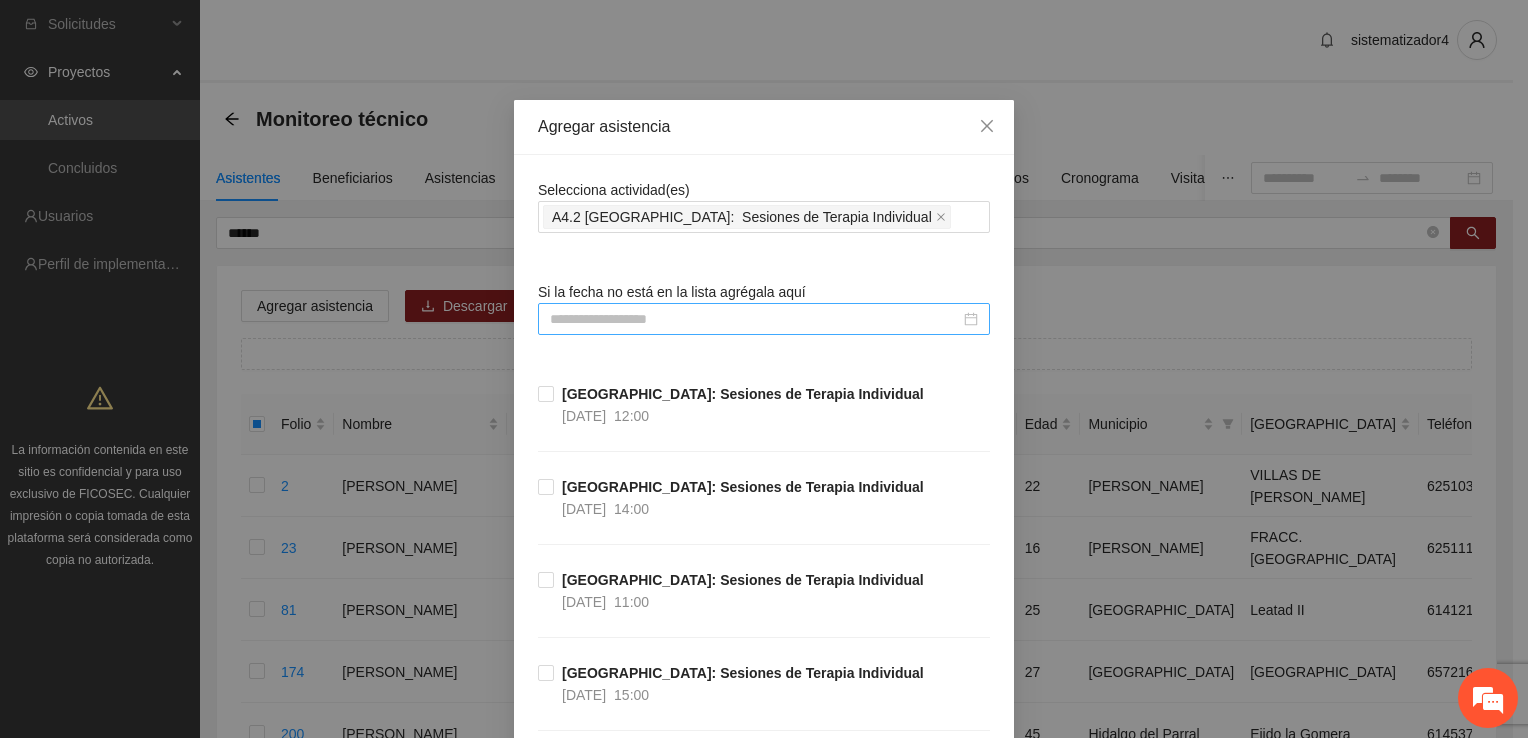 click at bounding box center (764, 319) 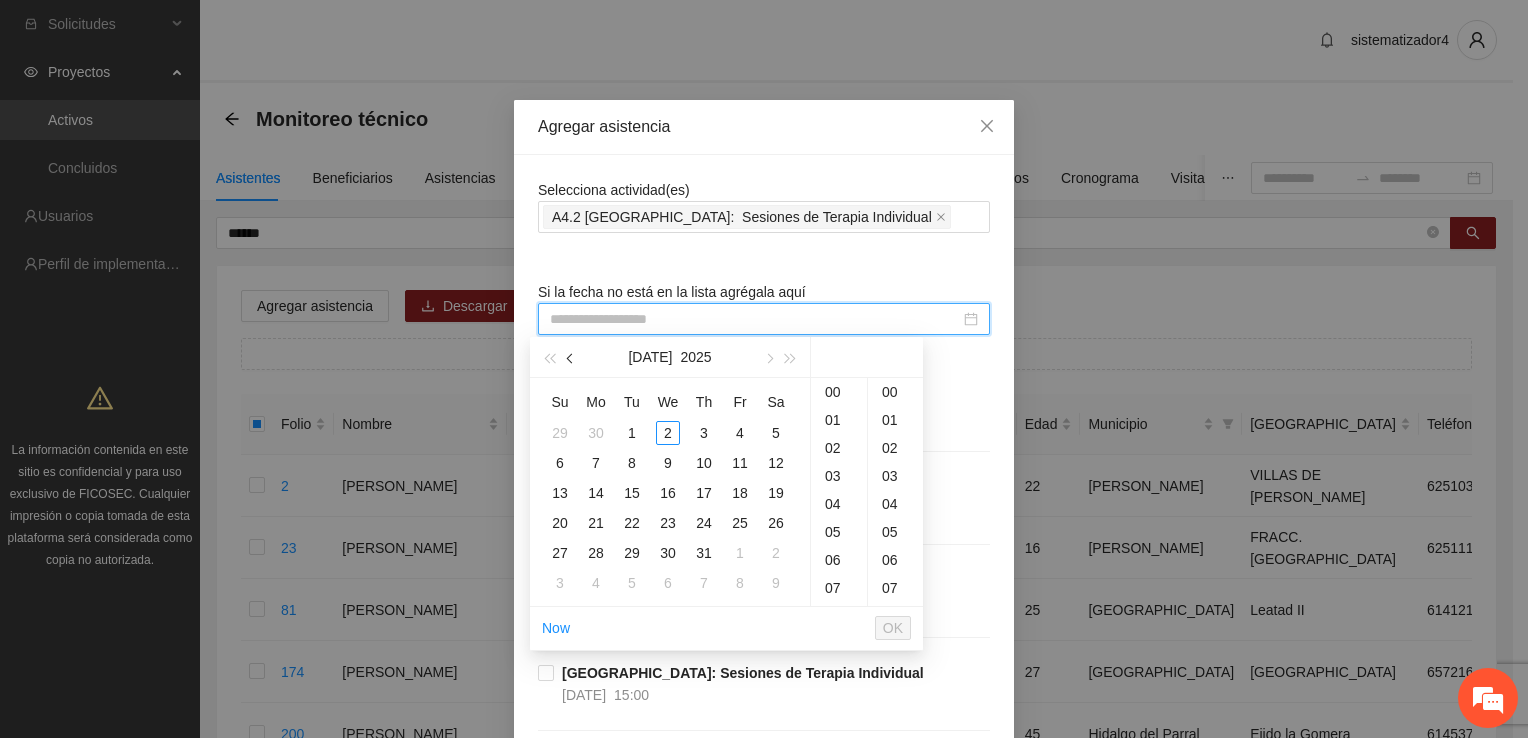 click at bounding box center [572, 359] 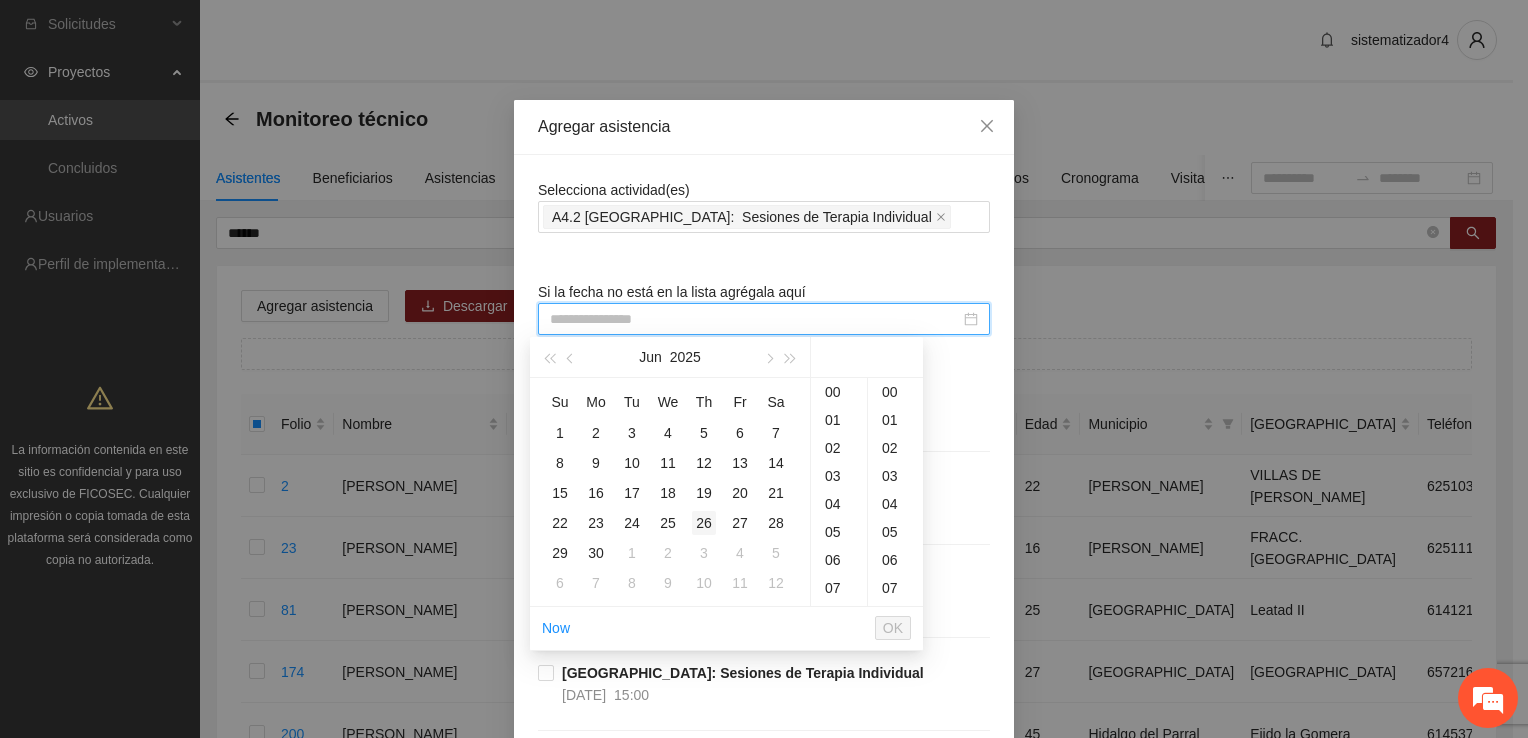 click on "26" at bounding box center (704, 523) 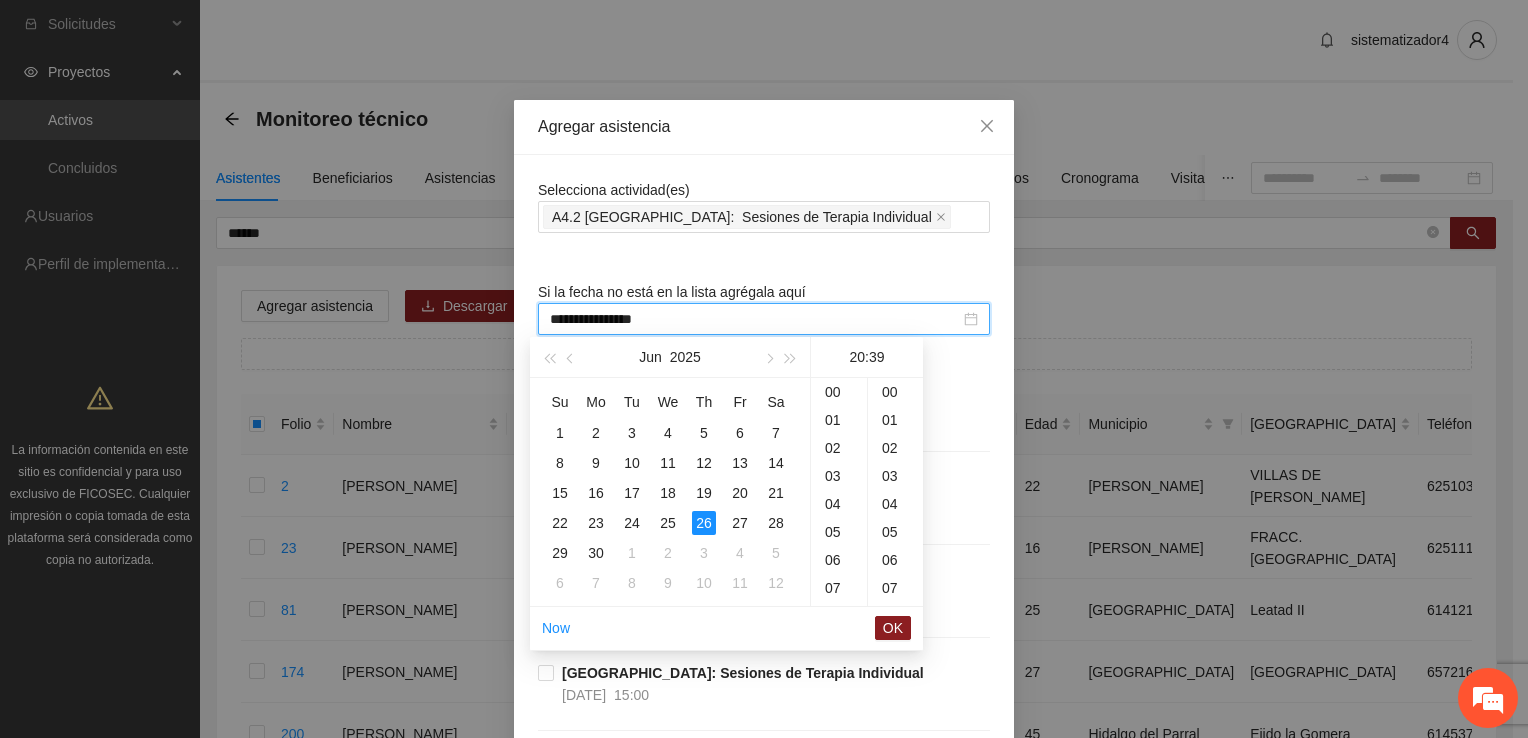 scroll, scrollTop: 560, scrollLeft: 0, axis: vertical 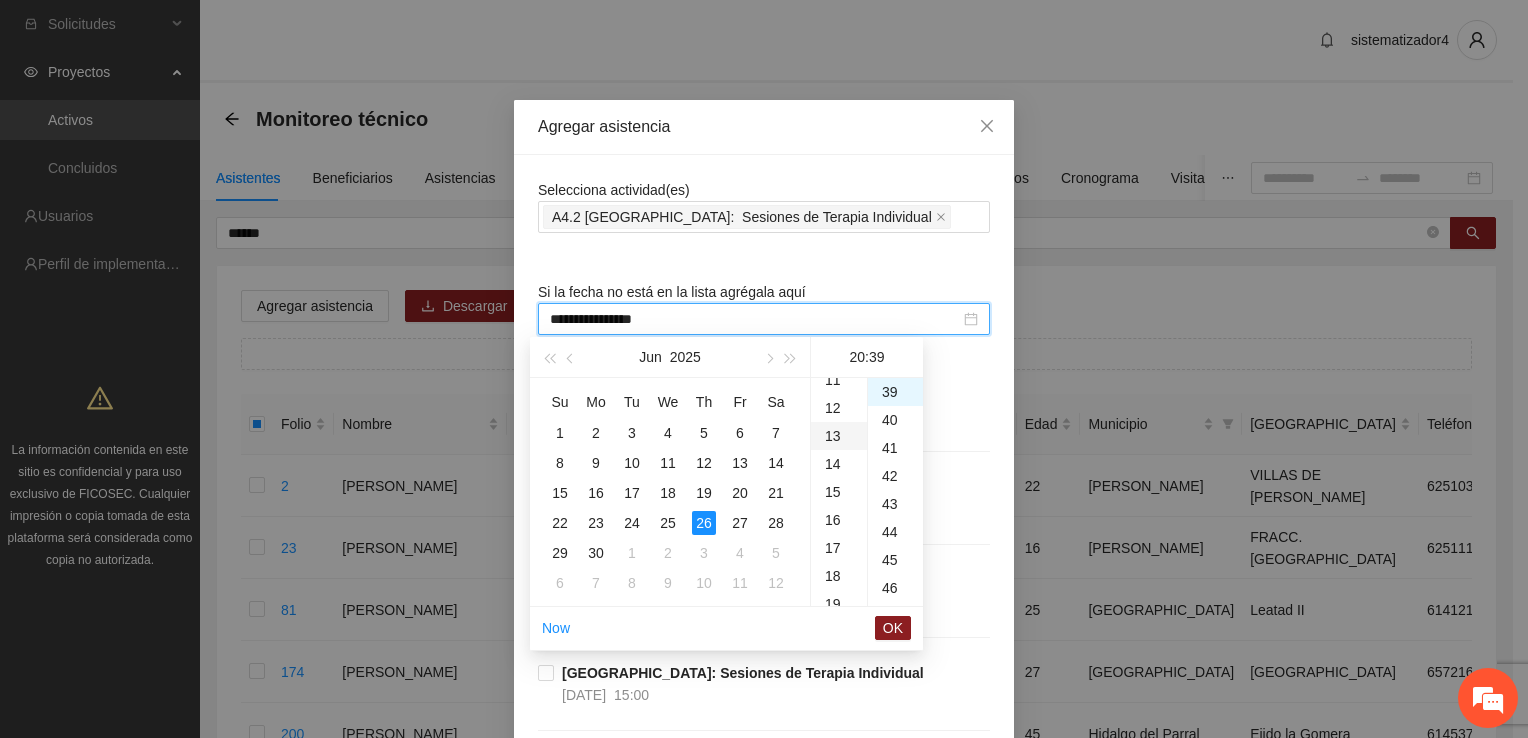 click on "13" at bounding box center [839, 436] 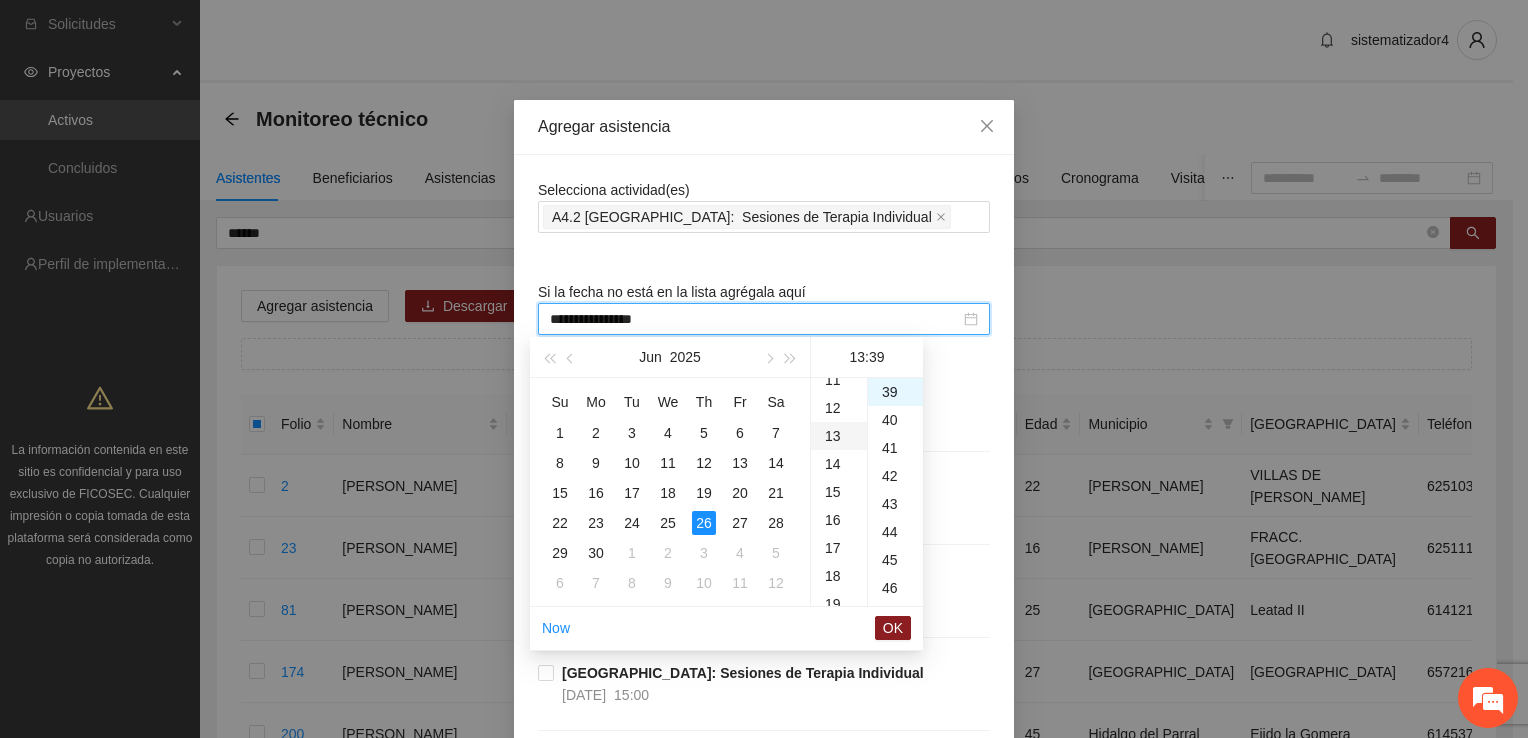 scroll, scrollTop: 364, scrollLeft: 0, axis: vertical 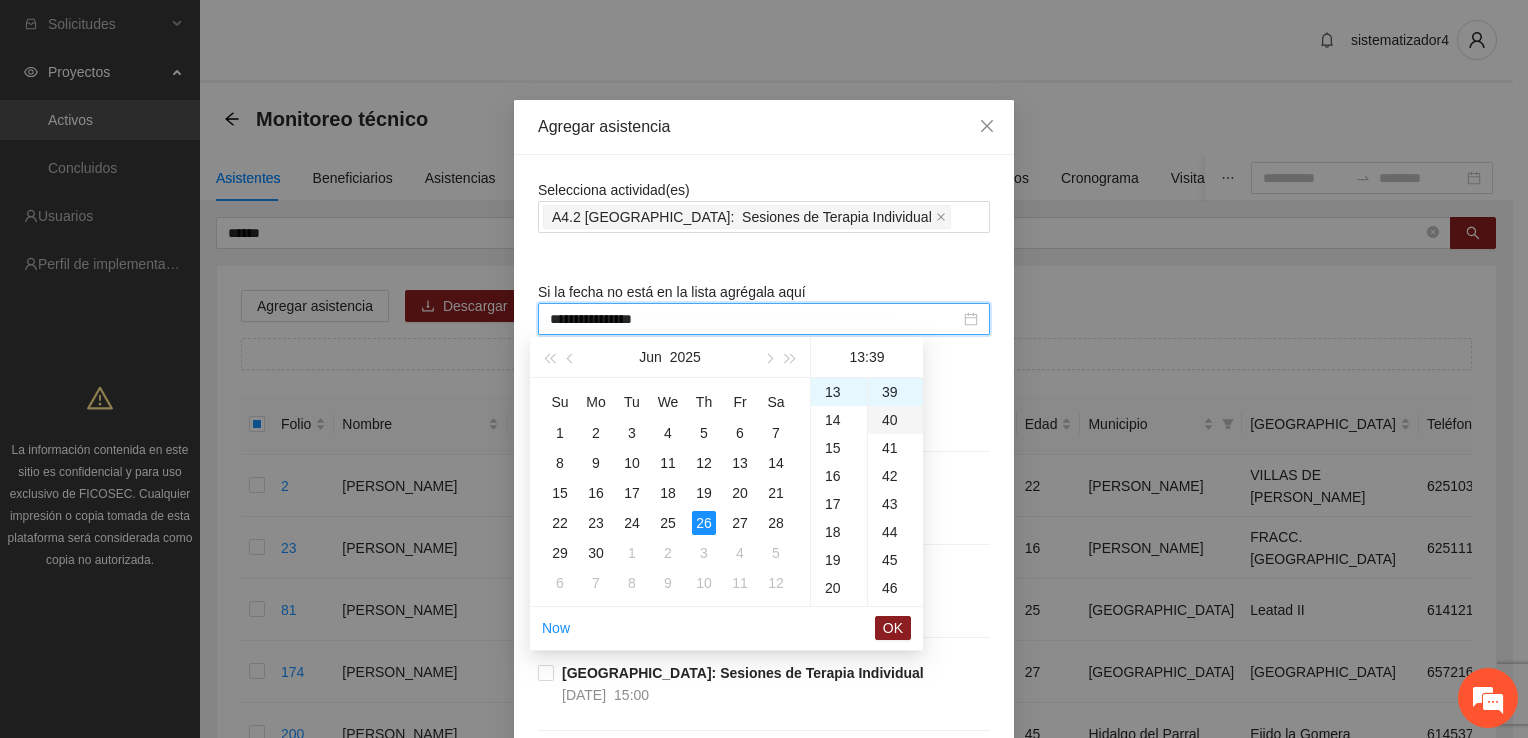 click on "40" at bounding box center [895, 420] 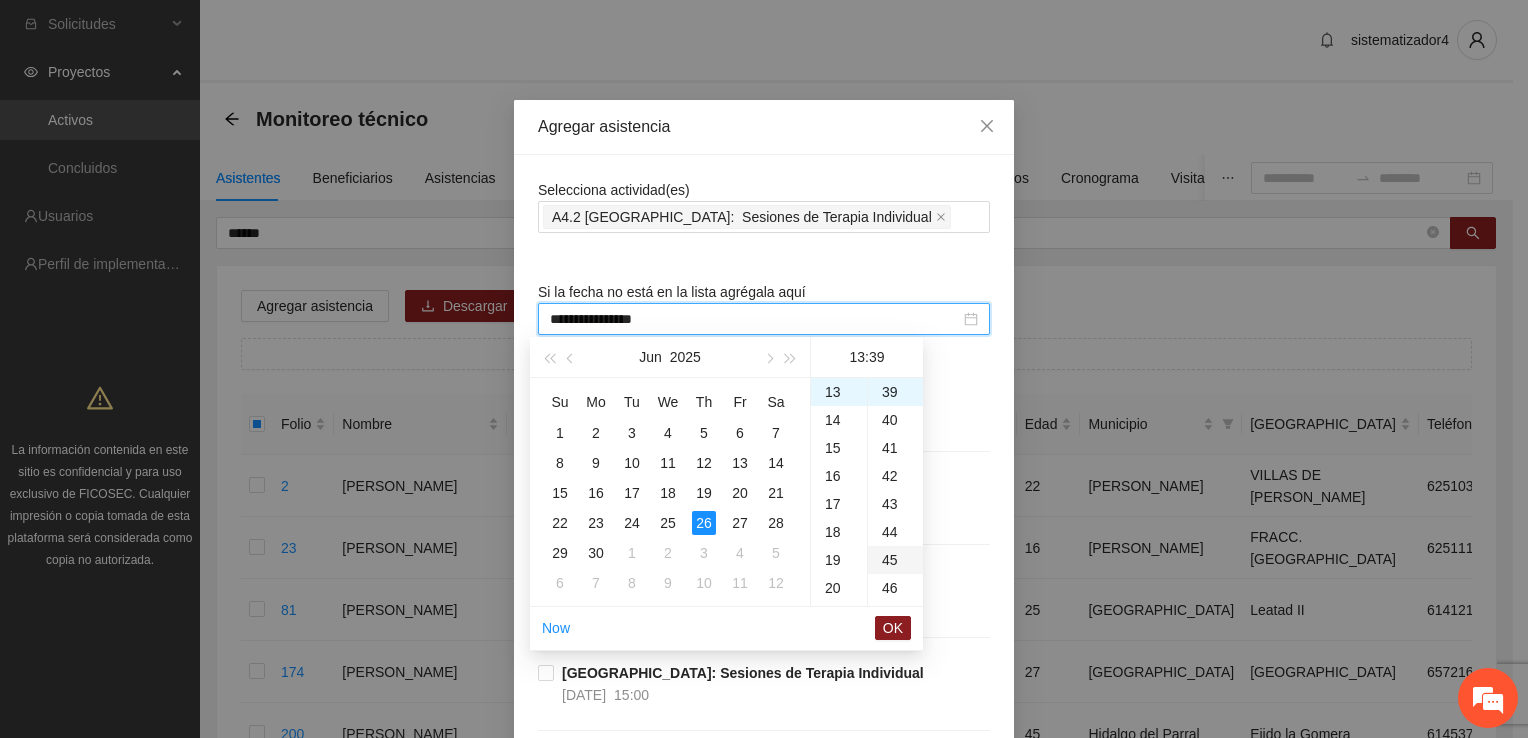 scroll, scrollTop: 1120, scrollLeft: 0, axis: vertical 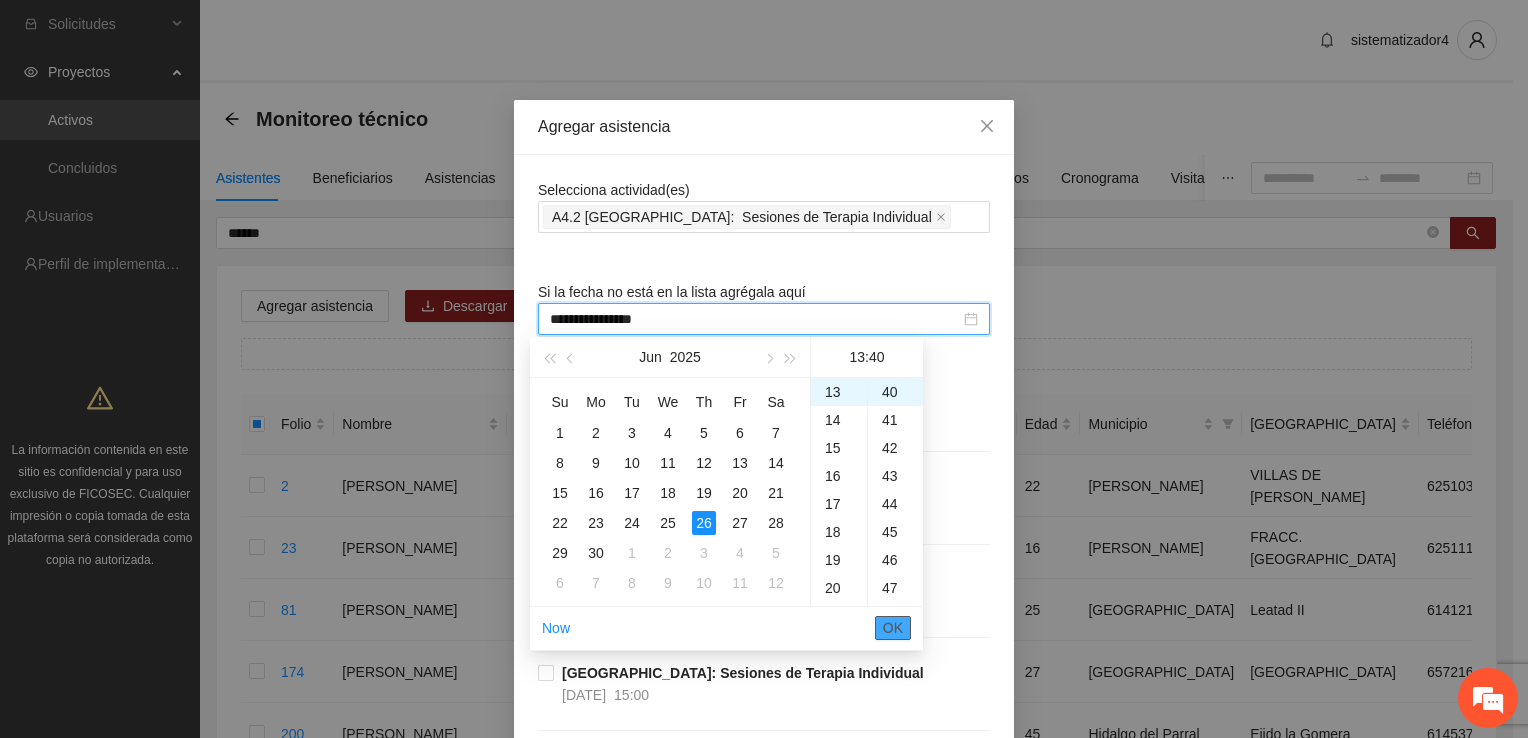 click on "OK" at bounding box center [893, 628] 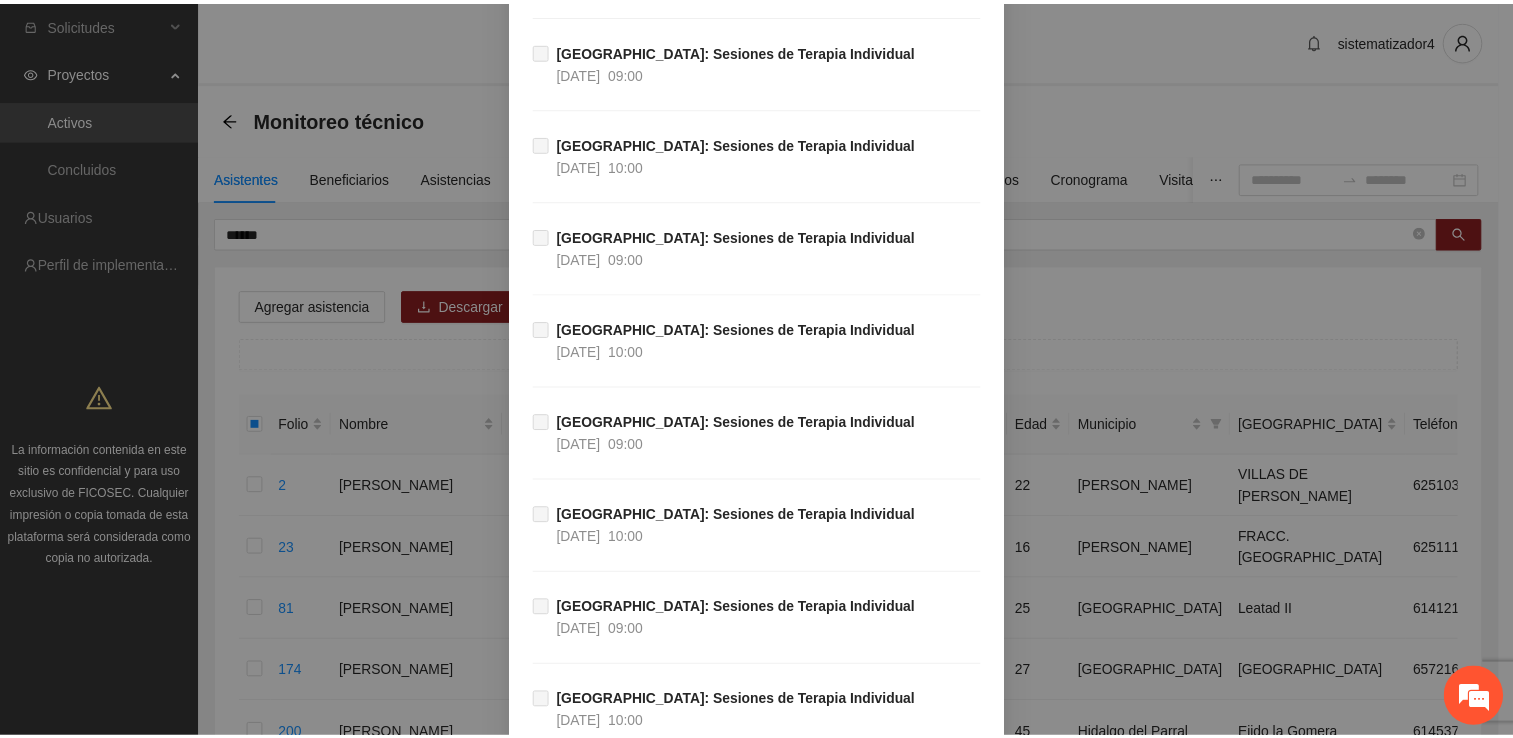 scroll, scrollTop: 27262, scrollLeft: 0, axis: vertical 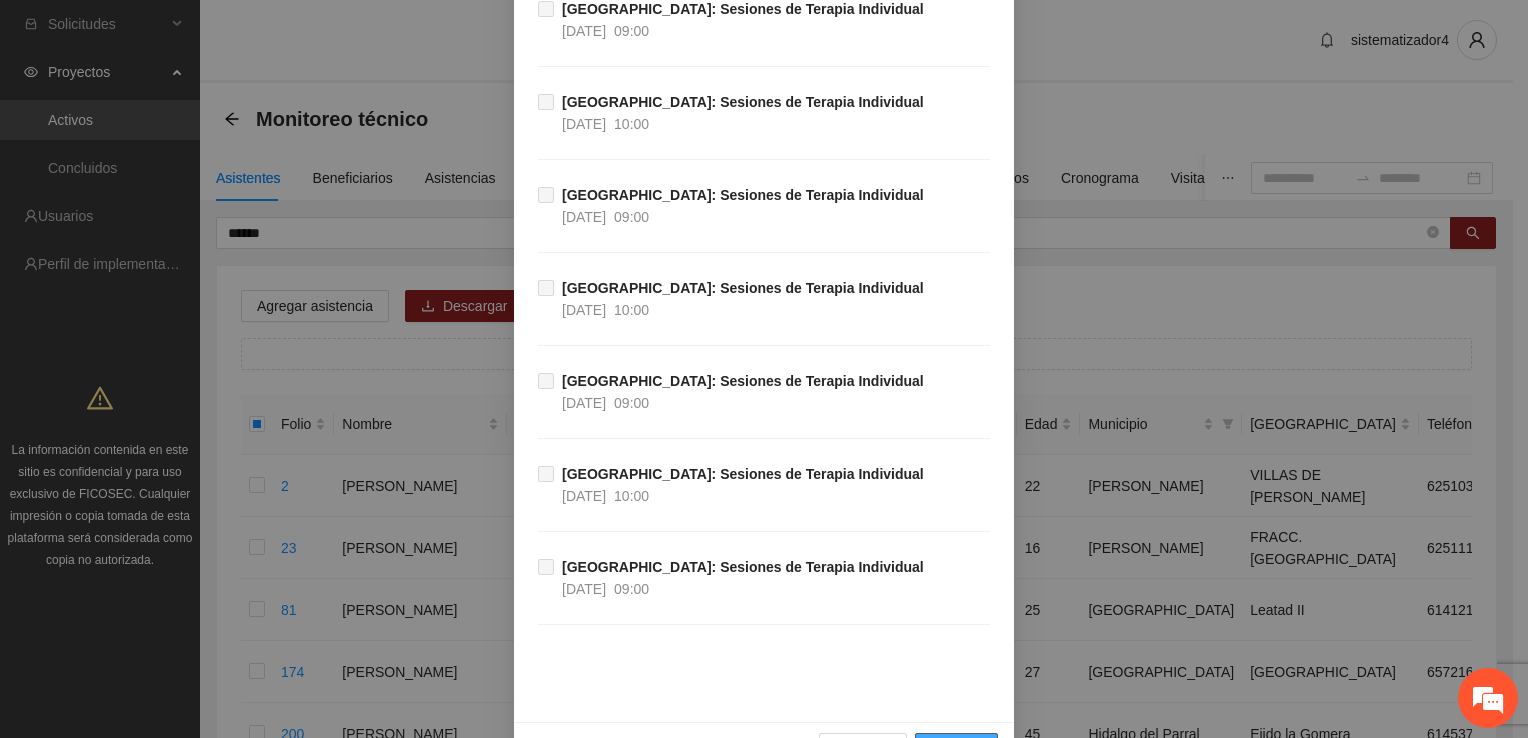 click on "Guardar" at bounding box center (956, 749) 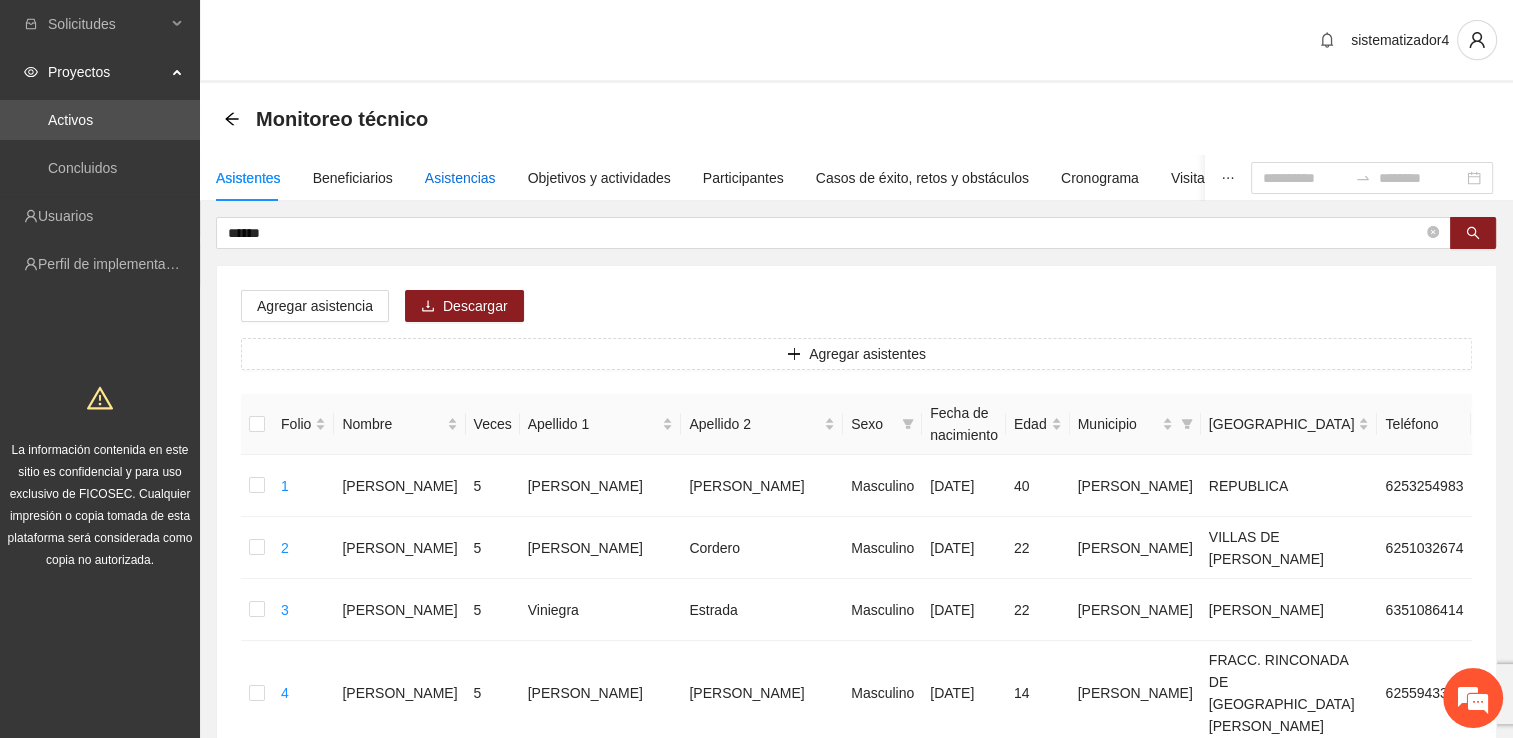 click on "Asistencias" at bounding box center [460, 178] 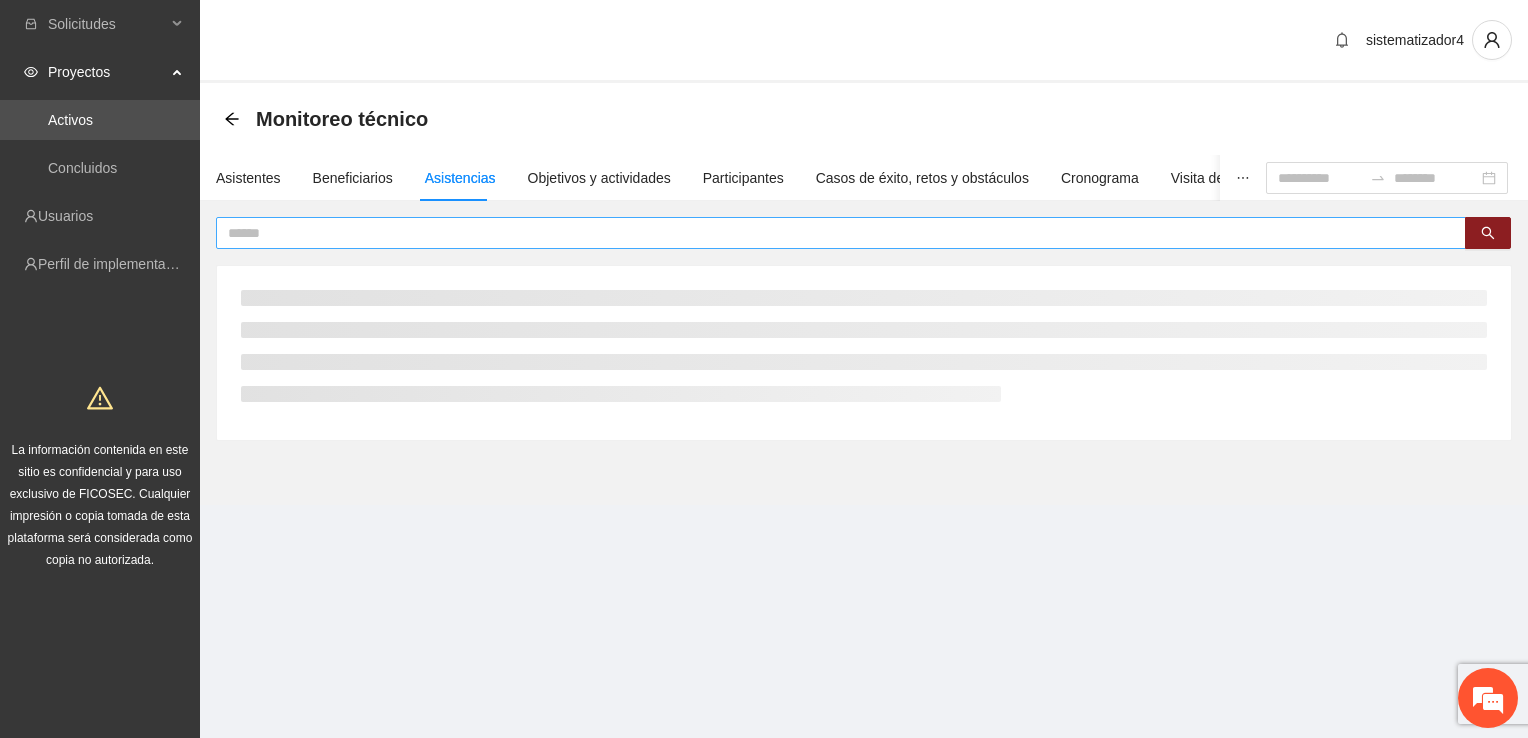 click at bounding box center (833, 233) 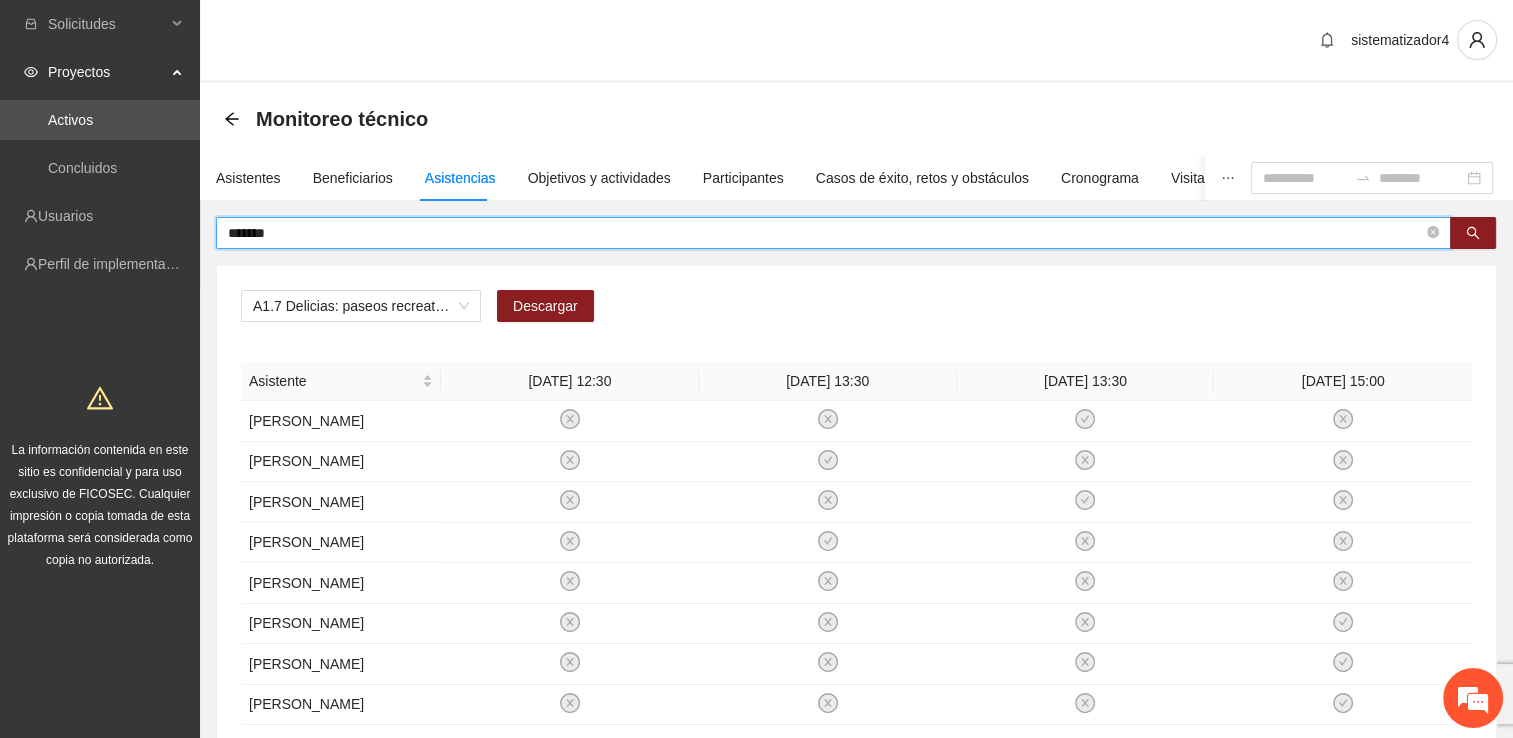 type on "*******" 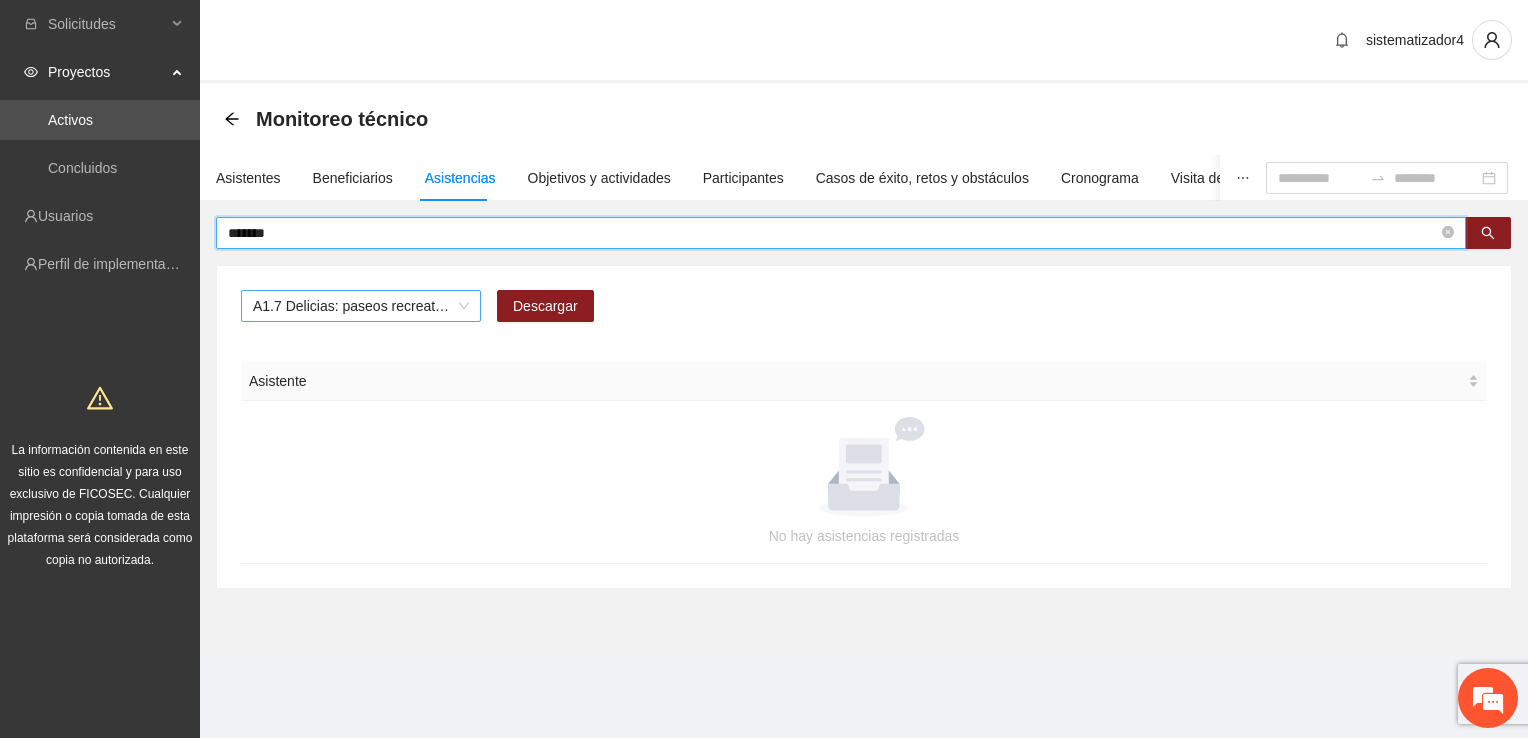 click on "A1.7 Delicias: paseos recreativos" at bounding box center [361, 306] 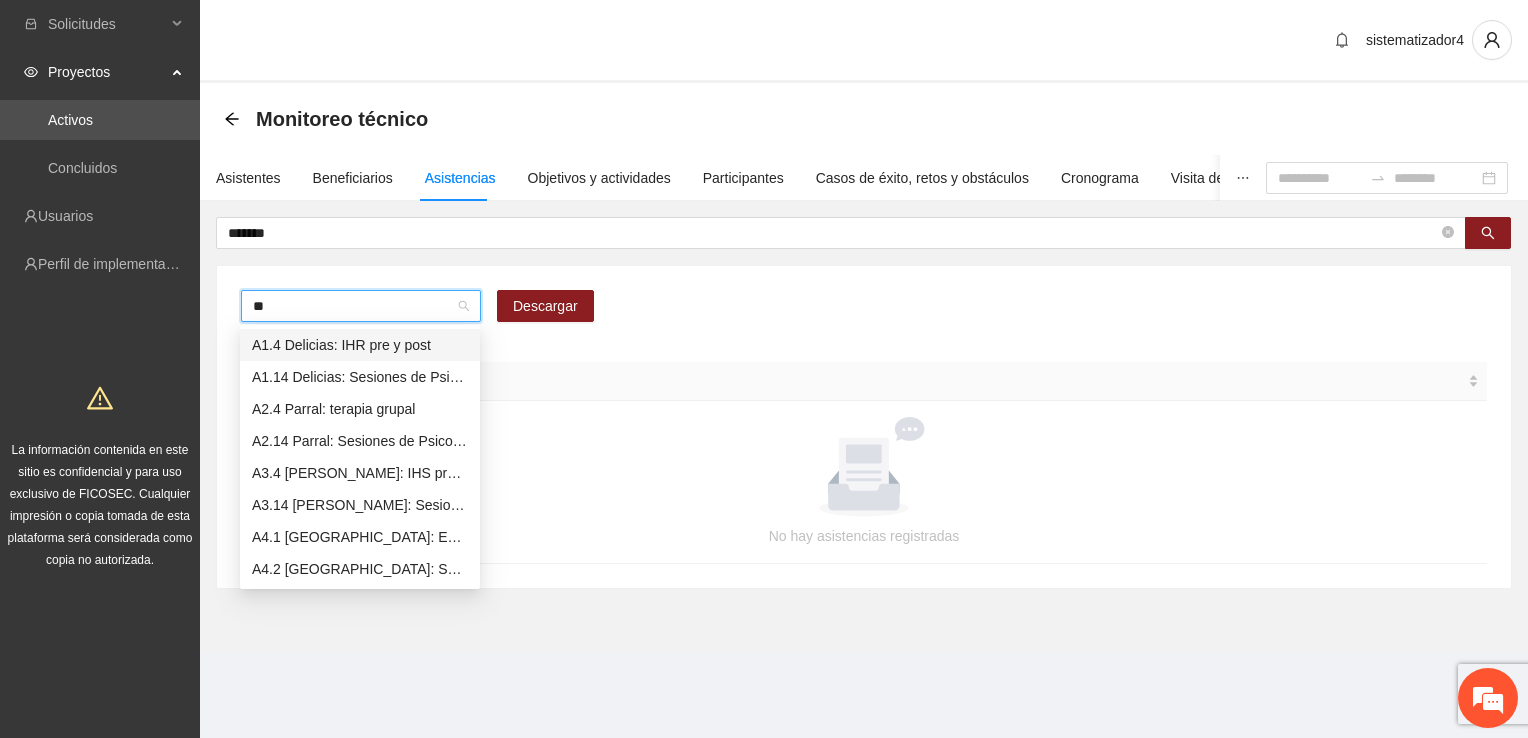 type on "***" 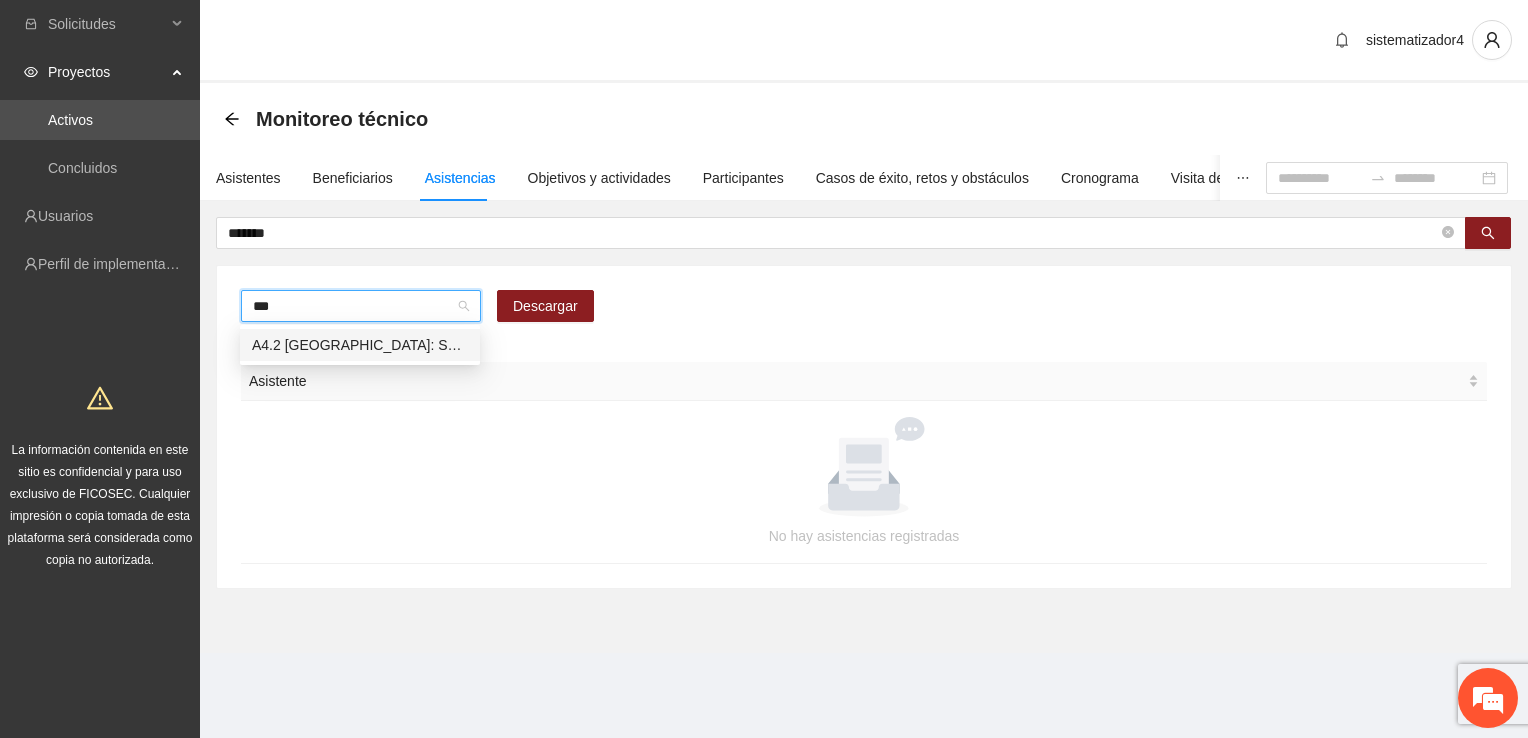 type 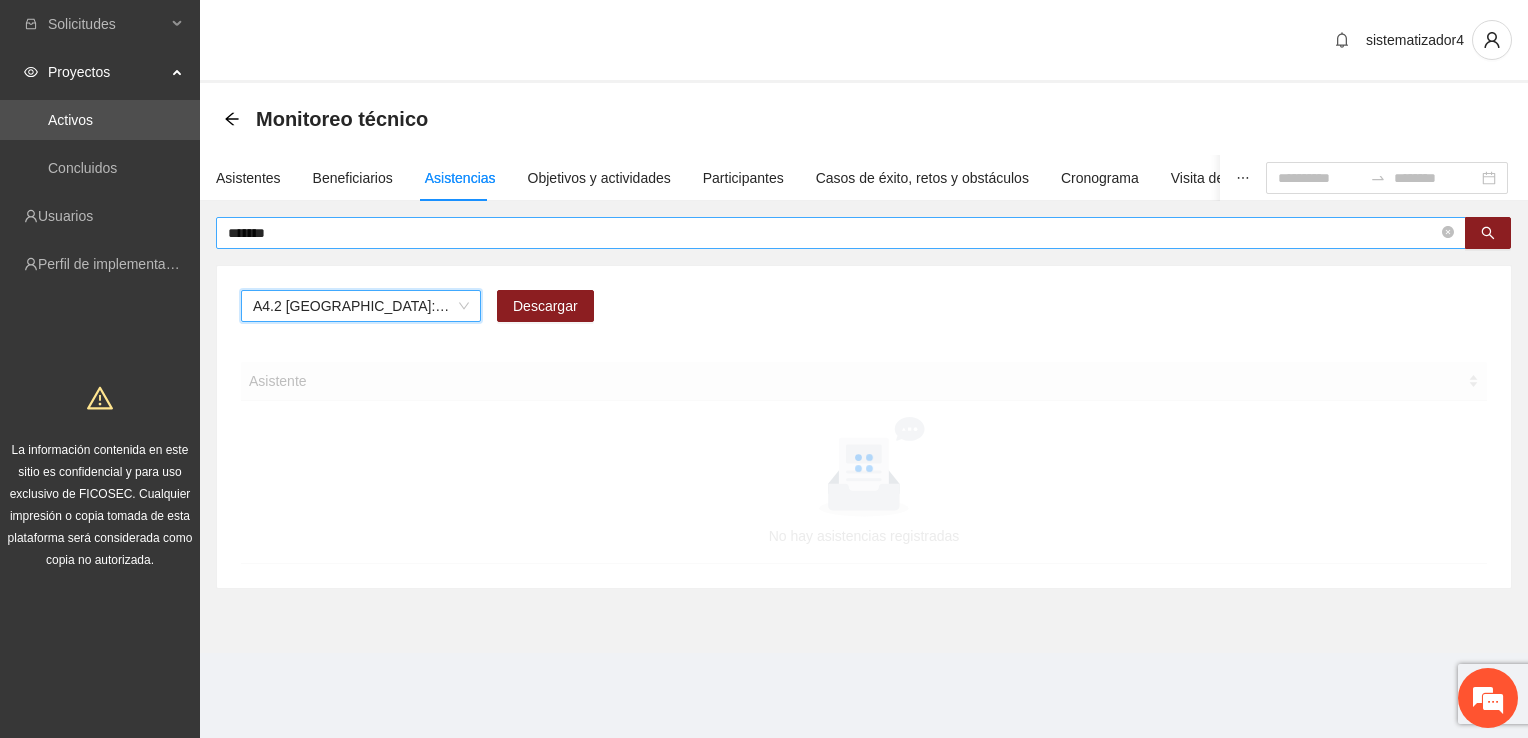 click on "*******" at bounding box center (833, 233) 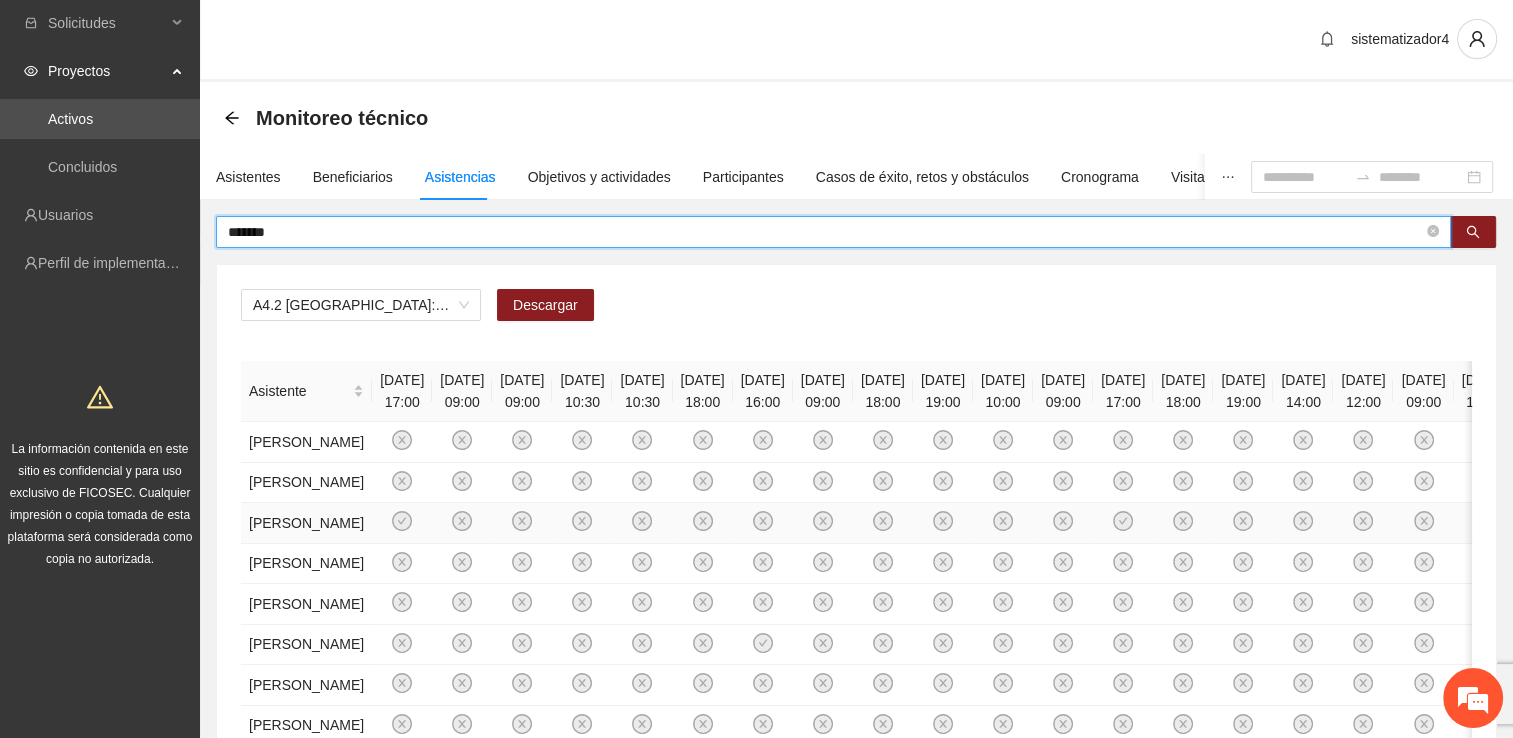 scroll, scrollTop: 0, scrollLeft: 0, axis: both 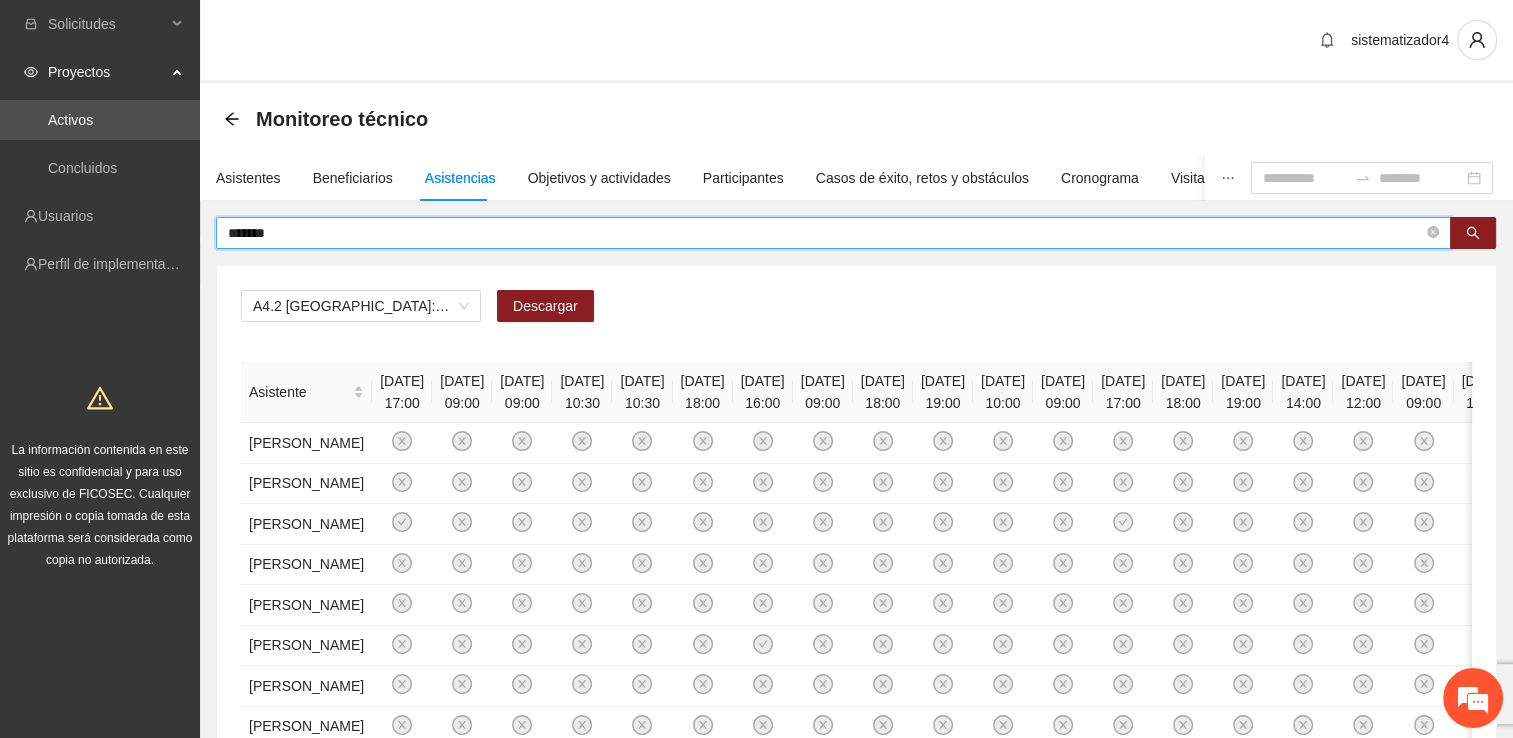 click on "*******" at bounding box center (825, 233) 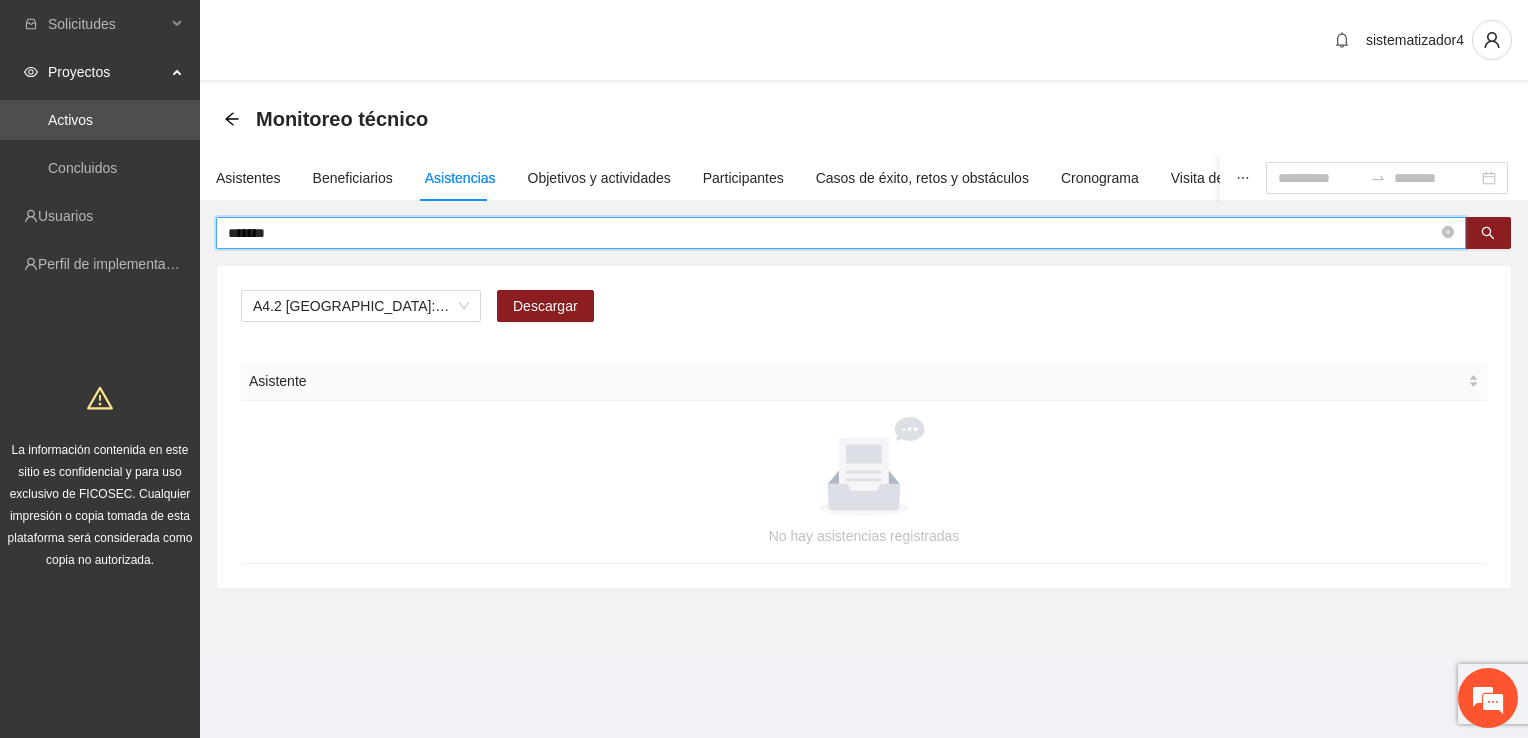 drag, startPoint x: 288, startPoint y: 233, endPoint x: 215, endPoint y: 229, distance: 73.109505 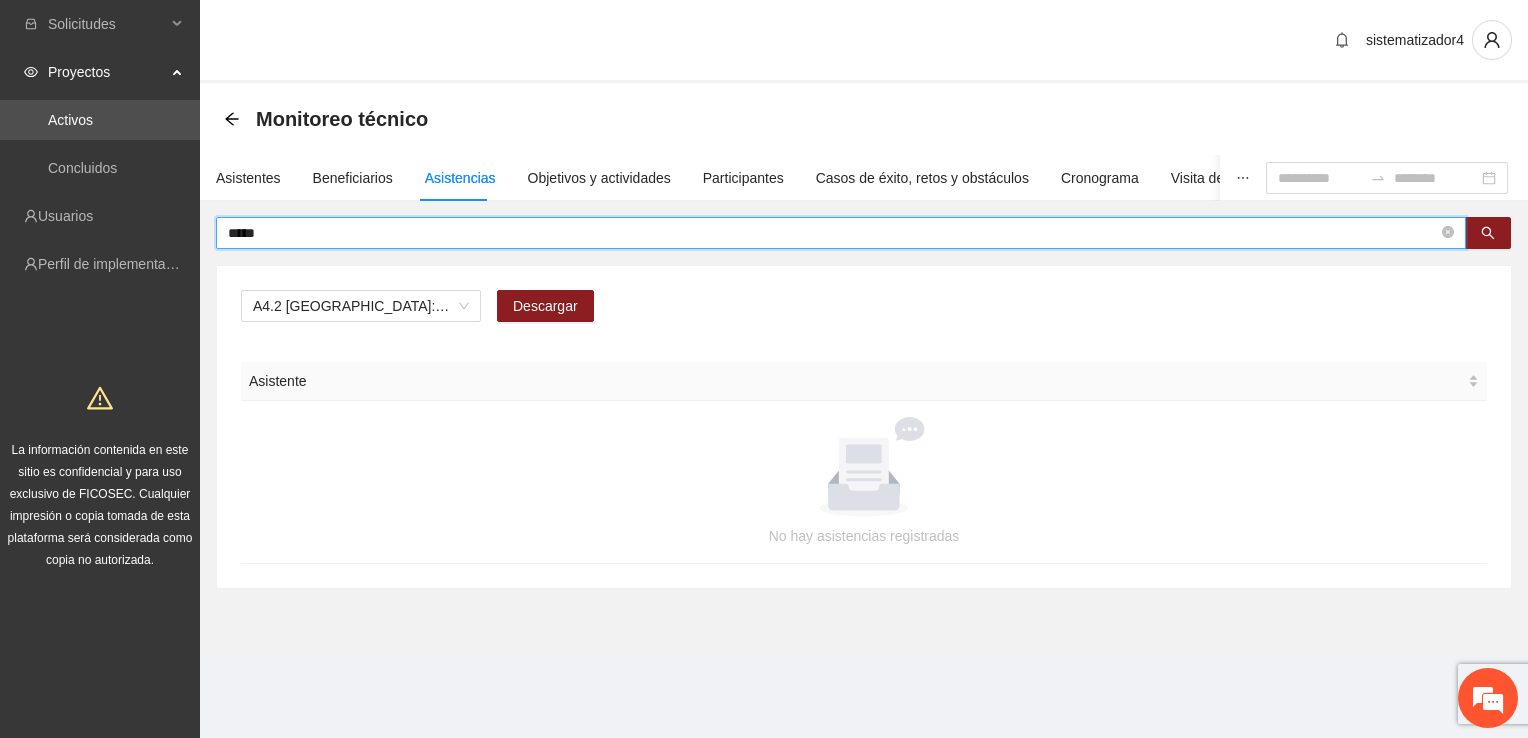 type on "*****" 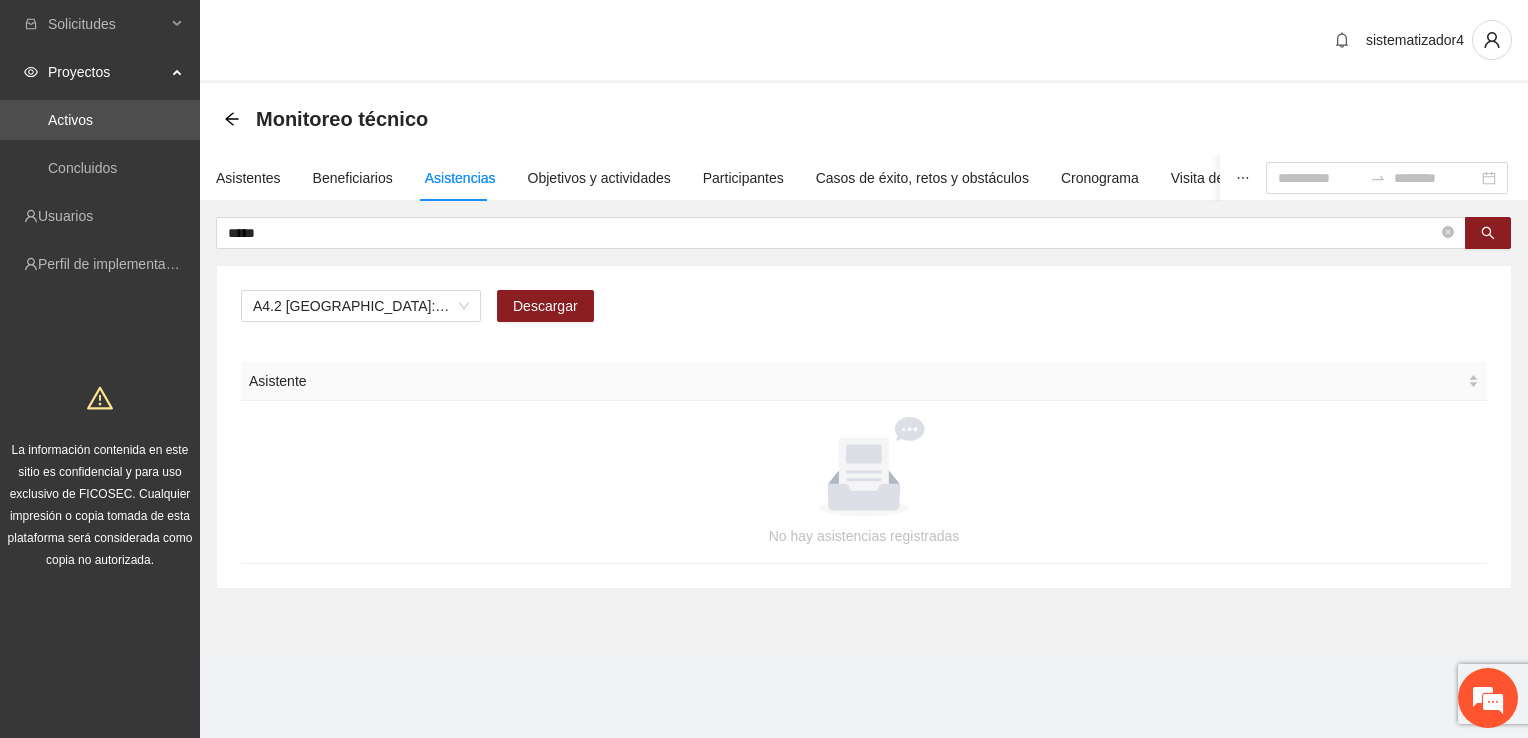 click on "Asistencias" at bounding box center (460, 178) 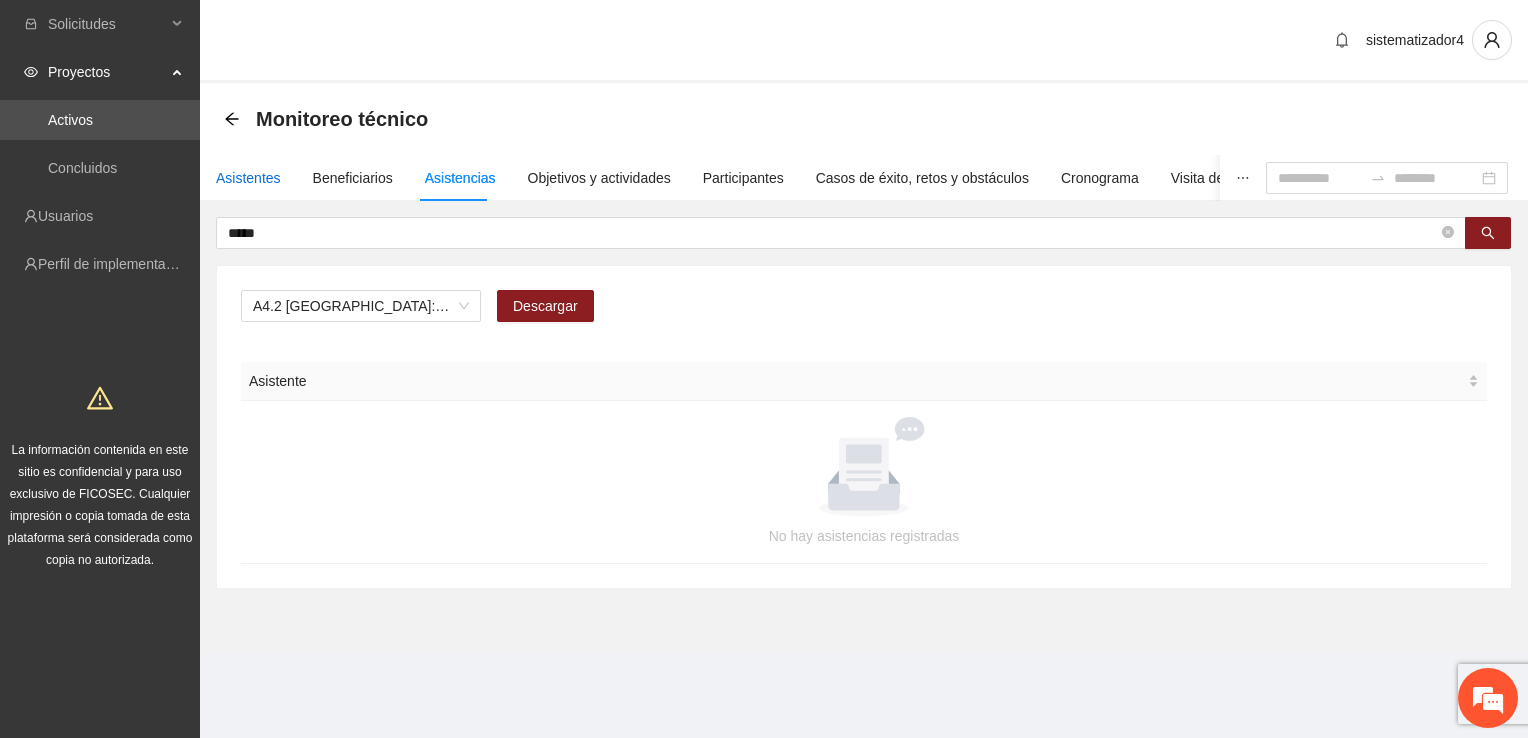 click on "Asistentes" at bounding box center [248, 178] 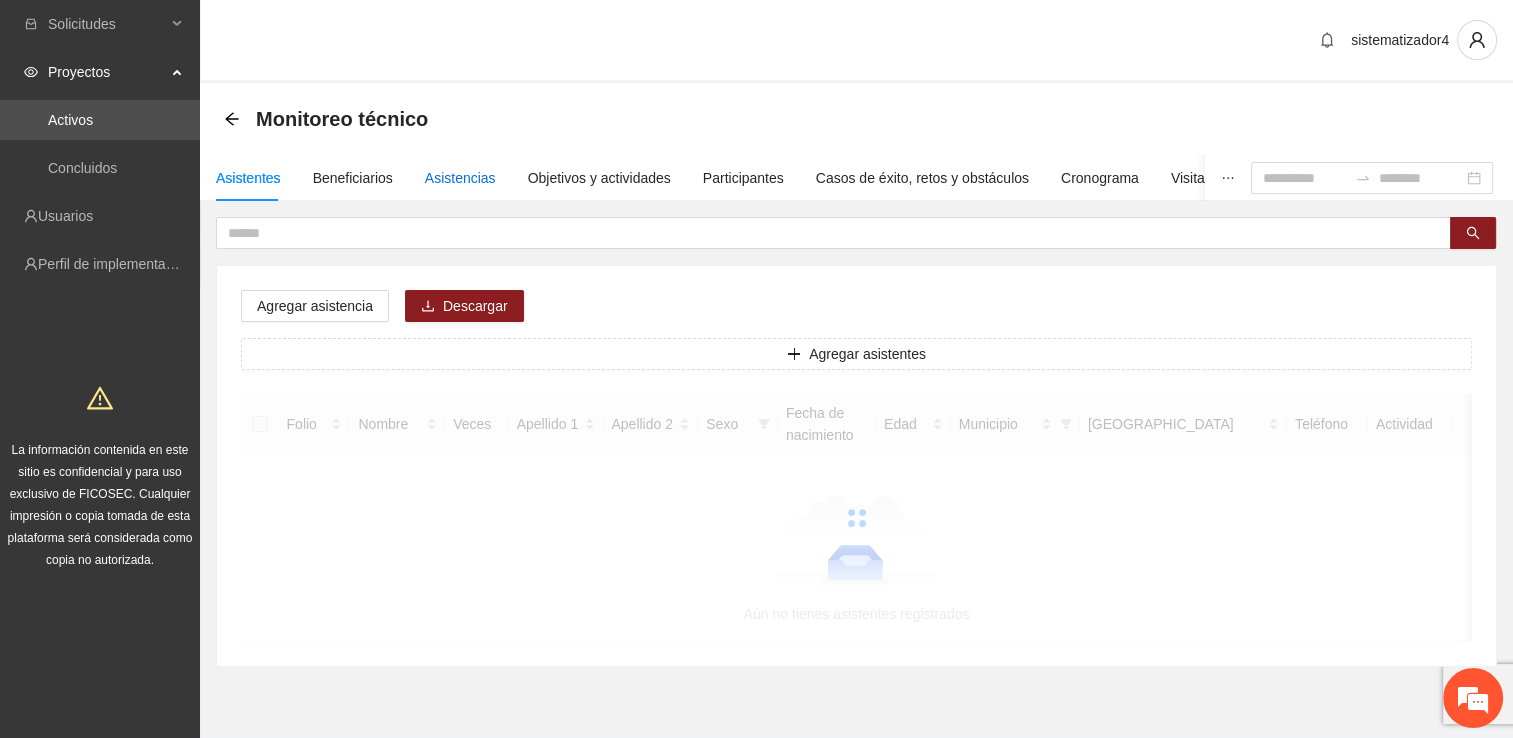 click on "Asistencias" at bounding box center [460, 178] 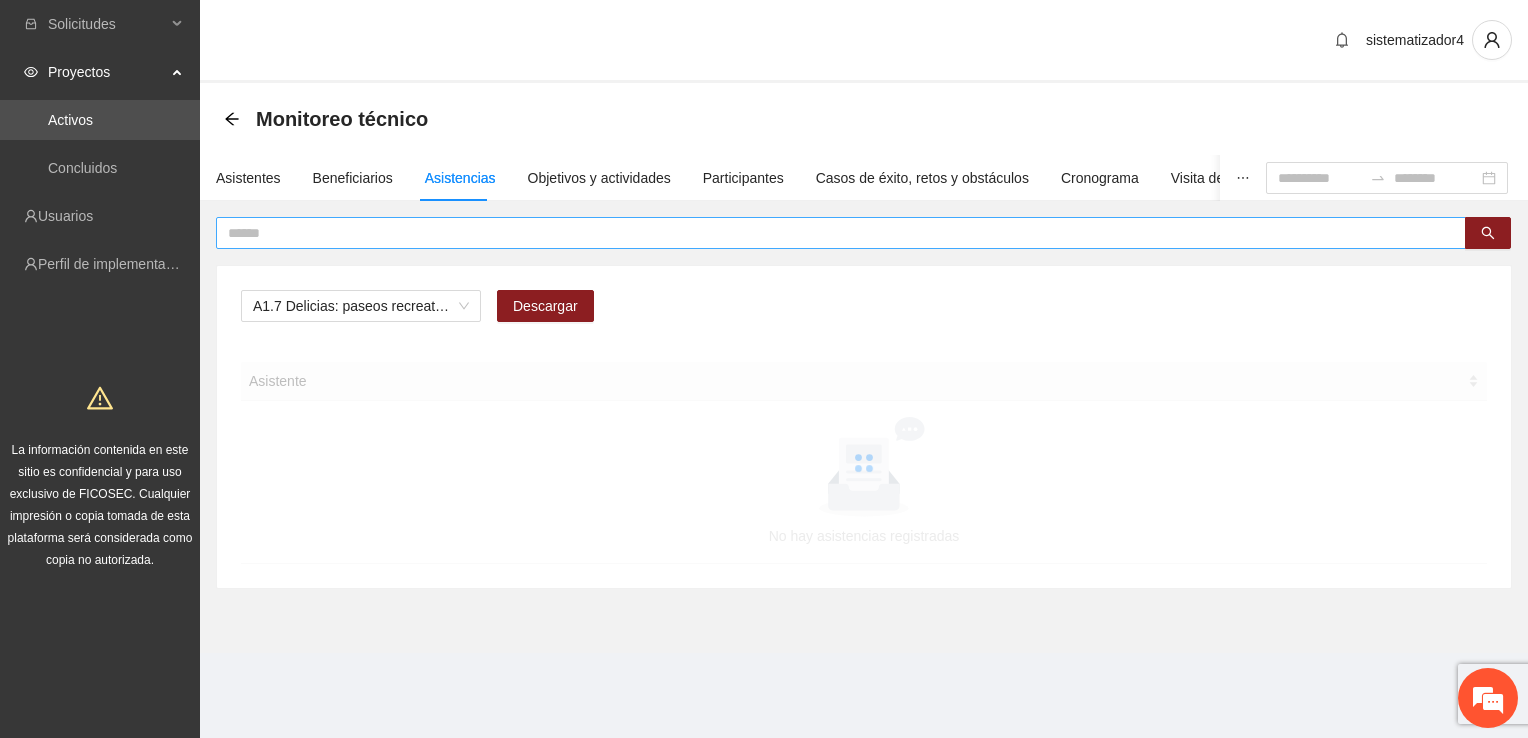 click at bounding box center (833, 233) 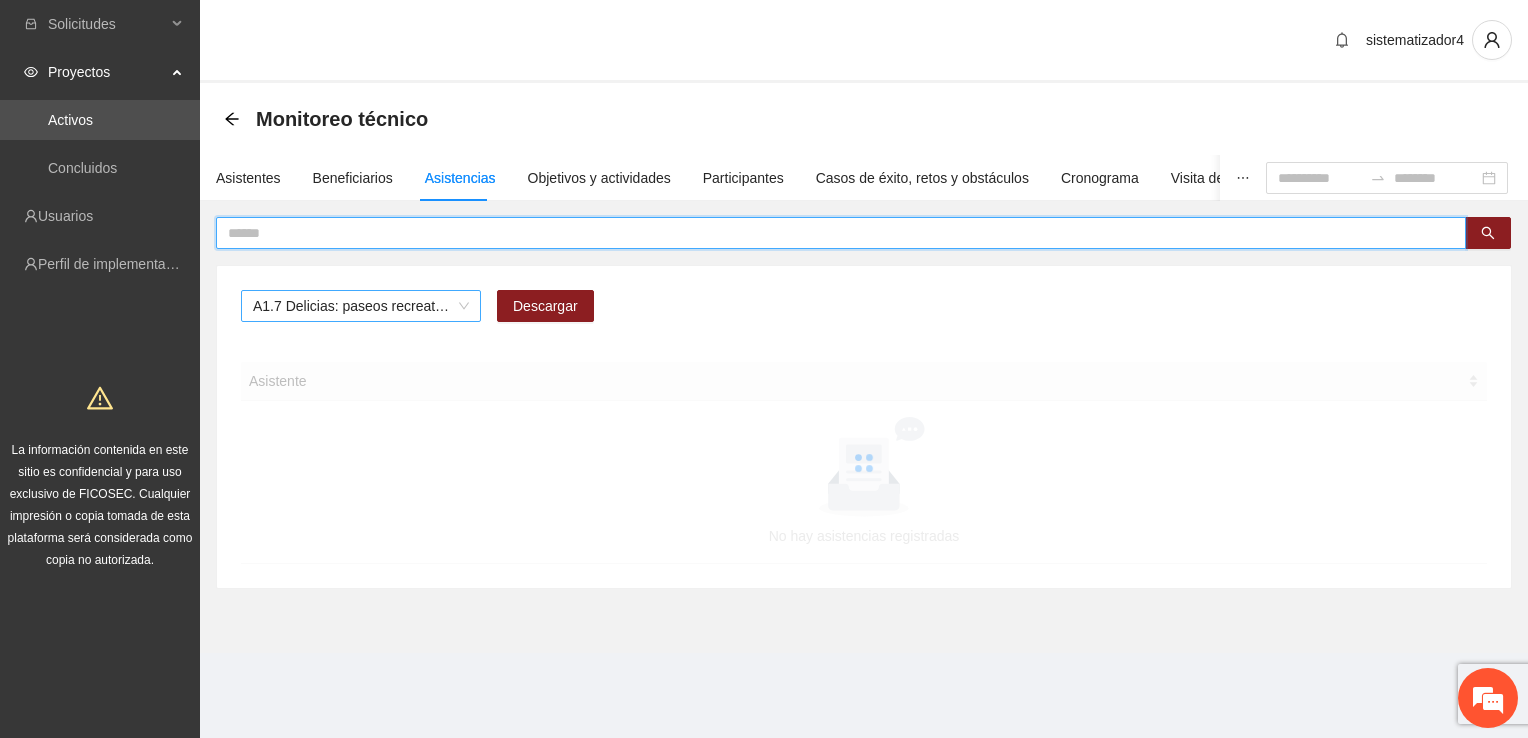 click on "A1.7 Delicias: paseos recreativos" at bounding box center [361, 306] 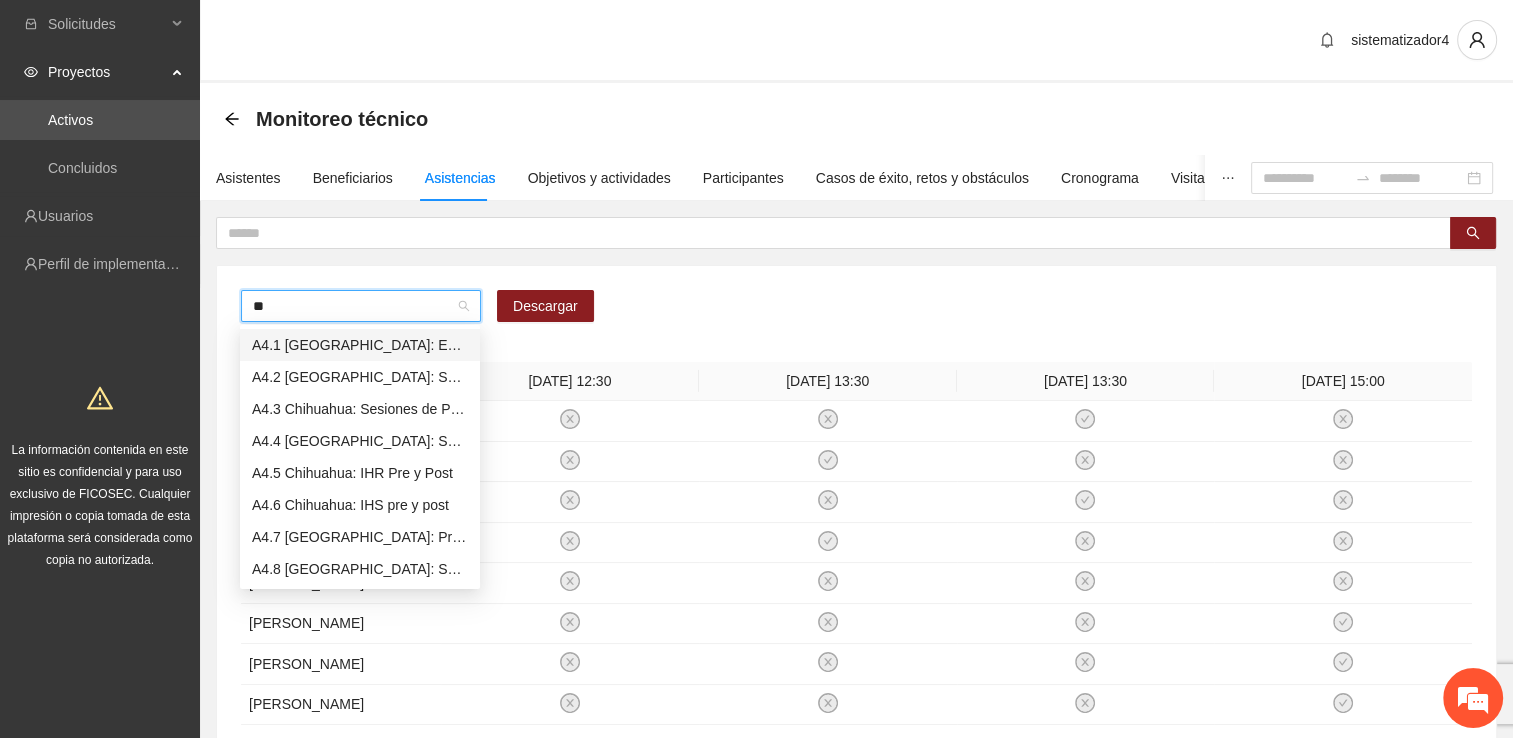 type on "***" 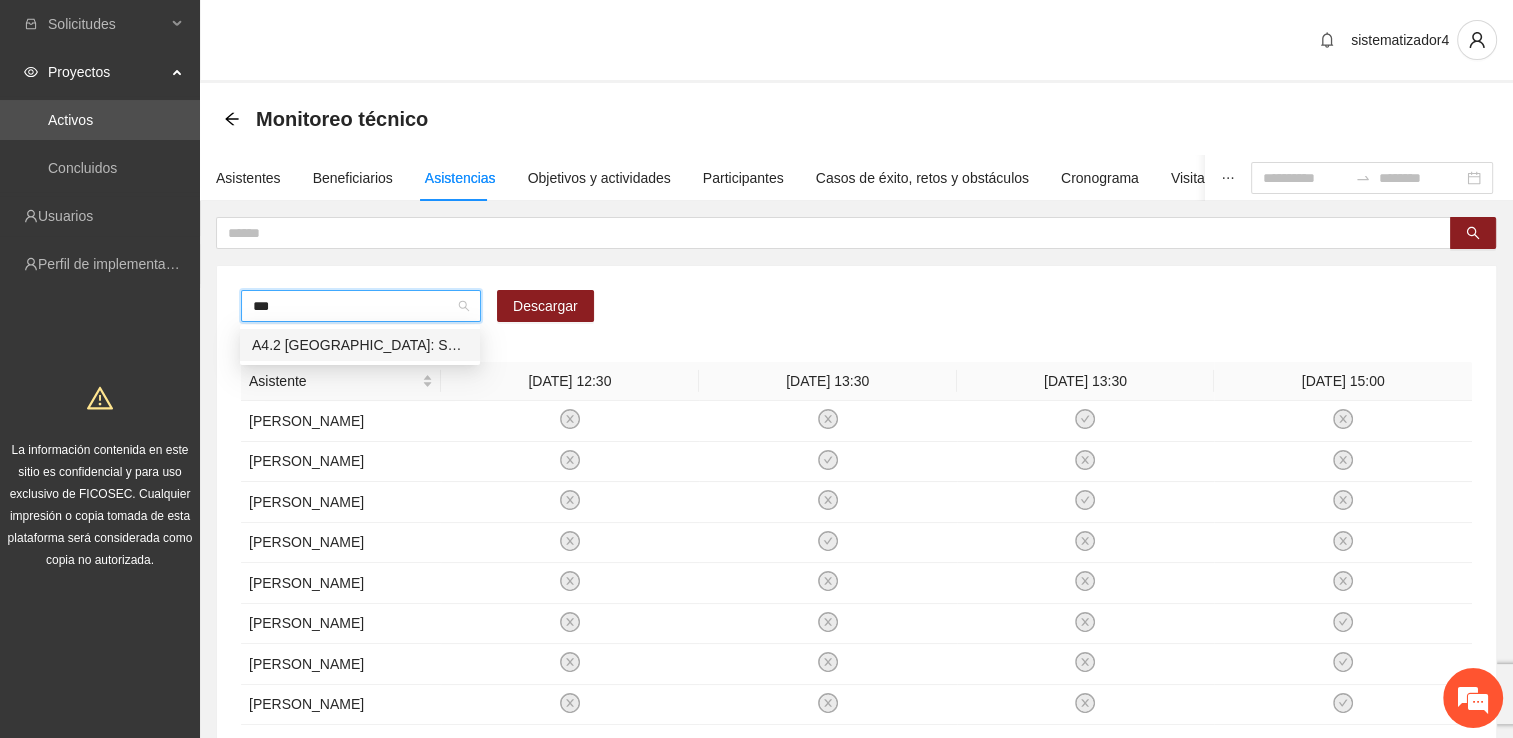 type 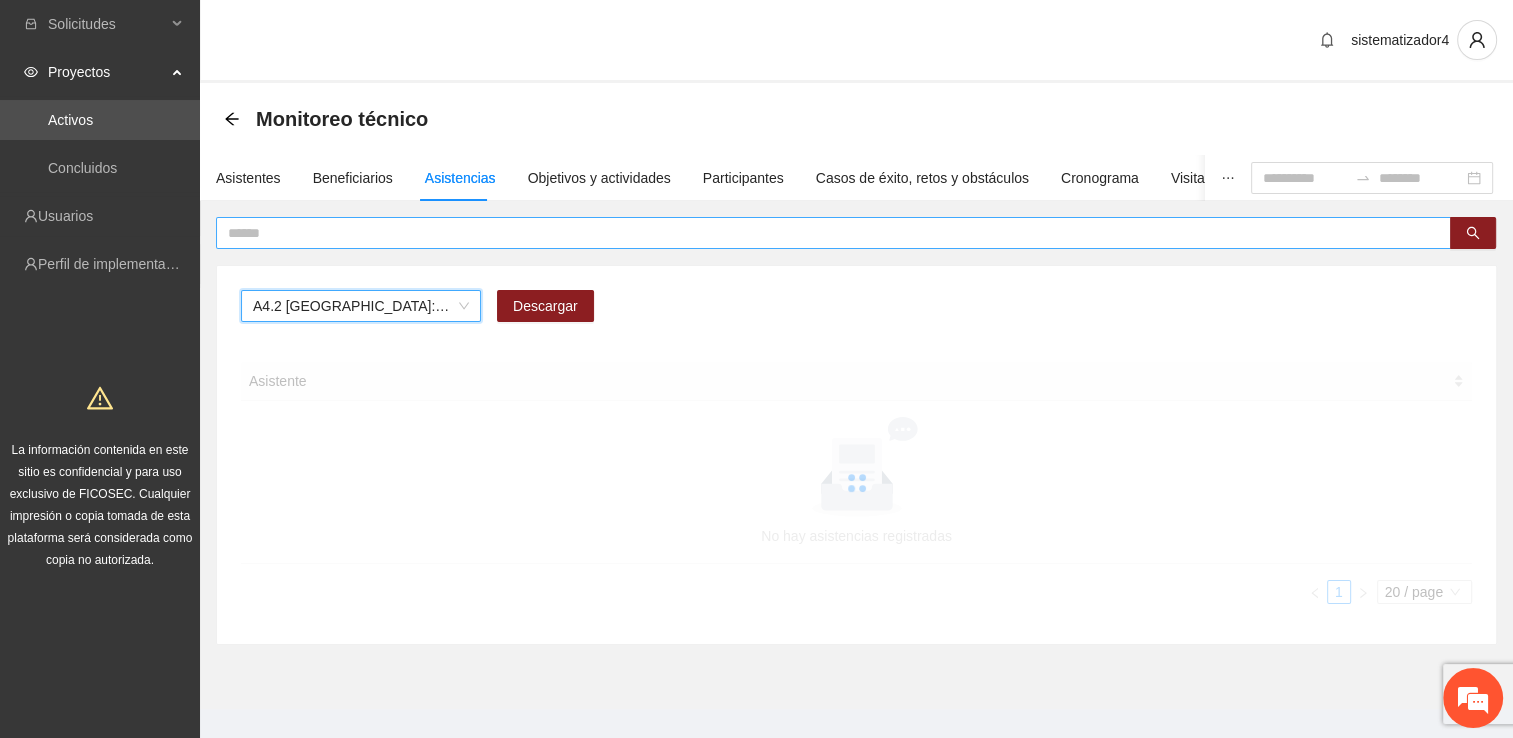 click at bounding box center [825, 233] 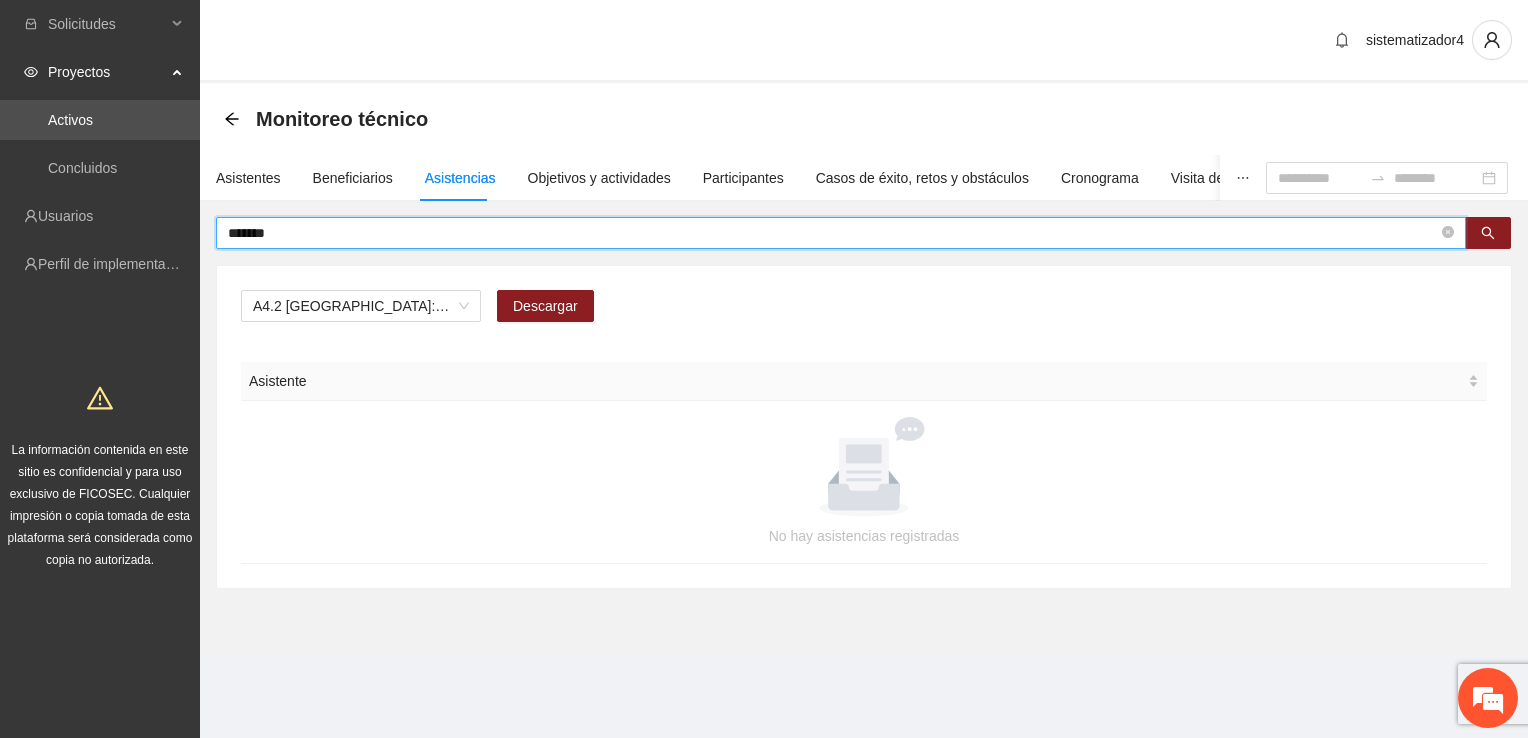 drag, startPoint x: 296, startPoint y: 227, endPoint x: 215, endPoint y: 228, distance: 81.00617 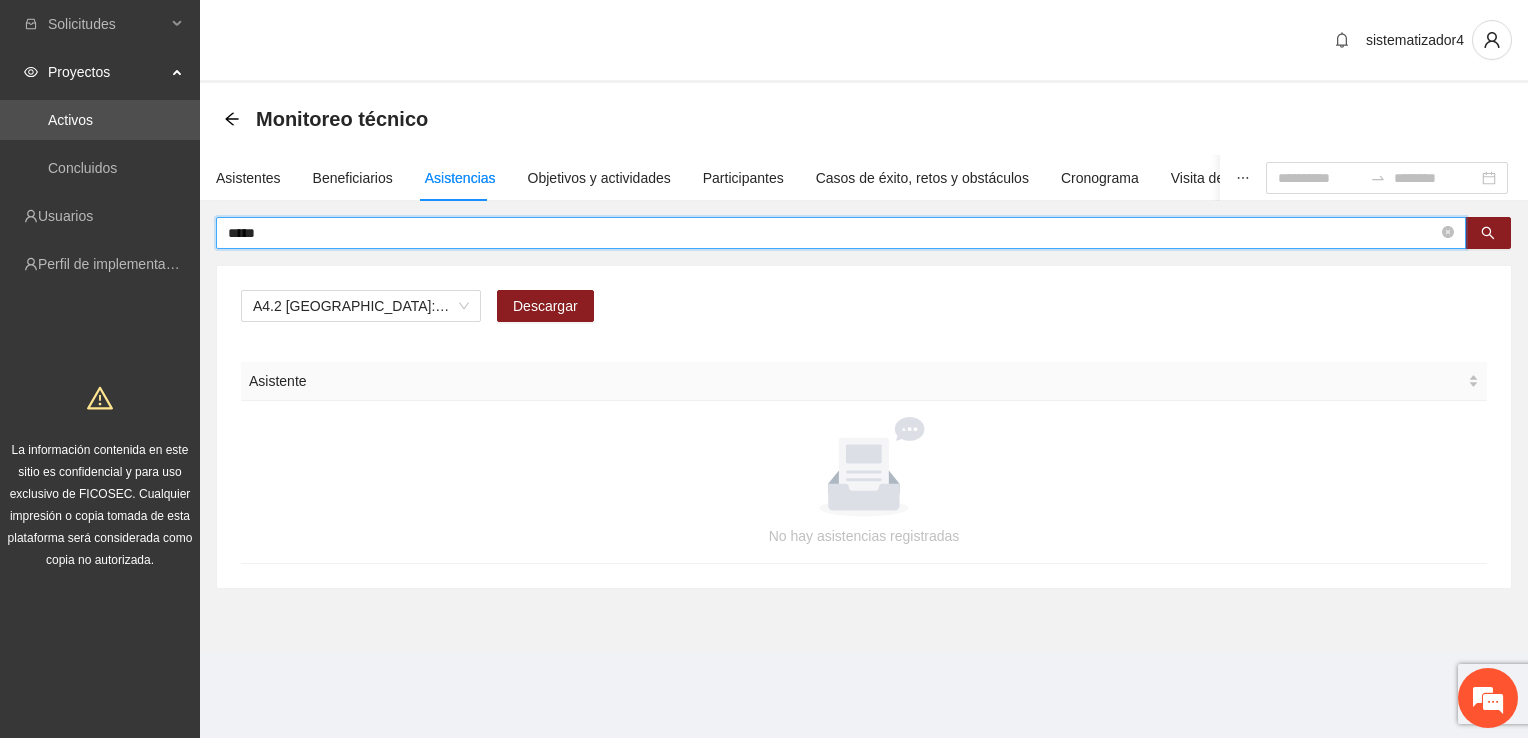 type on "*****" 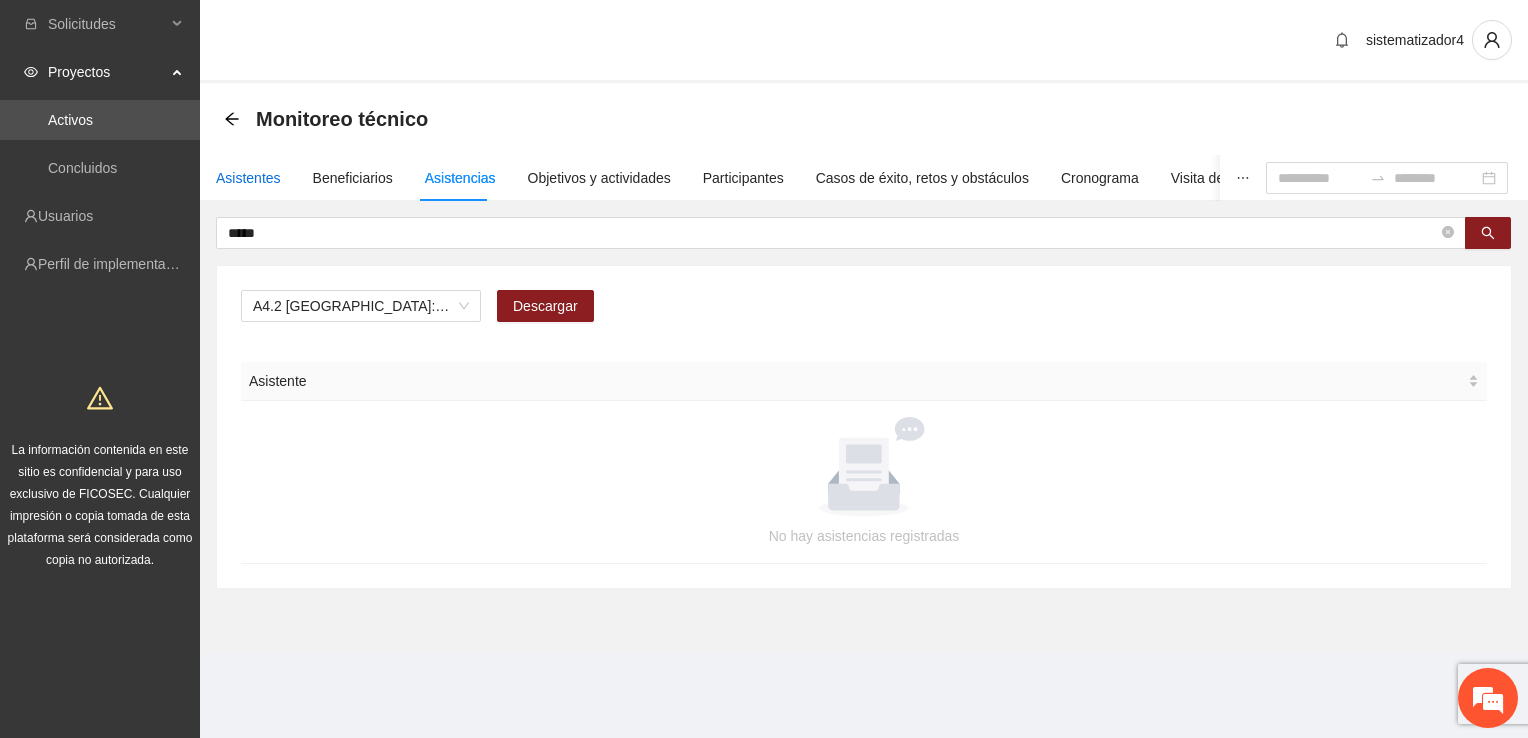 click on "Asistentes" at bounding box center [248, 178] 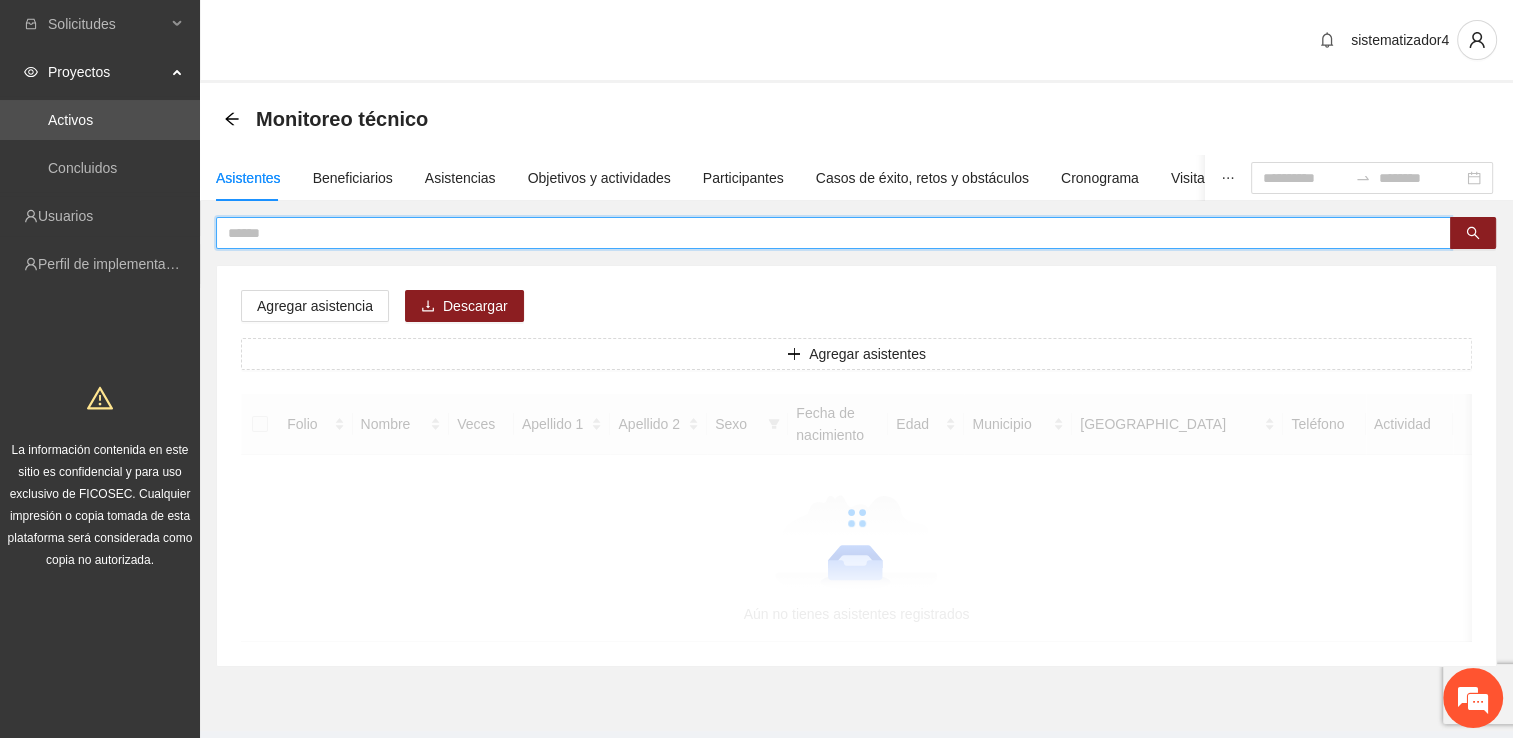click at bounding box center (825, 233) 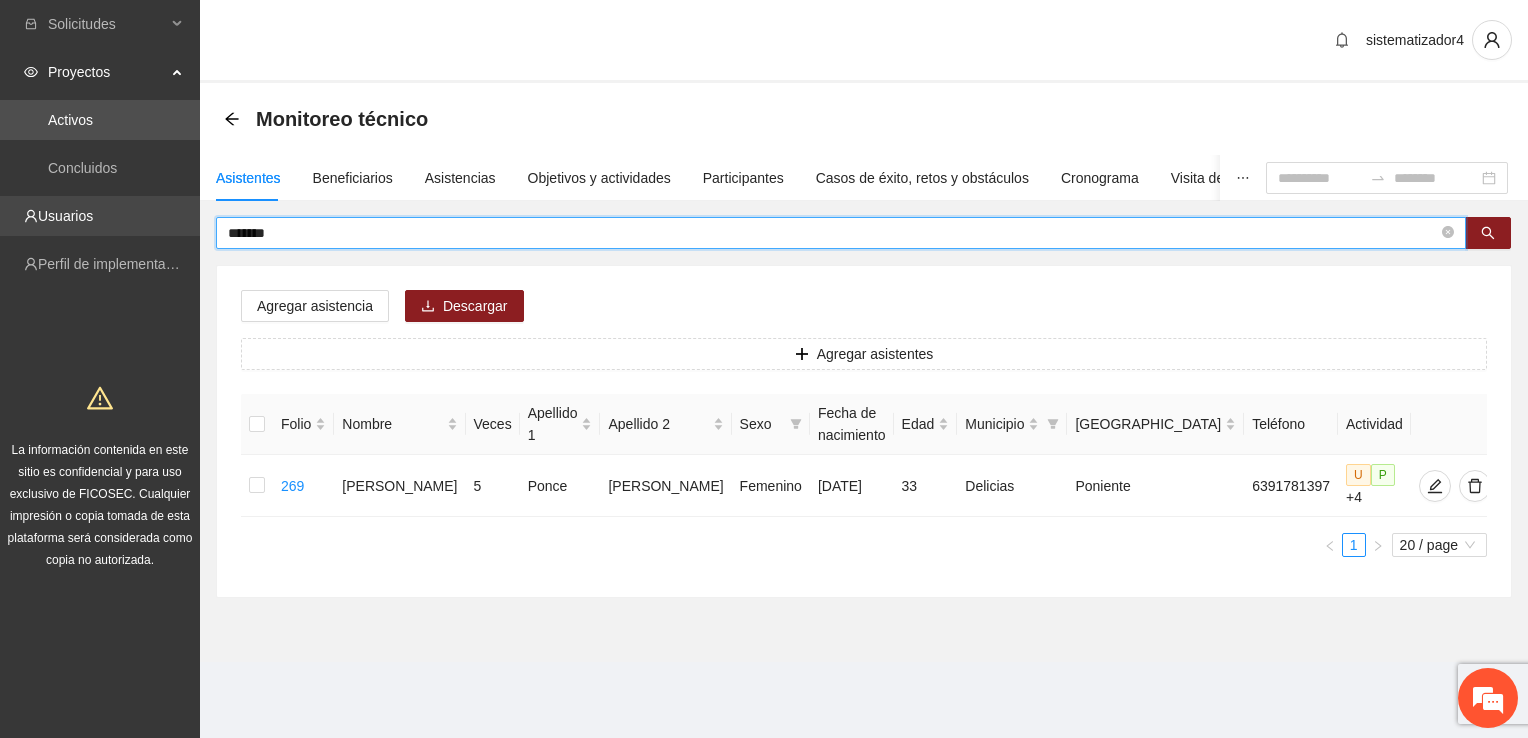 drag, startPoint x: 287, startPoint y: 235, endPoint x: 192, endPoint y: 235, distance: 95 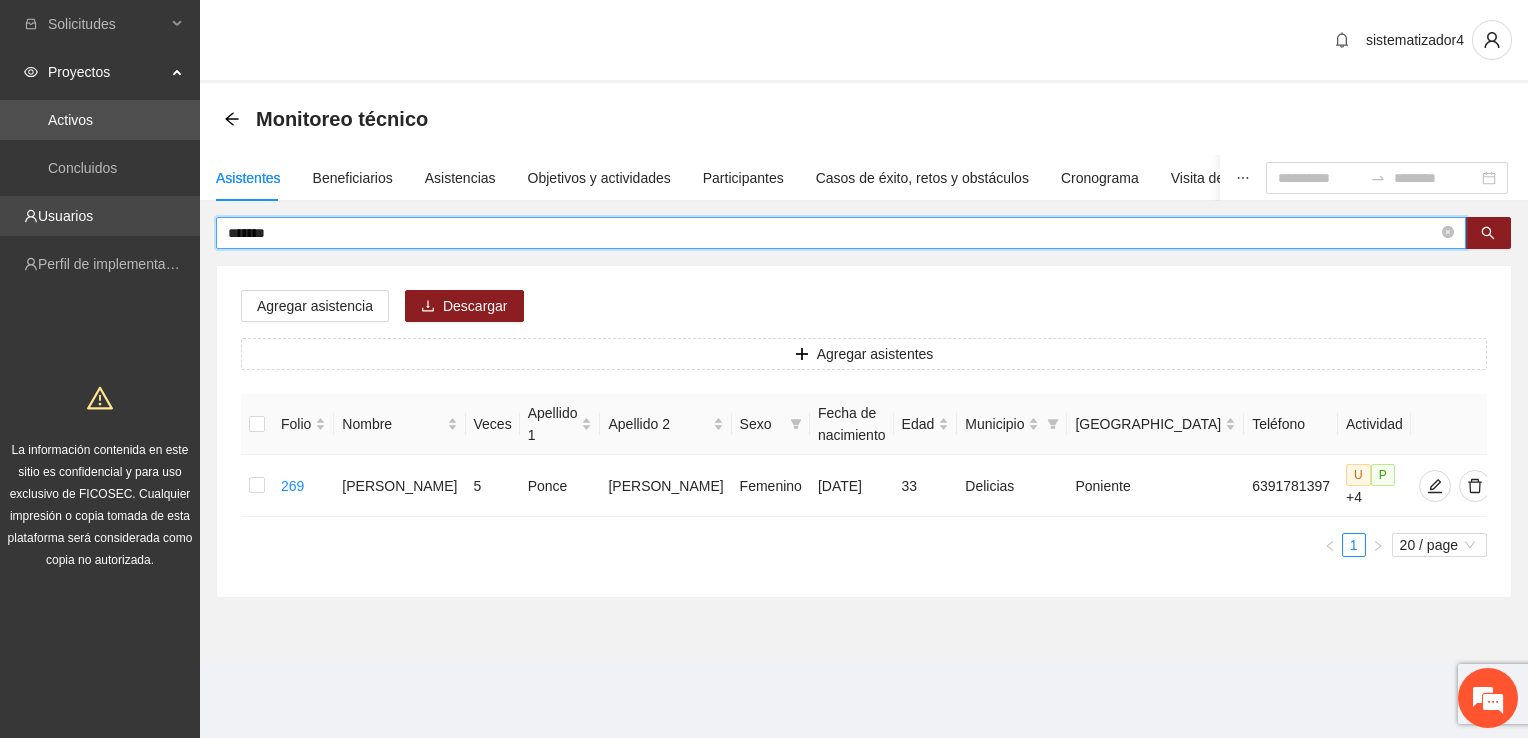 type on "*******" 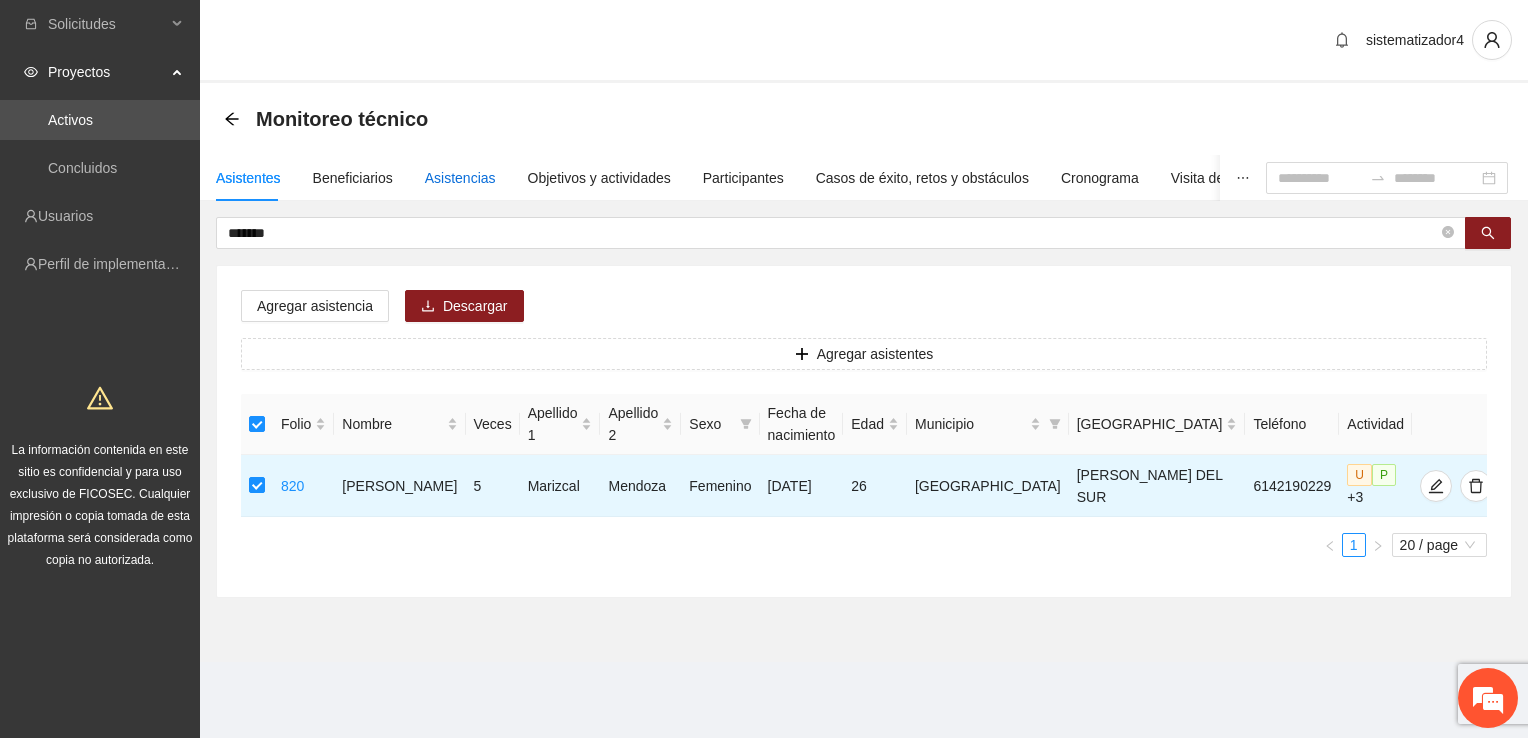 click on "Asistencias" at bounding box center (460, 178) 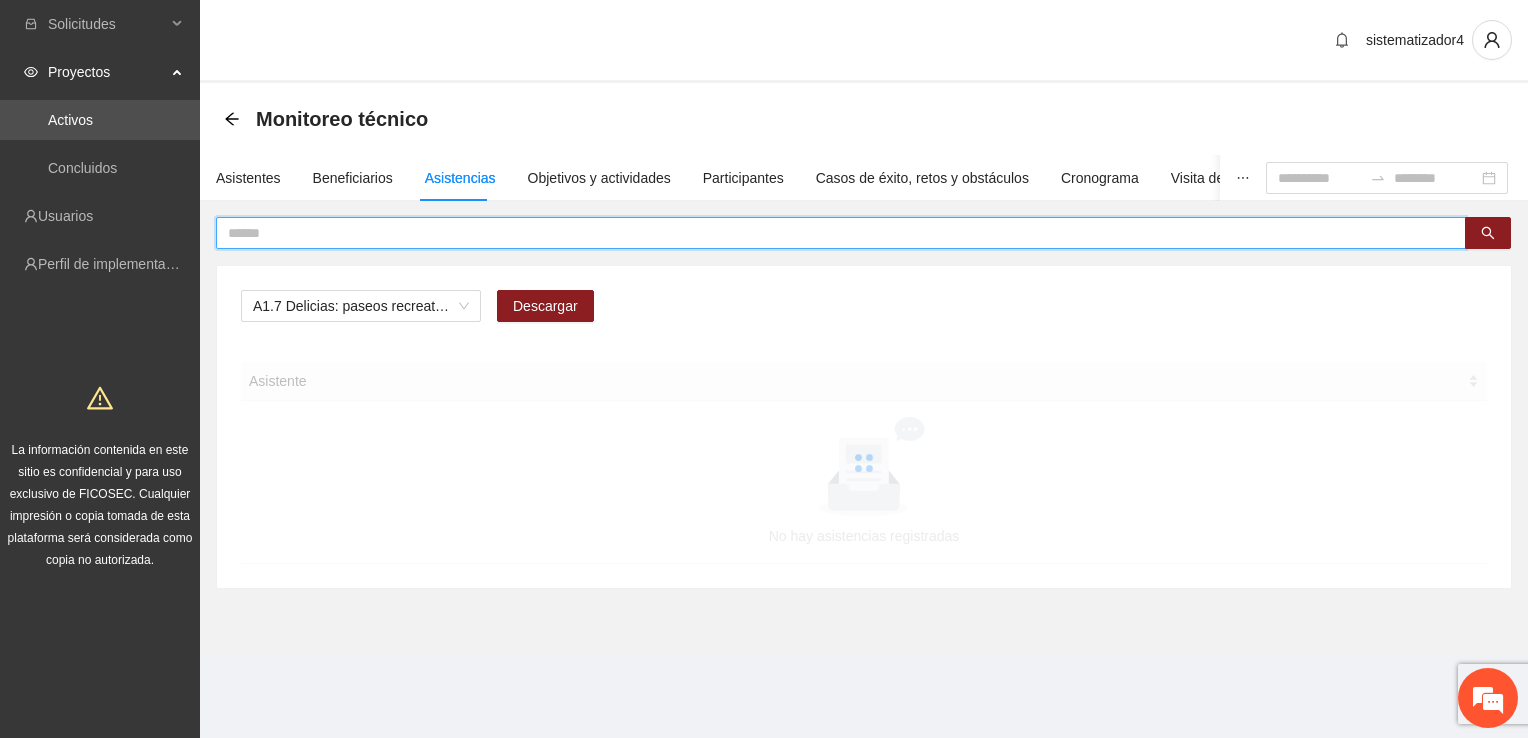 click at bounding box center (833, 233) 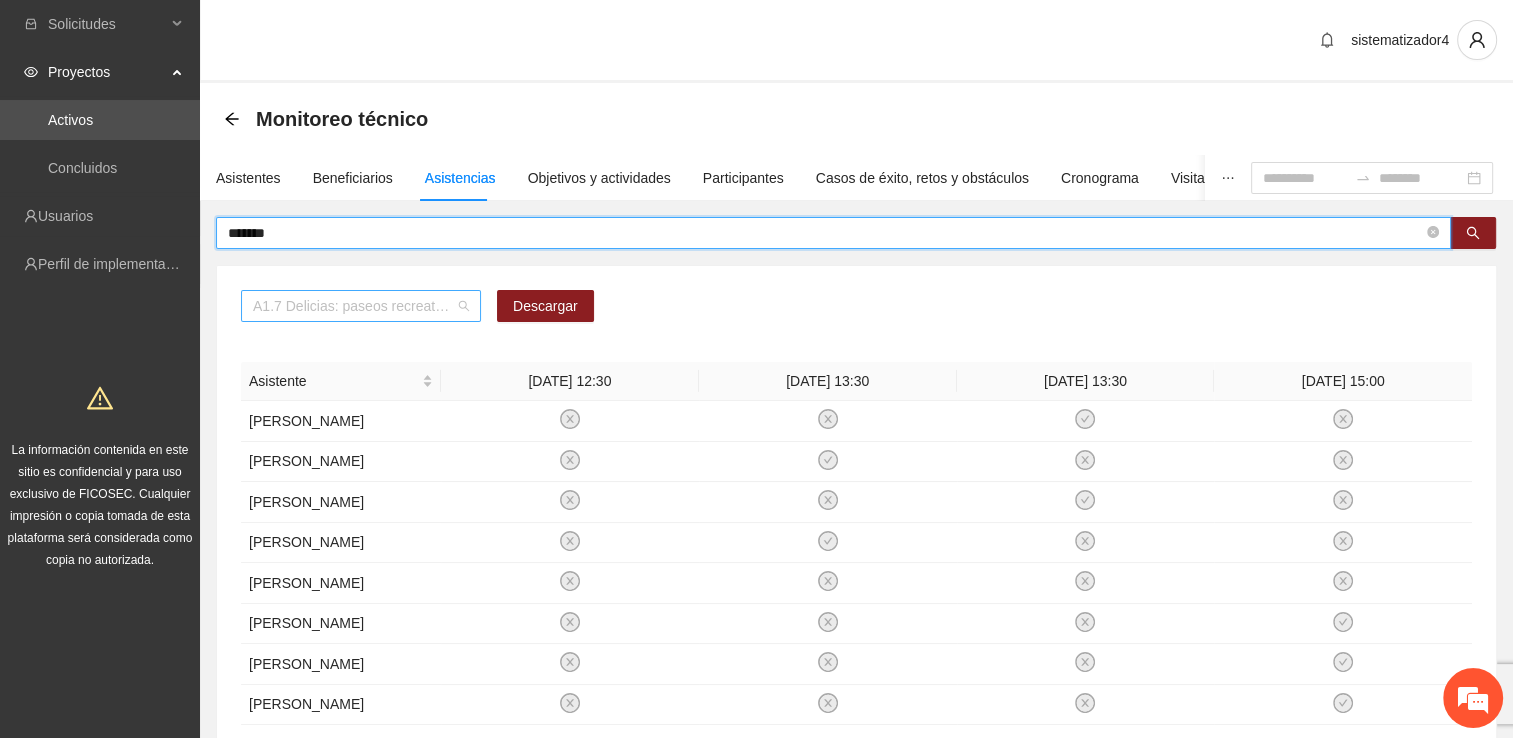 click on "A1.7 Delicias: paseos recreativos" at bounding box center [361, 306] 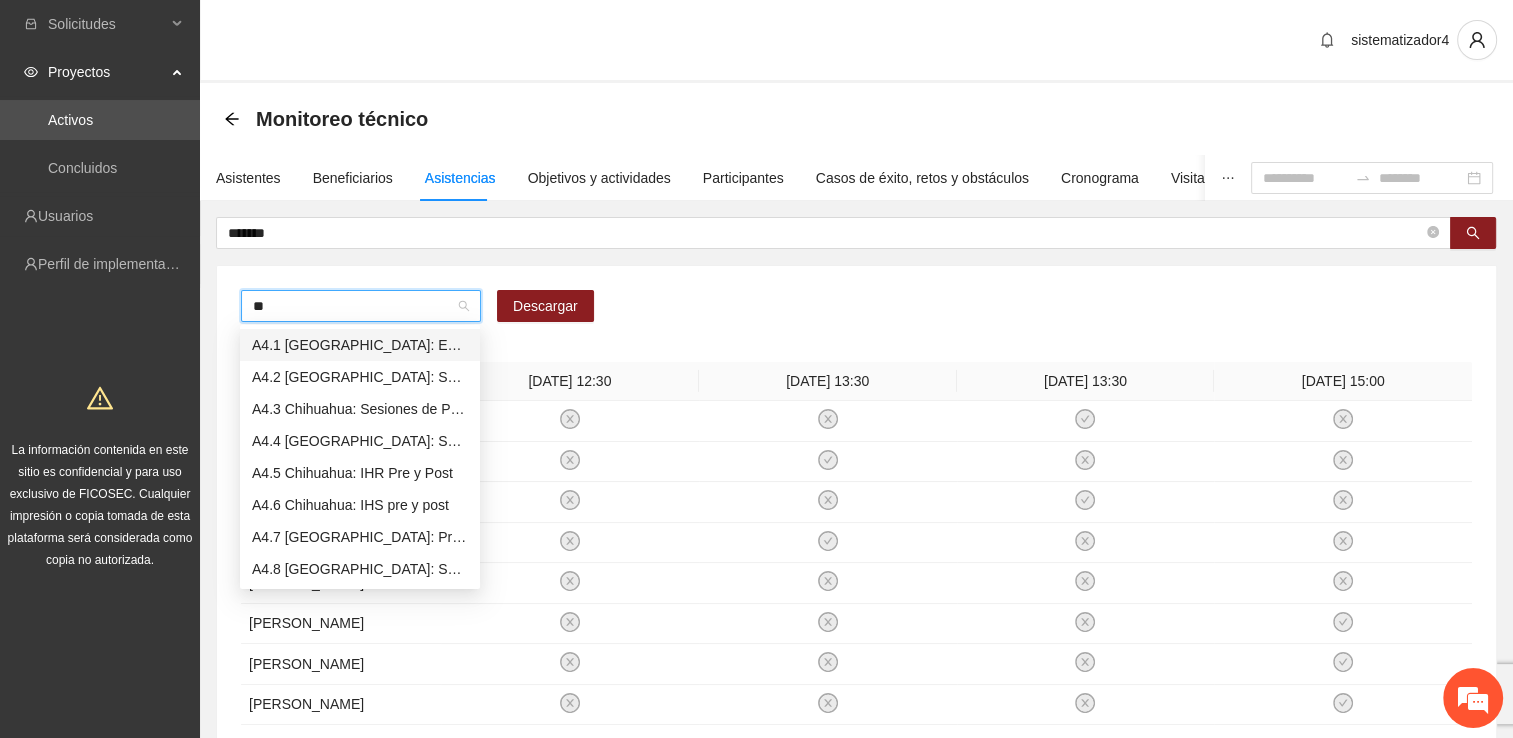 type on "***" 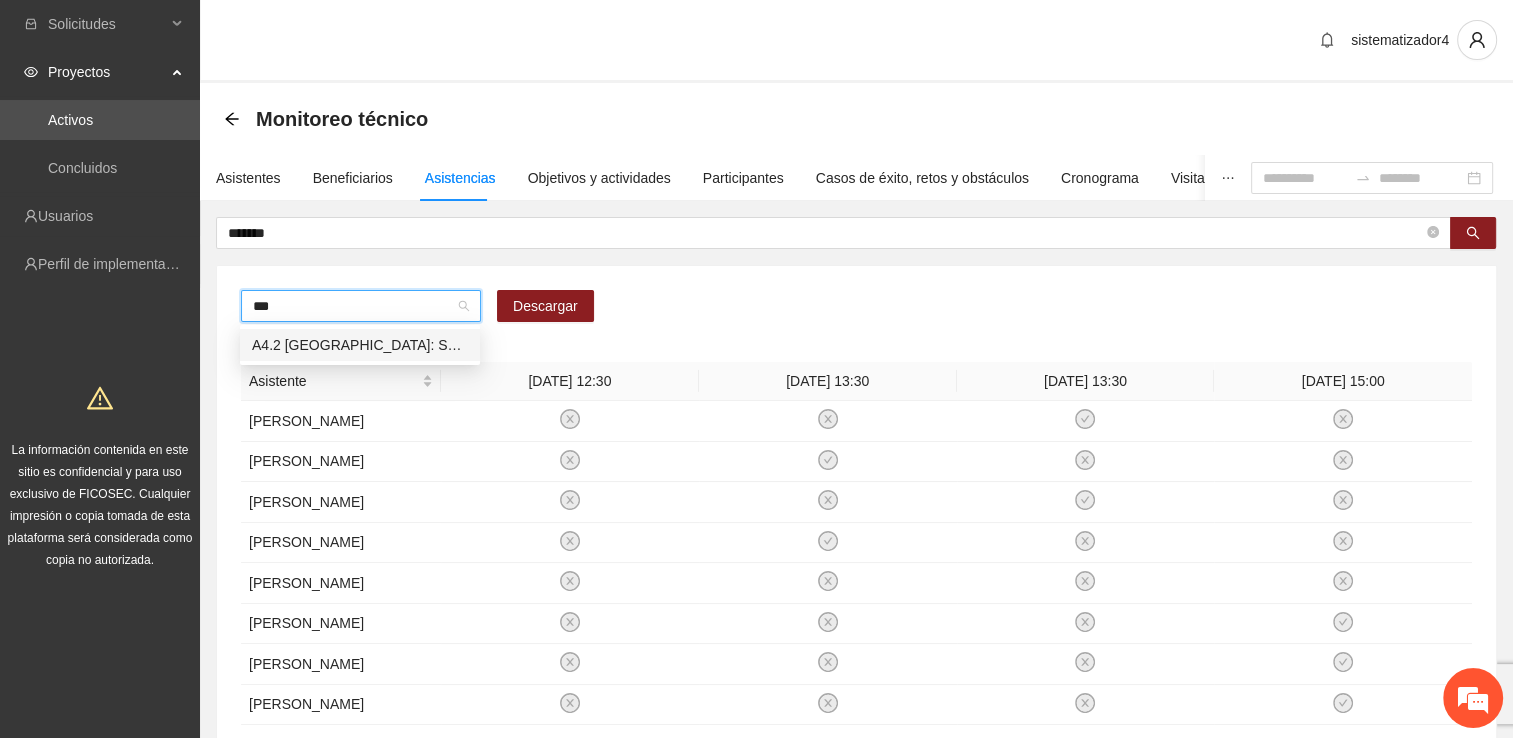 type 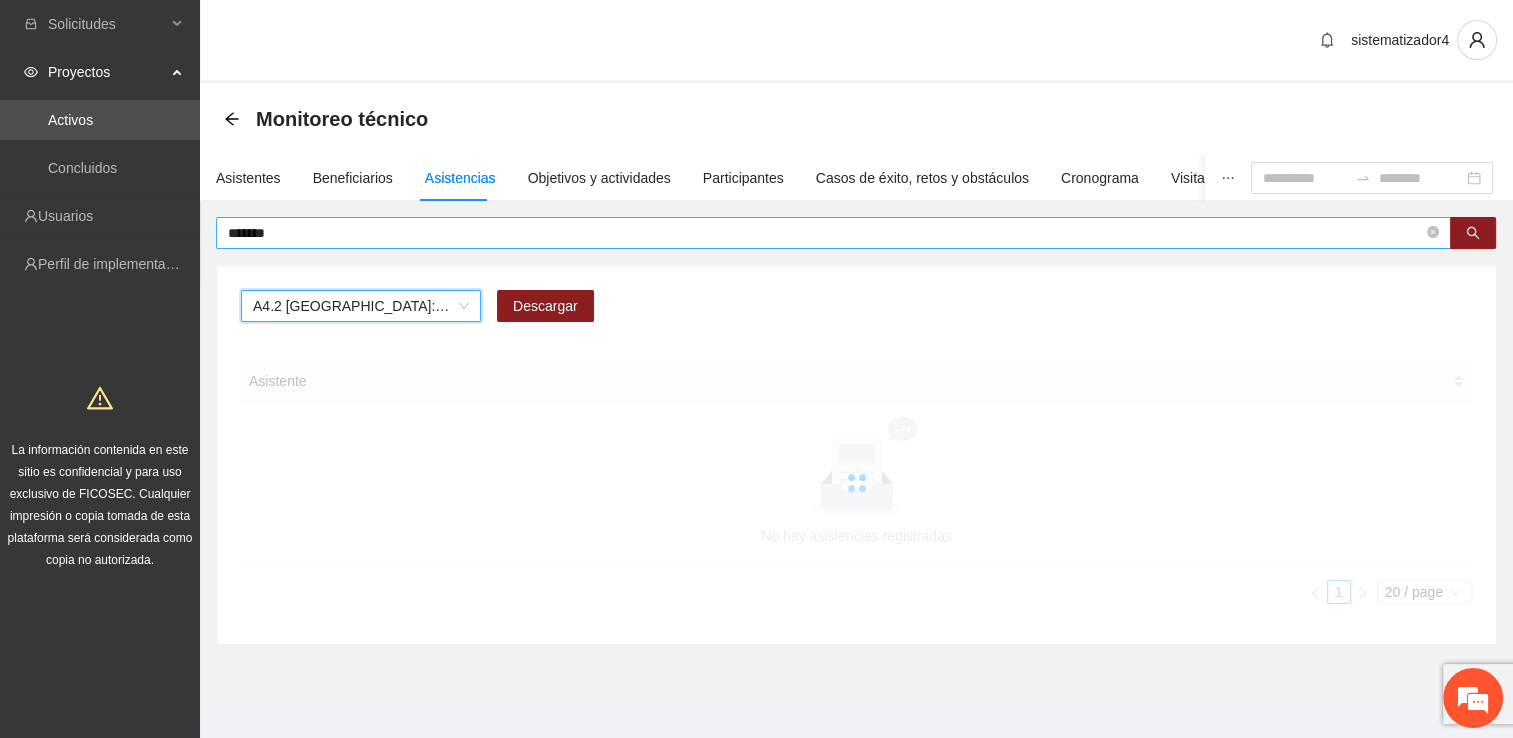 click on "*******" at bounding box center (825, 233) 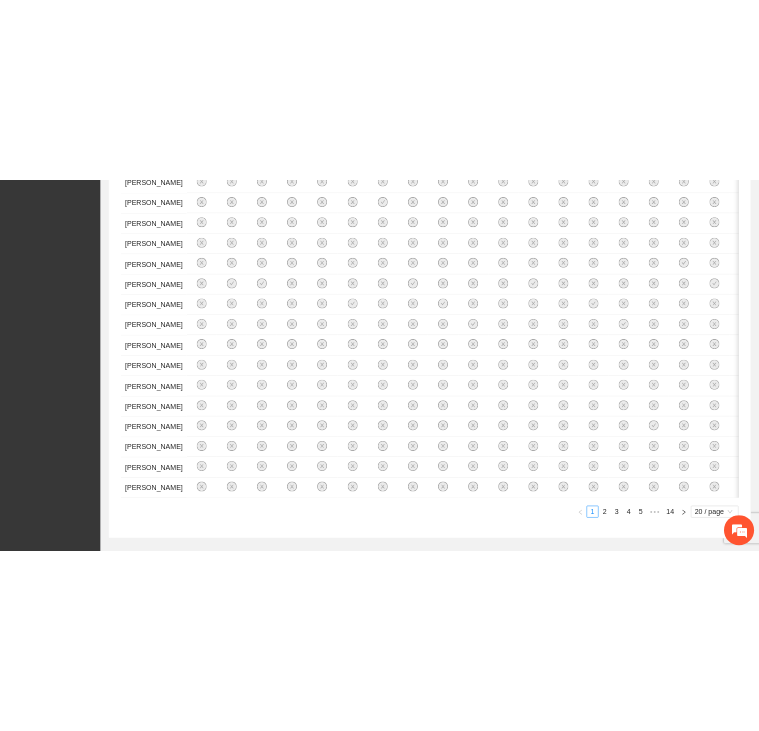 scroll, scrollTop: 0, scrollLeft: 0, axis: both 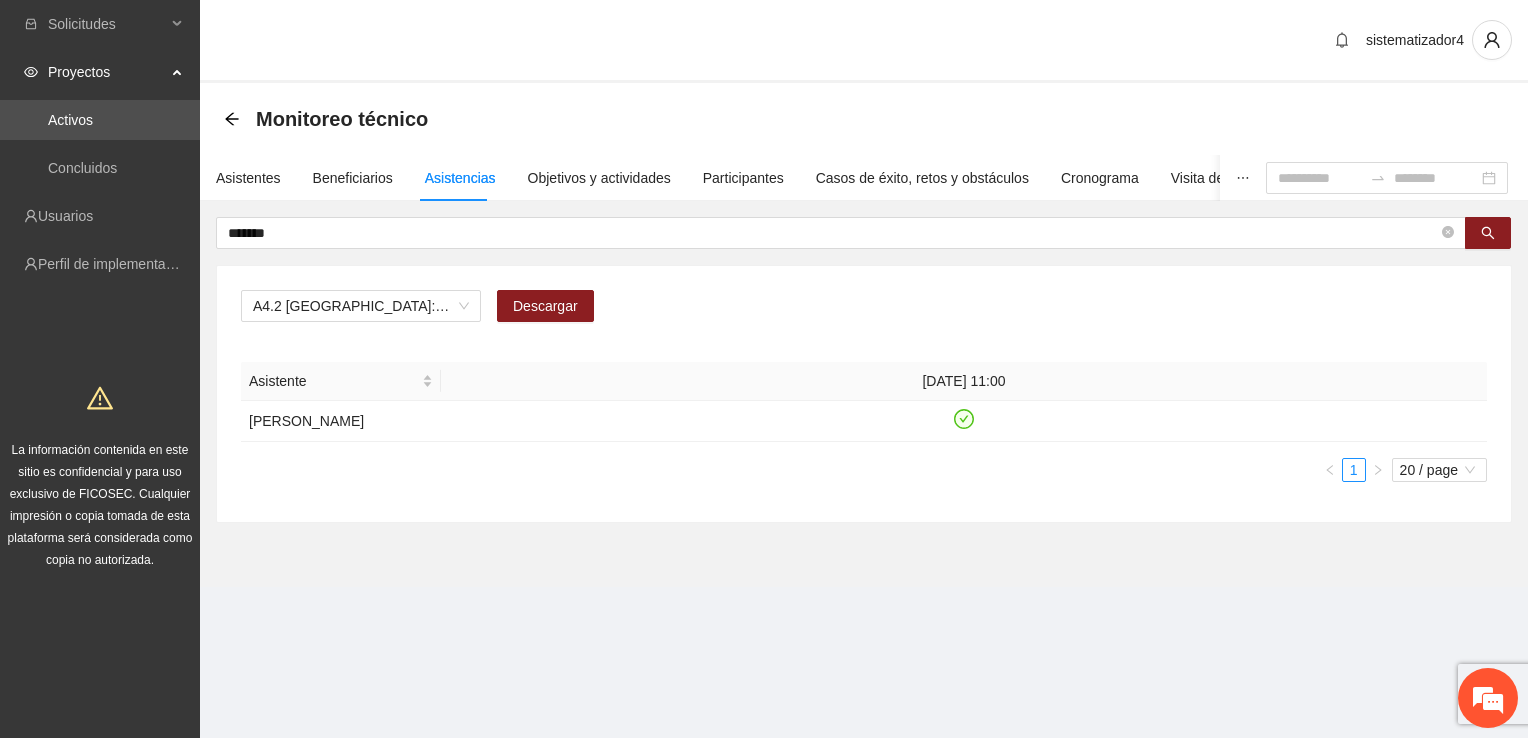 click on "A4.2 [GEOGRAPHIC_DATA]:  Sesiones de Terapia Individual  Descargar" at bounding box center [864, 314] 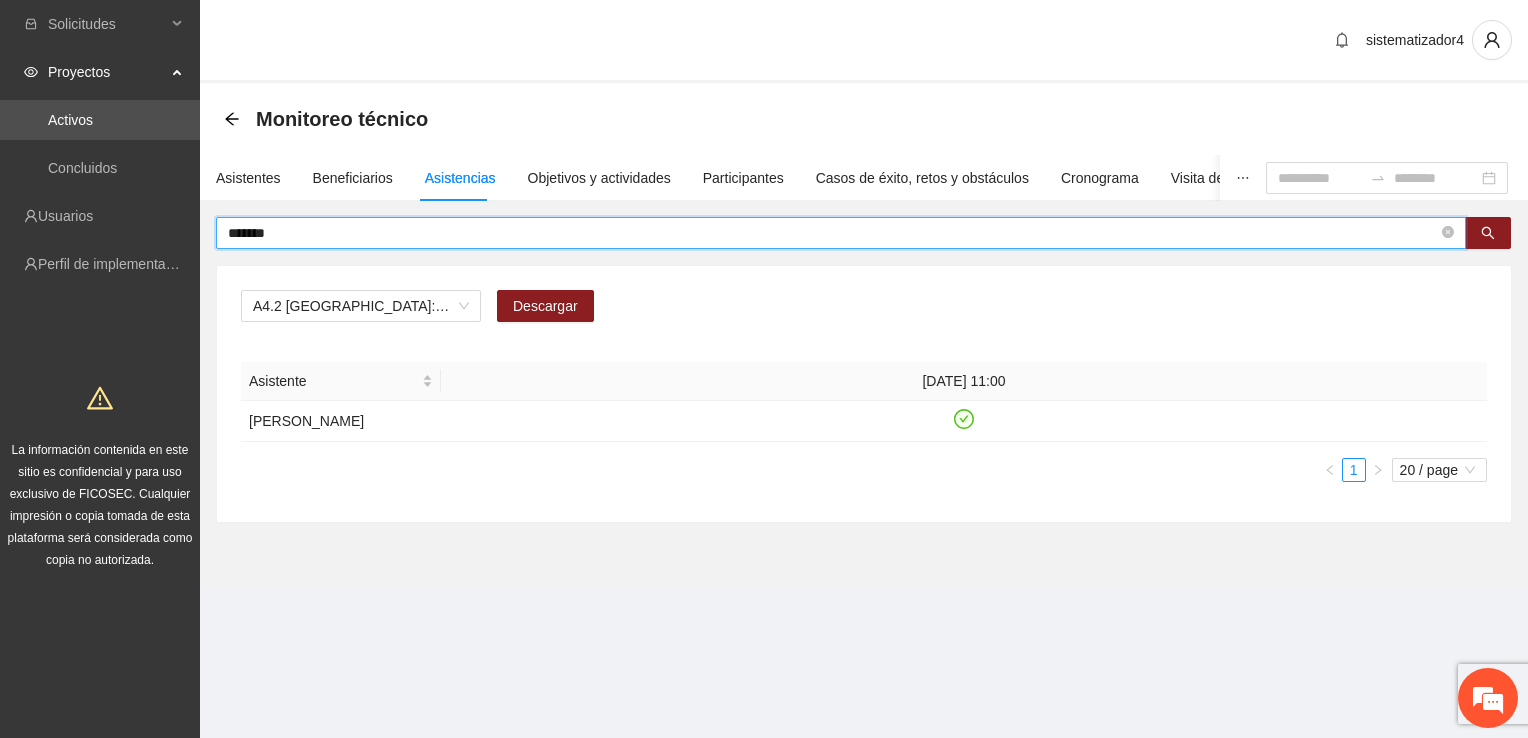 drag, startPoint x: 292, startPoint y: 227, endPoint x: 204, endPoint y: 236, distance: 88.45903 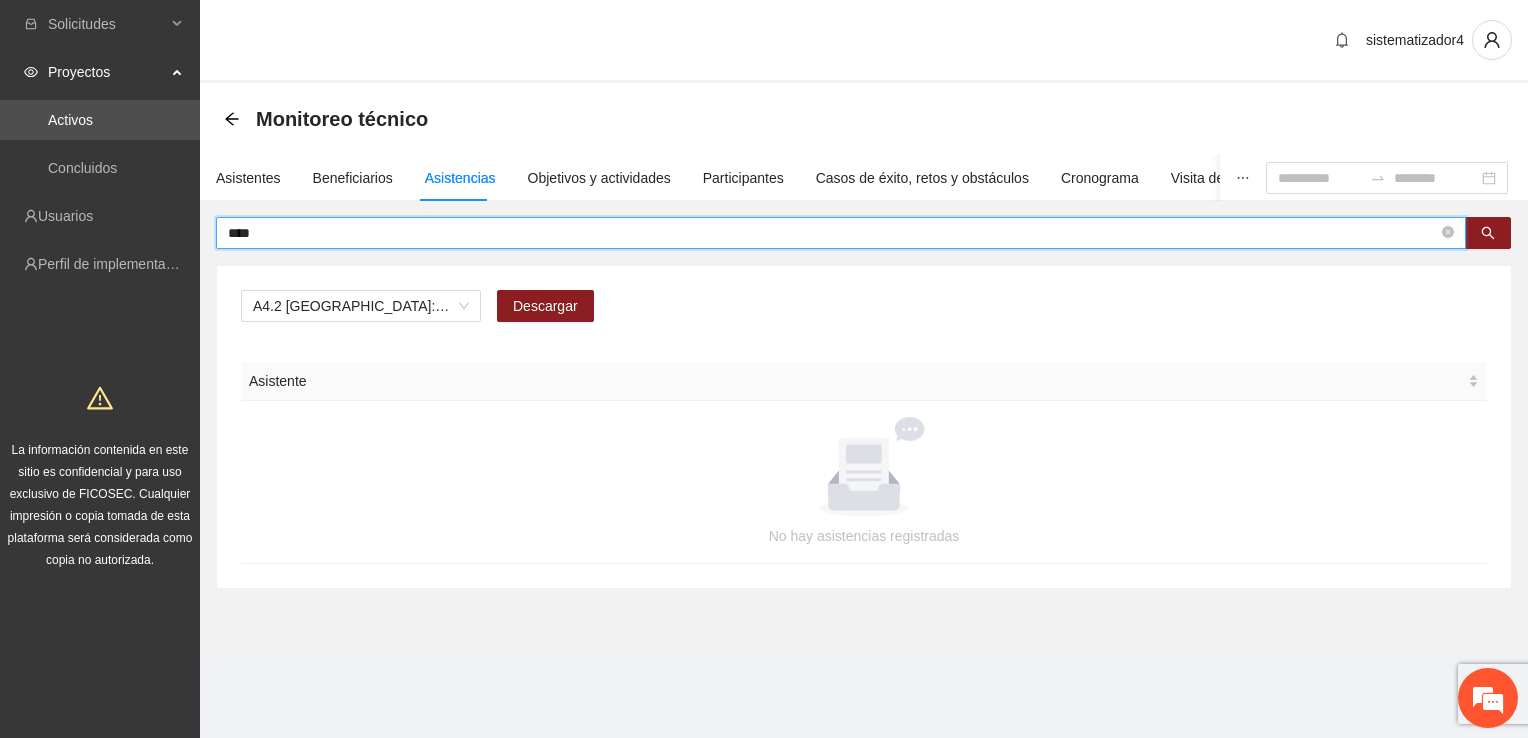 drag, startPoint x: 287, startPoint y: 232, endPoint x: 199, endPoint y: 237, distance: 88.14193 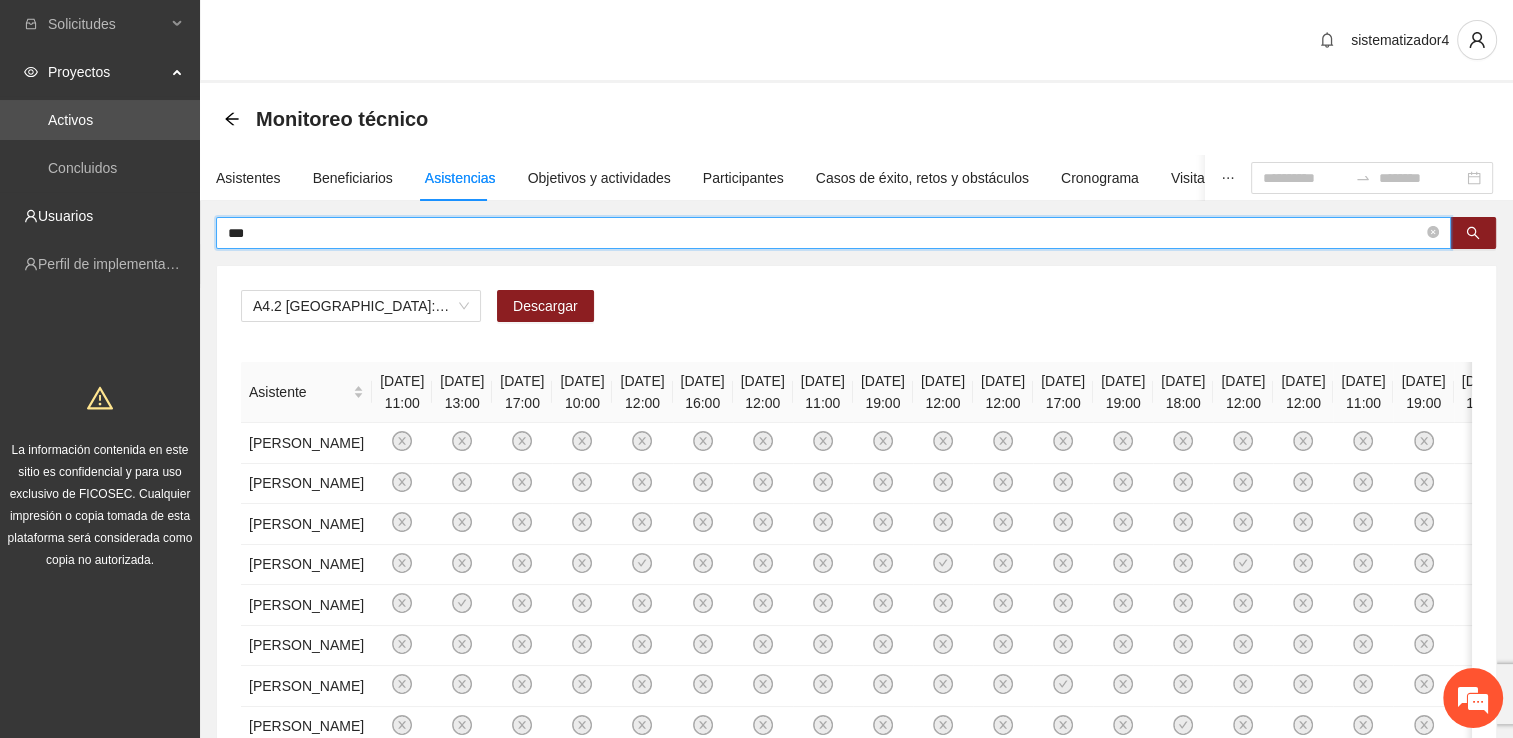 drag, startPoint x: 224, startPoint y: 230, endPoint x: 216, endPoint y: 287, distance: 57.558666 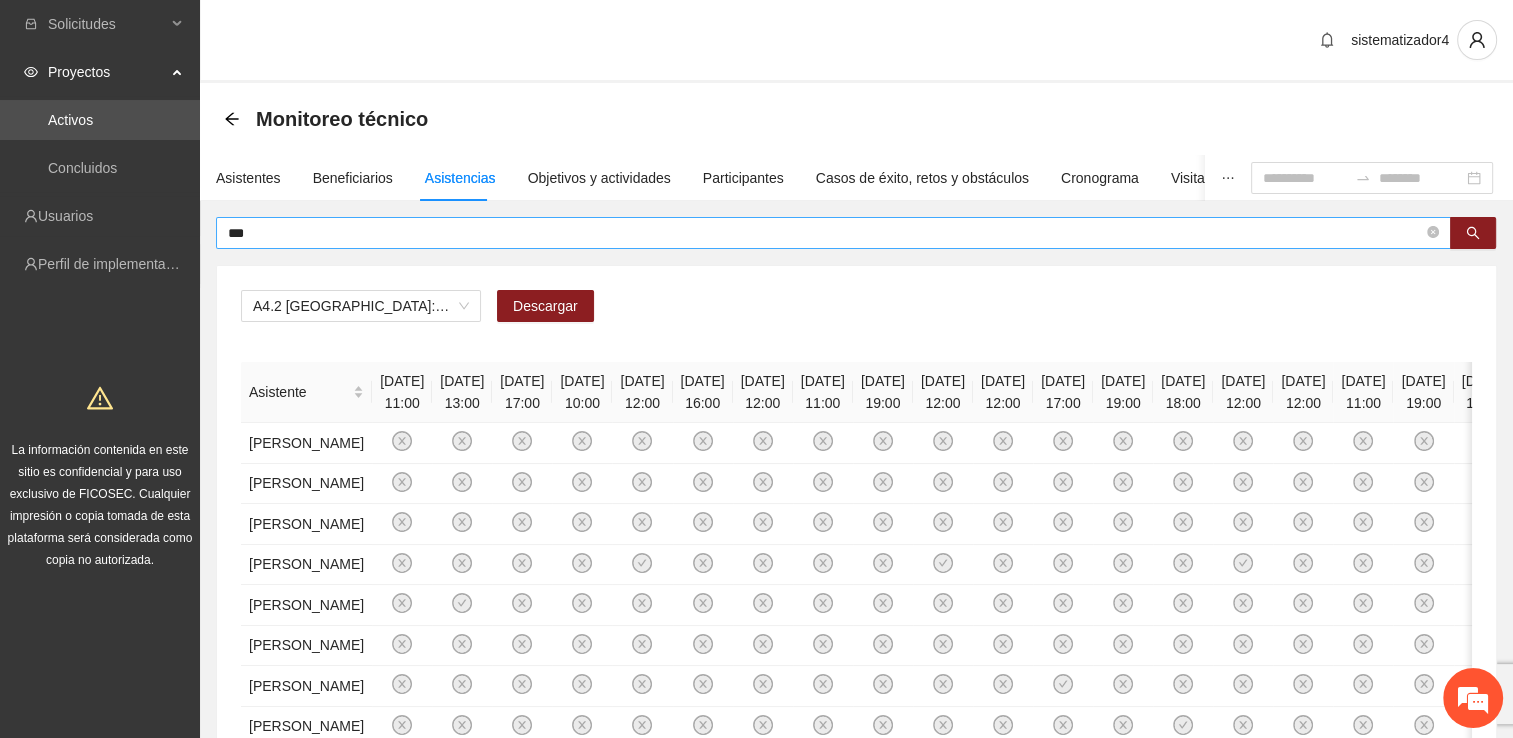 click on "***" at bounding box center (825, 233) 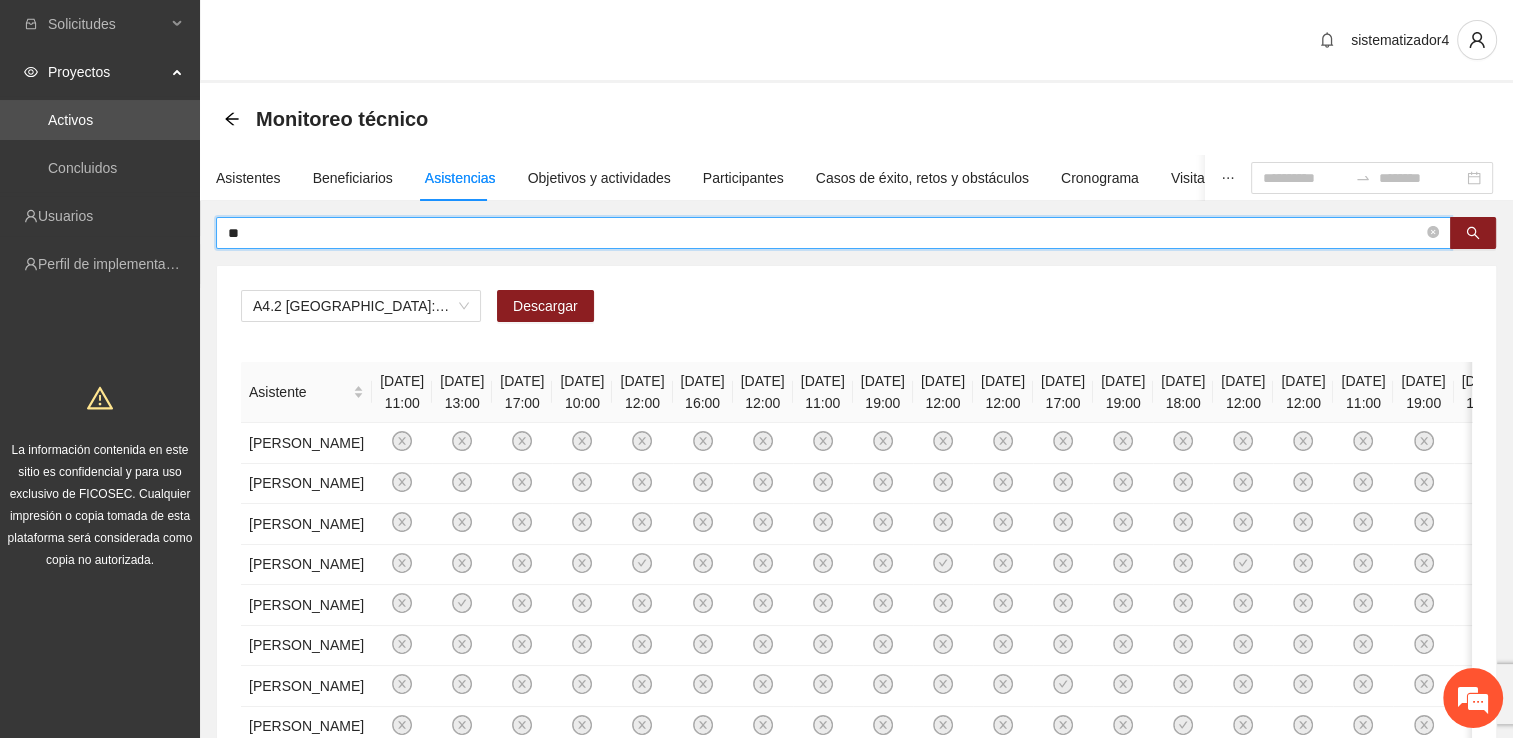 type on "*" 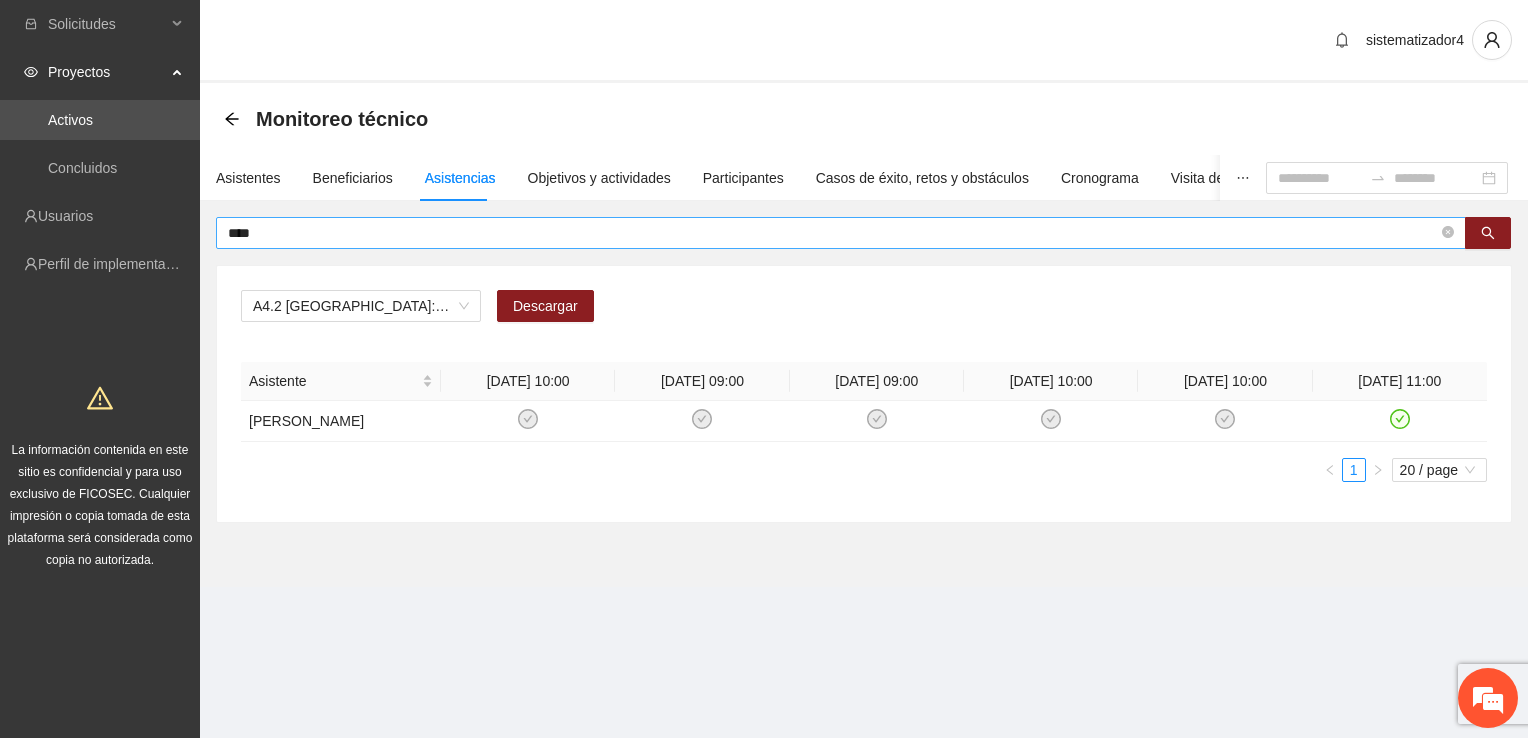 click on "****" at bounding box center [833, 233] 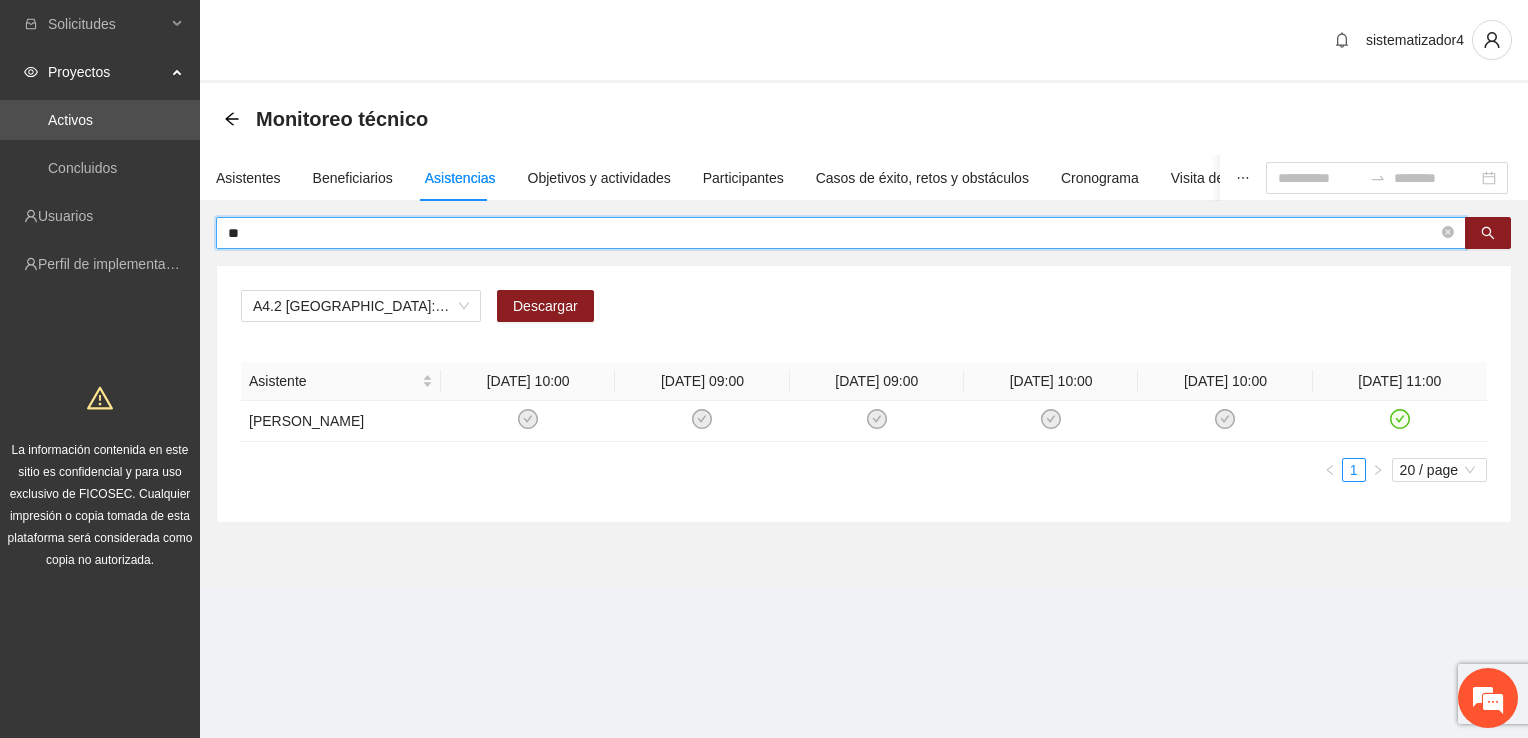 type on "*" 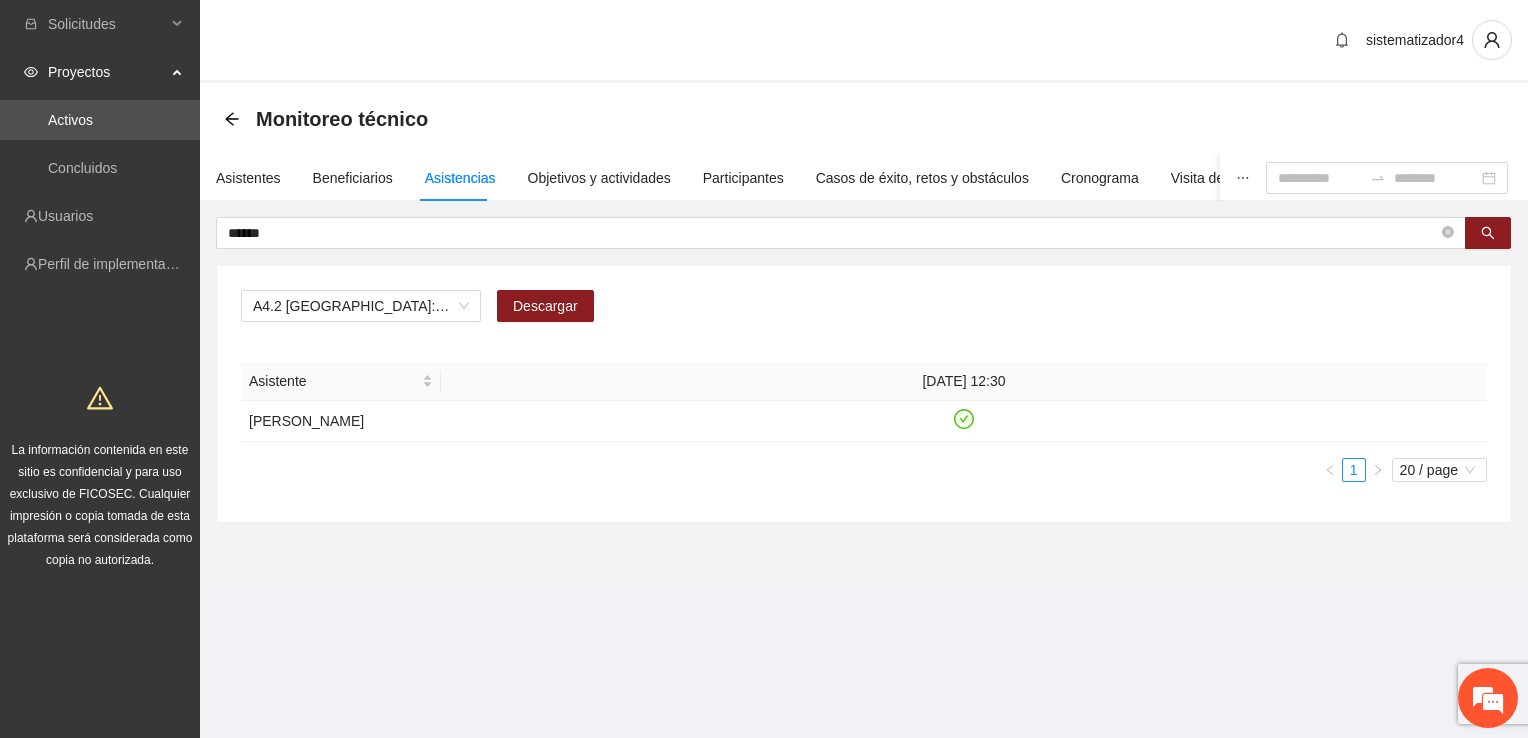 click on "A4.2 [GEOGRAPHIC_DATA]:  Sesiones de Terapia Individual  Descargar Asistente [DATE] 12:30     [PERSON_NAME] 1 20 / page" at bounding box center [864, 394] 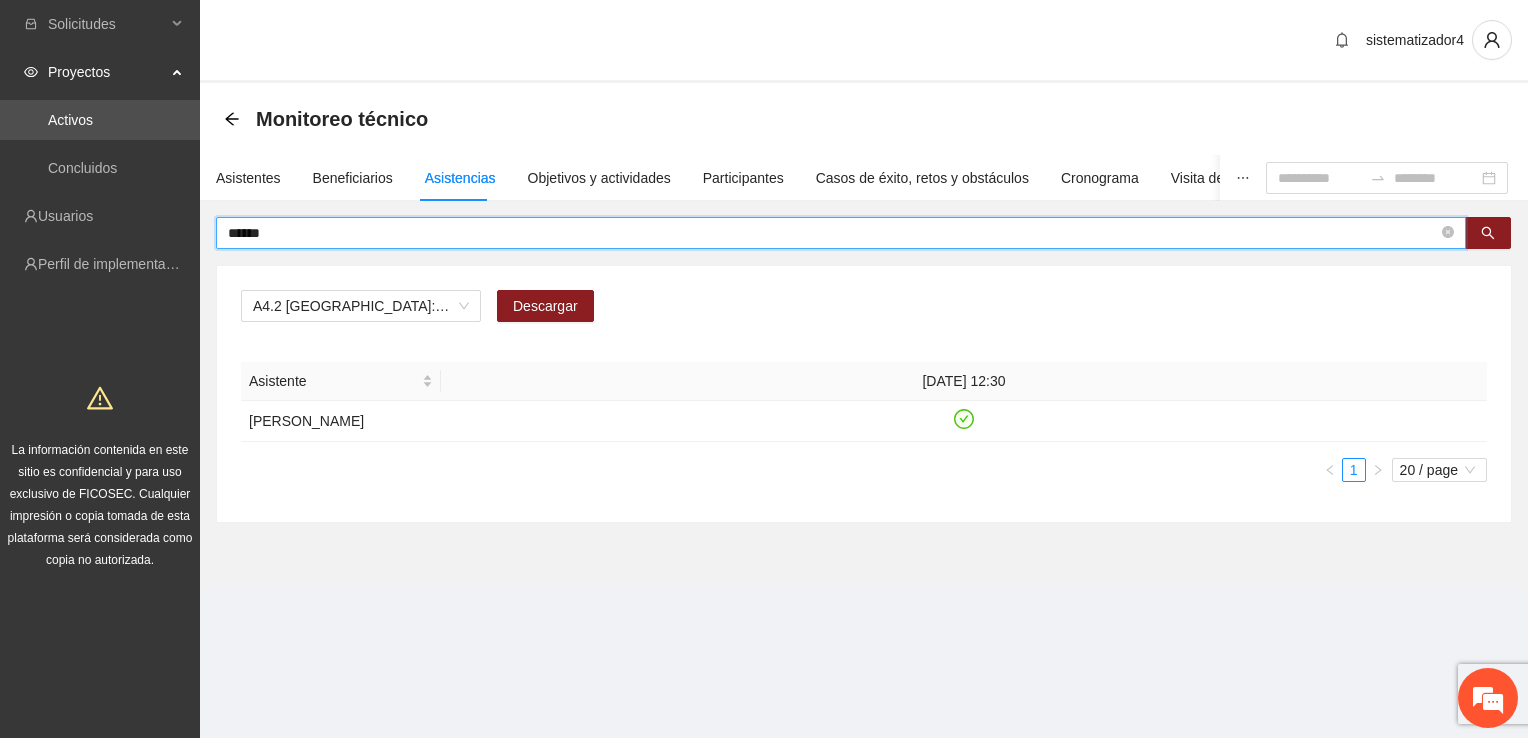 drag, startPoint x: 273, startPoint y: 231, endPoint x: 202, endPoint y: 229, distance: 71.02816 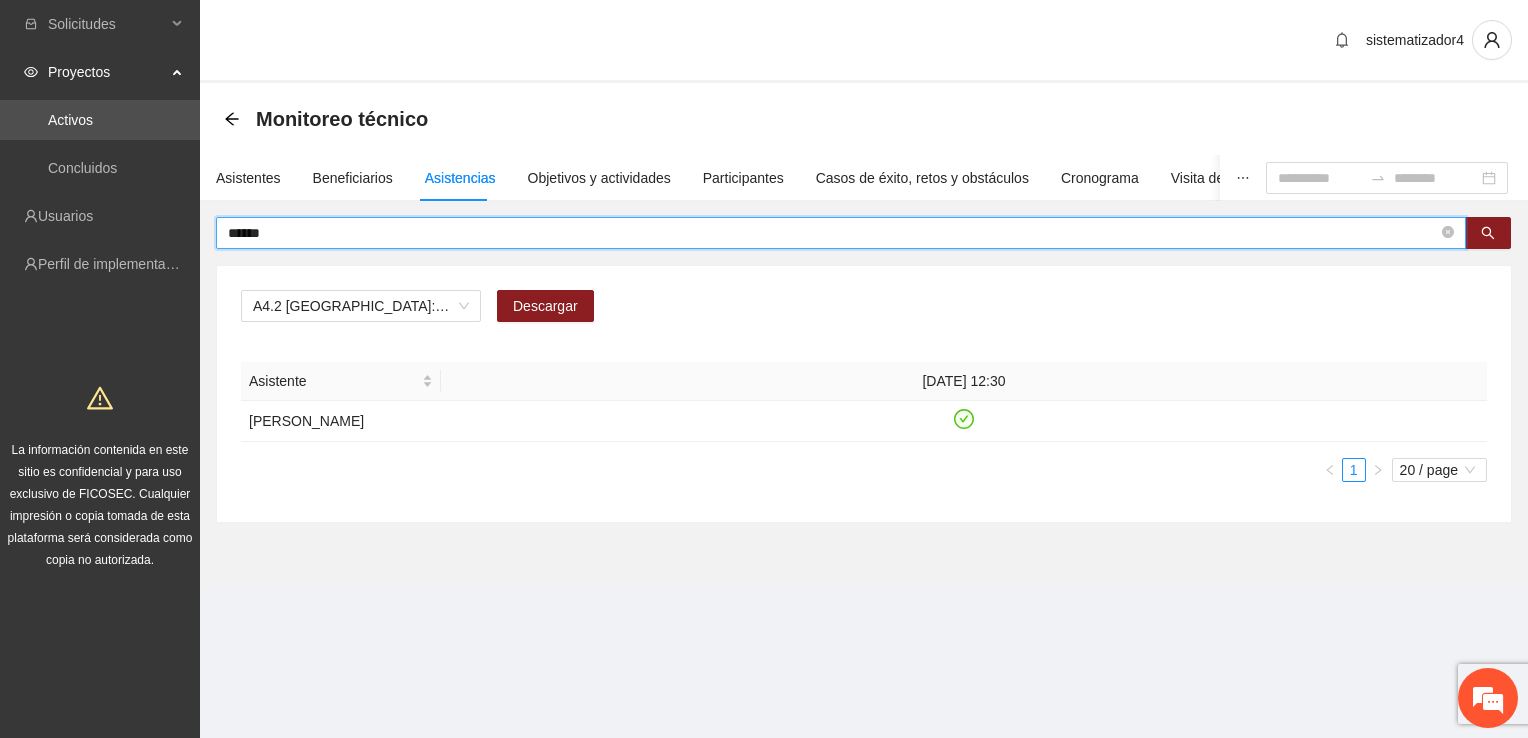 type on "******" 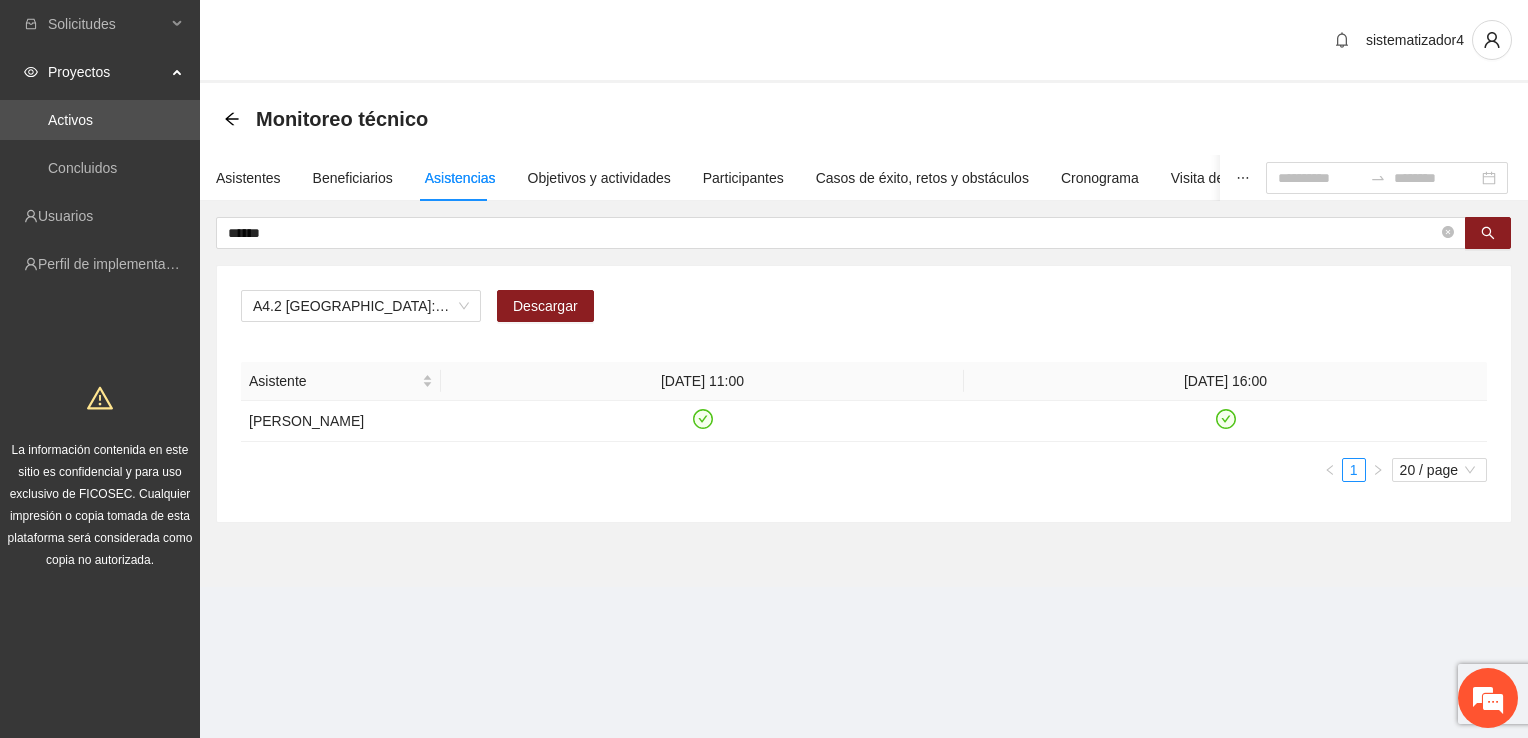 click on "A4.2 [GEOGRAPHIC_DATA]:  Sesiones de Terapia Individual  Descargar" at bounding box center [864, 314] 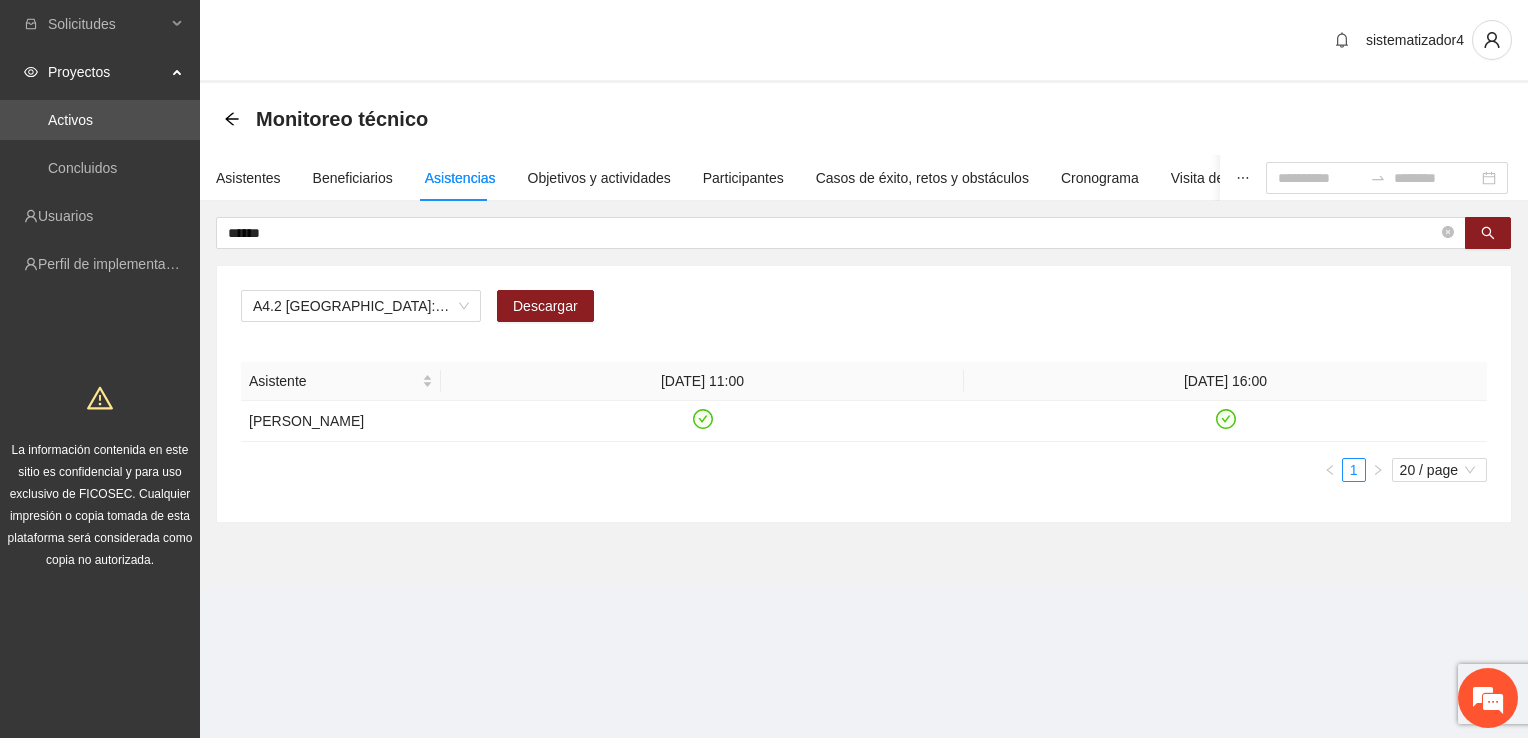click on "sistematizador4" at bounding box center (864, 41) 